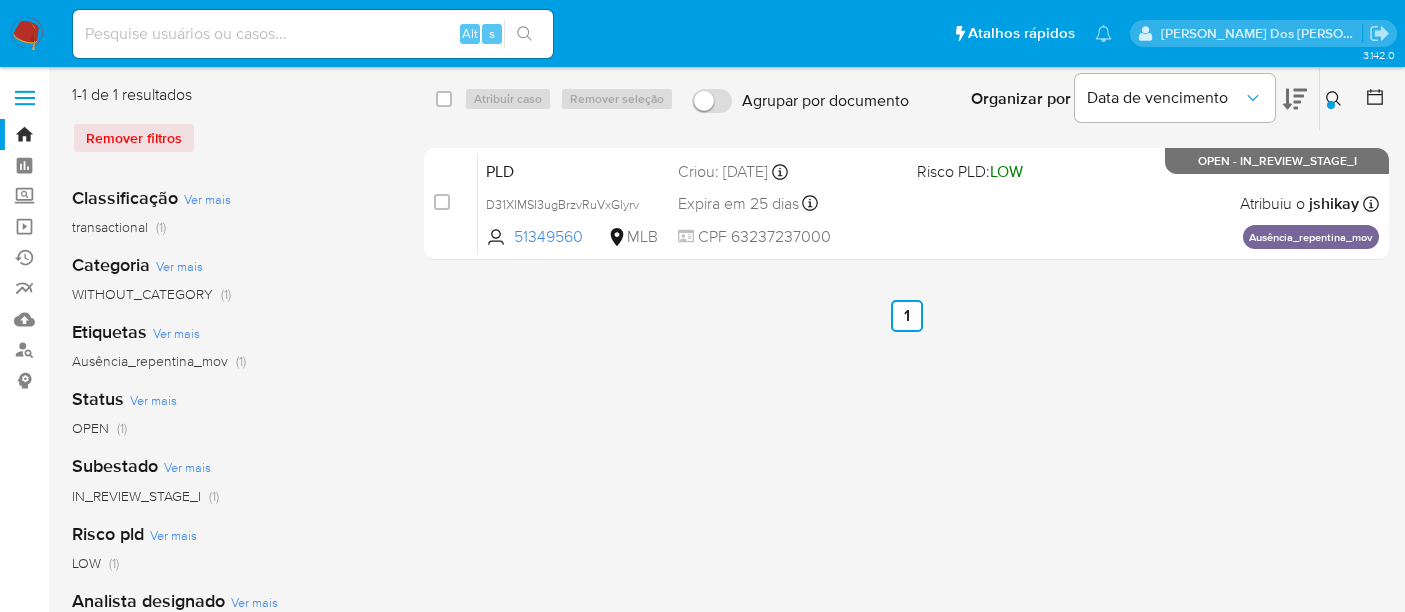 scroll, scrollTop: 0, scrollLeft: 0, axis: both 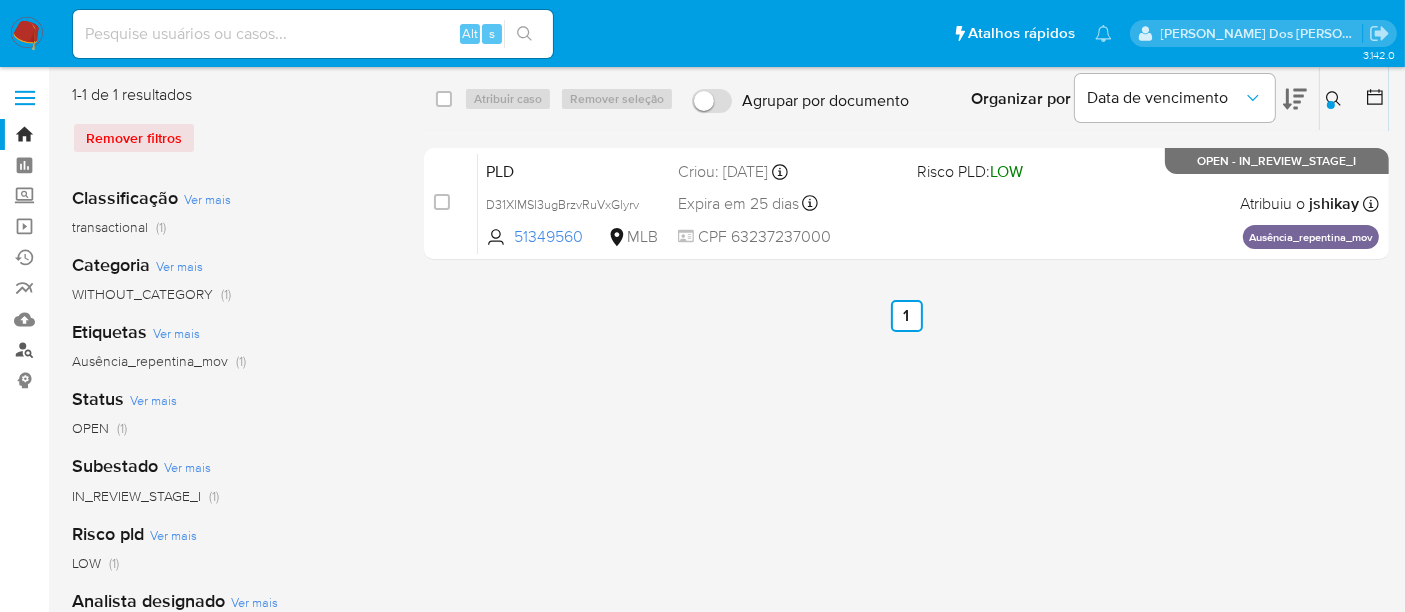 click on "Localizador de pessoas" at bounding box center (119, 350) 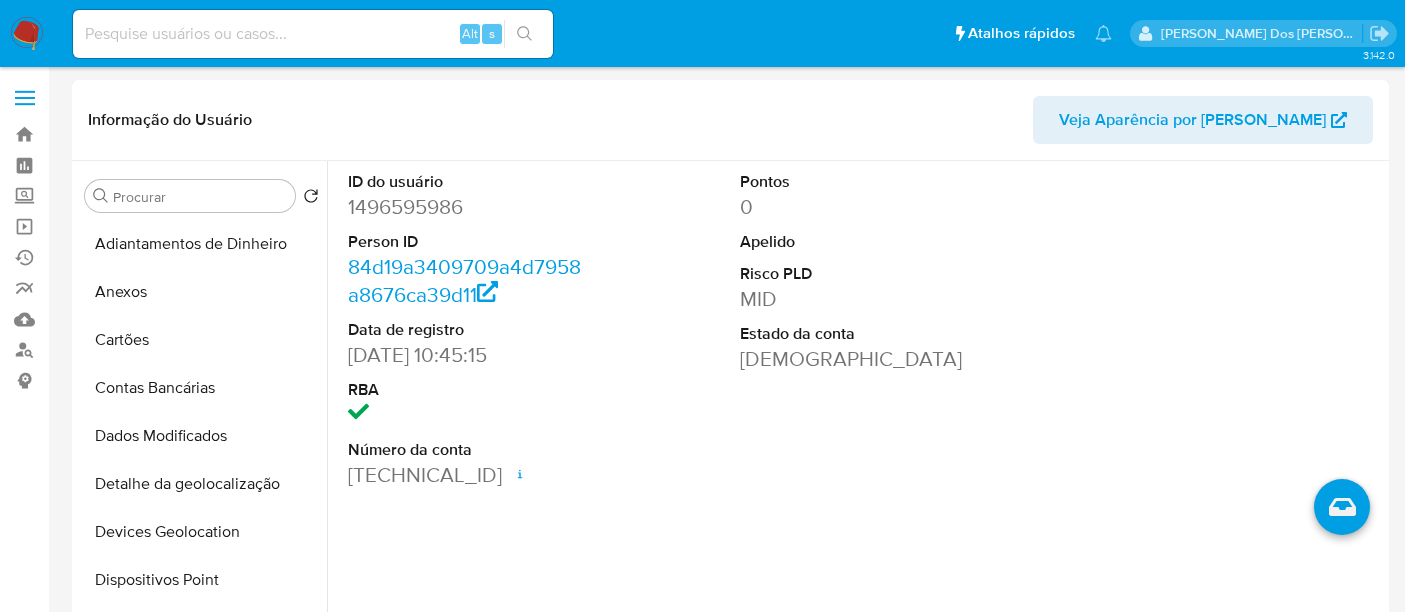 select on "10" 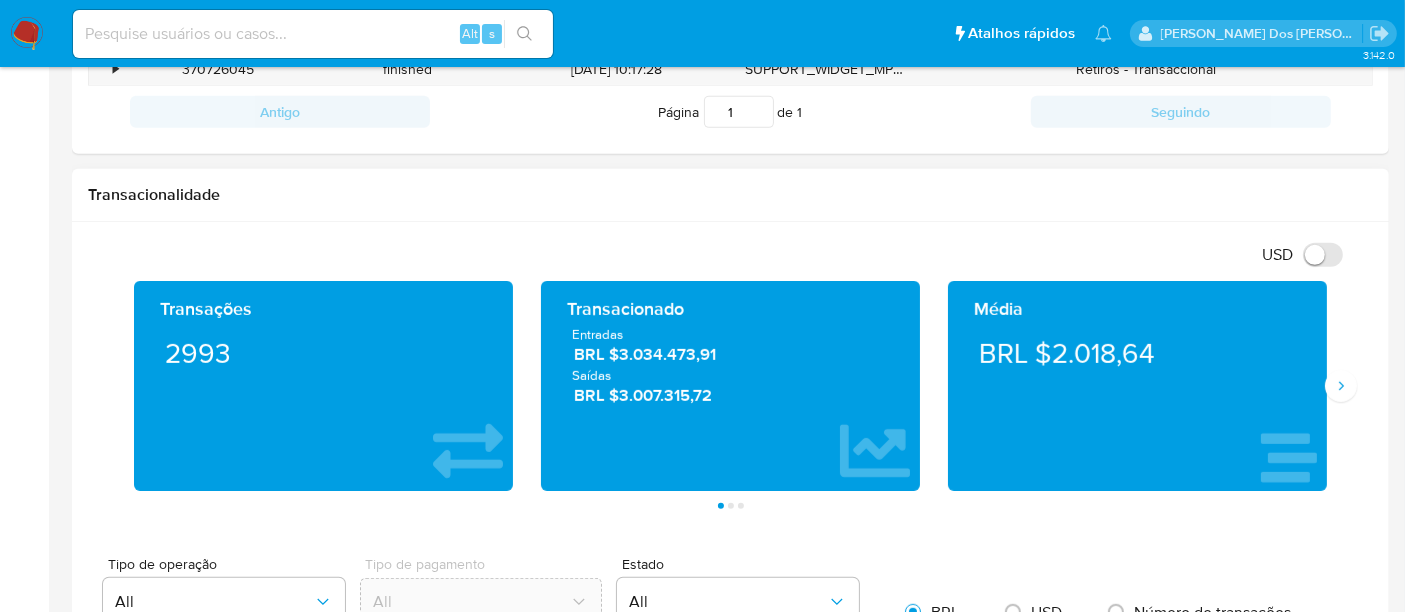 scroll, scrollTop: 674, scrollLeft: 0, axis: vertical 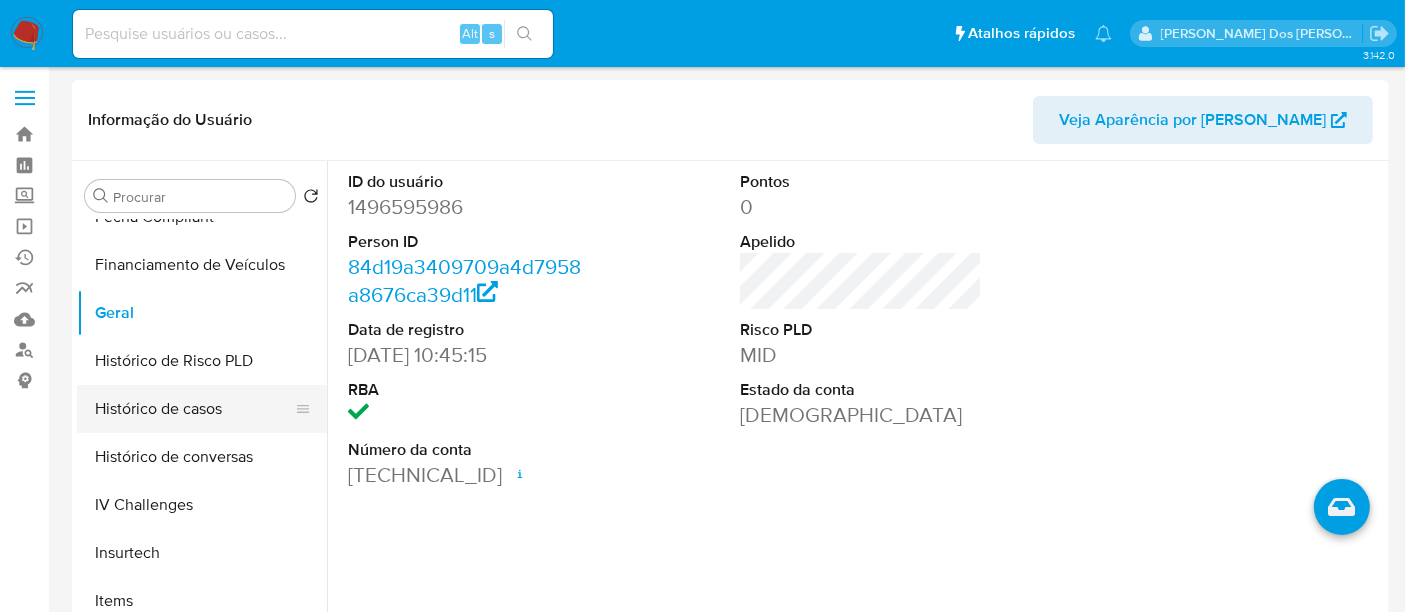 click on "Histórico de casos" at bounding box center (194, 409) 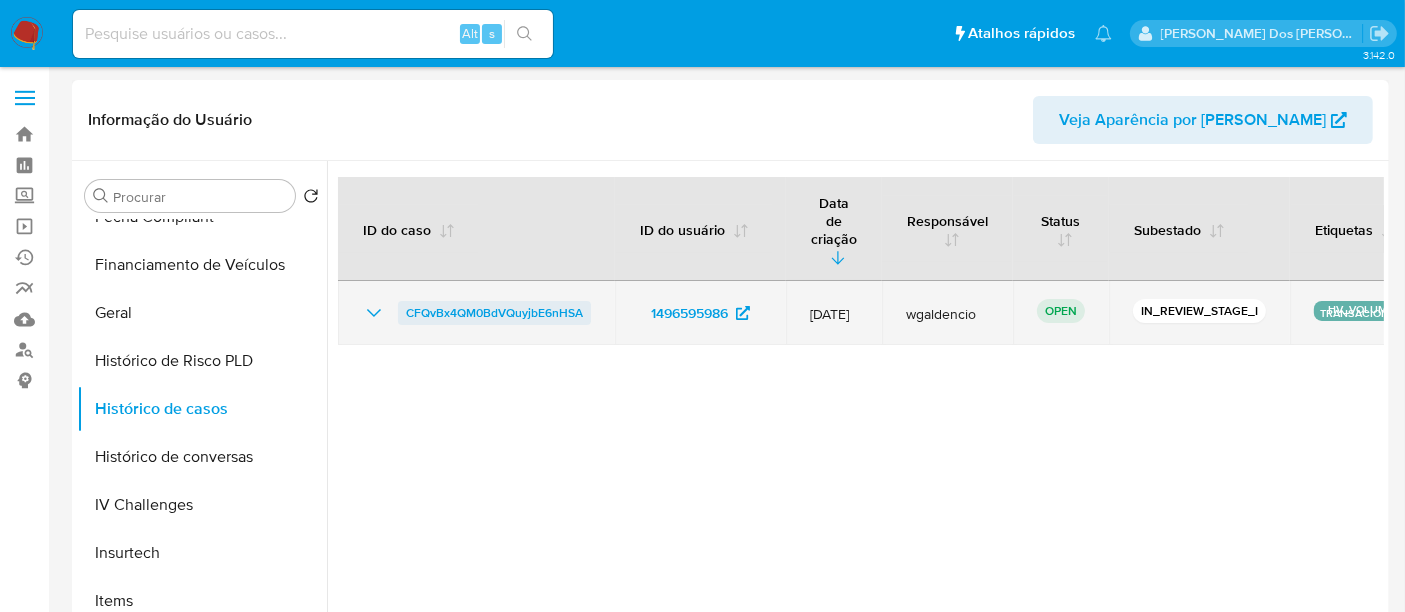 click on "CFQvBx4QM0BdVQuyjbE6nHSA" at bounding box center (494, 313) 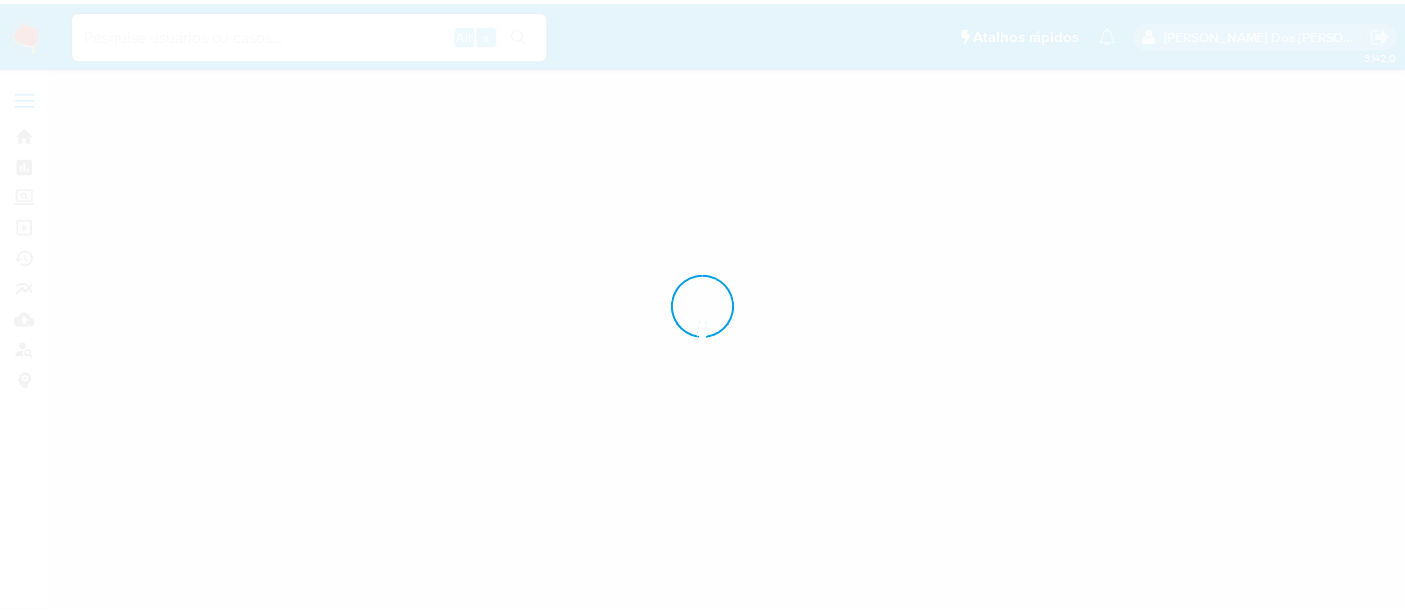 scroll, scrollTop: 0, scrollLeft: 0, axis: both 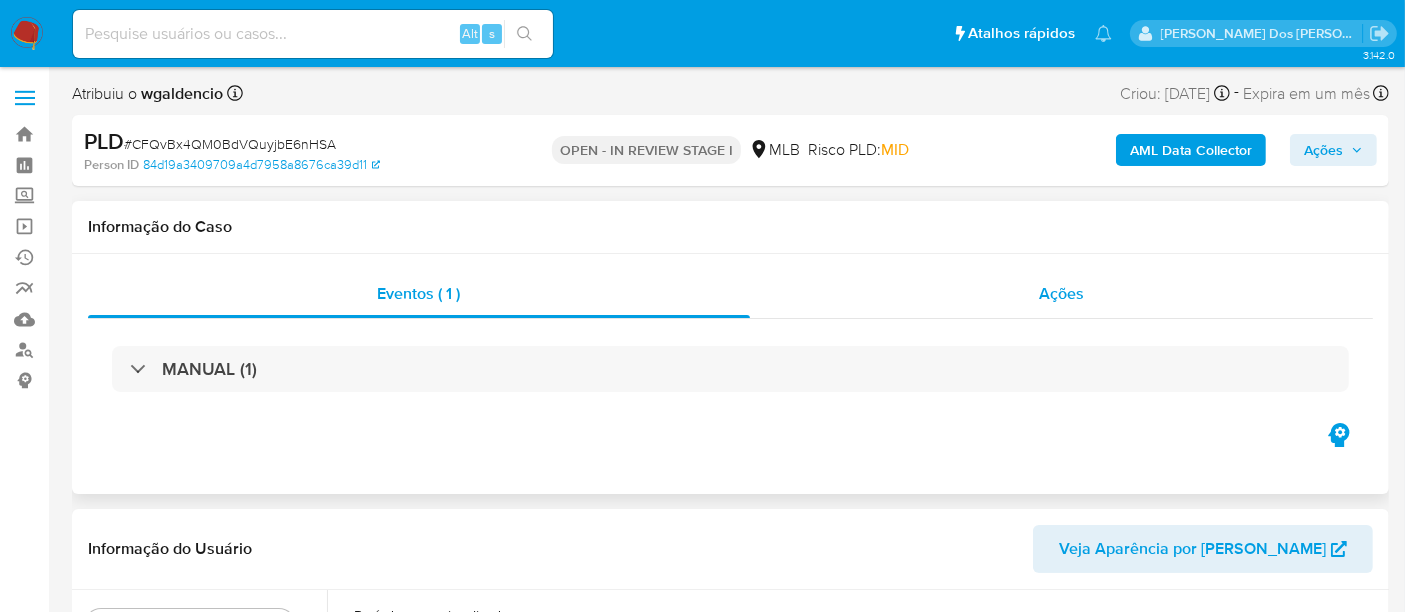 click on "Ações" at bounding box center [1061, 293] 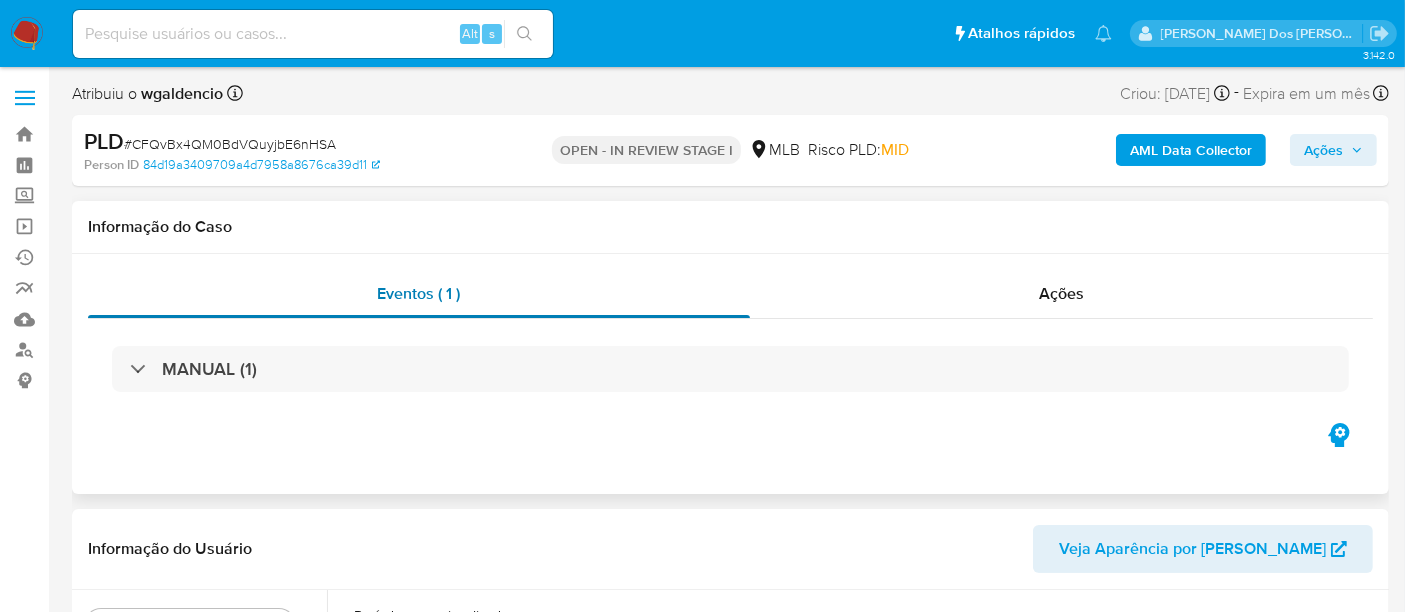 select on "10" 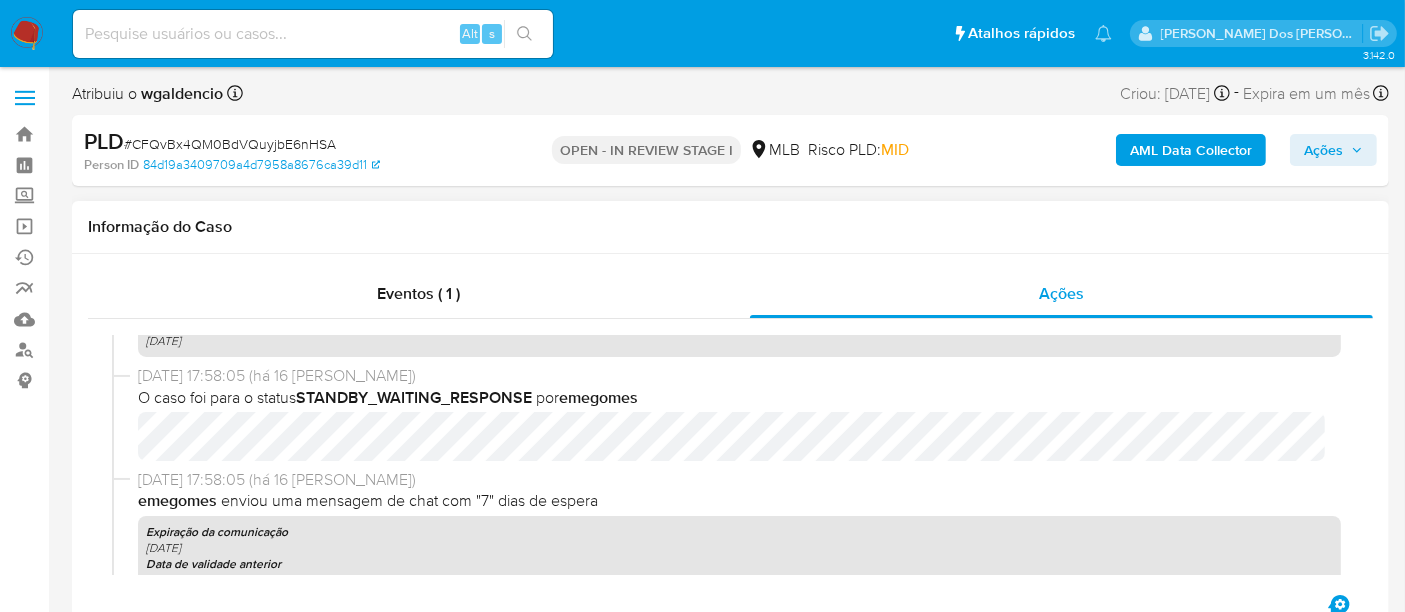 scroll, scrollTop: 555, scrollLeft: 0, axis: vertical 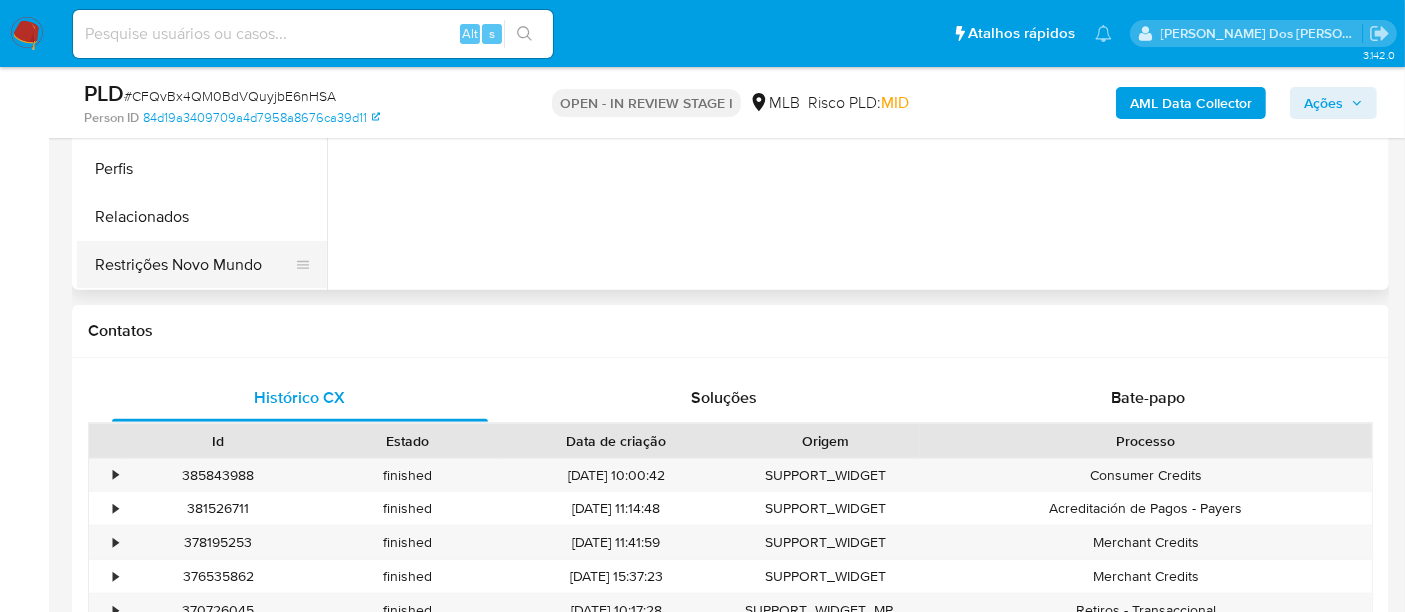 click on "Restrições Novo Mundo" at bounding box center (194, 265) 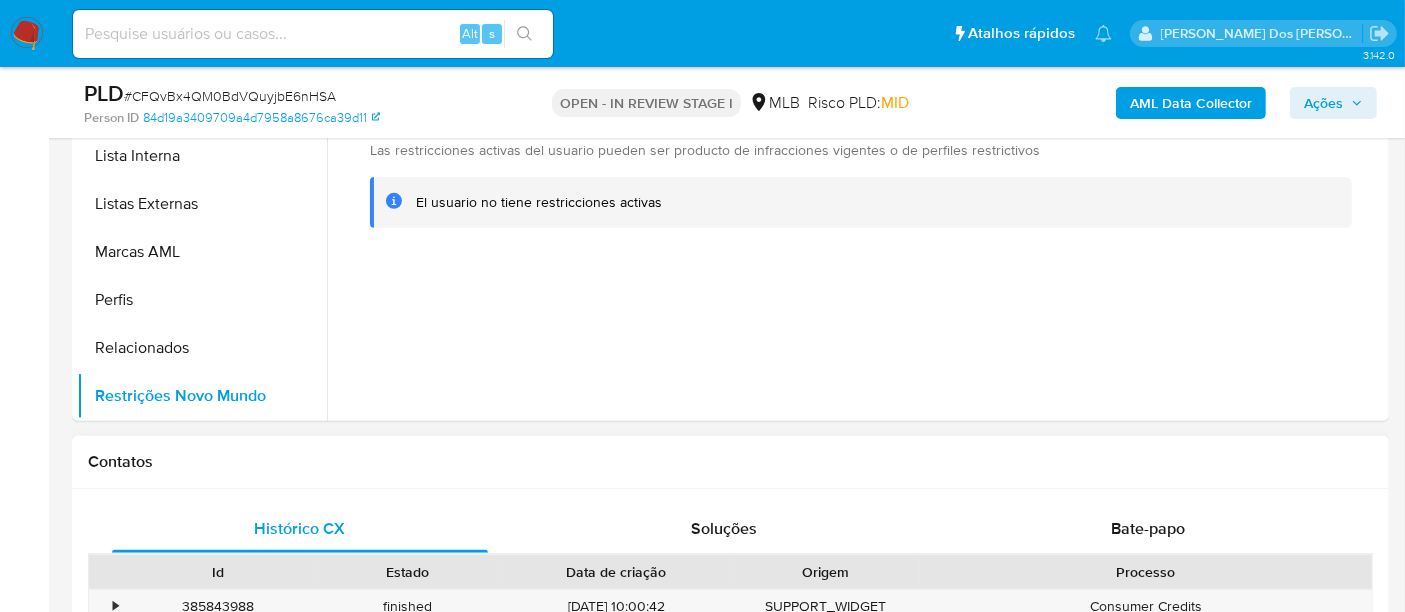 scroll, scrollTop: 888, scrollLeft: 0, axis: vertical 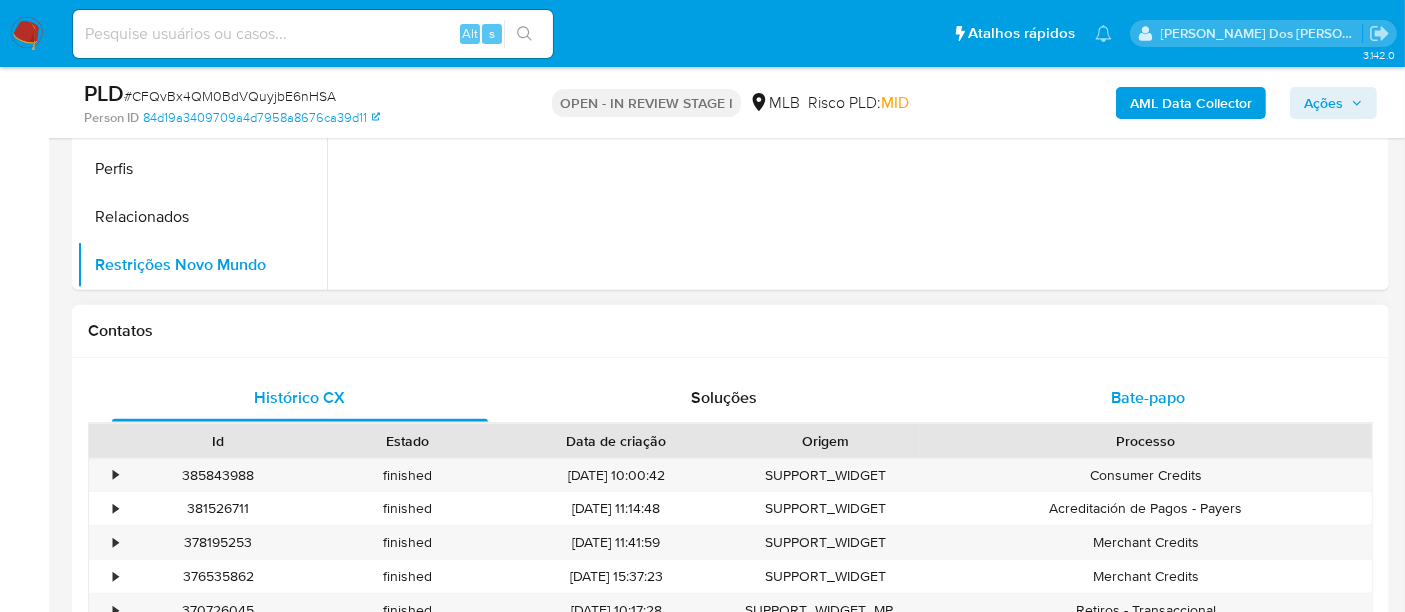click on "Bate-papo" at bounding box center [1148, 397] 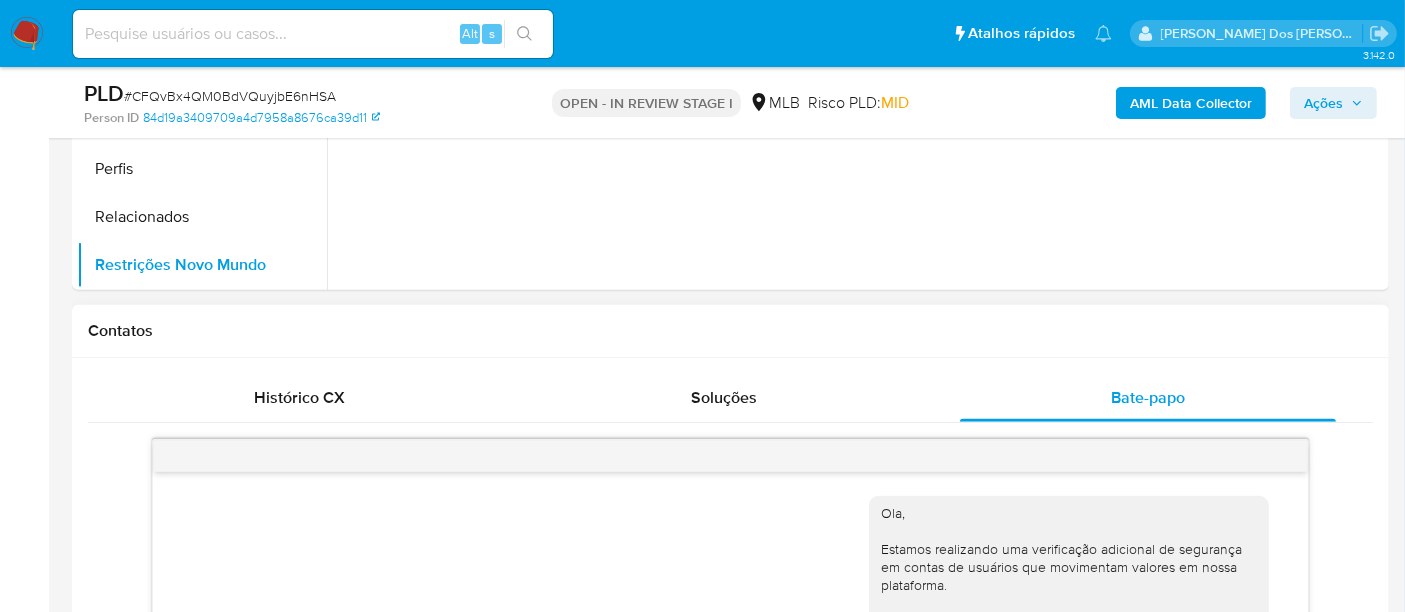 scroll, scrollTop: 399, scrollLeft: 0, axis: vertical 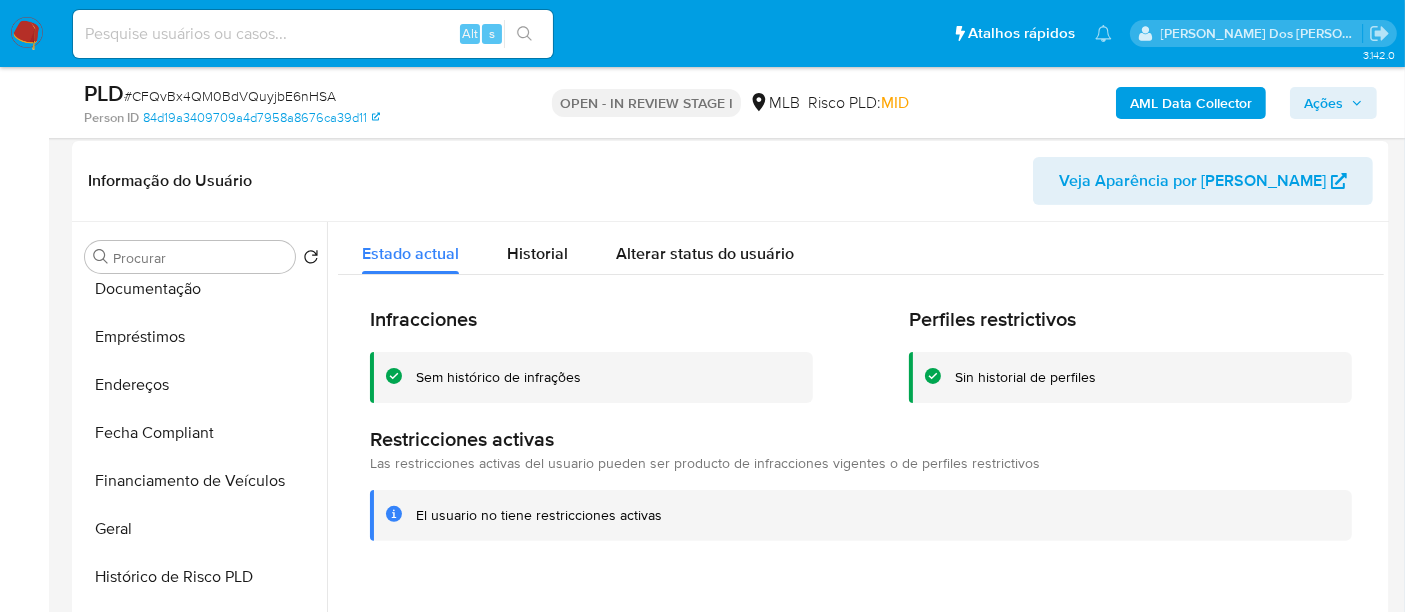click on "# CFQvBx4QM0BdVQuyjbE6nHSA" at bounding box center [230, 96] 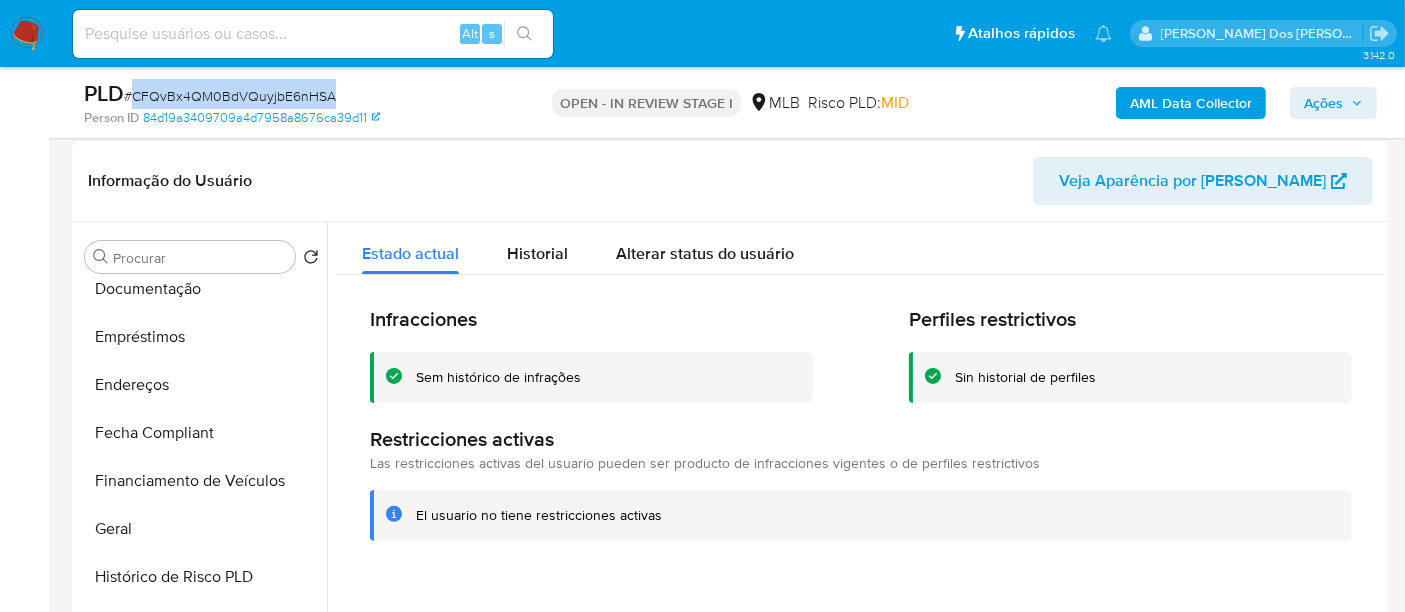 click on "# CFQvBx4QM0BdVQuyjbE6nHSA" at bounding box center [230, 96] 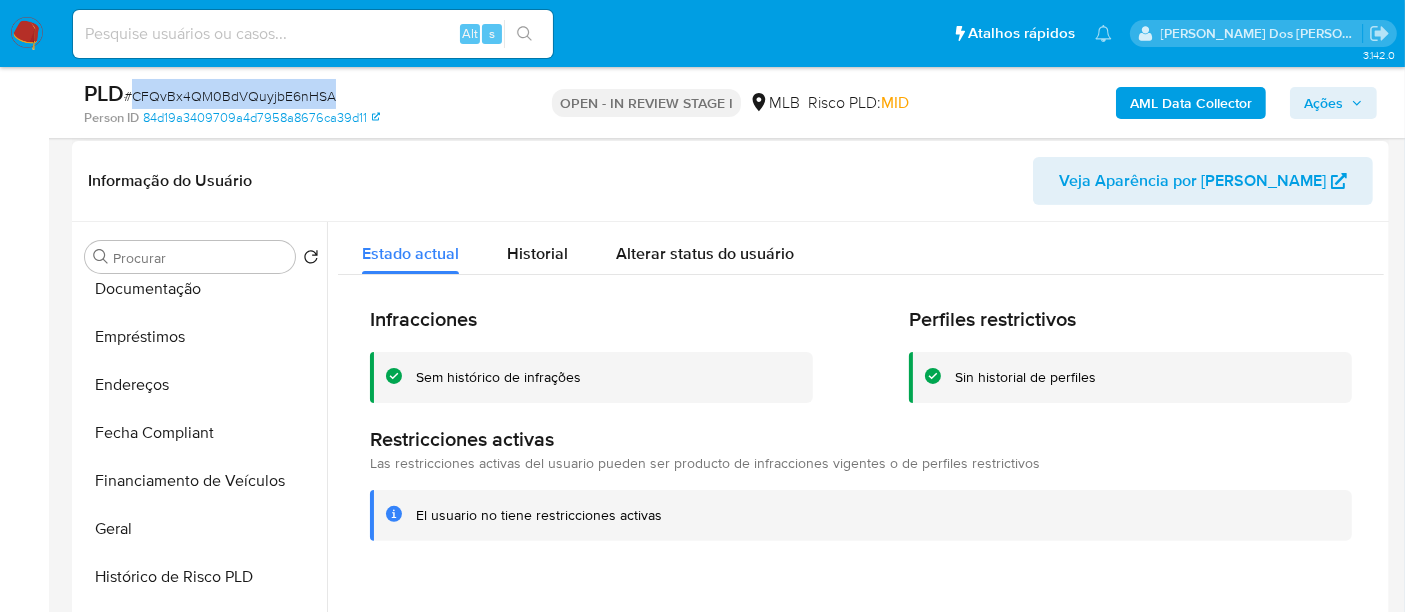 copy on "CFQvBx4QM0BdVQuyjbE6nHSA" 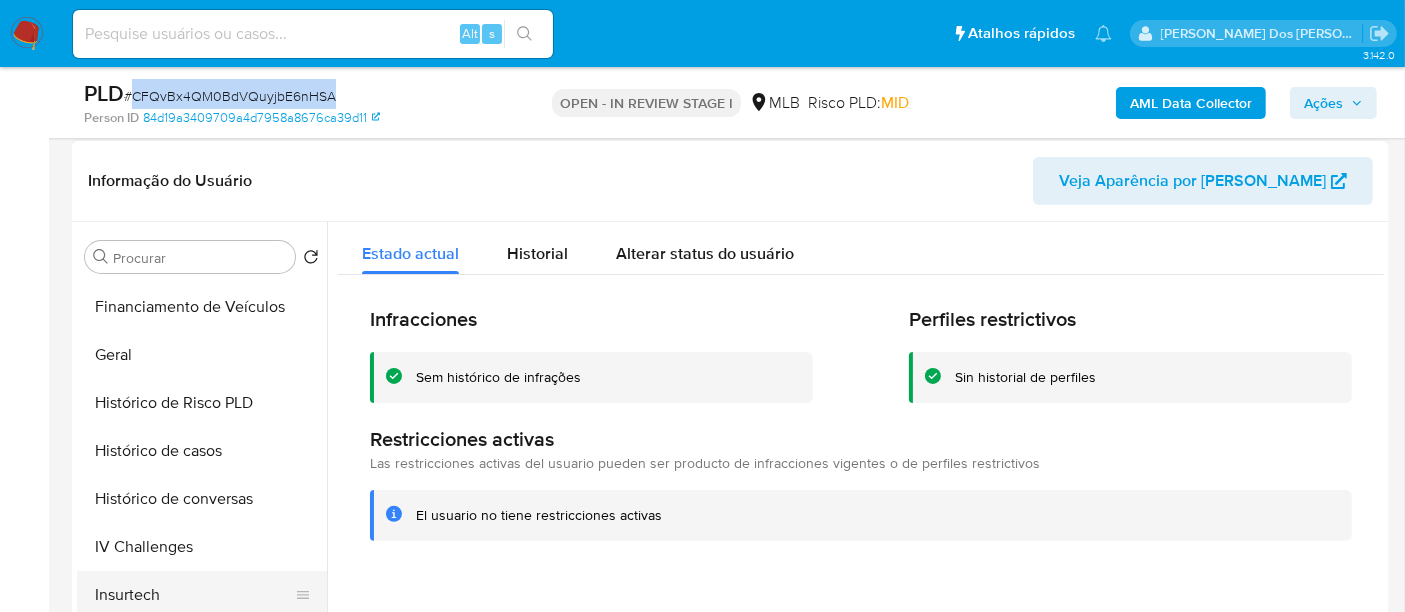 scroll, scrollTop: 733, scrollLeft: 0, axis: vertical 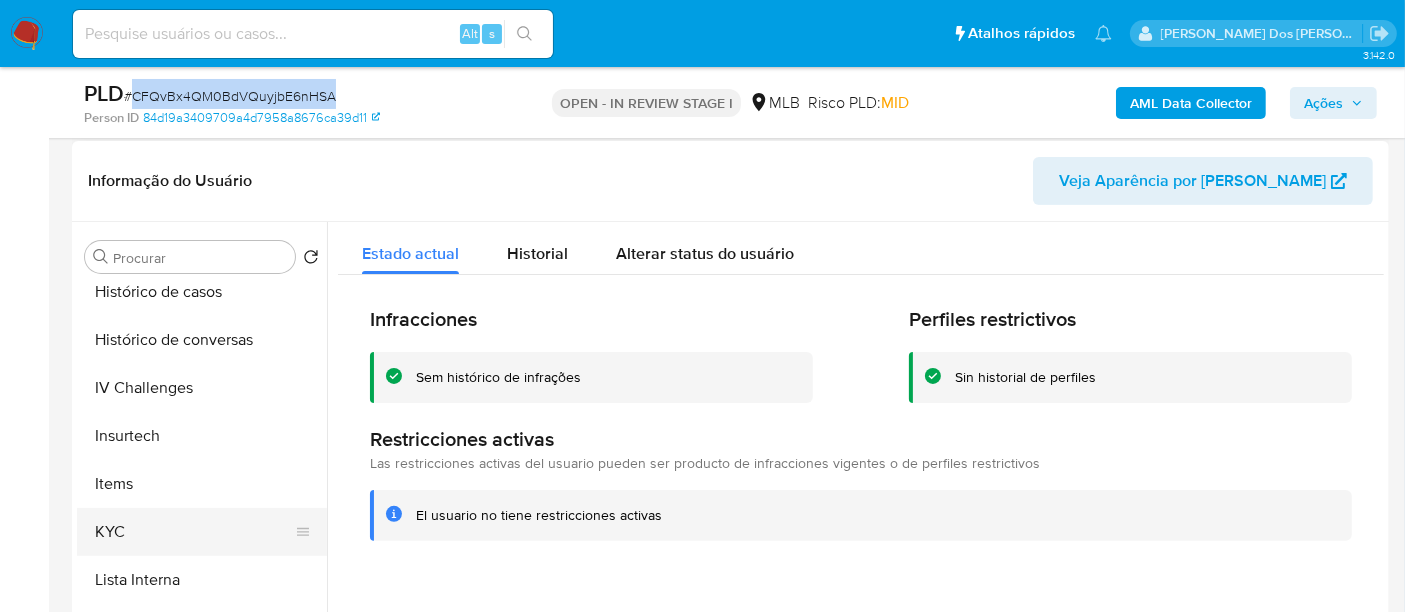 drag, startPoint x: 107, startPoint y: 532, endPoint x: 138, endPoint y: 524, distance: 32.01562 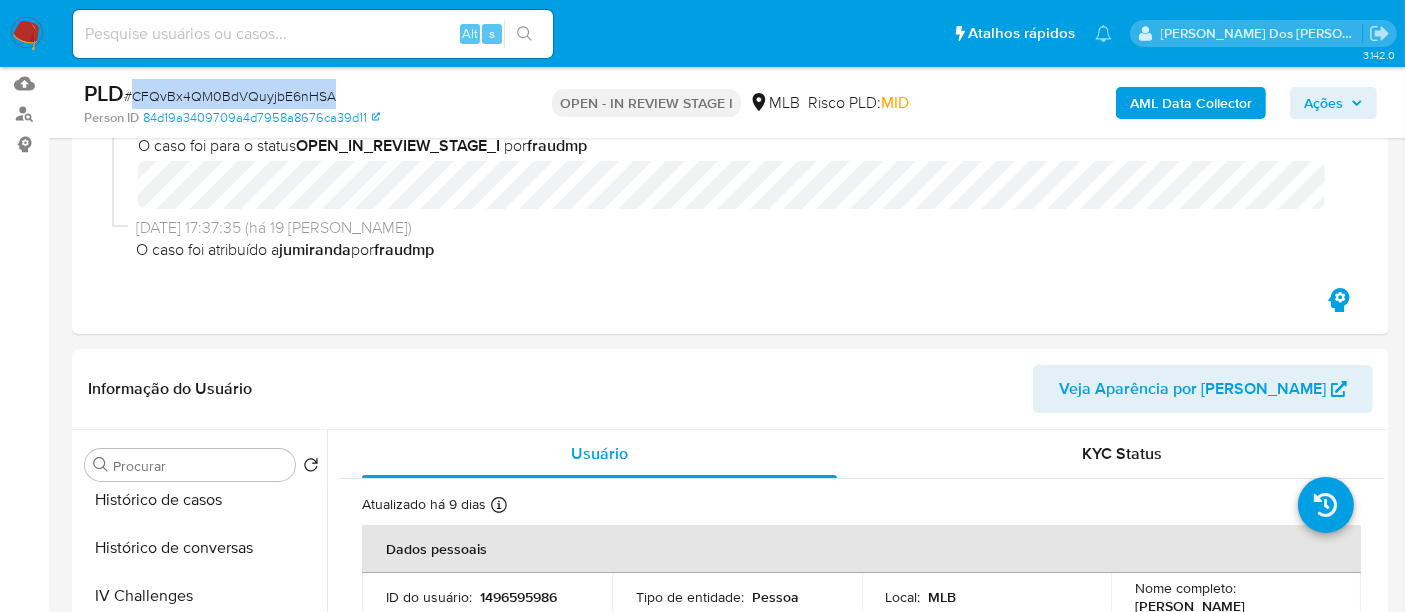 scroll, scrollTop: 222, scrollLeft: 0, axis: vertical 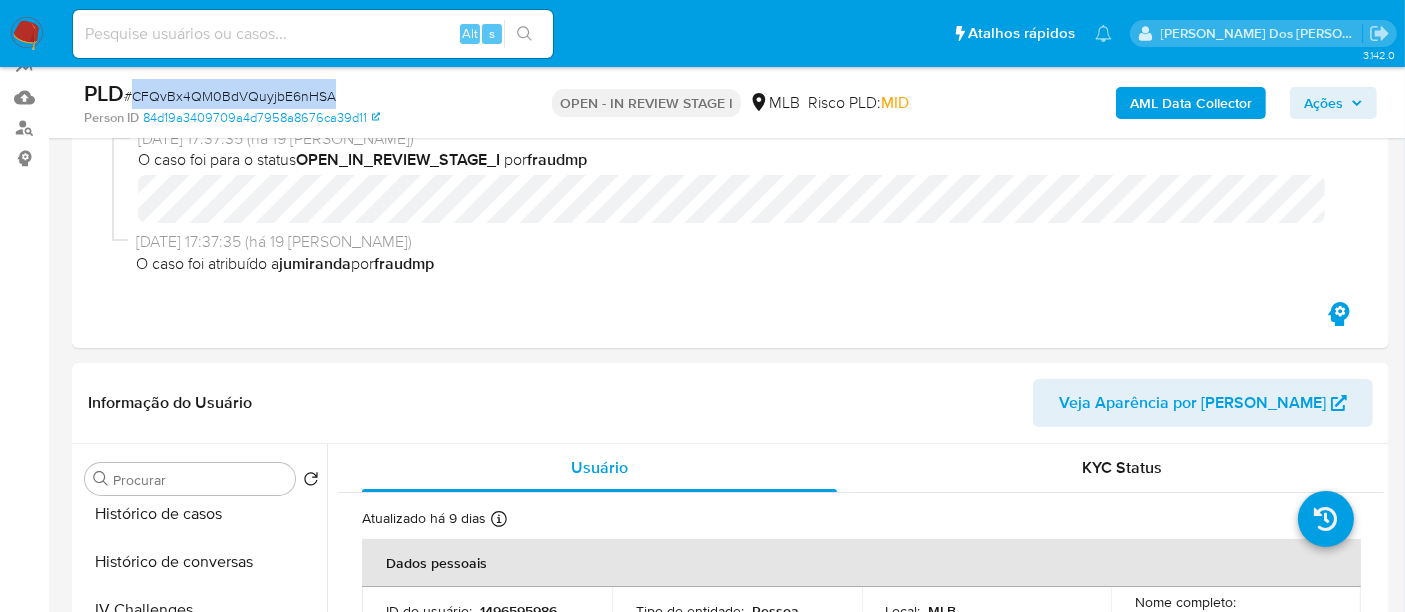 click at bounding box center [27, 34] 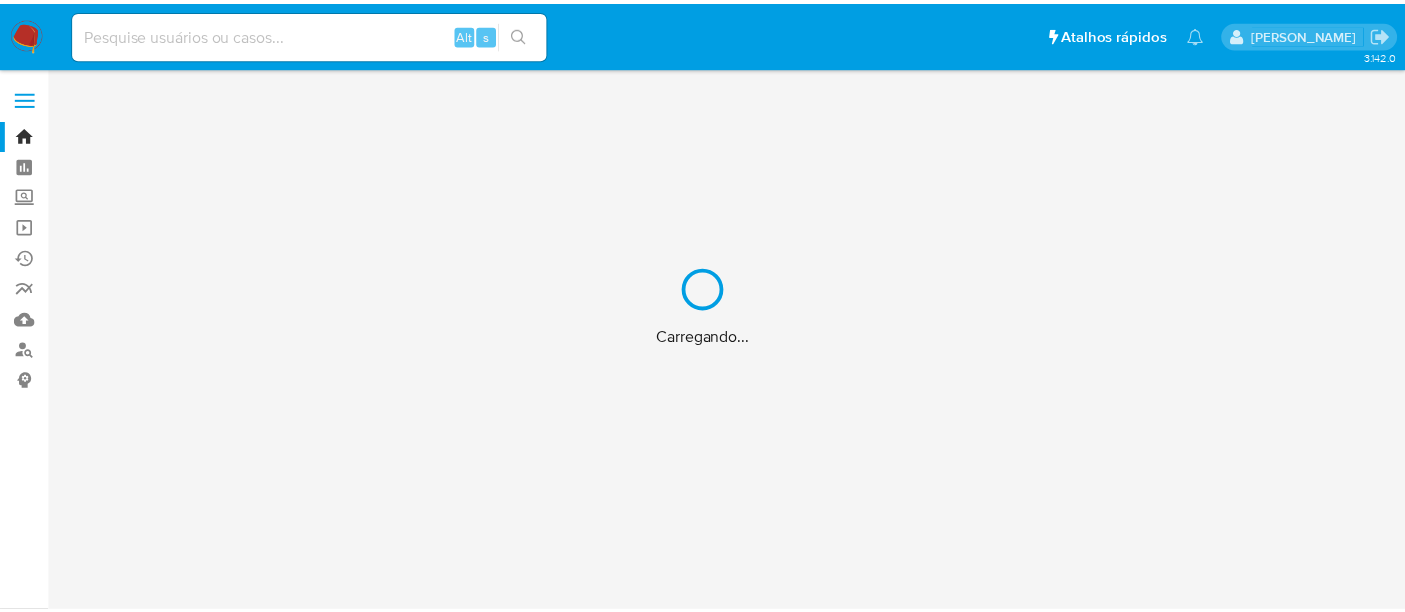 scroll, scrollTop: 0, scrollLeft: 0, axis: both 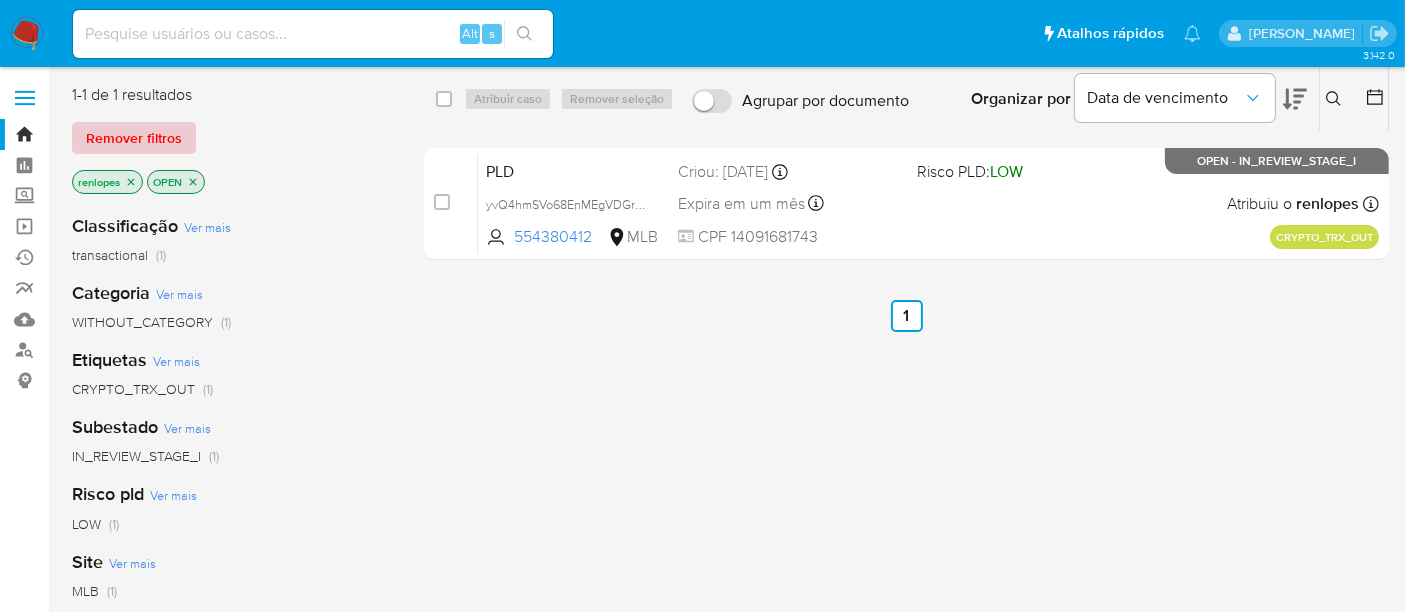 click on "Remover filtros" at bounding box center (134, 138) 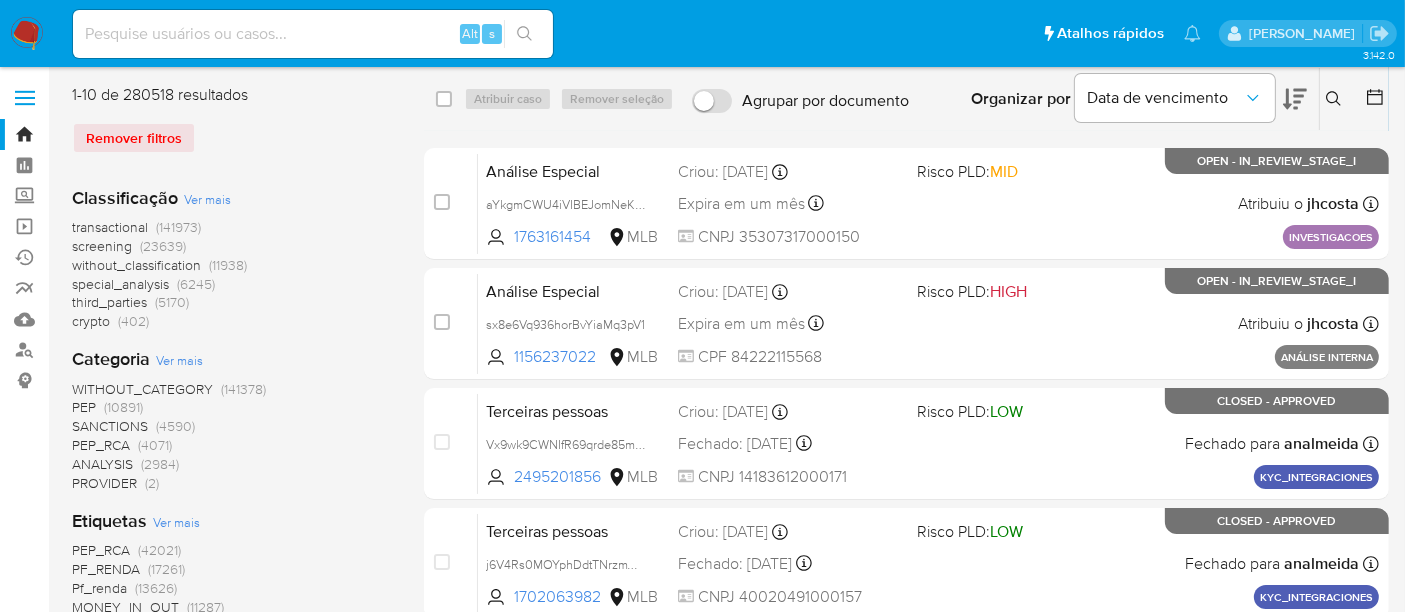 click 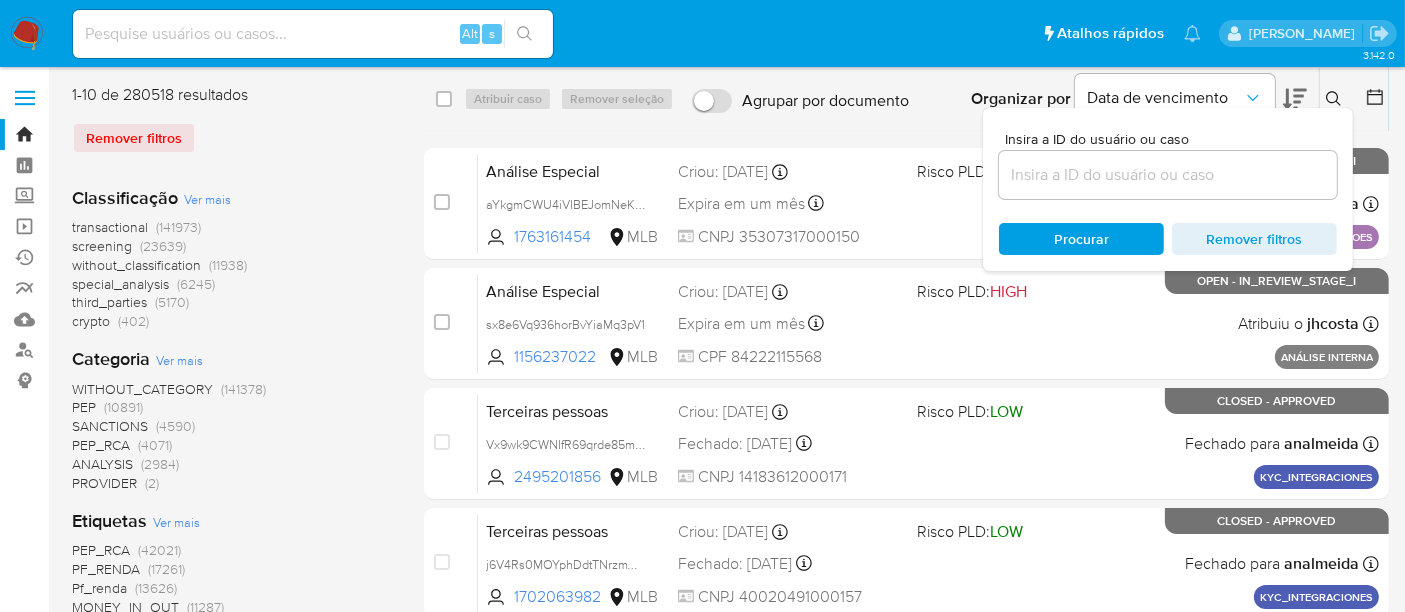 click at bounding box center [1168, 175] 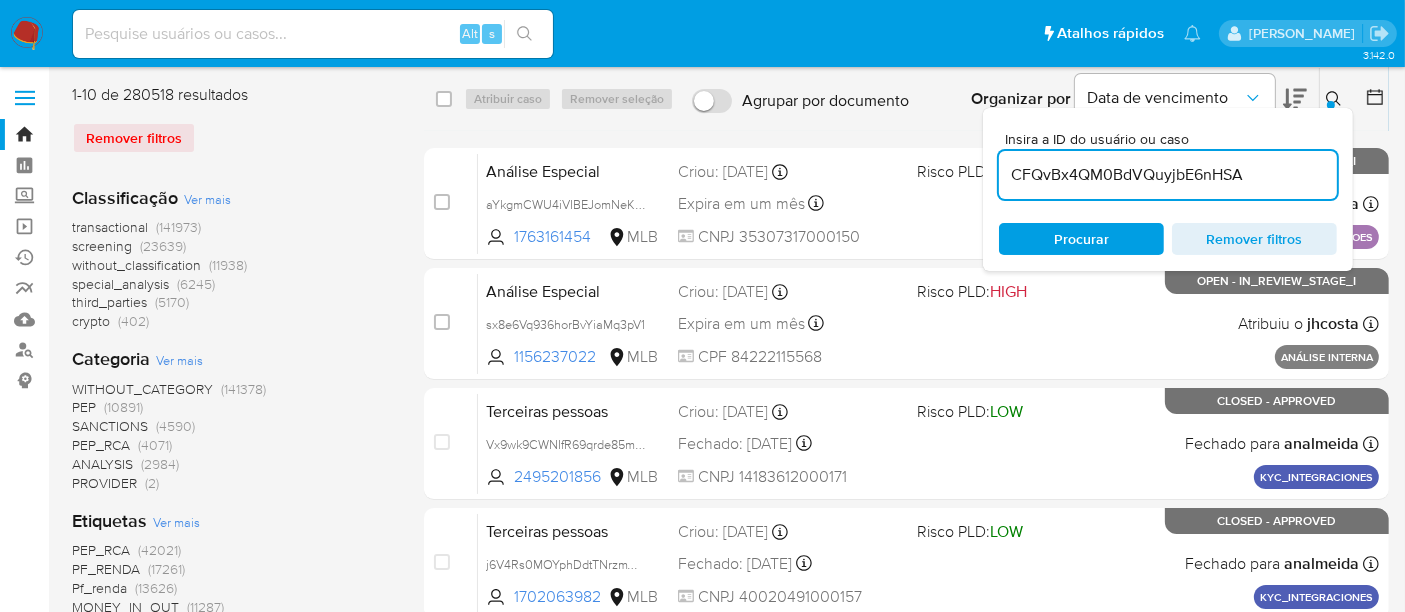 type on "CFQvBx4QM0BdVQuyjbE6nHSA" 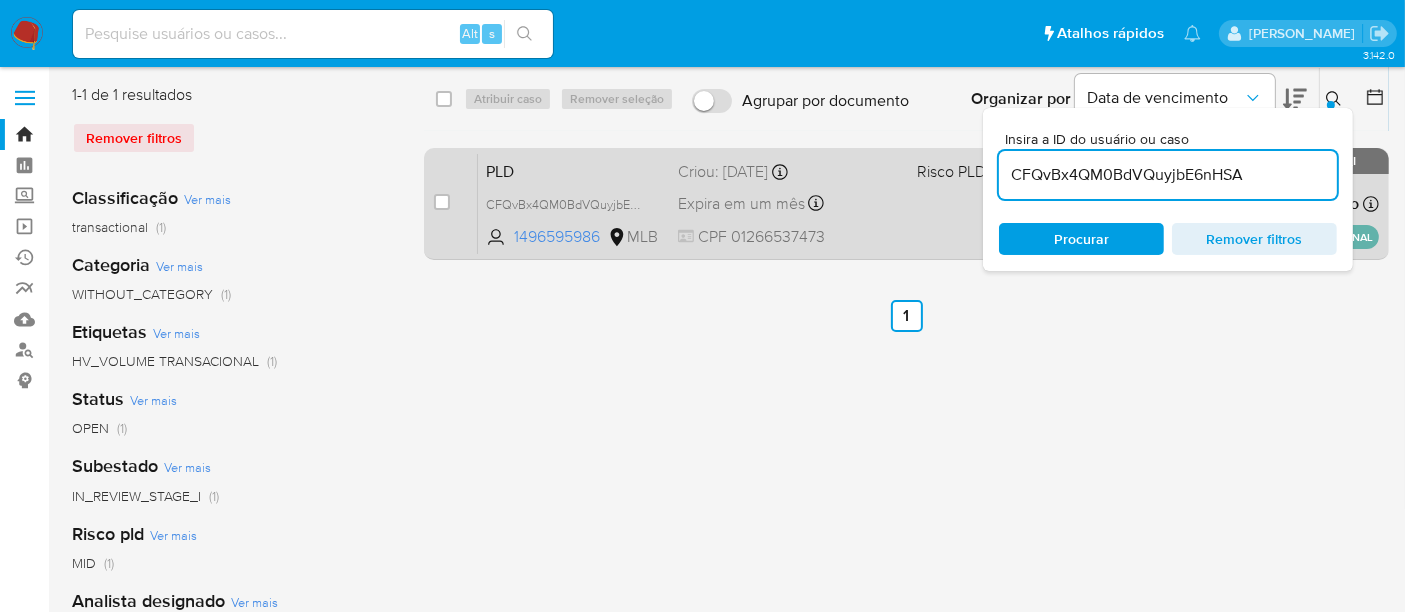 click at bounding box center (442, 202) 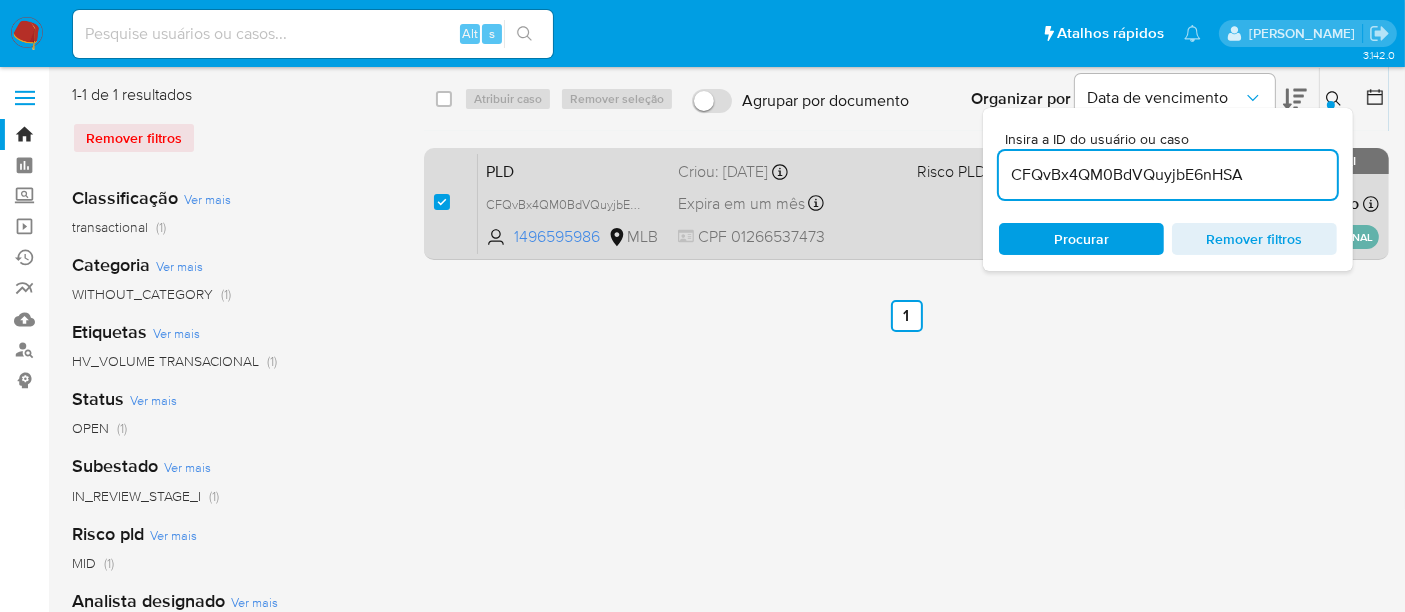 checkbox on "true" 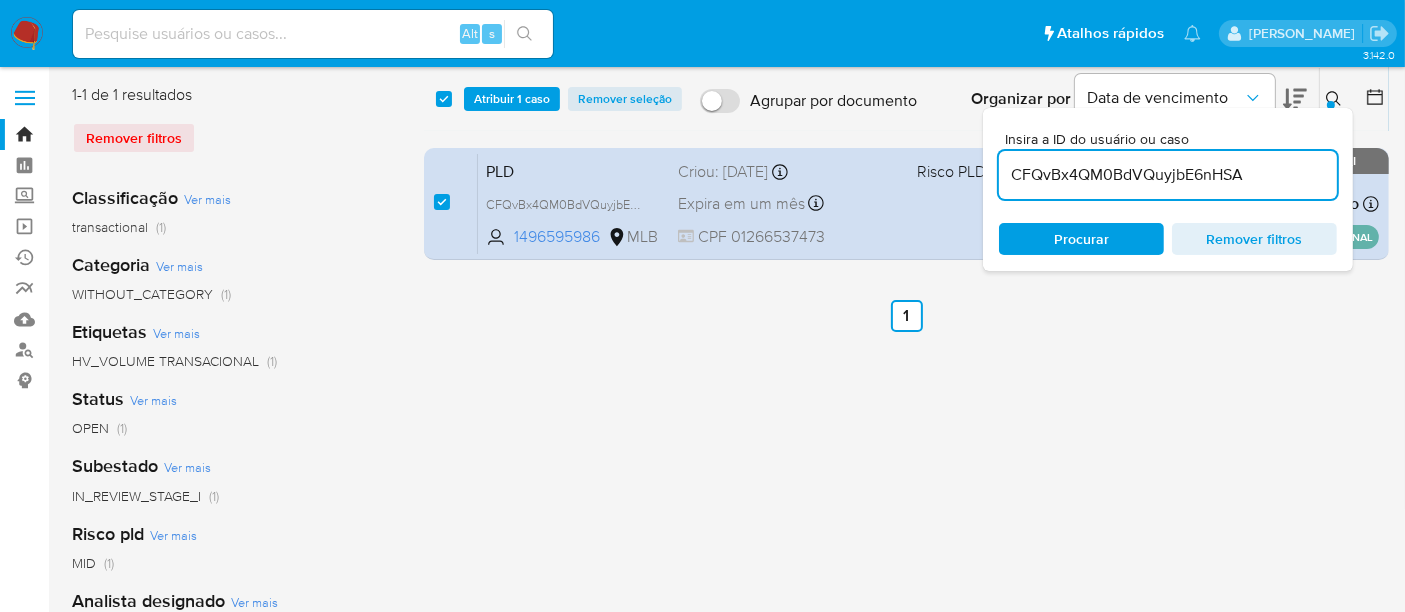click on "select-all-cases-checkbox Atribuir 1 caso Remover seleção Agrupar por documento Organizar por Data de vencimento   Os resultados não podem ser classificados enquanto agrupados. Insira a ID do usuário ou caso CFQvBx4QM0BdVQuyjbE6nHSA Procurar Remover filtros" at bounding box center [906, 99] 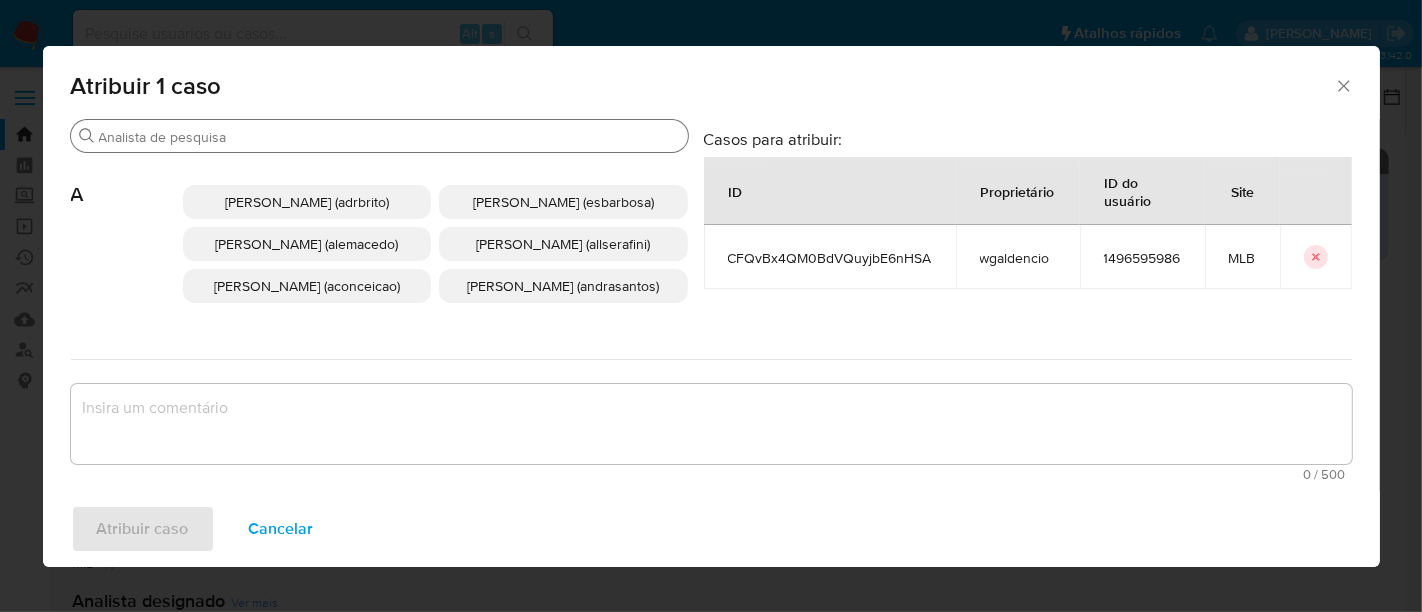 click on "Procurar" at bounding box center [389, 137] 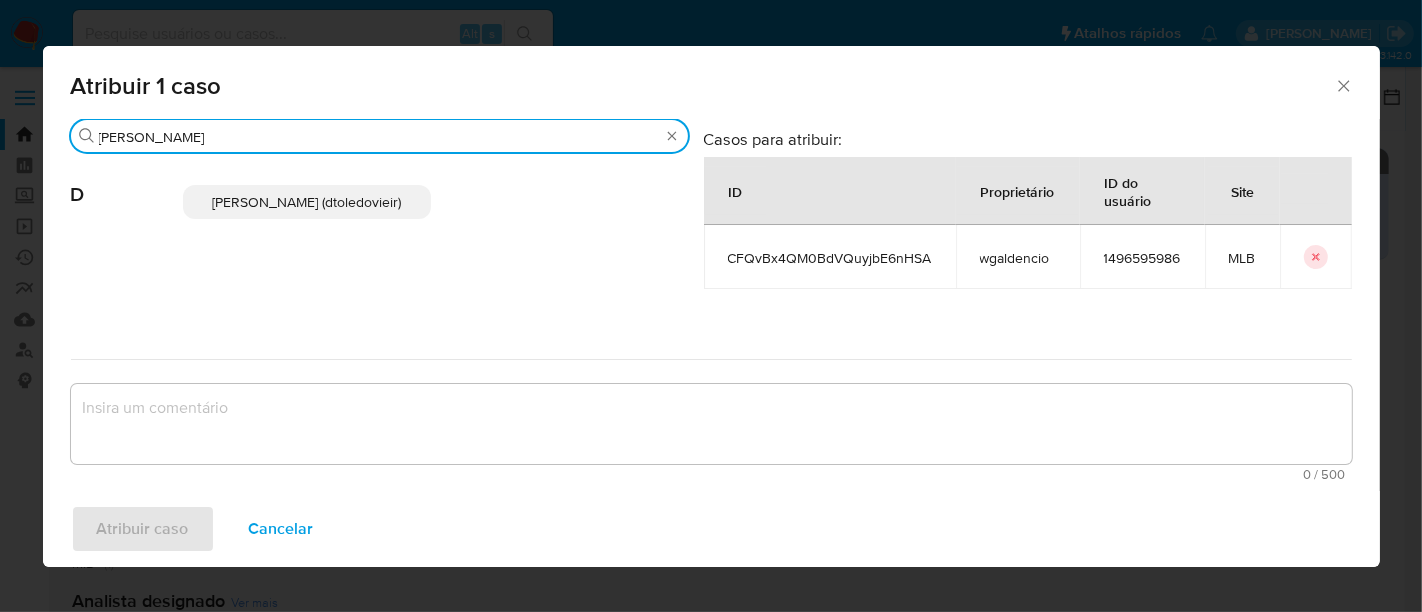 type on "dani" 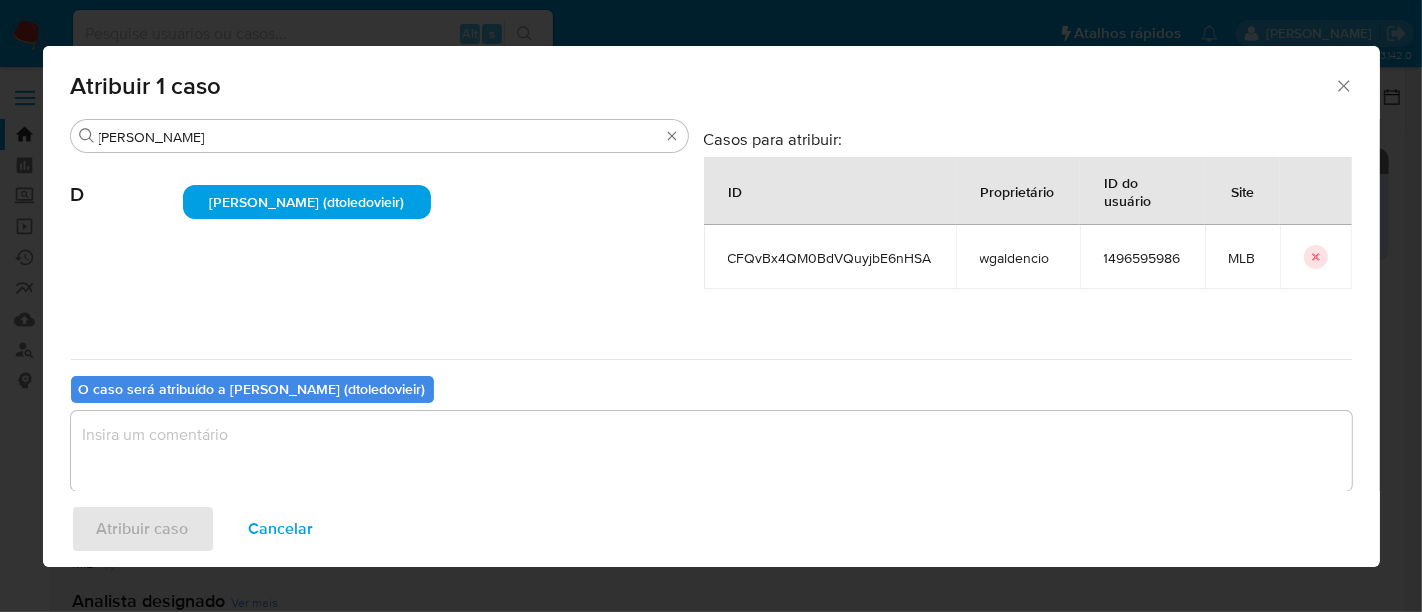 click at bounding box center [711, 451] 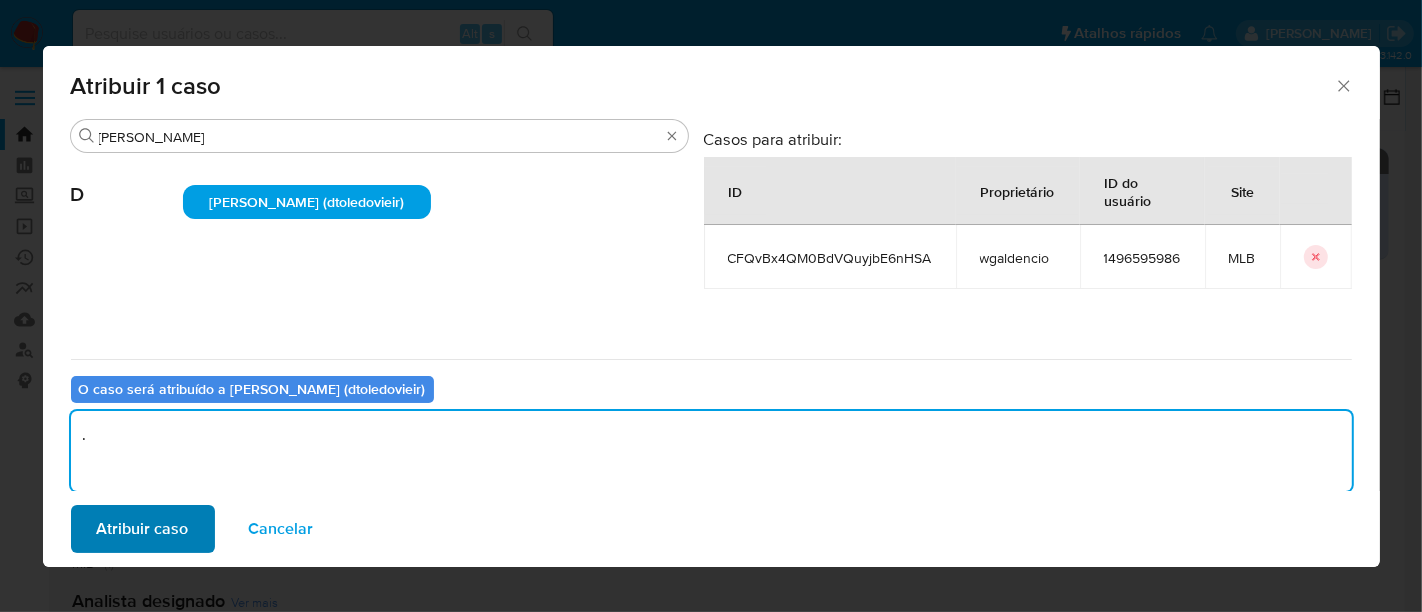 type on "." 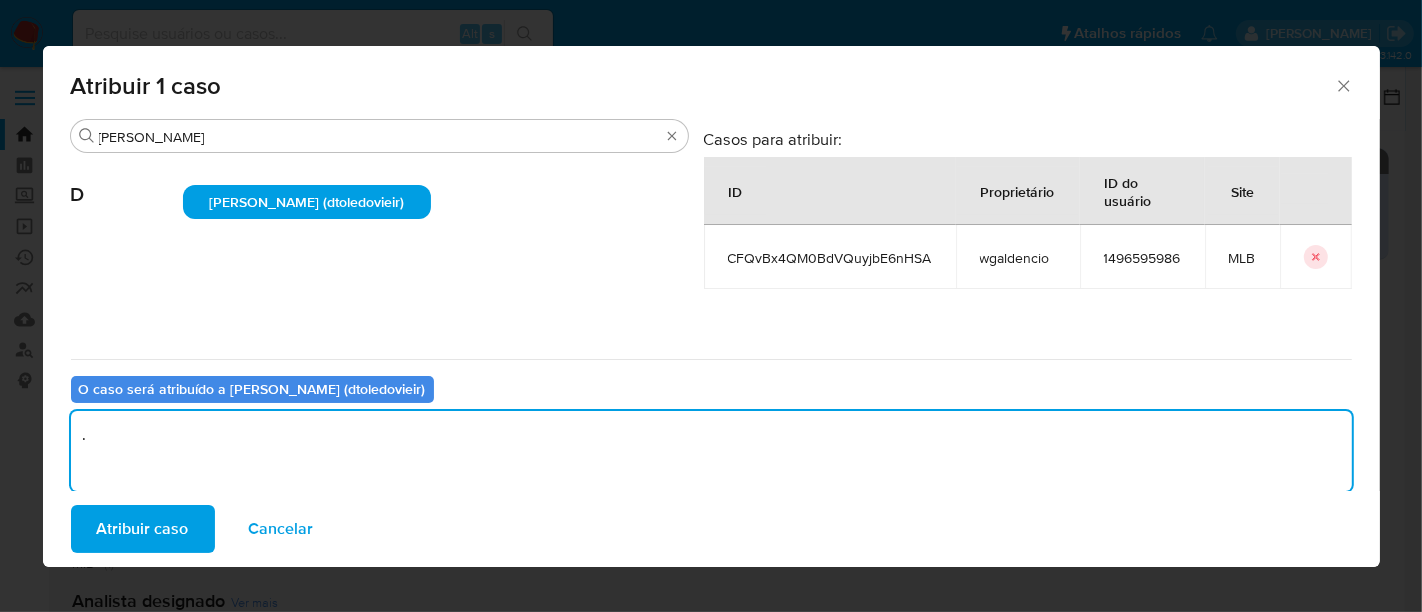 click on "Atribuir caso" at bounding box center (143, 529) 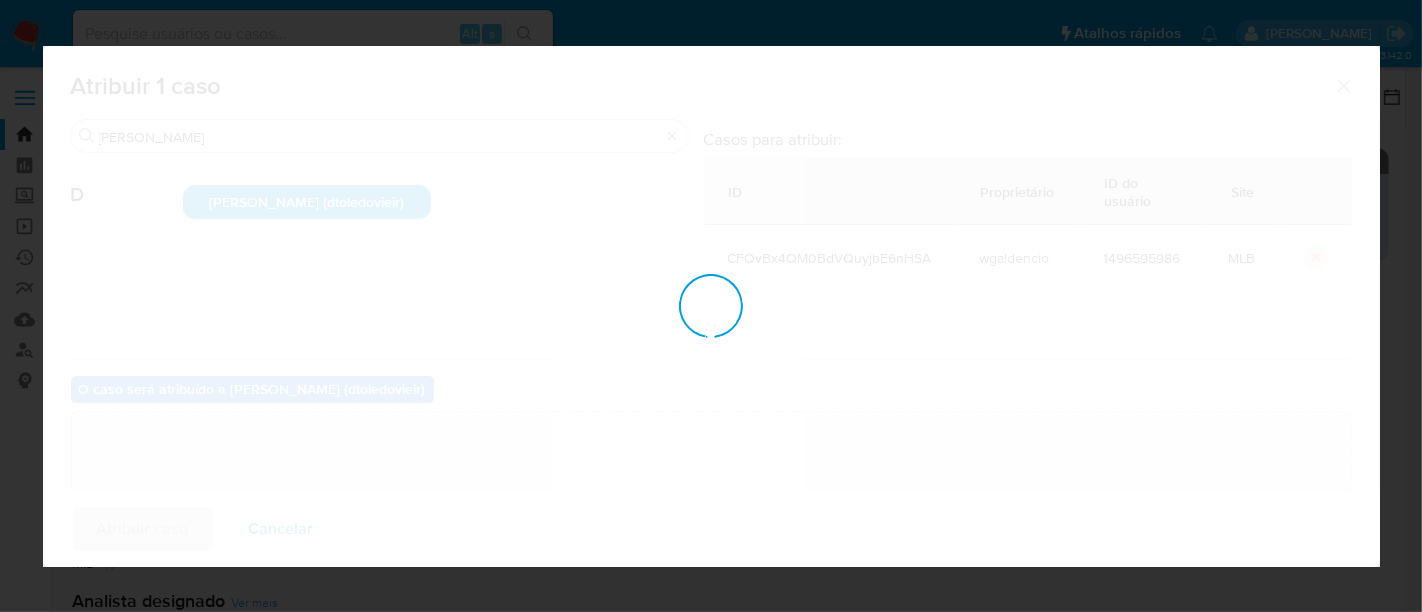 type 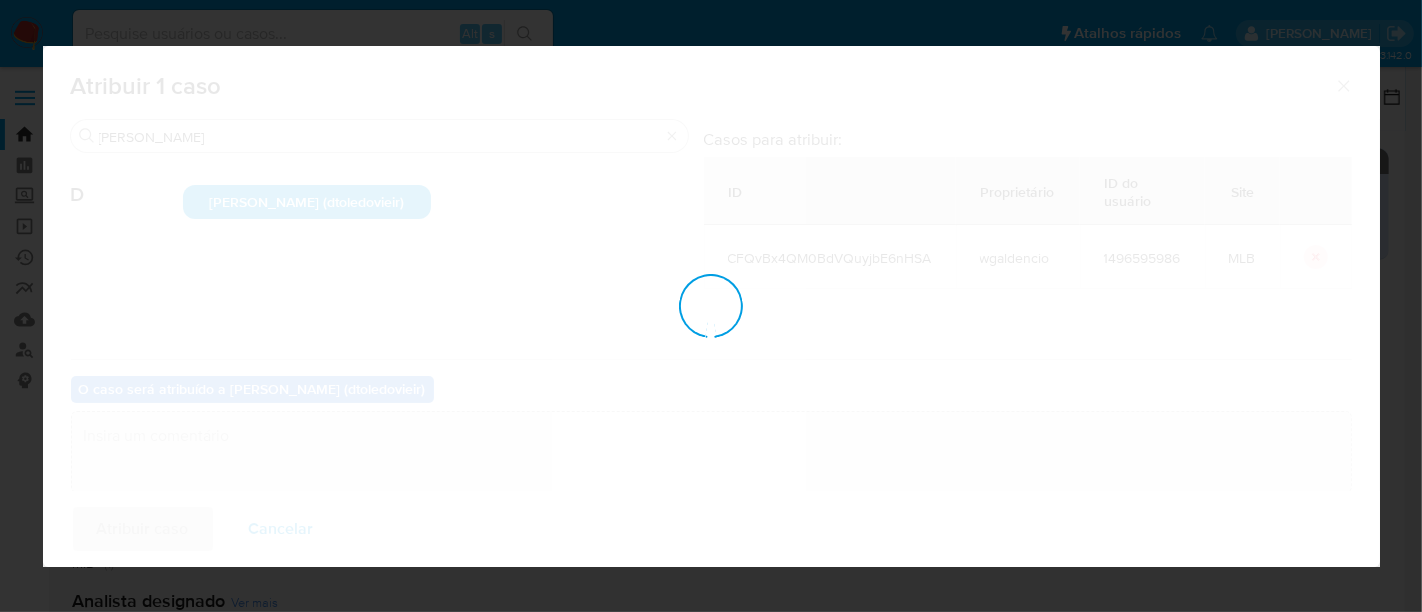 checkbox on "false" 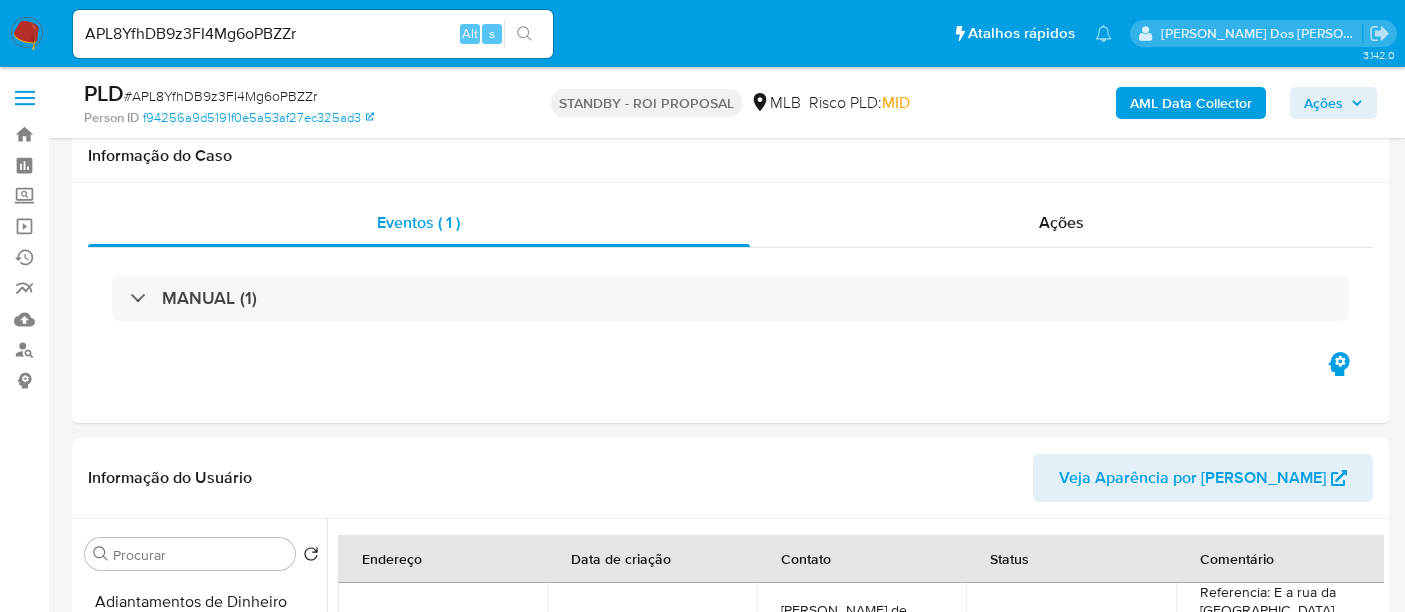 select on "10" 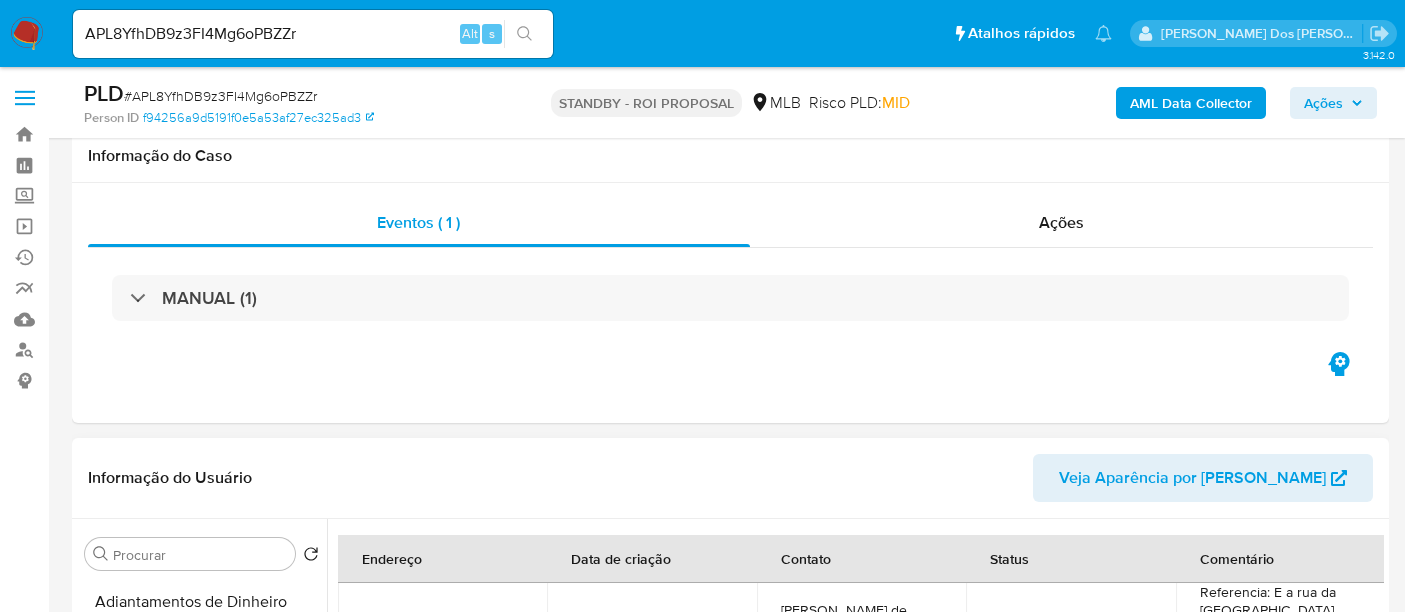 scroll, scrollTop: 333, scrollLeft: 0, axis: vertical 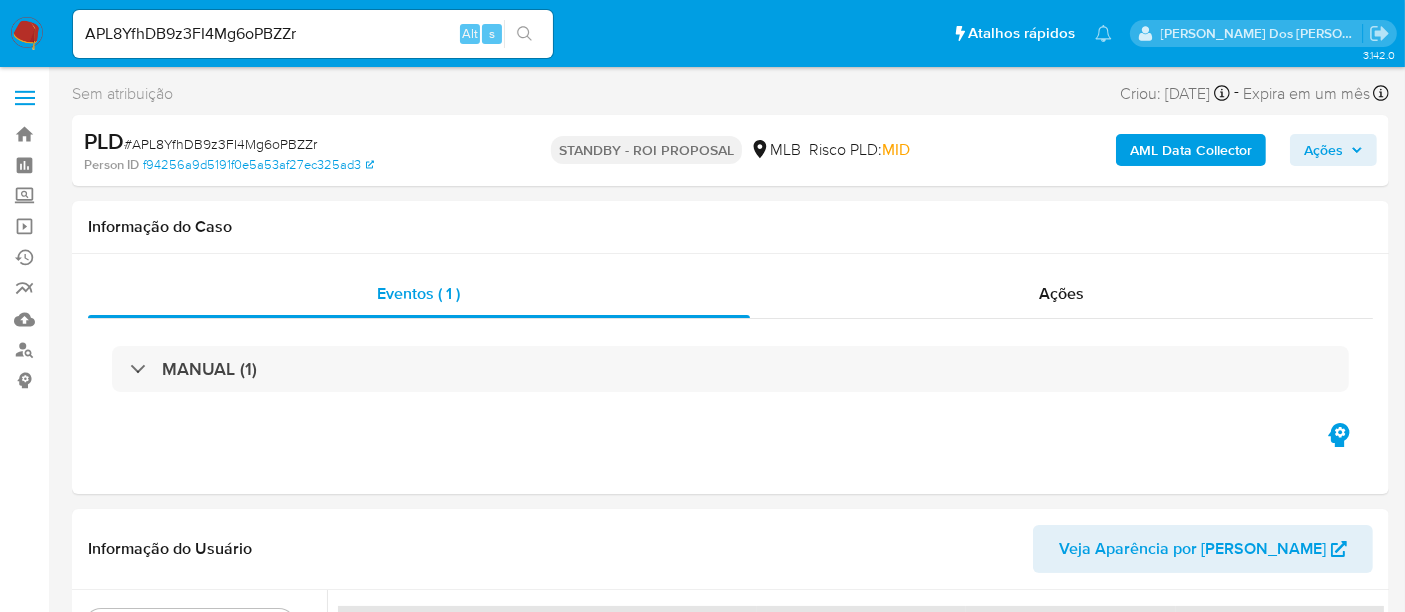 click on "APL8YfhDB9z3FI4Mg6oPBZZr Alt s" at bounding box center (313, 34) 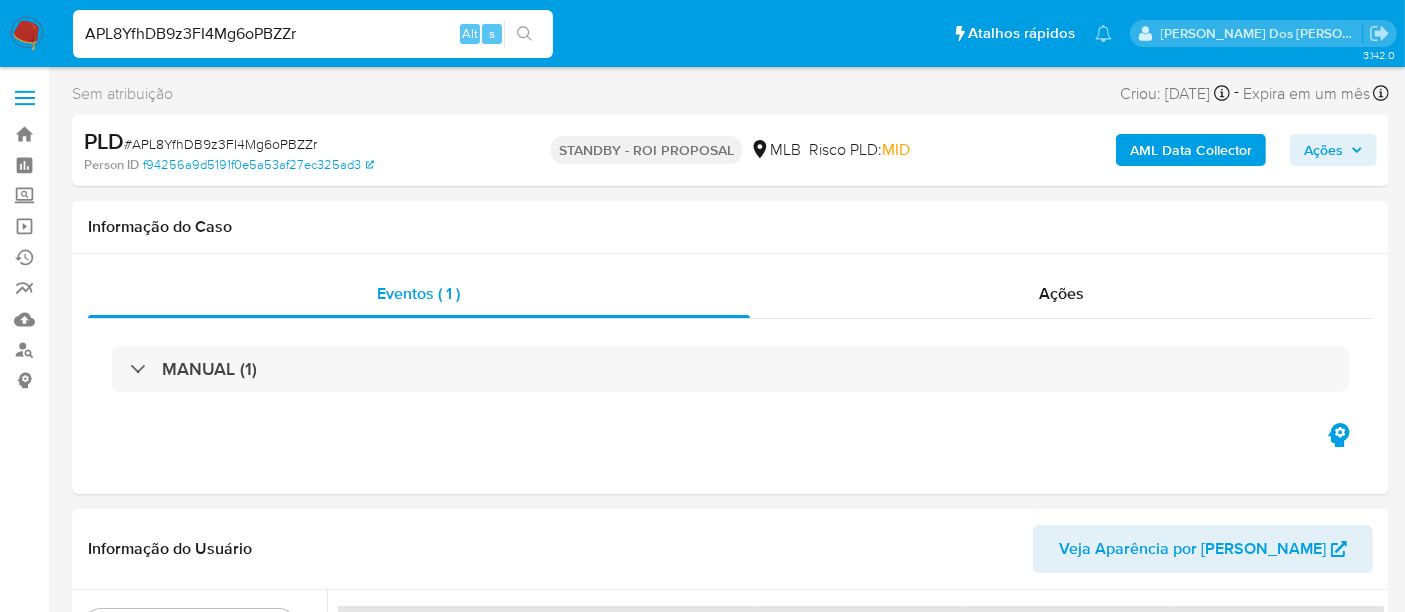 click on "APL8YfhDB9z3FI4Mg6oPBZZr" at bounding box center (313, 34) 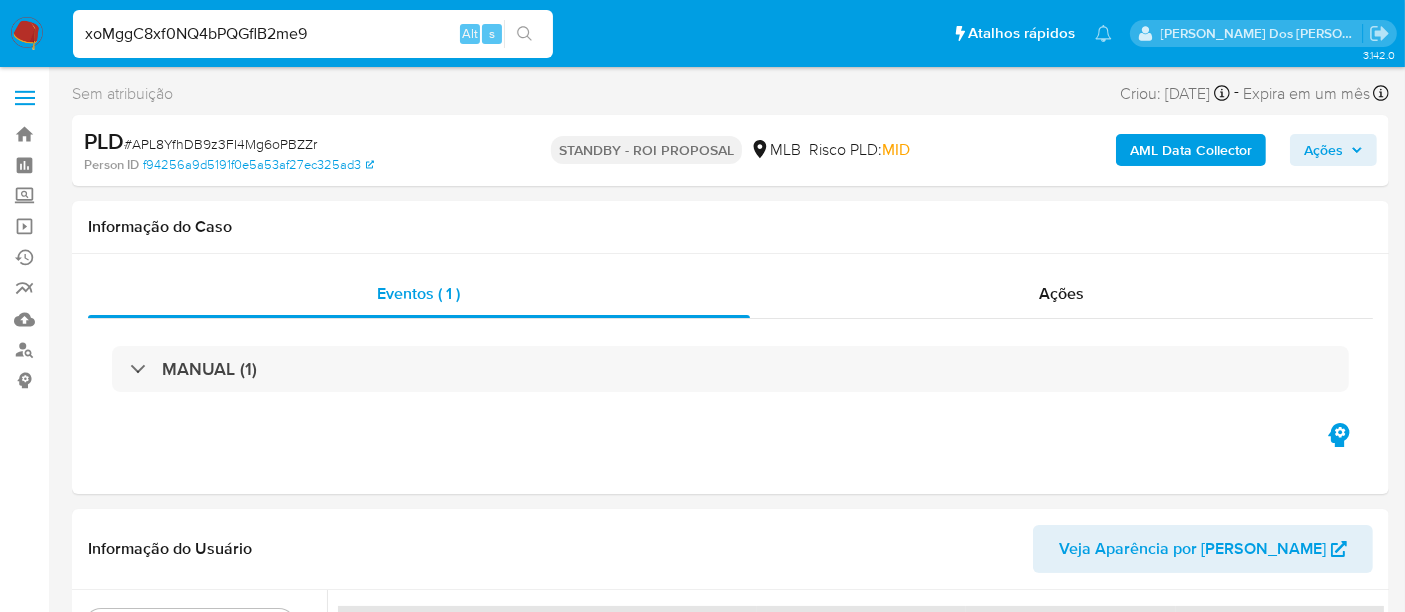 type on "xoMggC8xf0NQ4bPQGflB2me9" 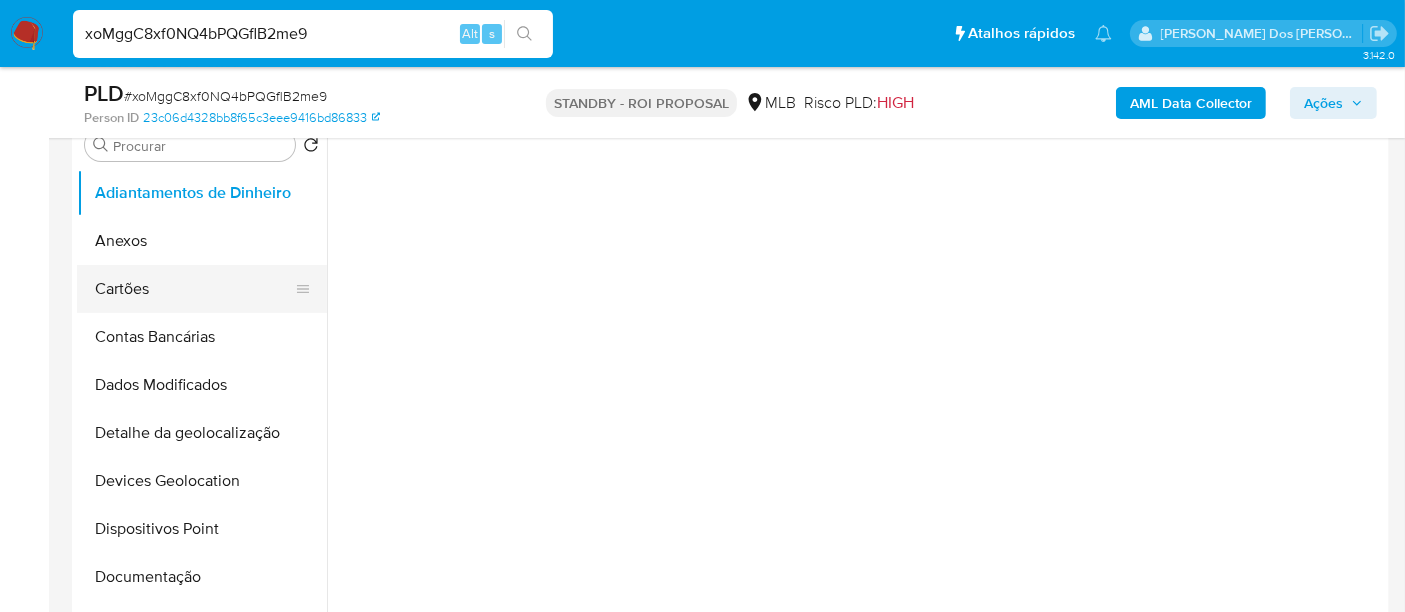 scroll, scrollTop: 444, scrollLeft: 0, axis: vertical 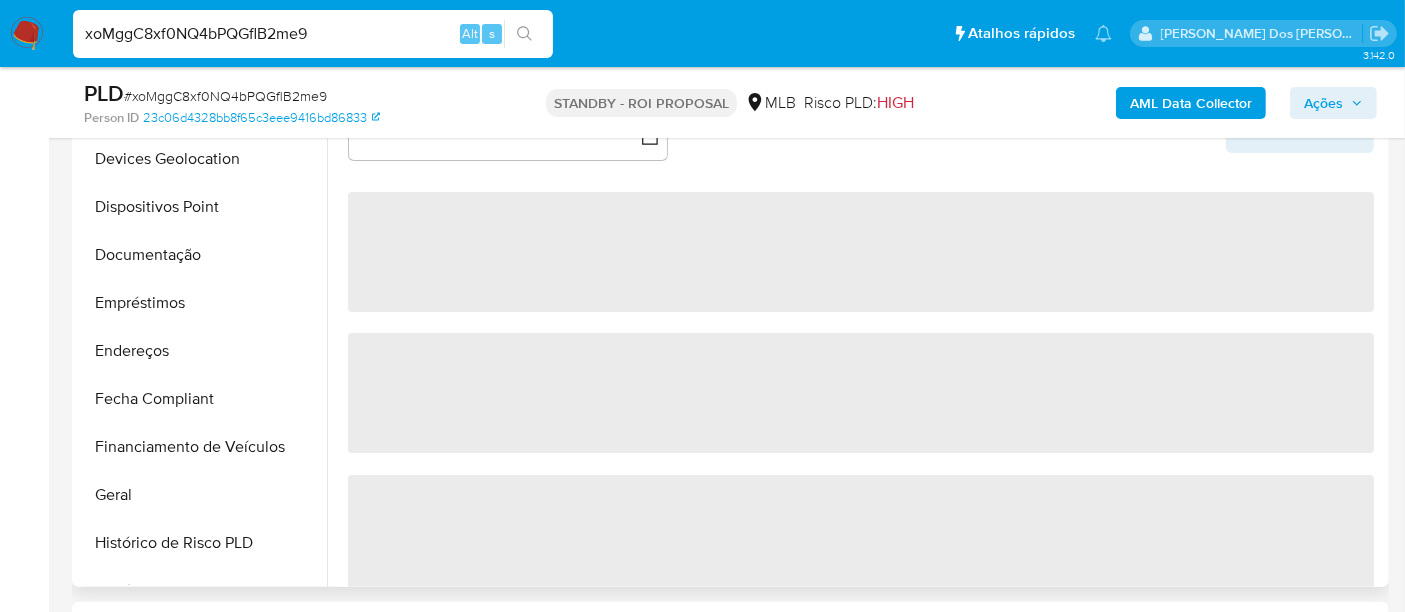 select on "10" 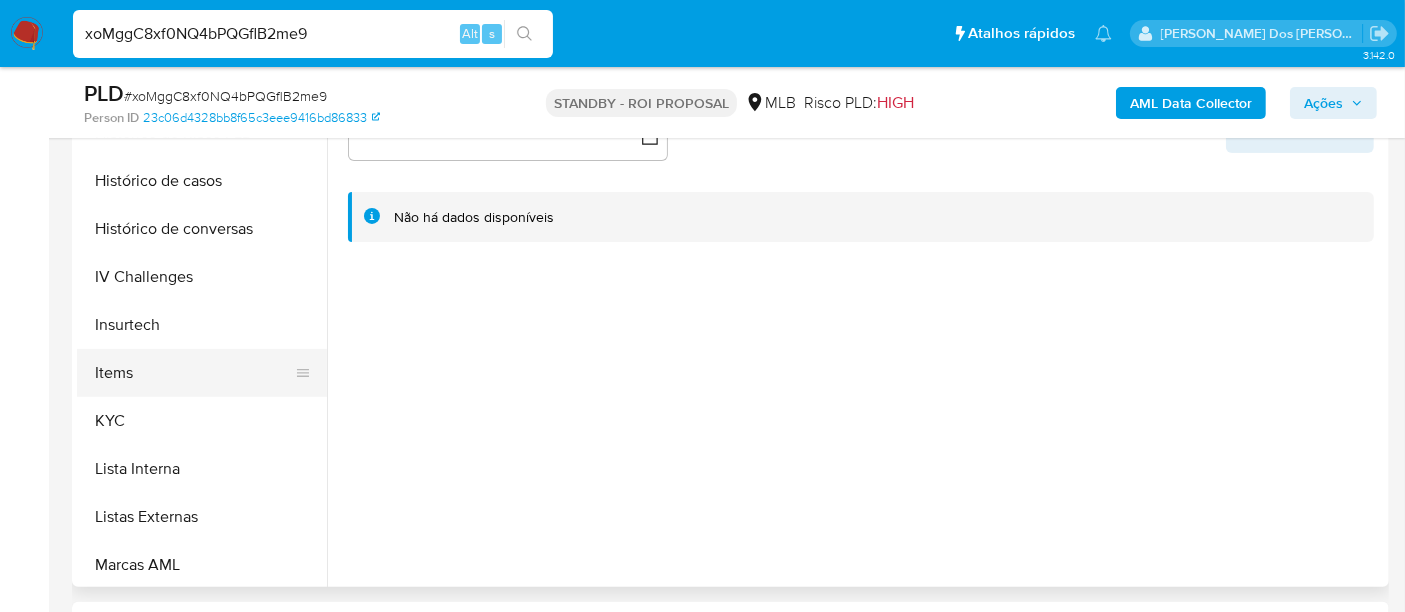 scroll, scrollTop: 777, scrollLeft: 0, axis: vertical 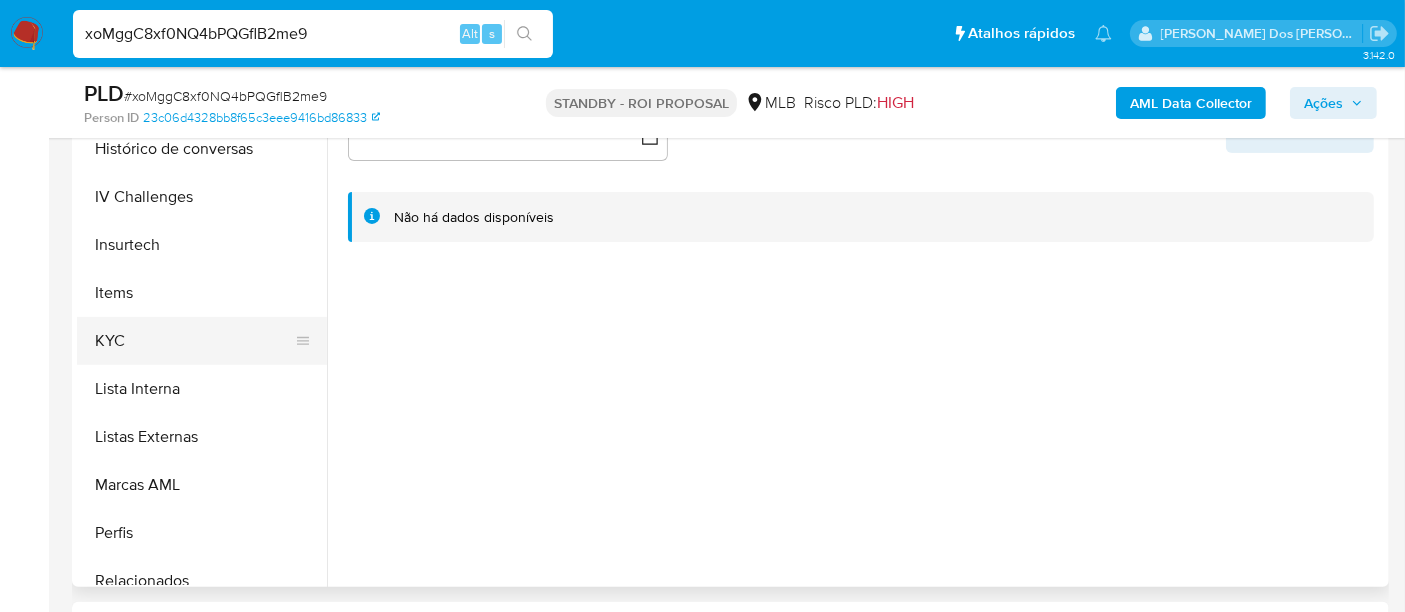 click on "KYC" at bounding box center [194, 341] 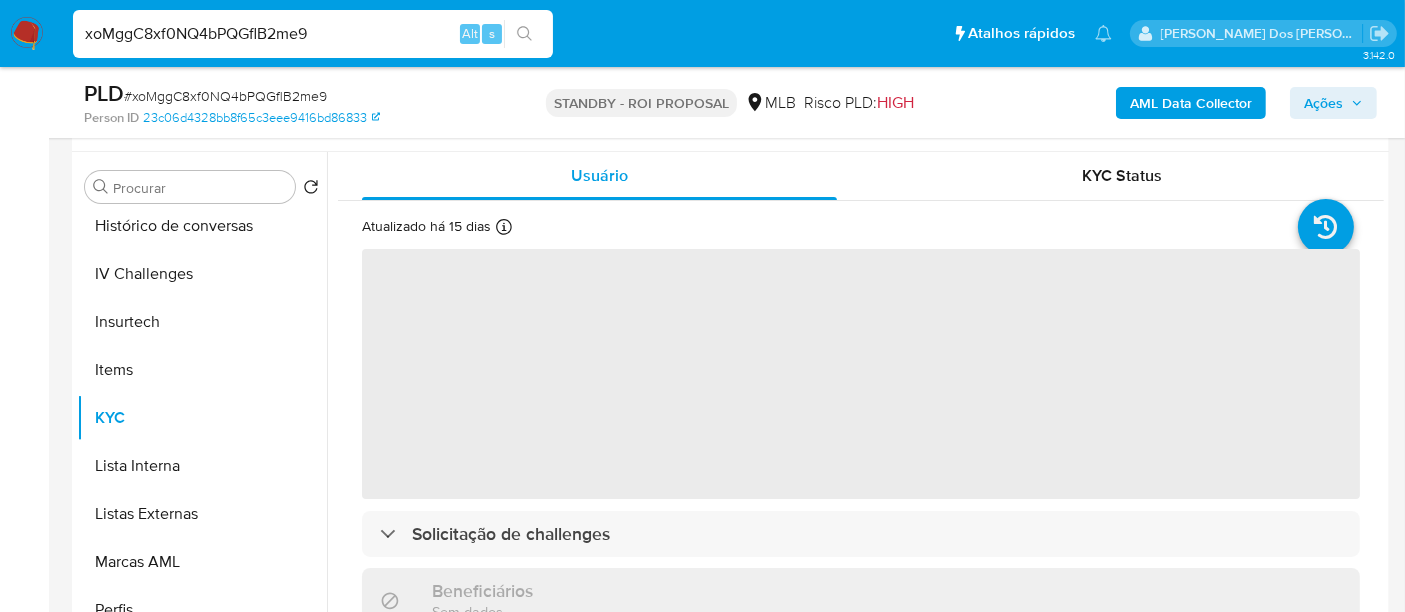 scroll, scrollTop: 333, scrollLeft: 0, axis: vertical 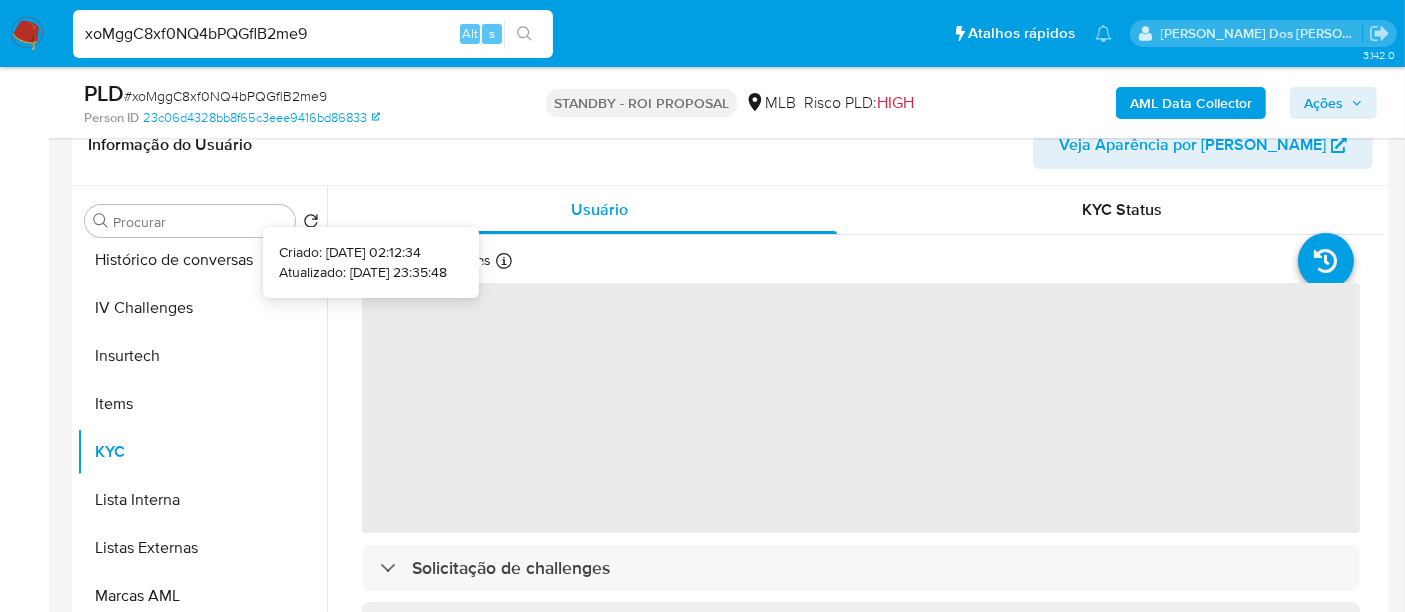 type 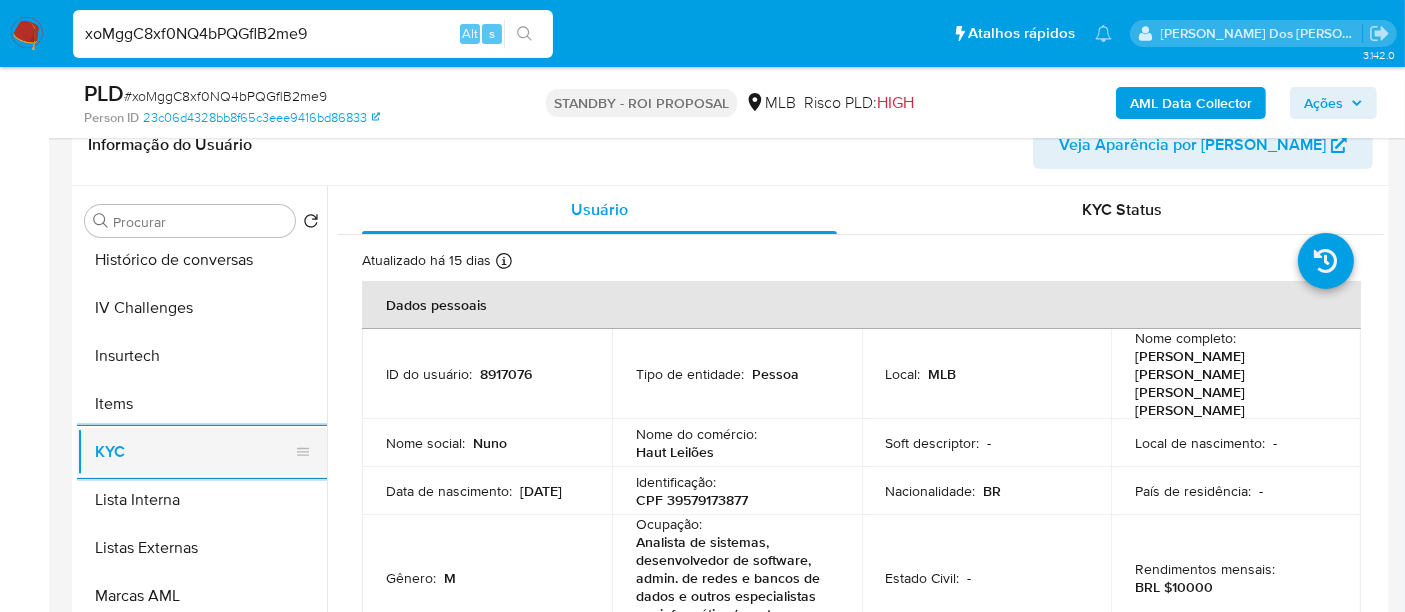 scroll, scrollTop: 666, scrollLeft: 0, axis: vertical 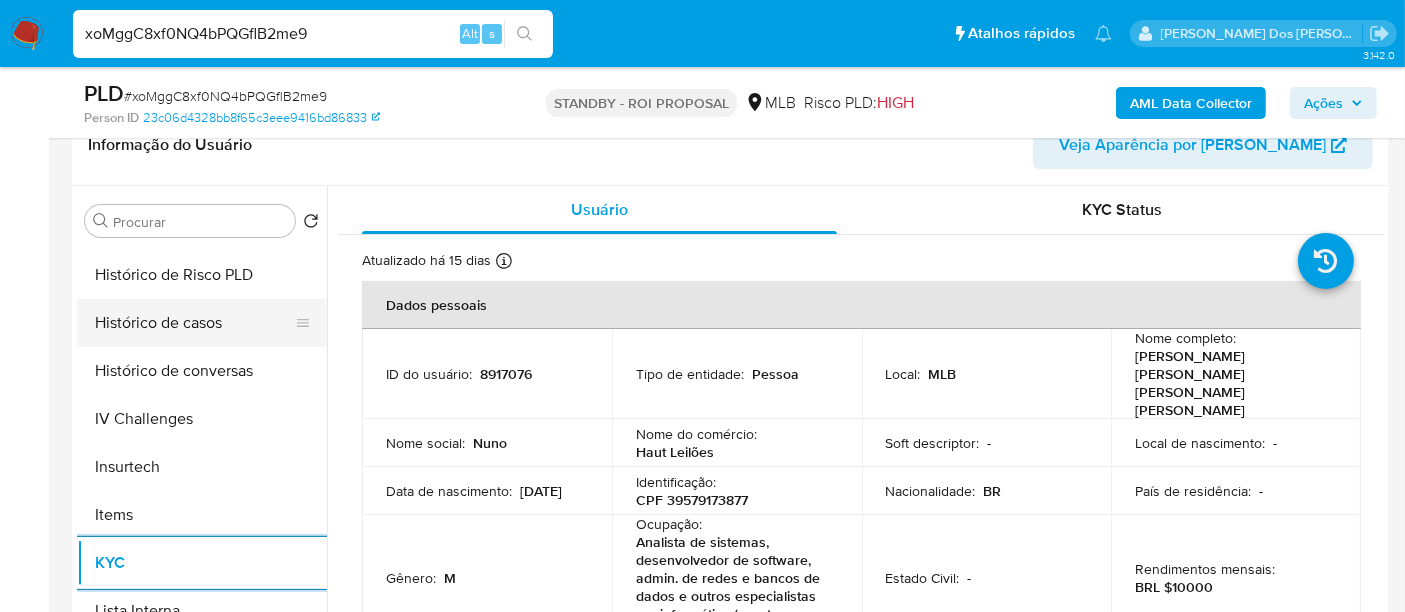 click on "Histórico de casos" at bounding box center [194, 323] 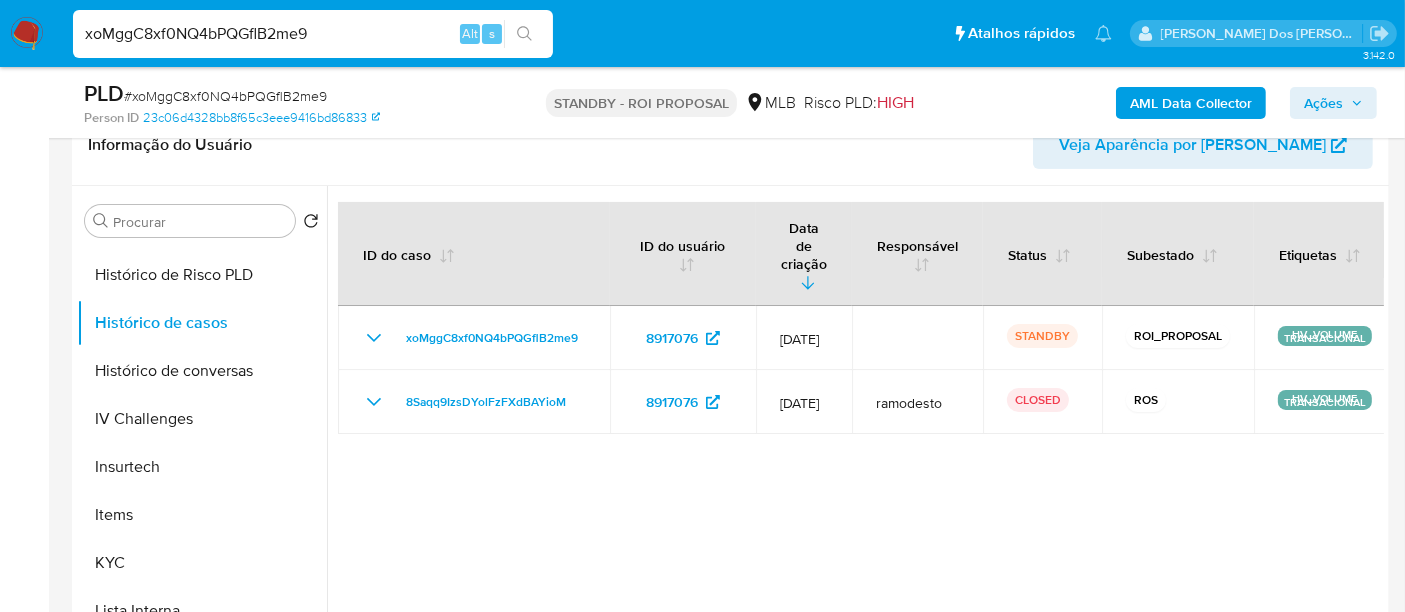 type 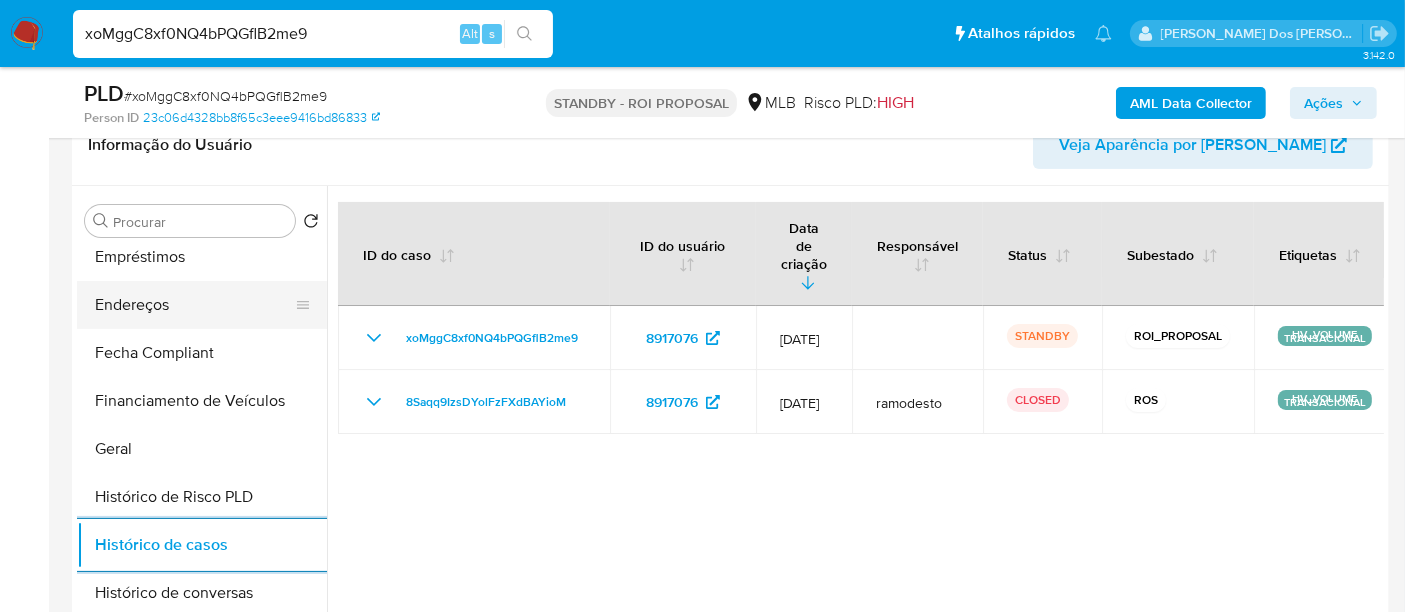 scroll, scrollTop: 333, scrollLeft: 0, axis: vertical 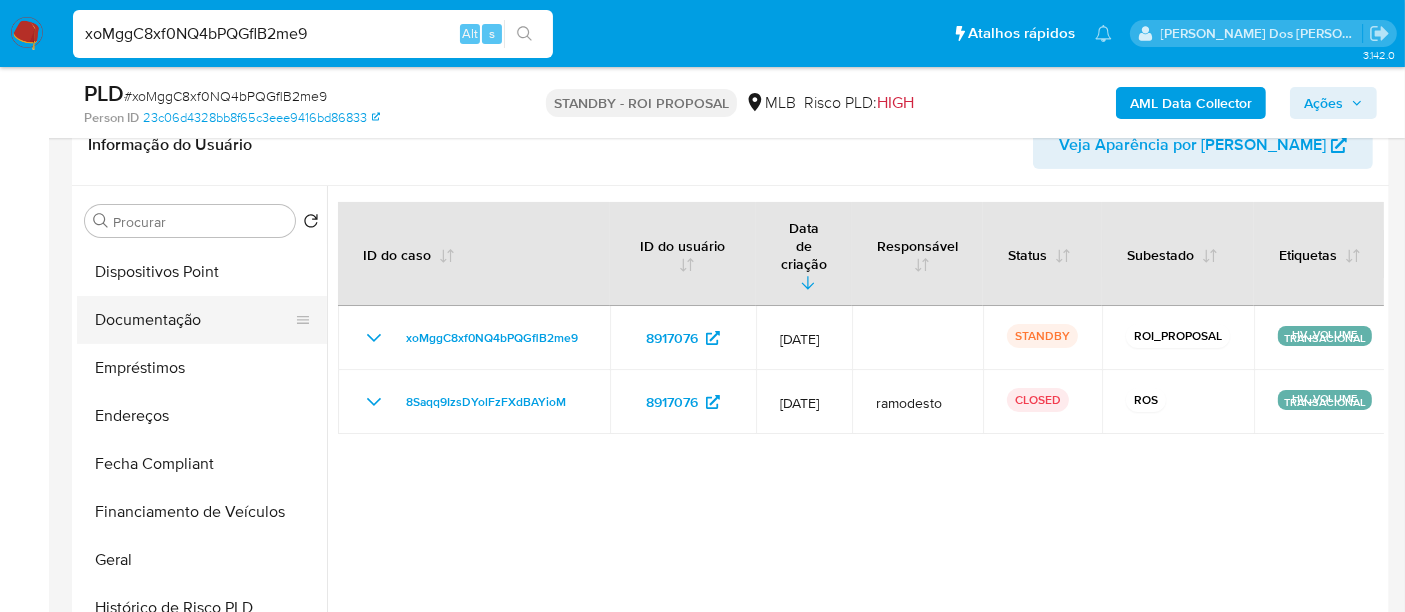 click on "Documentação" at bounding box center (194, 320) 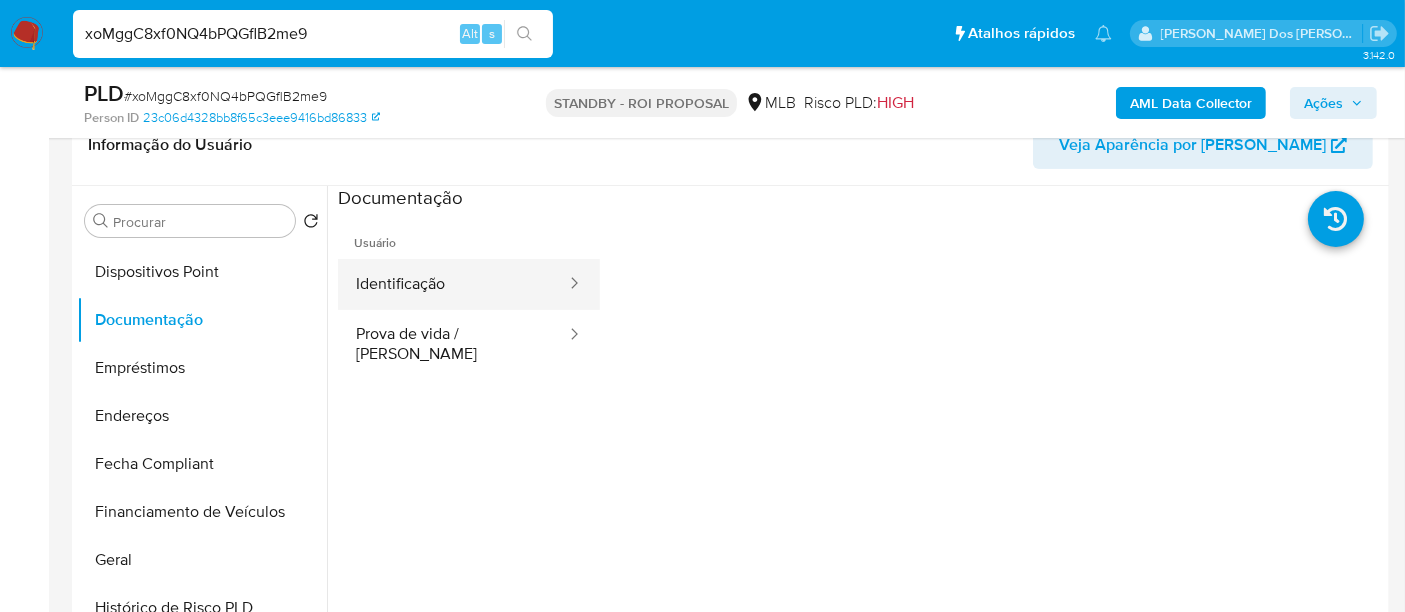 click on "Identificação" at bounding box center (453, 284) 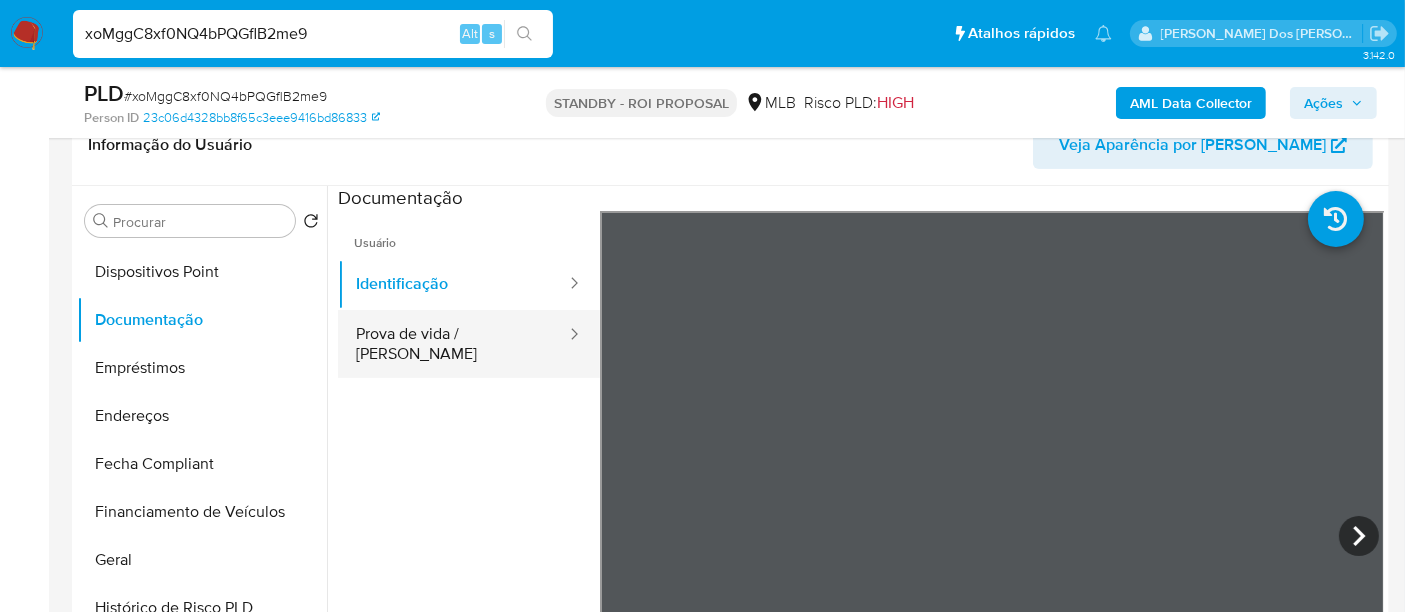 drag, startPoint x: 483, startPoint y: 342, endPoint x: 517, endPoint y: 345, distance: 34.132095 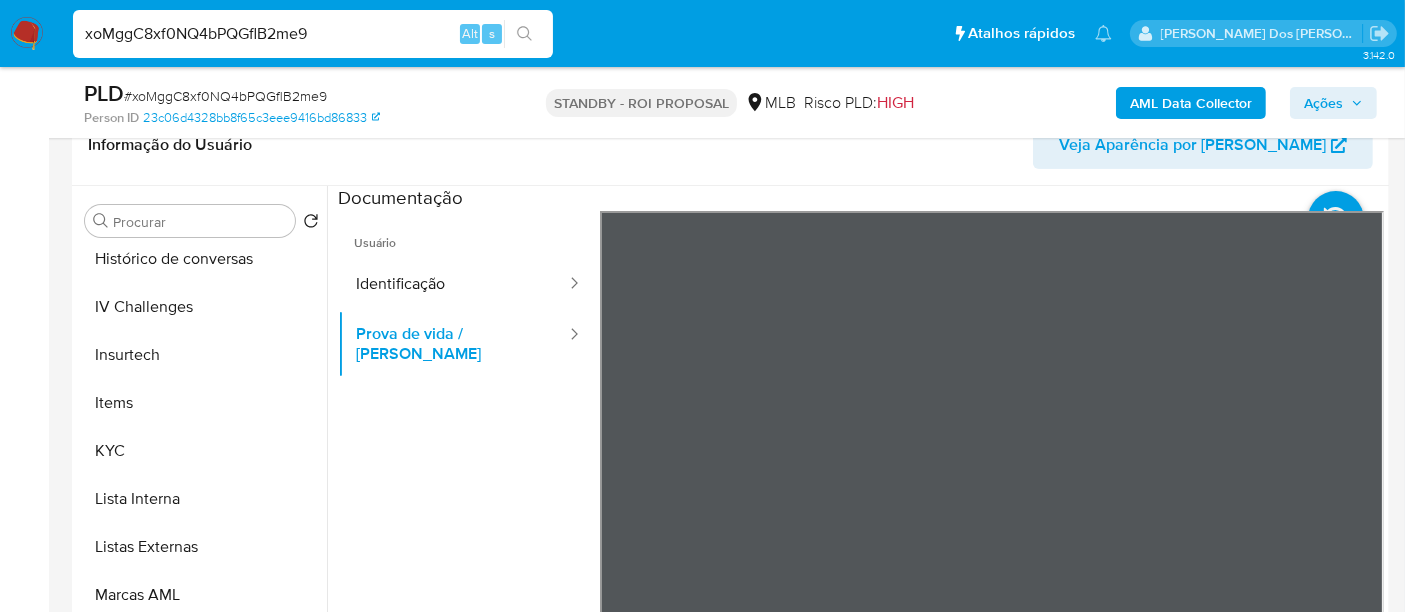 scroll, scrollTop: 844, scrollLeft: 0, axis: vertical 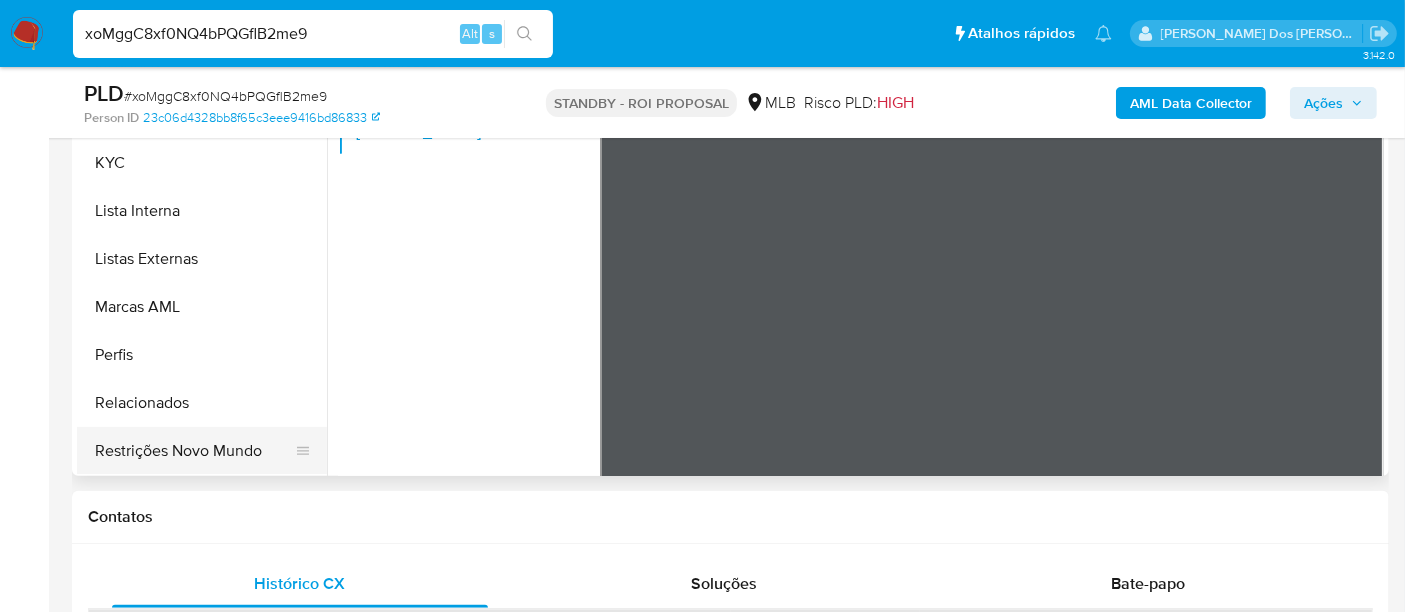 click on "Restrições Novo Mundo" at bounding box center [194, 451] 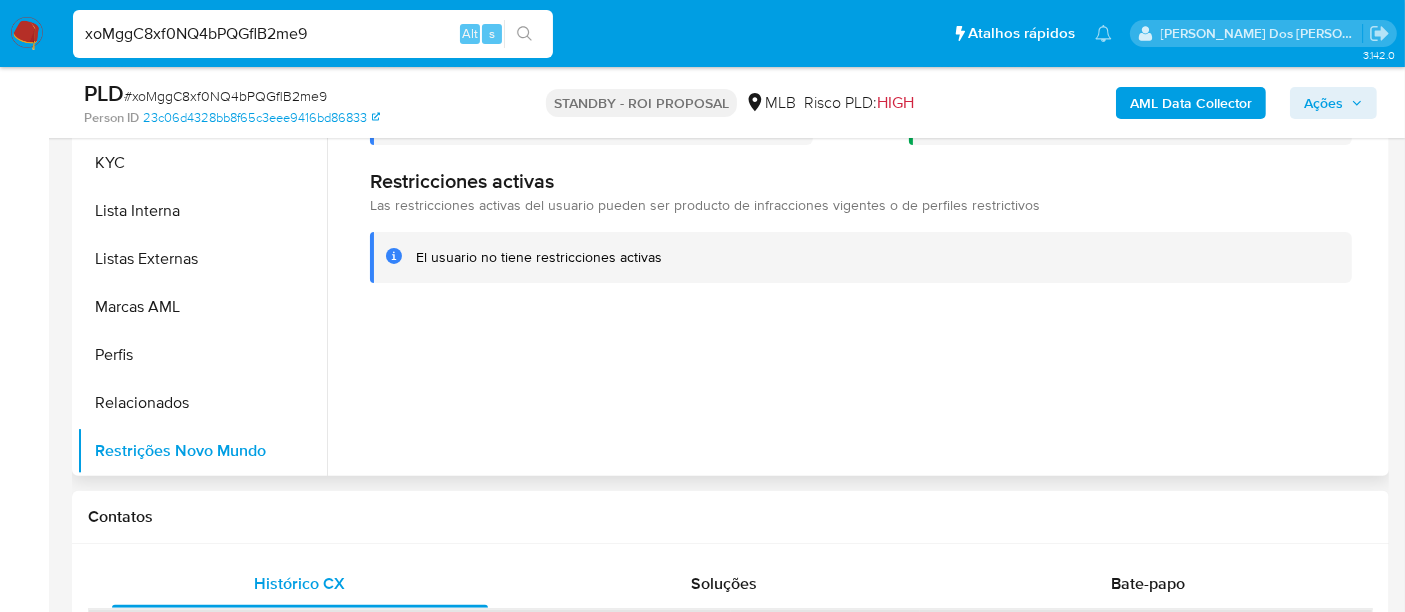 type 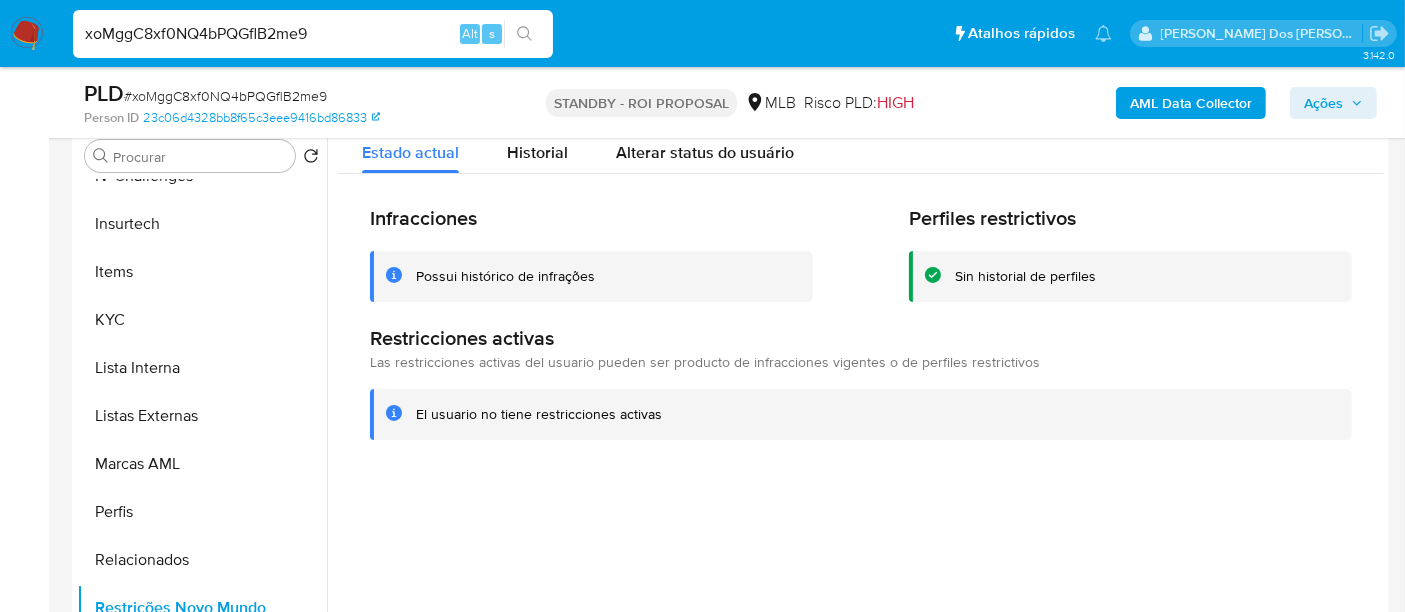scroll, scrollTop: 333, scrollLeft: 0, axis: vertical 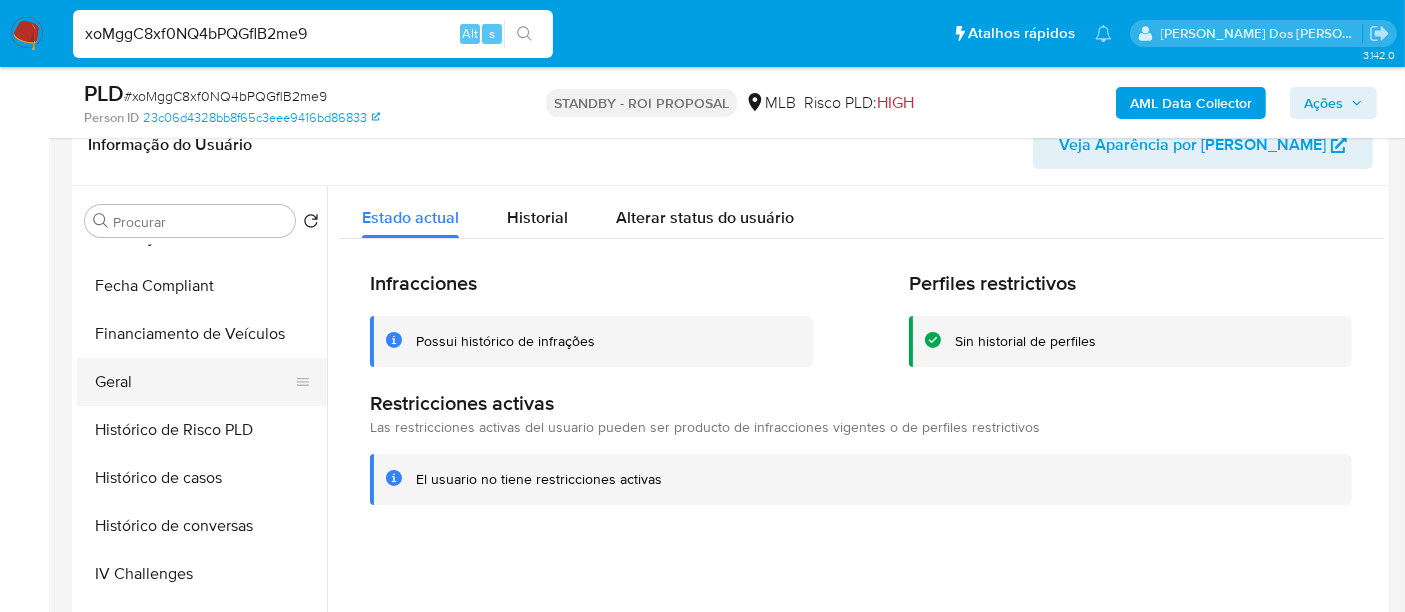drag, startPoint x: 119, startPoint y: 384, endPoint x: 144, endPoint y: 383, distance: 25.019993 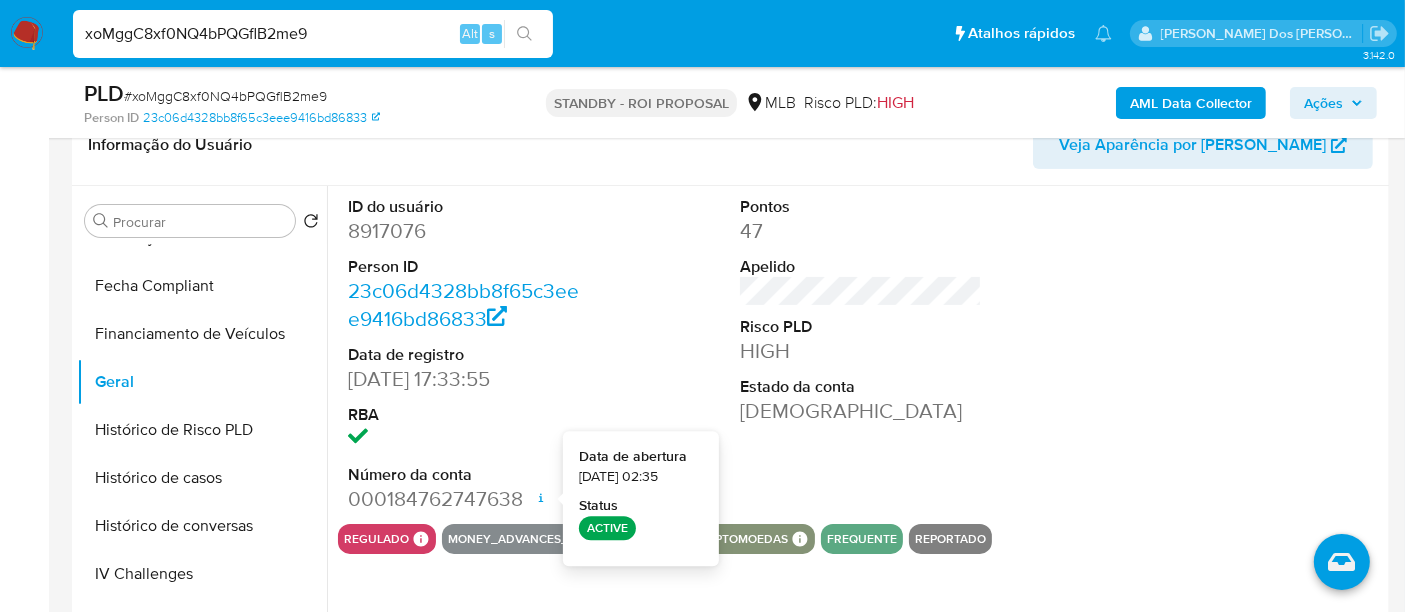 type 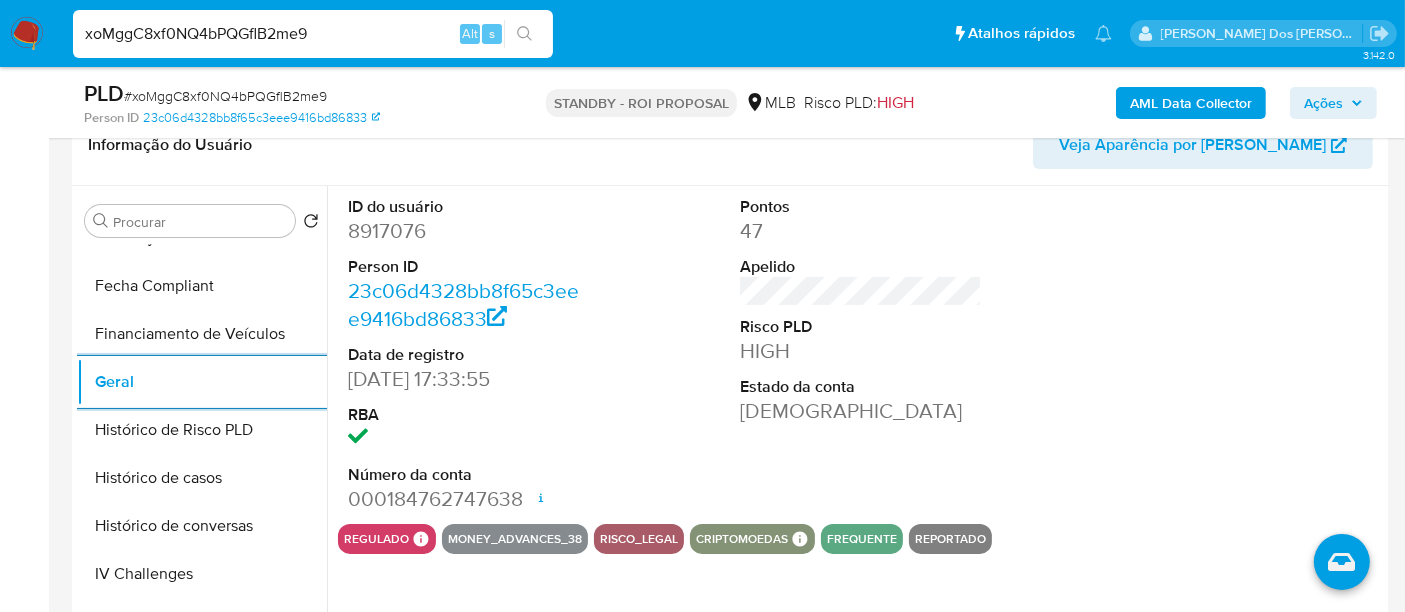 click on "xoMggC8xf0NQ4bPQGflB2me9" at bounding box center [313, 34] 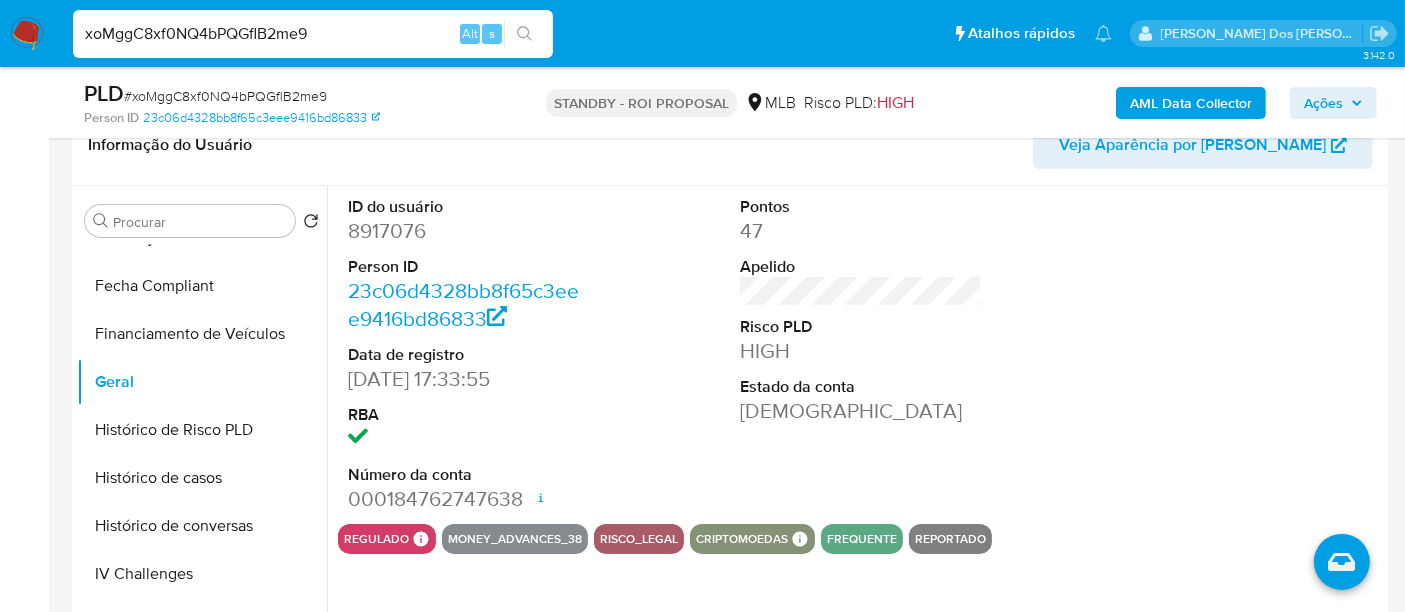 click on "xoMggC8xf0NQ4bPQGflB2me9" at bounding box center (313, 34) 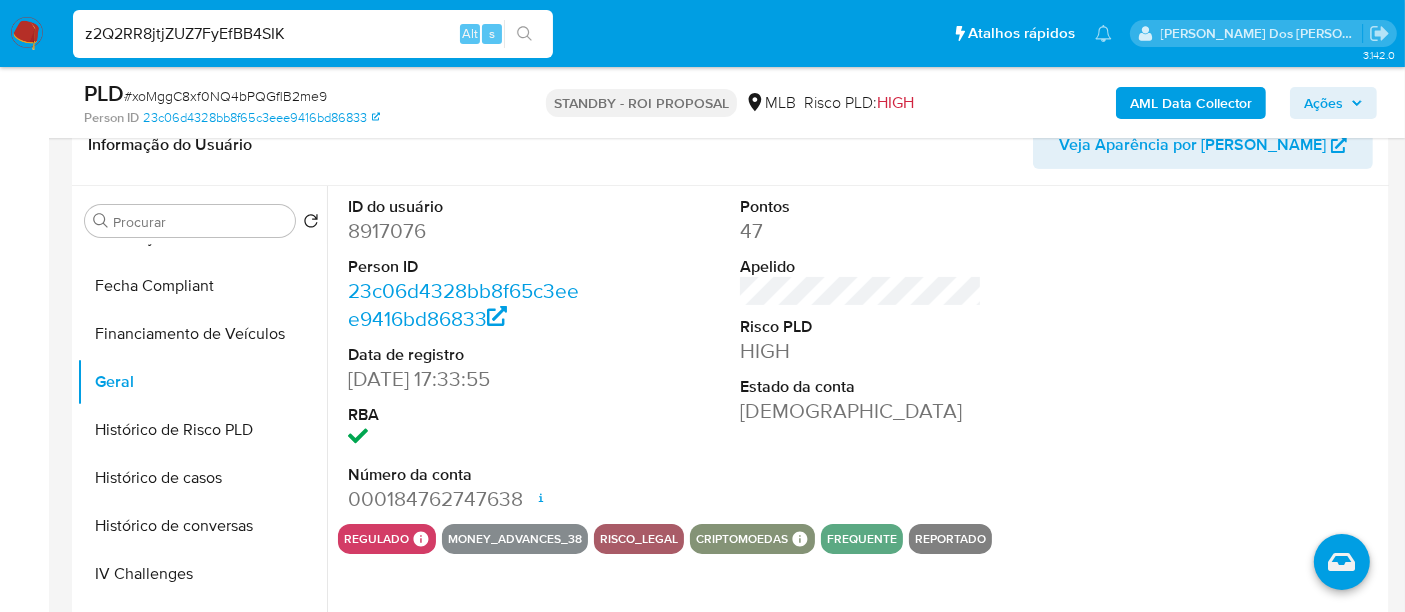 type on "z2Q2RR8jtjZUZ7FyEfBB4SIK" 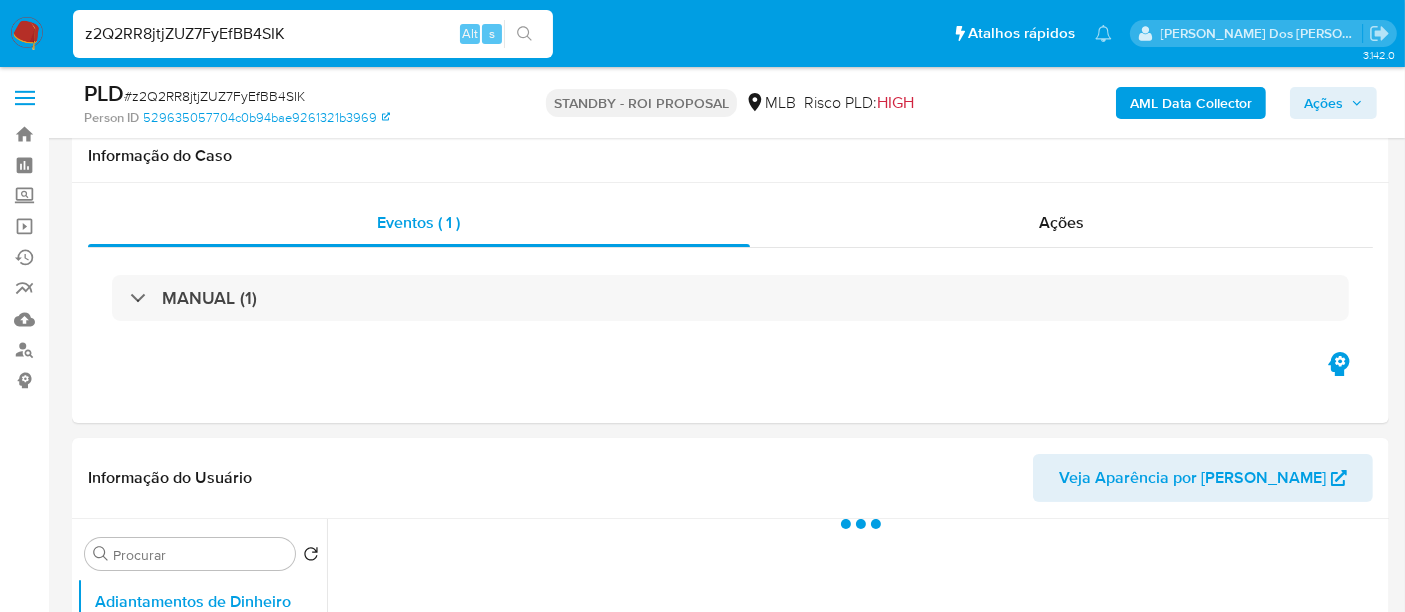 scroll, scrollTop: 333, scrollLeft: 0, axis: vertical 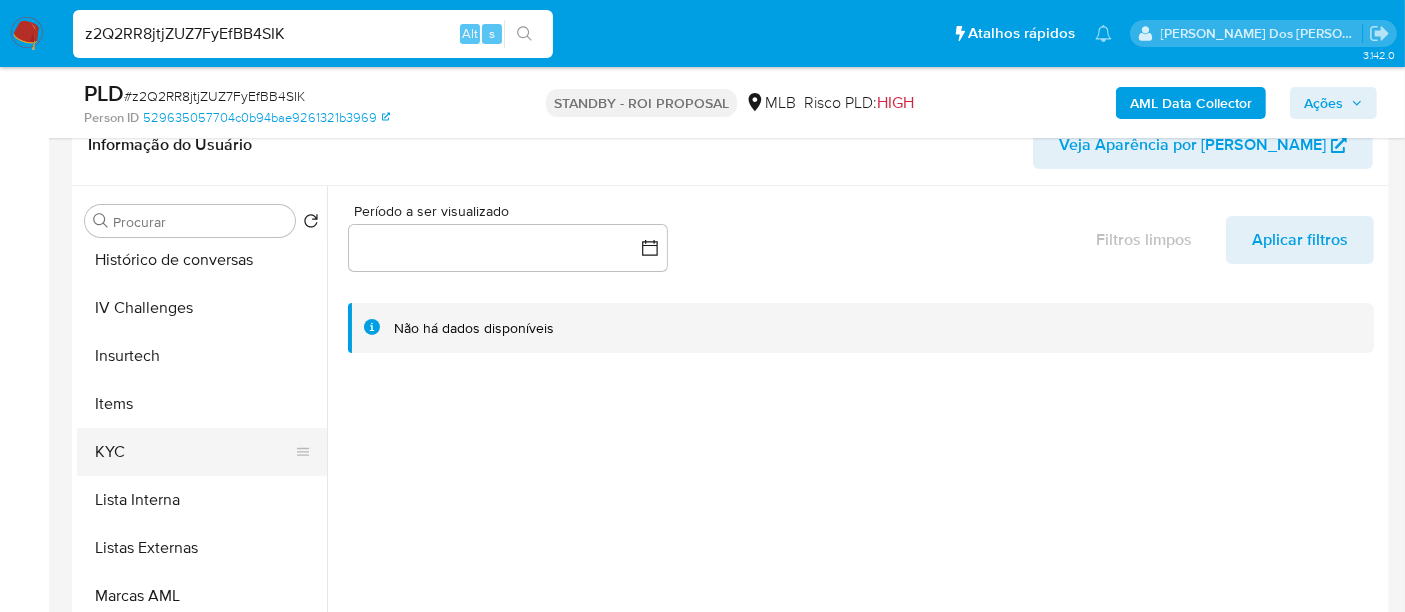 select on "10" 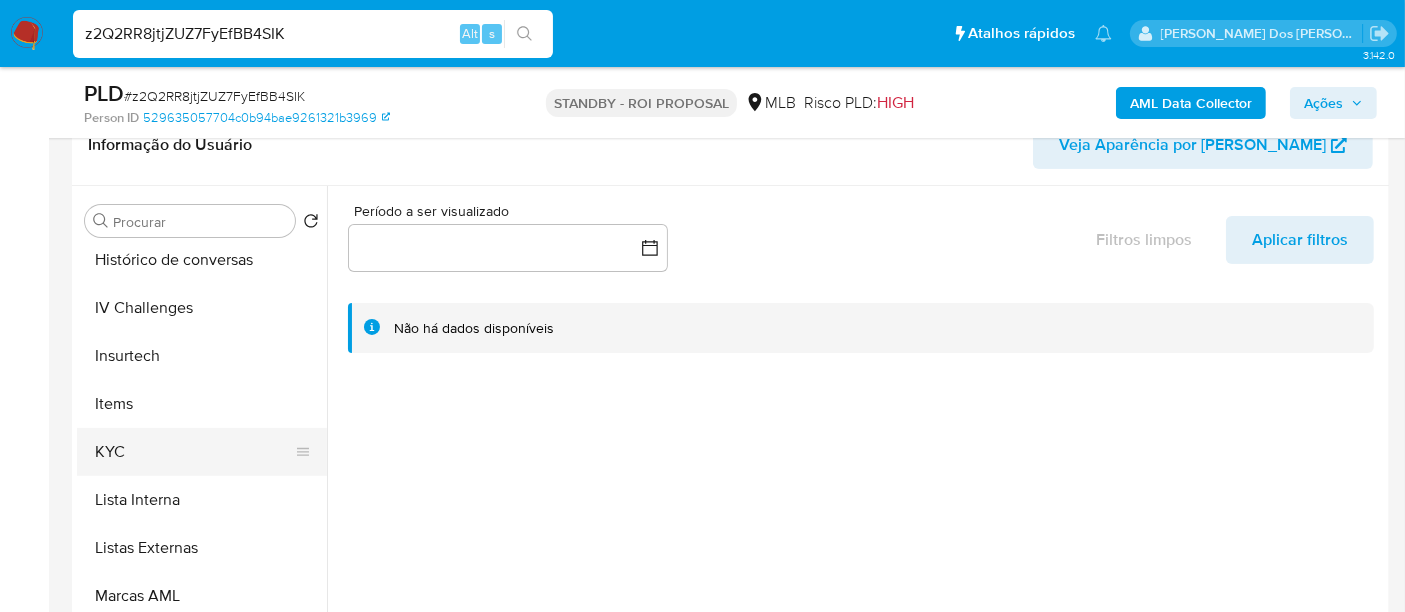 click on "KYC" at bounding box center [194, 452] 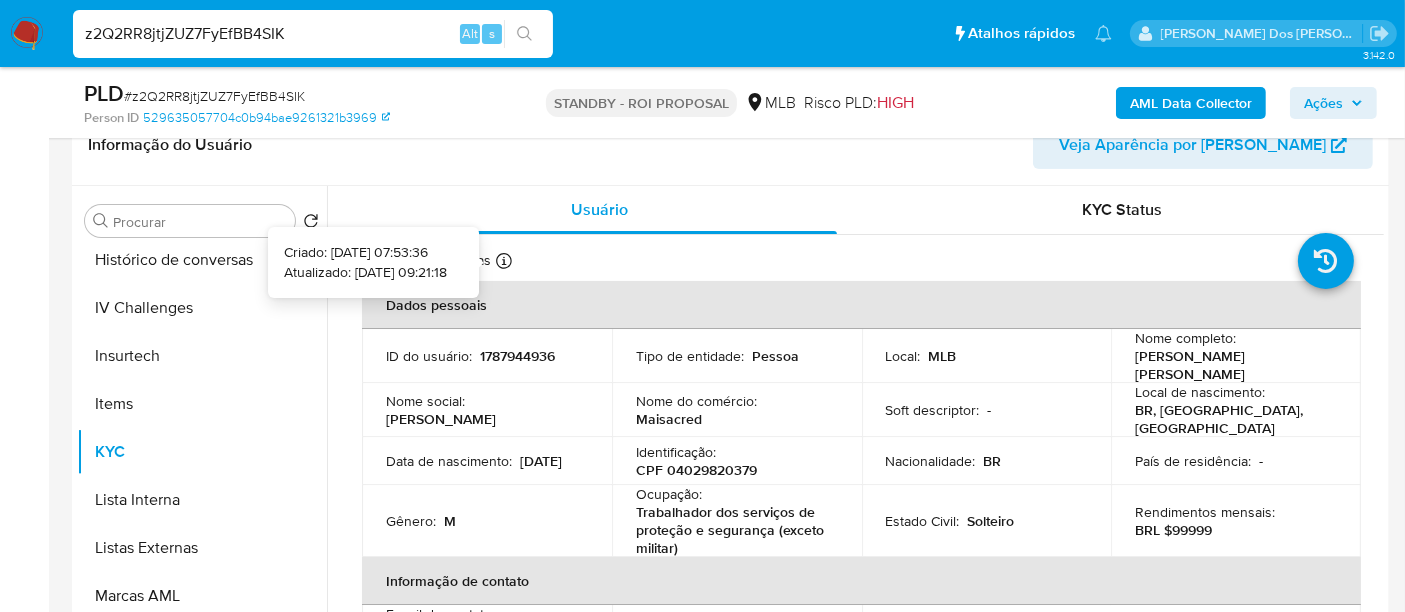 type 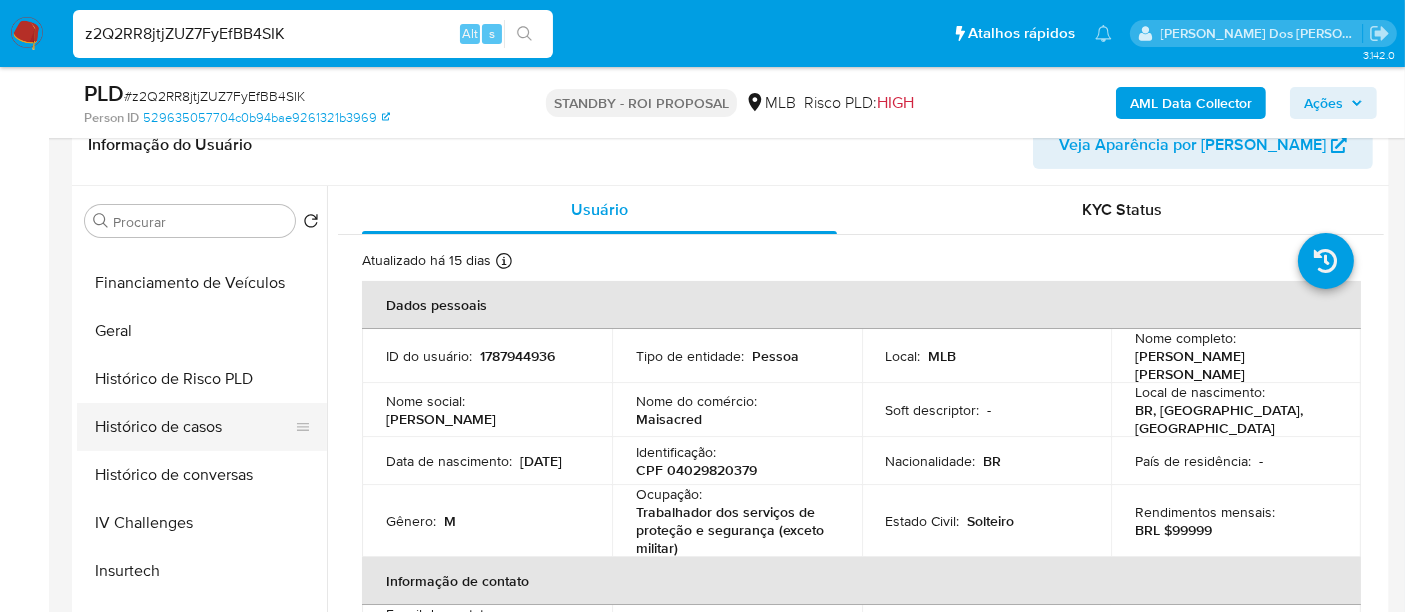 scroll, scrollTop: 555, scrollLeft: 0, axis: vertical 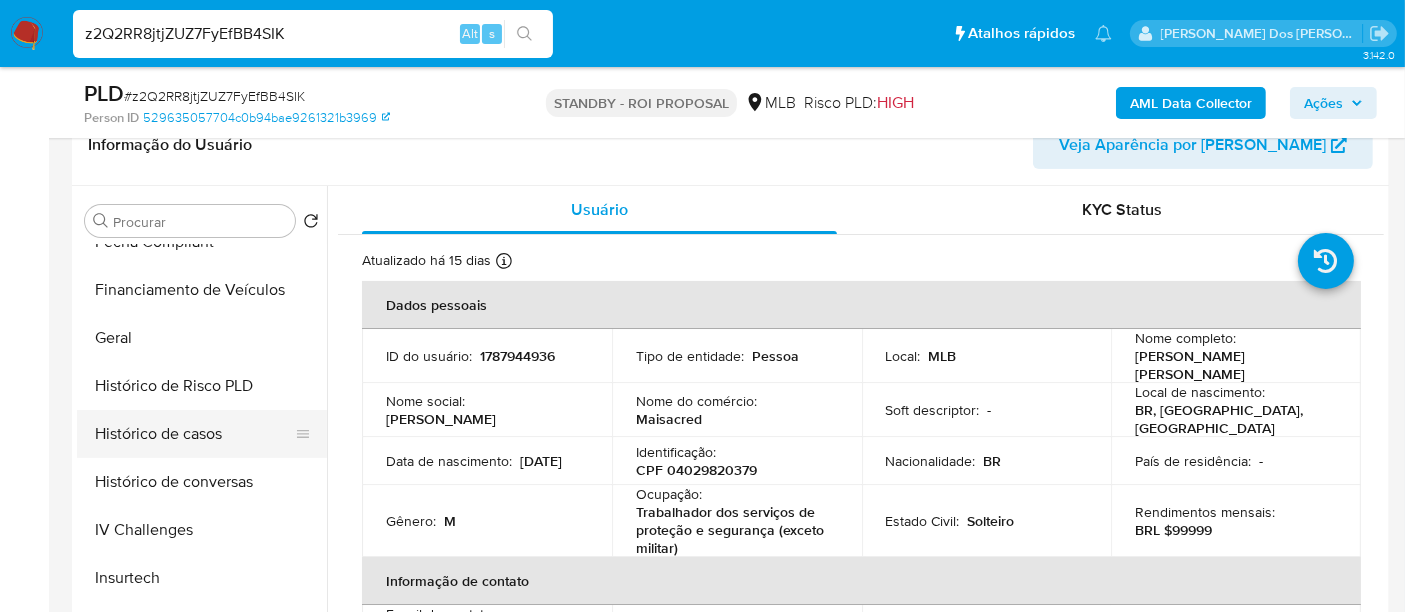 click on "Histórico de casos" at bounding box center [194, 434] 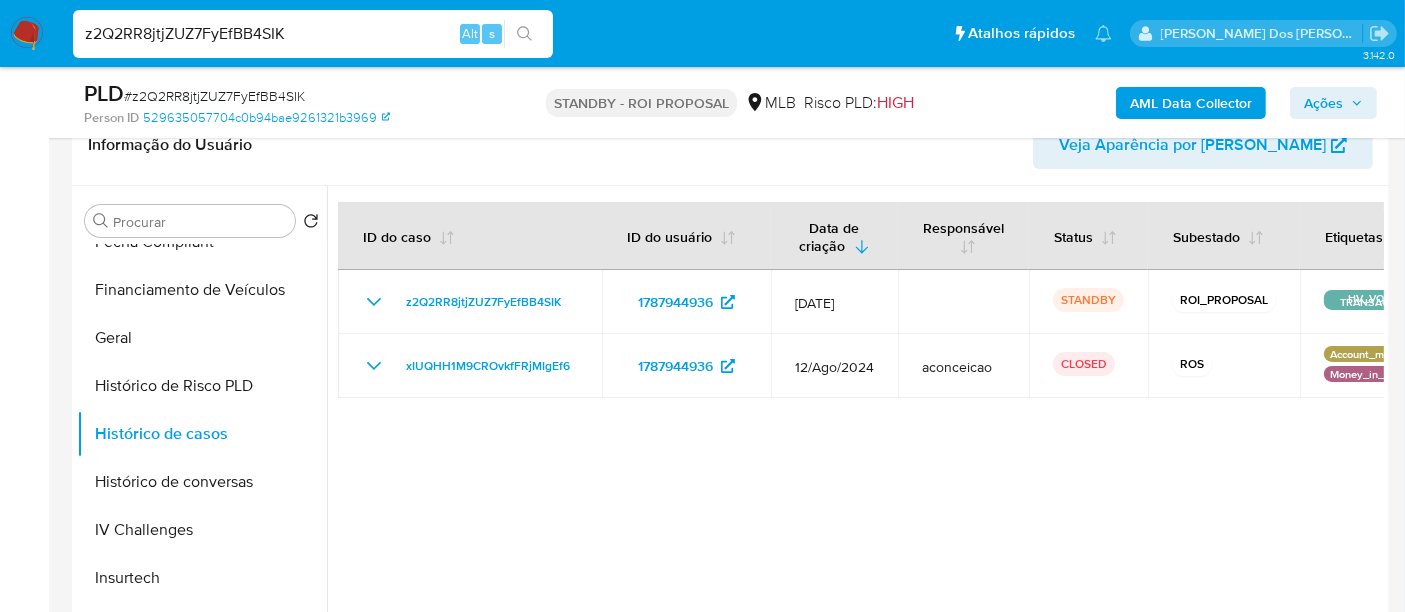 type 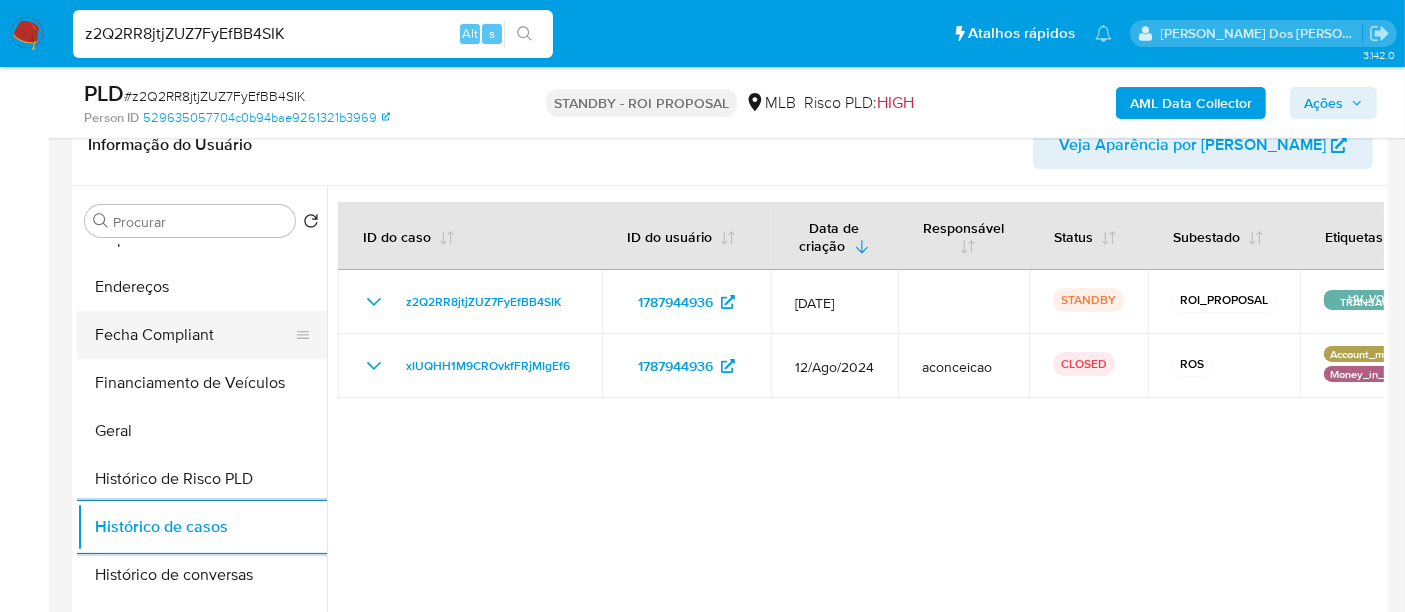 scroll, scrollTop: 333, scrollLeft: 0, axis: vertical 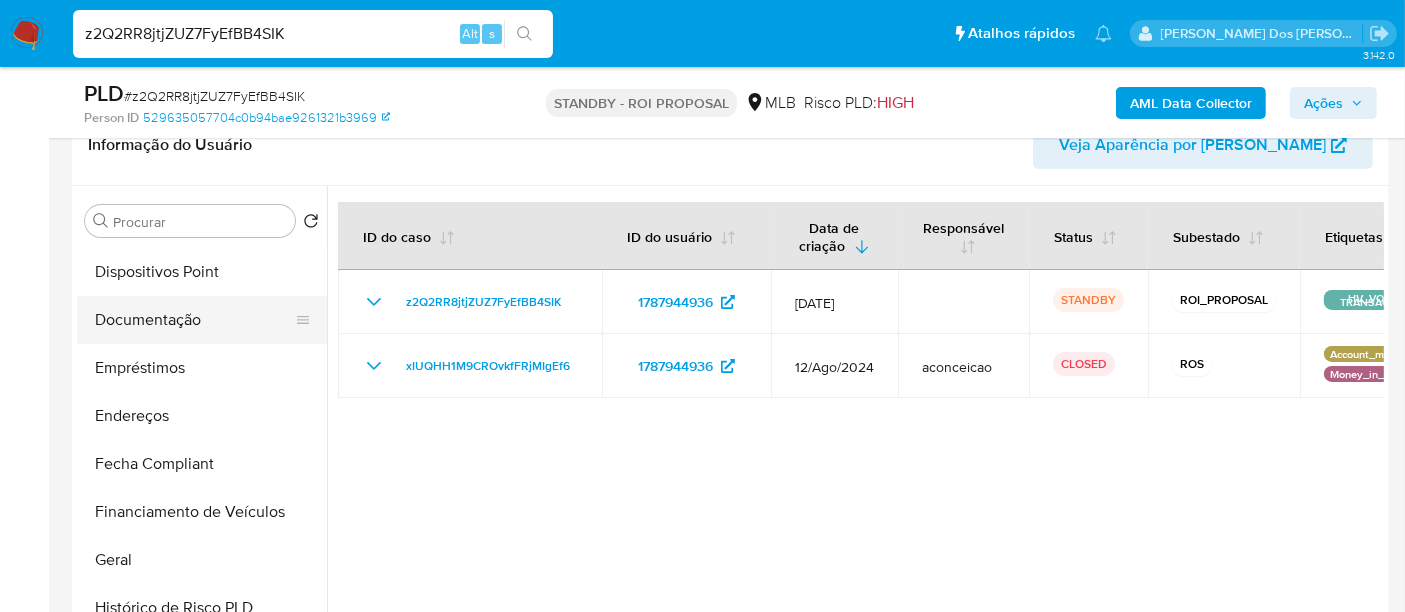 click on "Documentação" at bounding box center (194, 320) 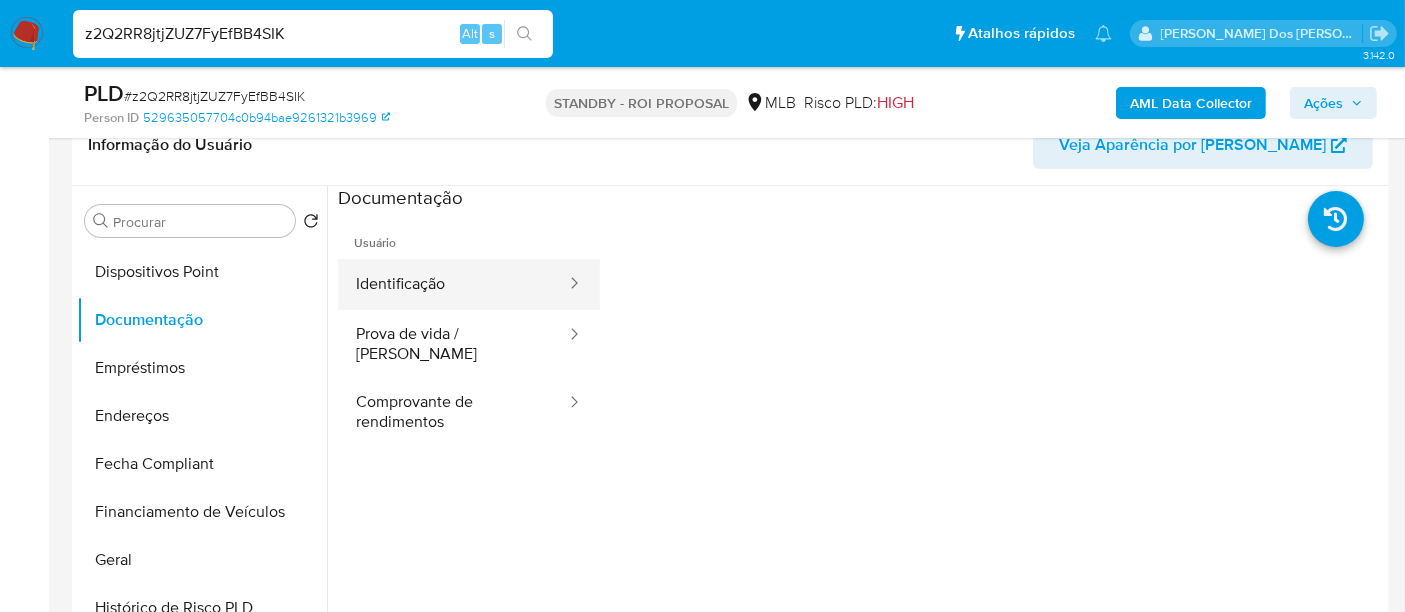 click on "Identificação" at bounding box center (453, 284) 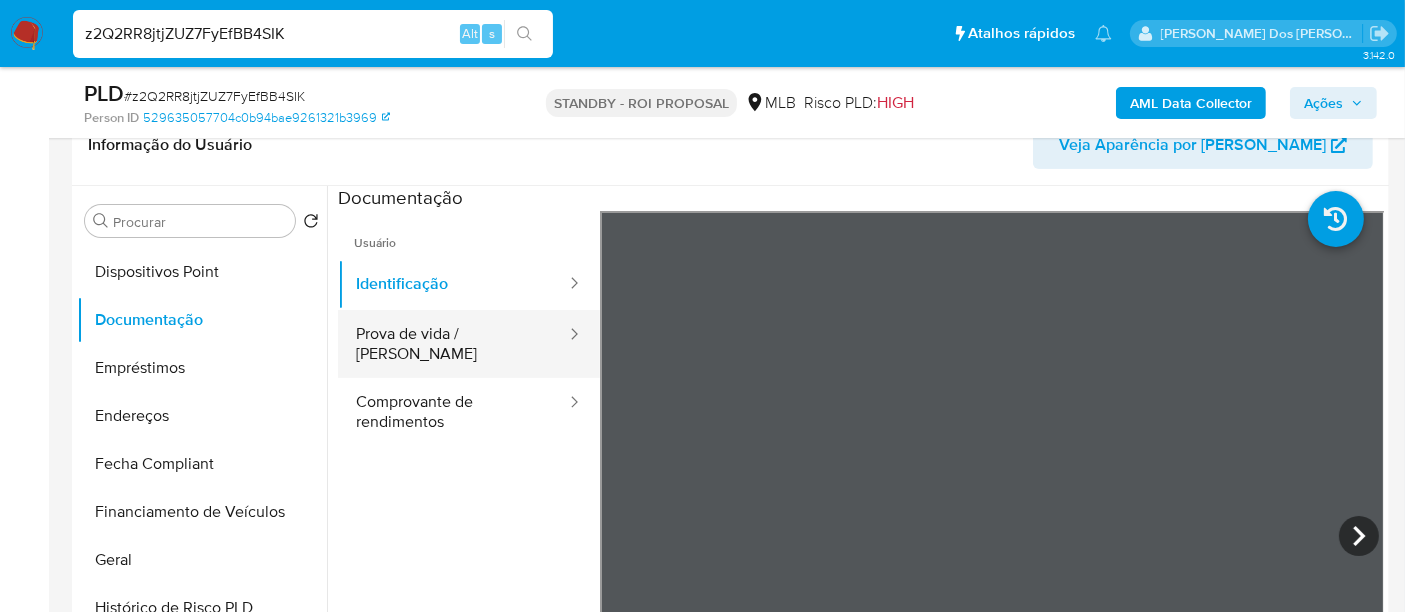 click on "Prova de vida / [PERSON_NAME]" at bounding box center (453, 344) 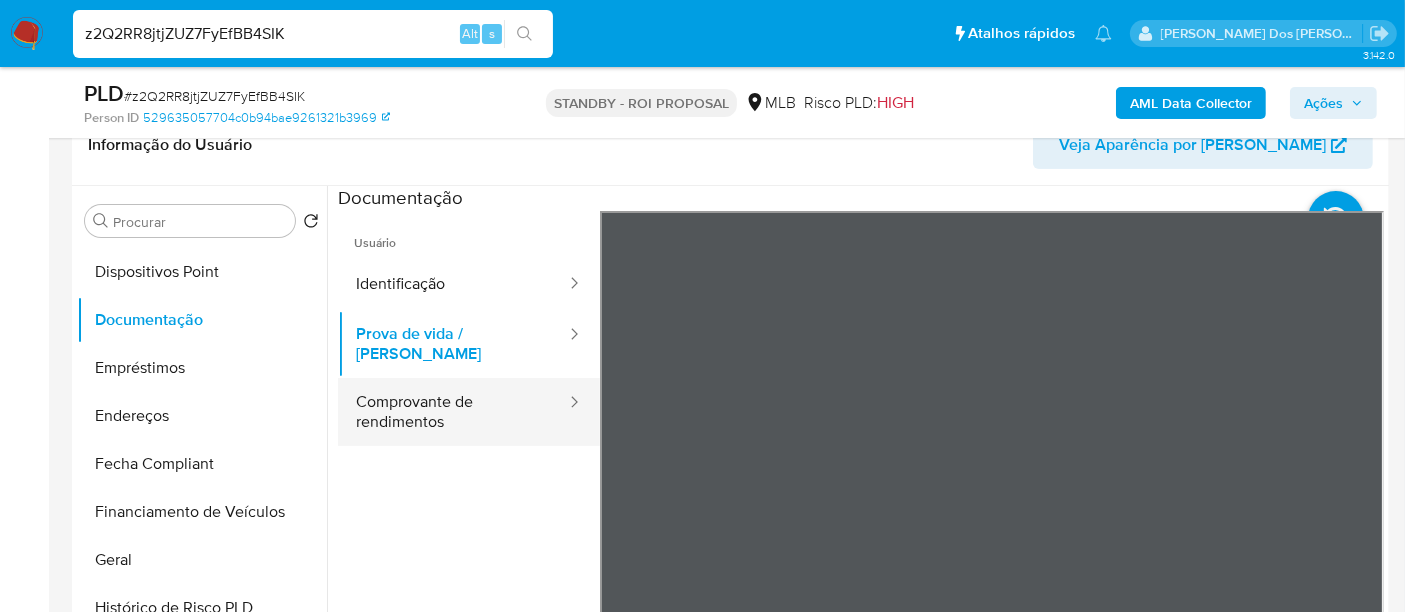 click on "Comprovante de rendimentos" at bounding box center [453, 412] 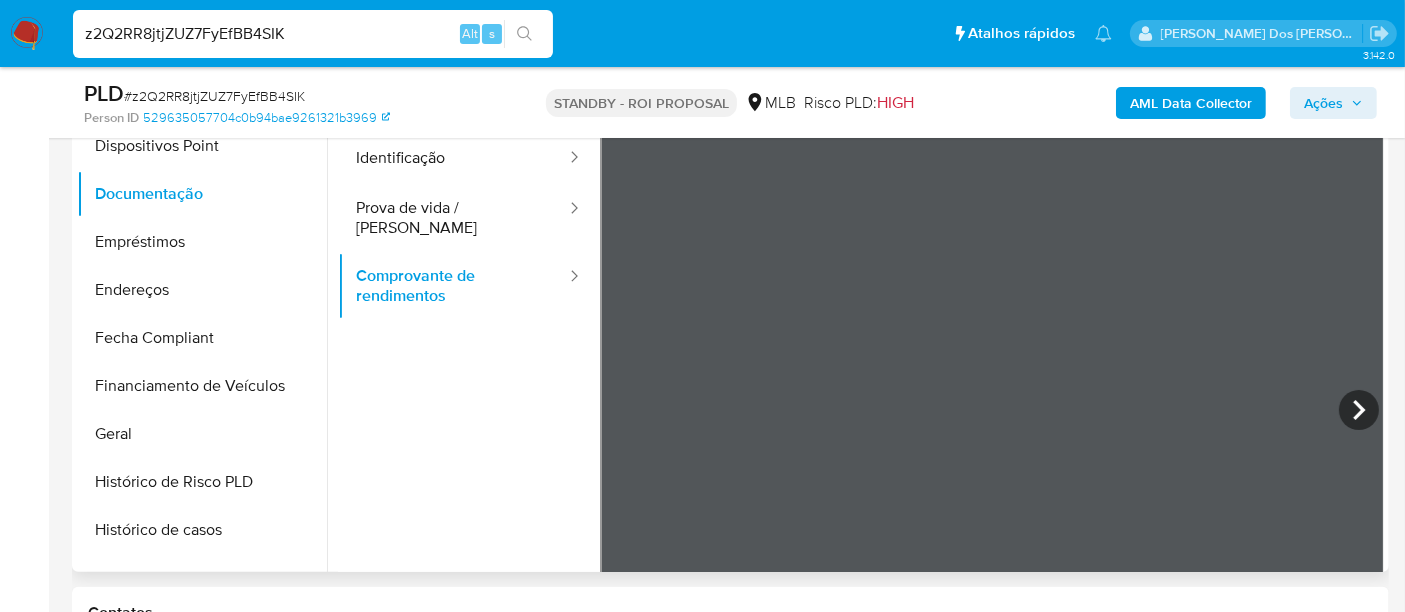 scroll, scrollTop: 555, scrollLeft: 0, axis: vertical 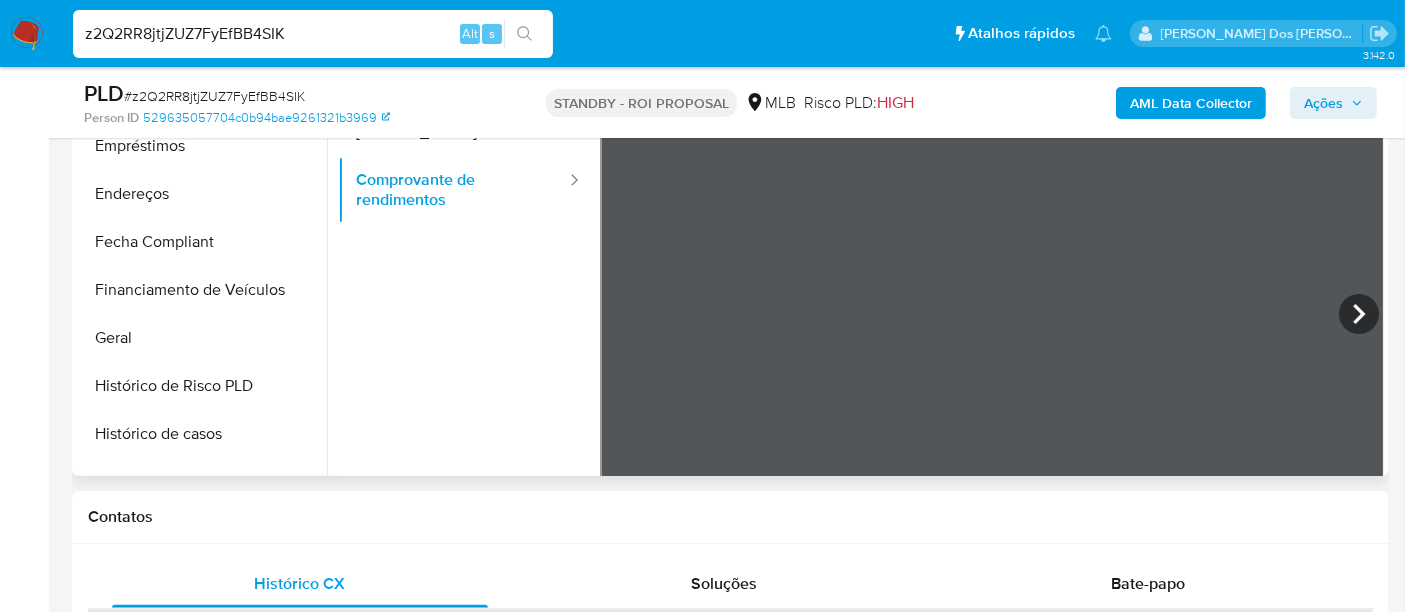 drag, startPoint x: 914, startPoint y: 535, endPoint x: 537, endPoint y: 454, distance: 385.60342 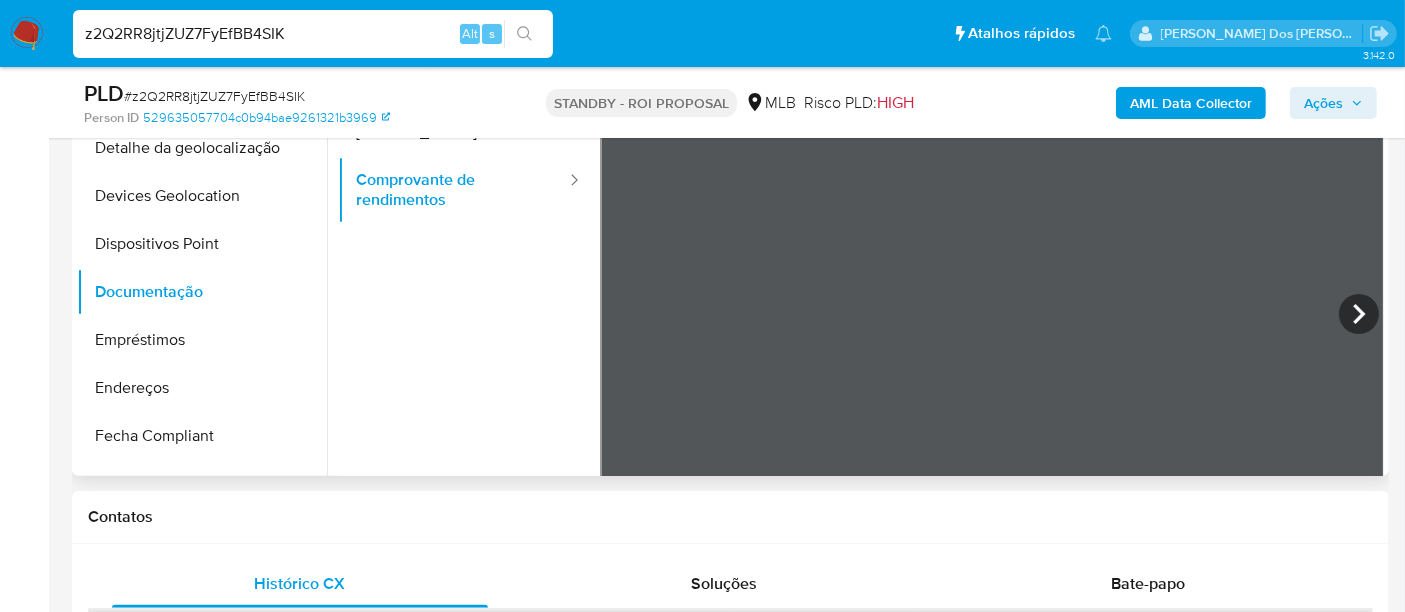 scroll, scrollTop: 111, scrollLeft: 0, axis: vertical 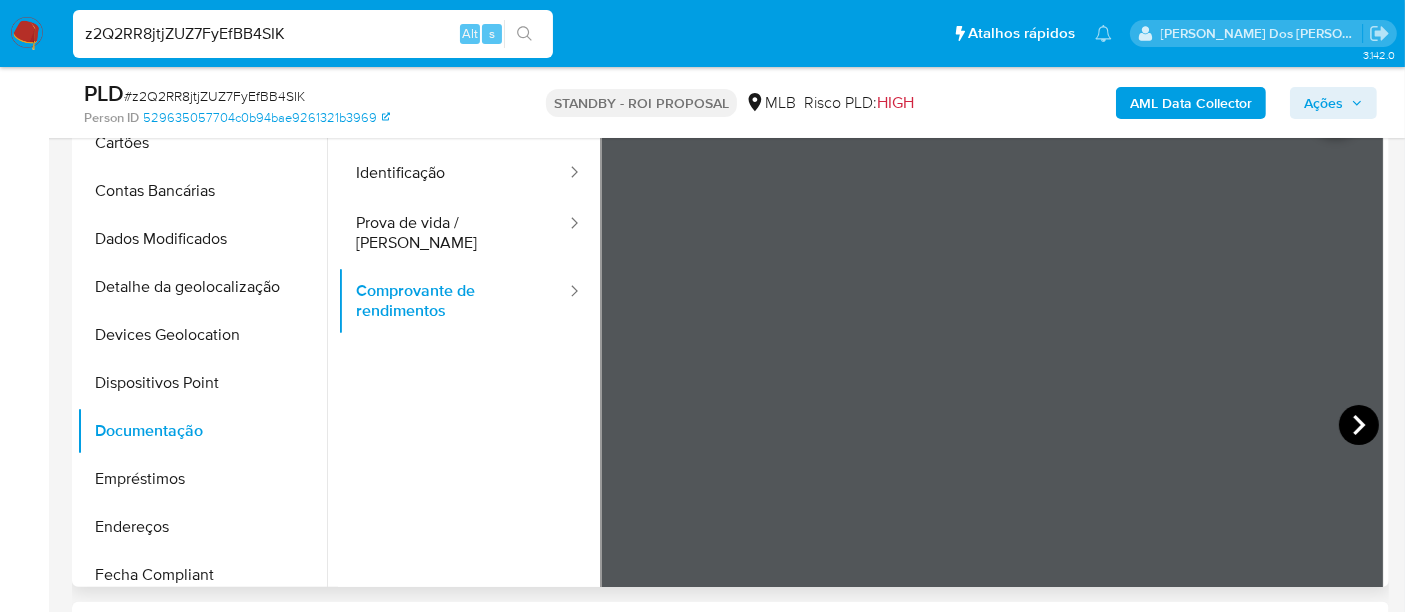 click 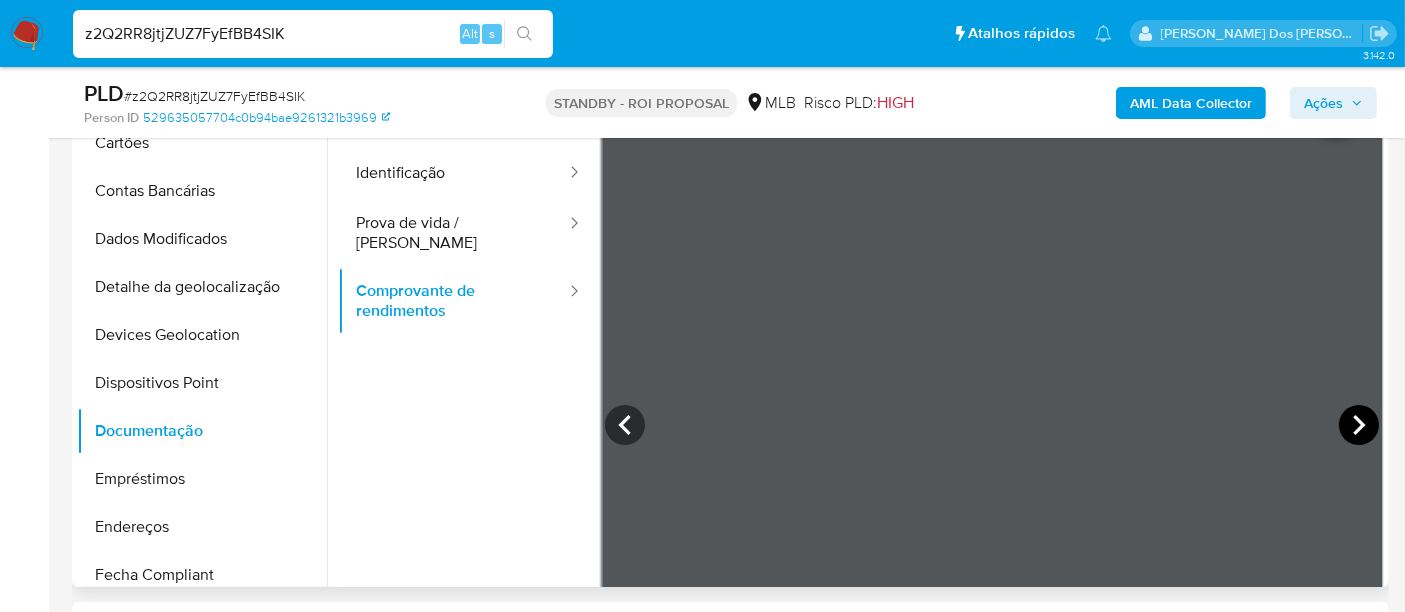 click 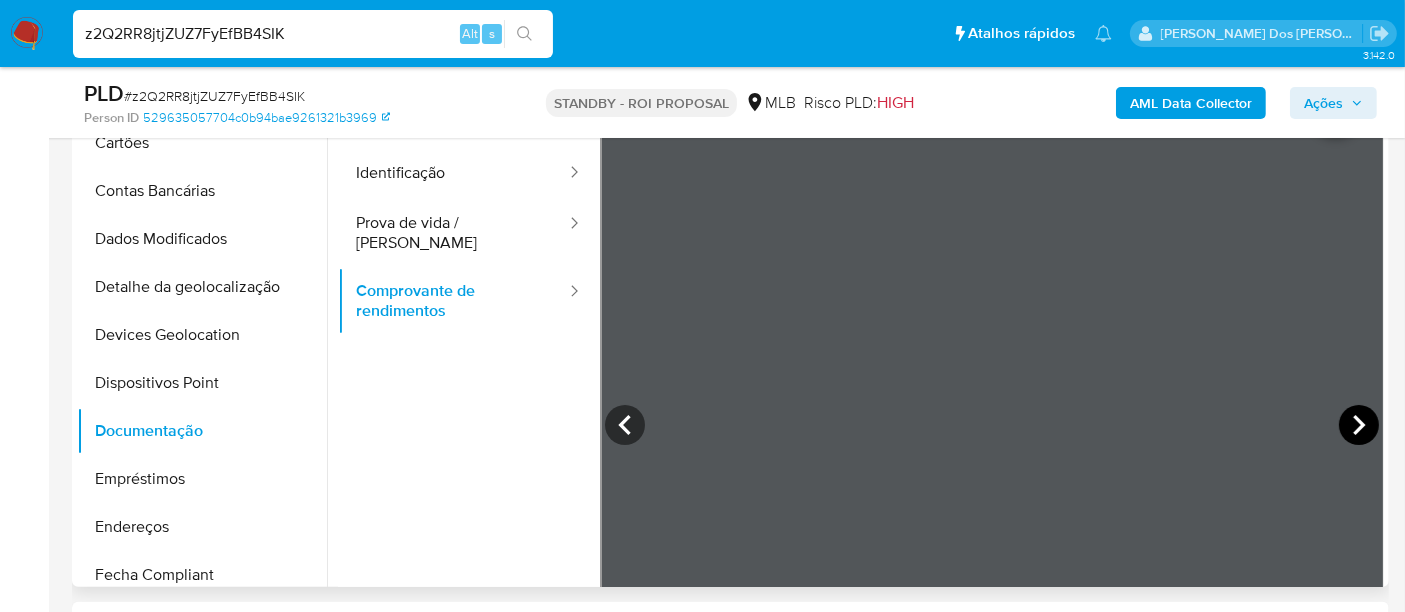click 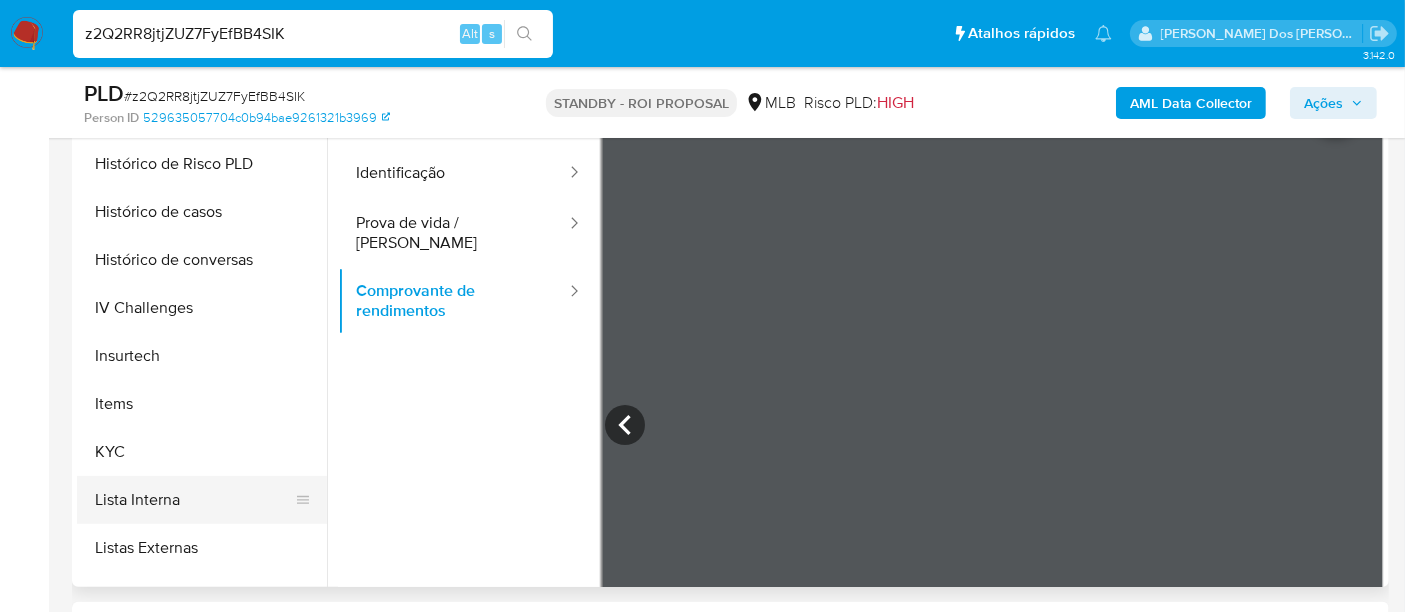 scroll, scrollTop: 844, scrollLeft: 0, axis: vertical 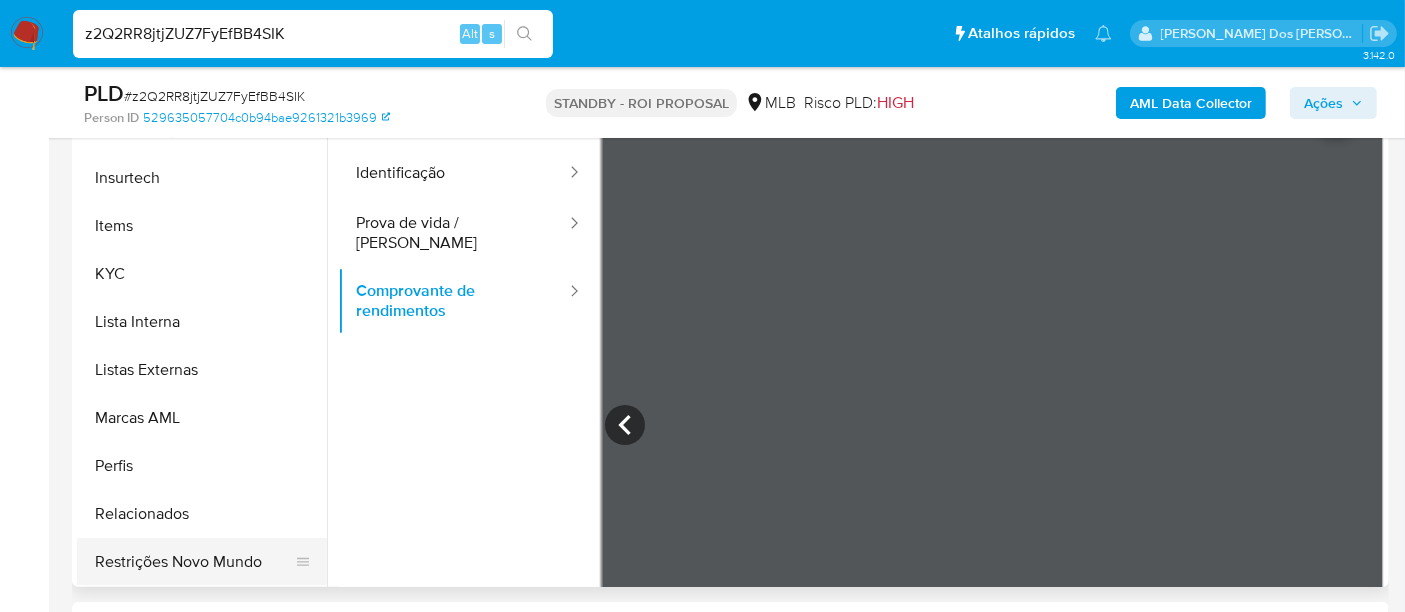 click on "Restrições Novo Mundo" at bounding box center [194, 562] 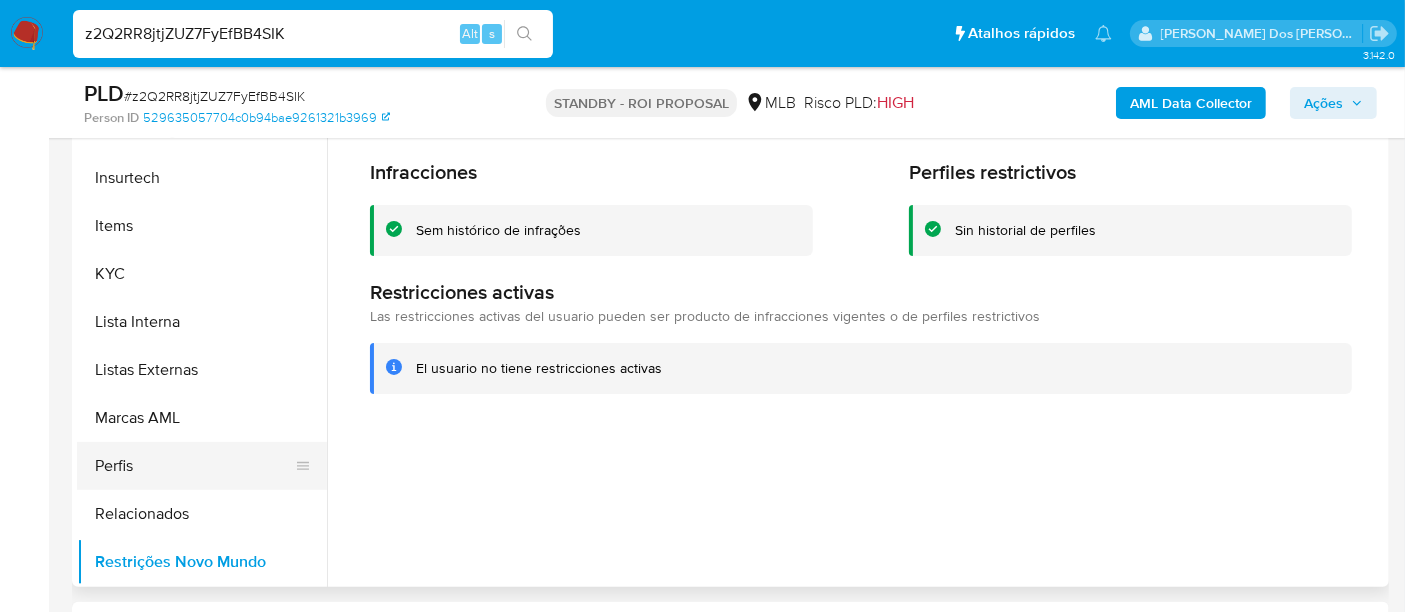 scroll, scrollTop: 400, scrollLeft: 0, axis: vertical 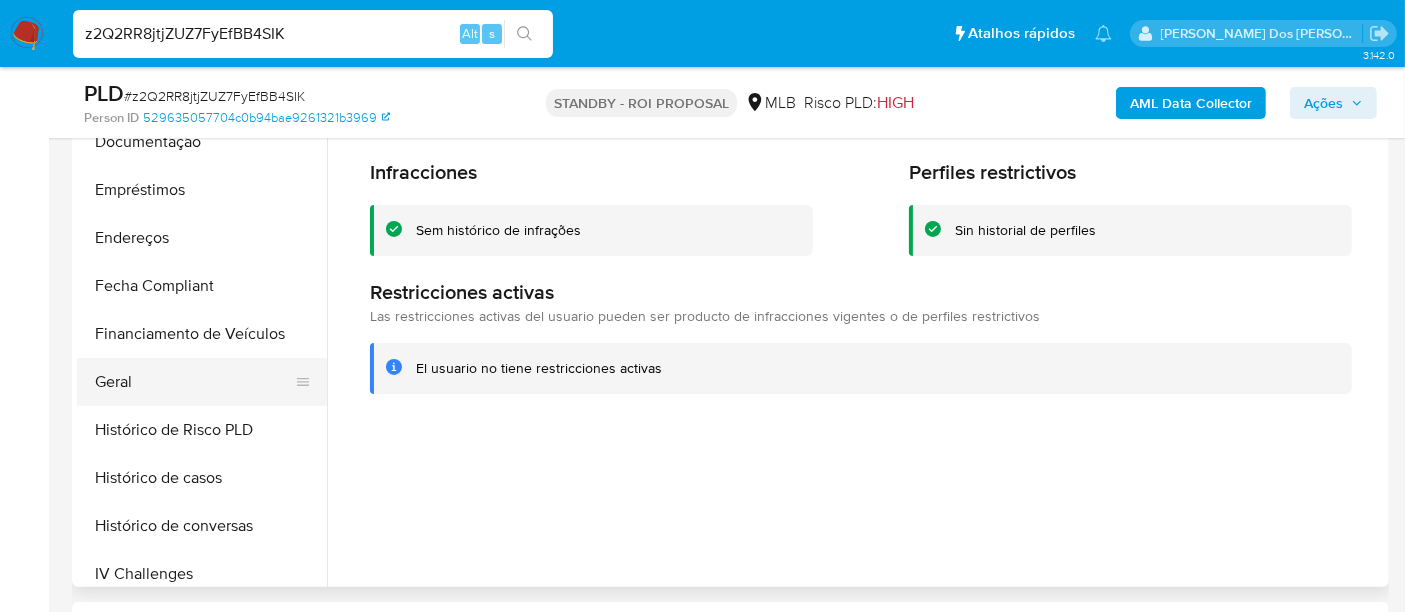 click on "Geral" at bounding box center [194, 382] 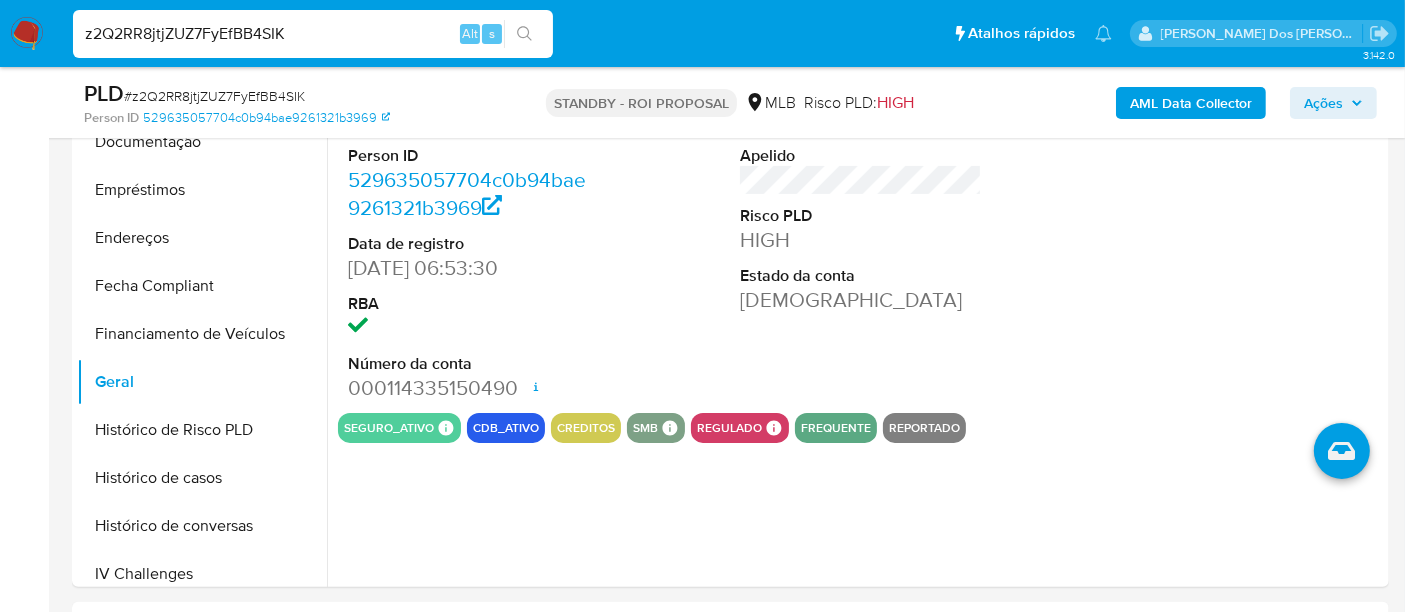 type 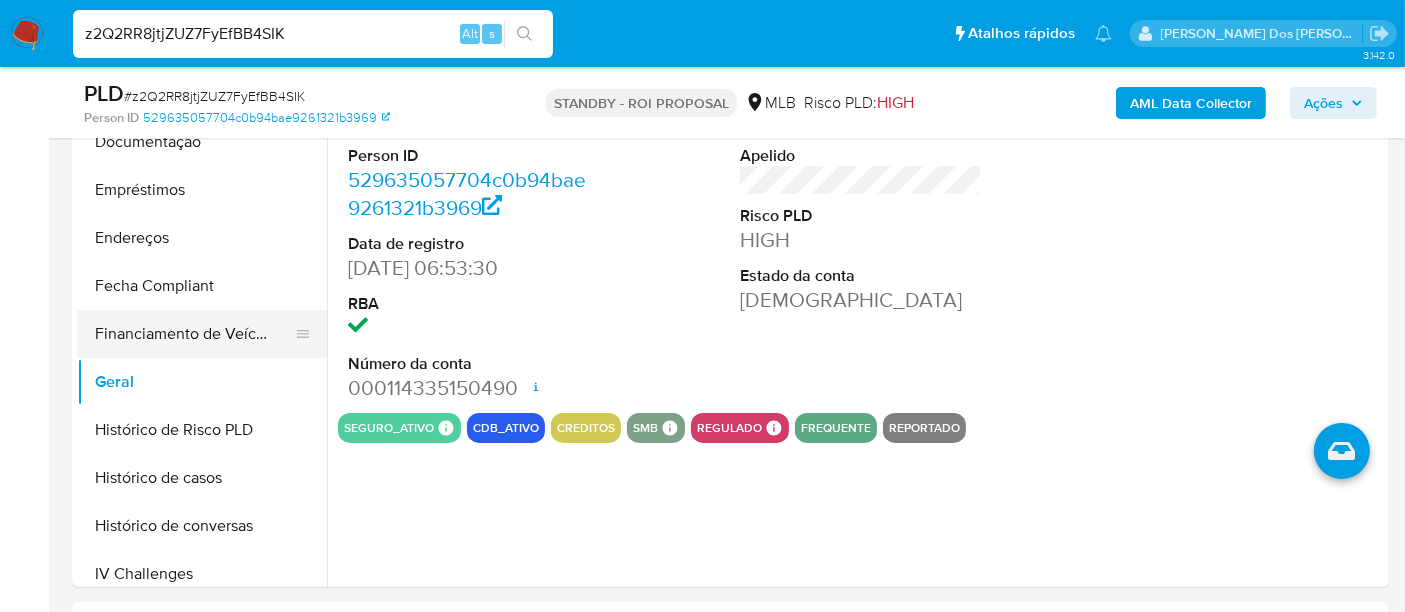 scroll, scrollTop: 66, scrollLeft: 0, axis: vertical 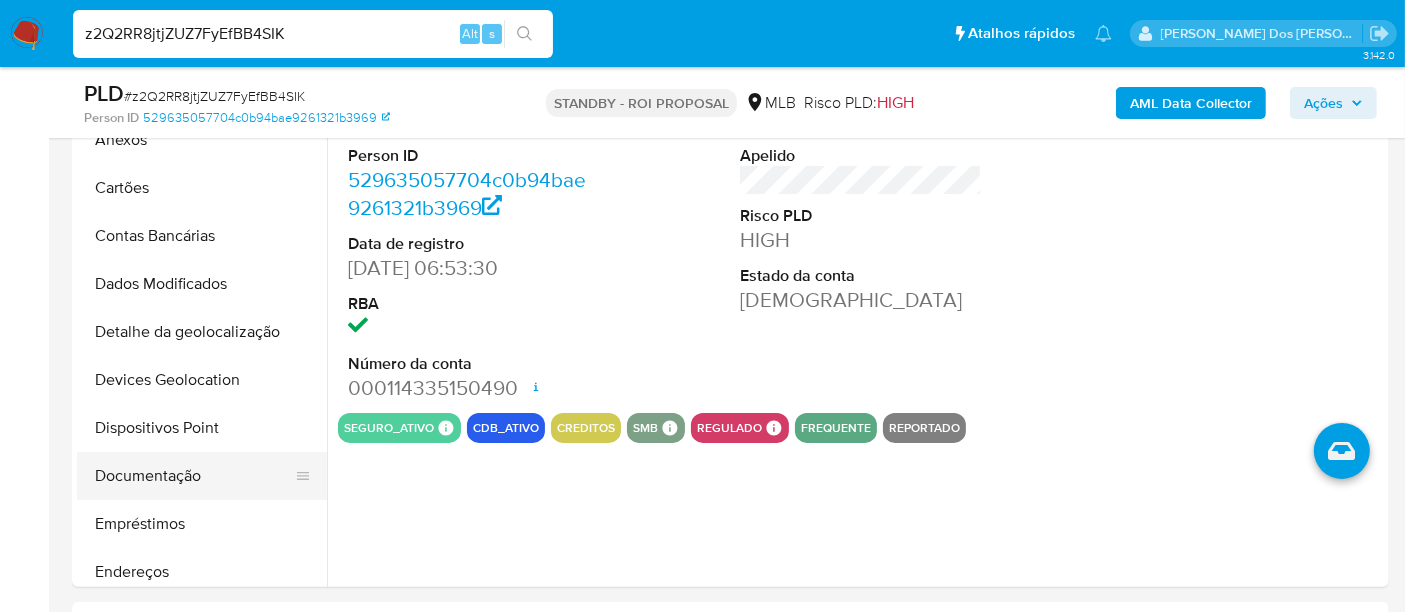 drag, startPoint x: 152, startPoint y: 469, endPoint x: 197, endPoint y: 450, distance: 48.8467 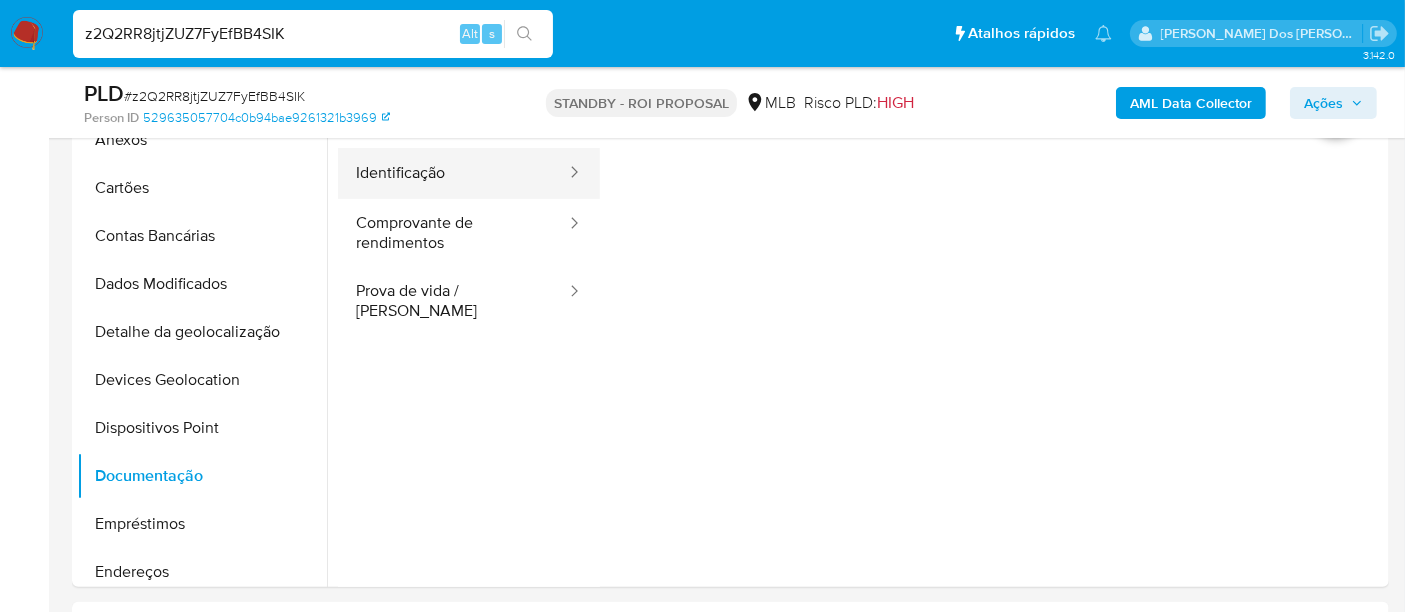 click on "Identificação" at bounding box center [453, 173] 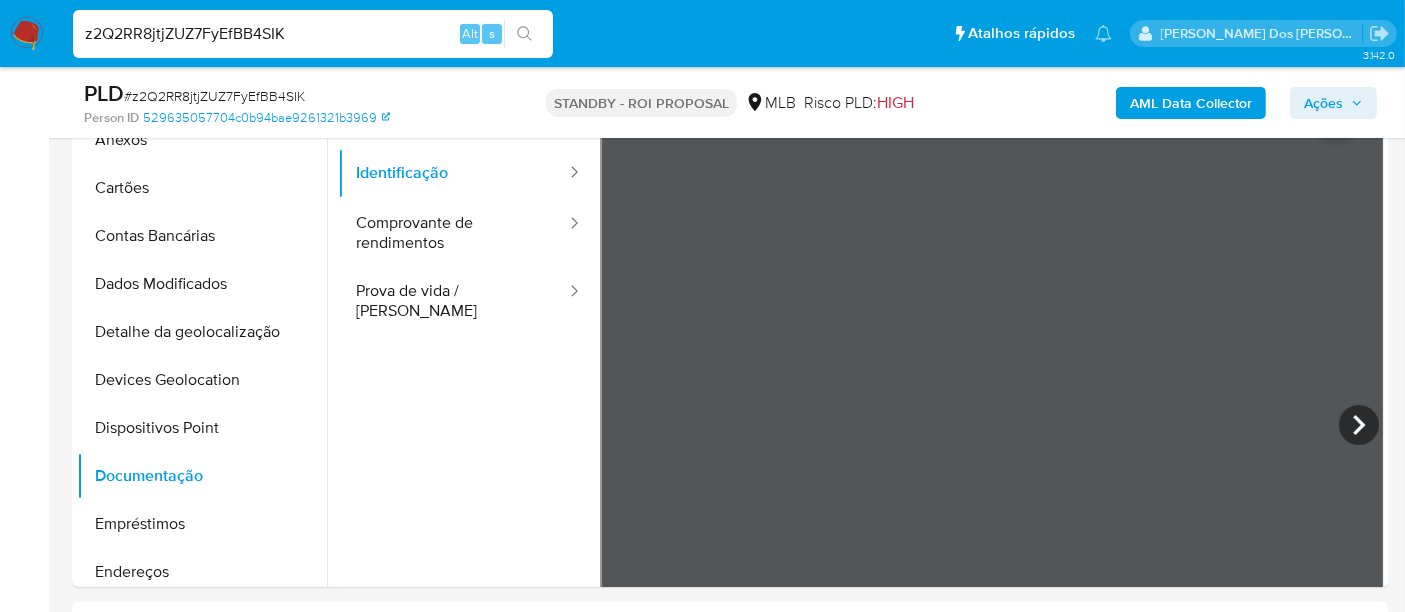 type 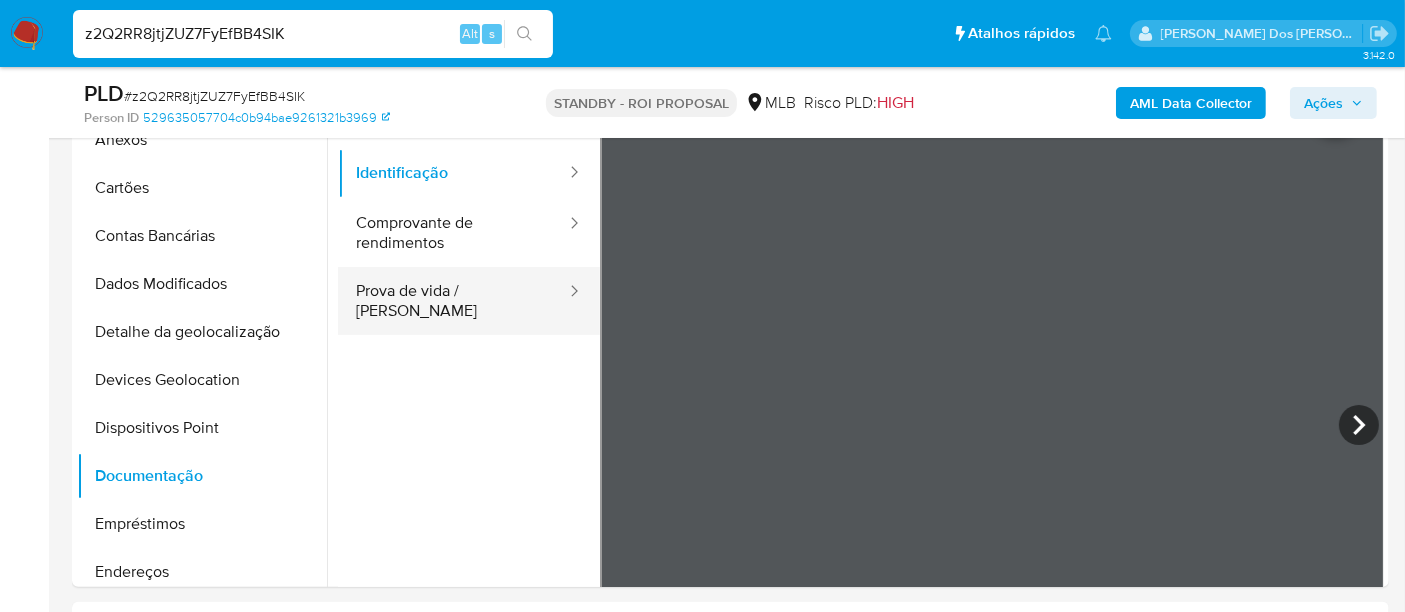 click on "Prova de vida / [PERSON_NAME]" at bounding box center [453, 301] 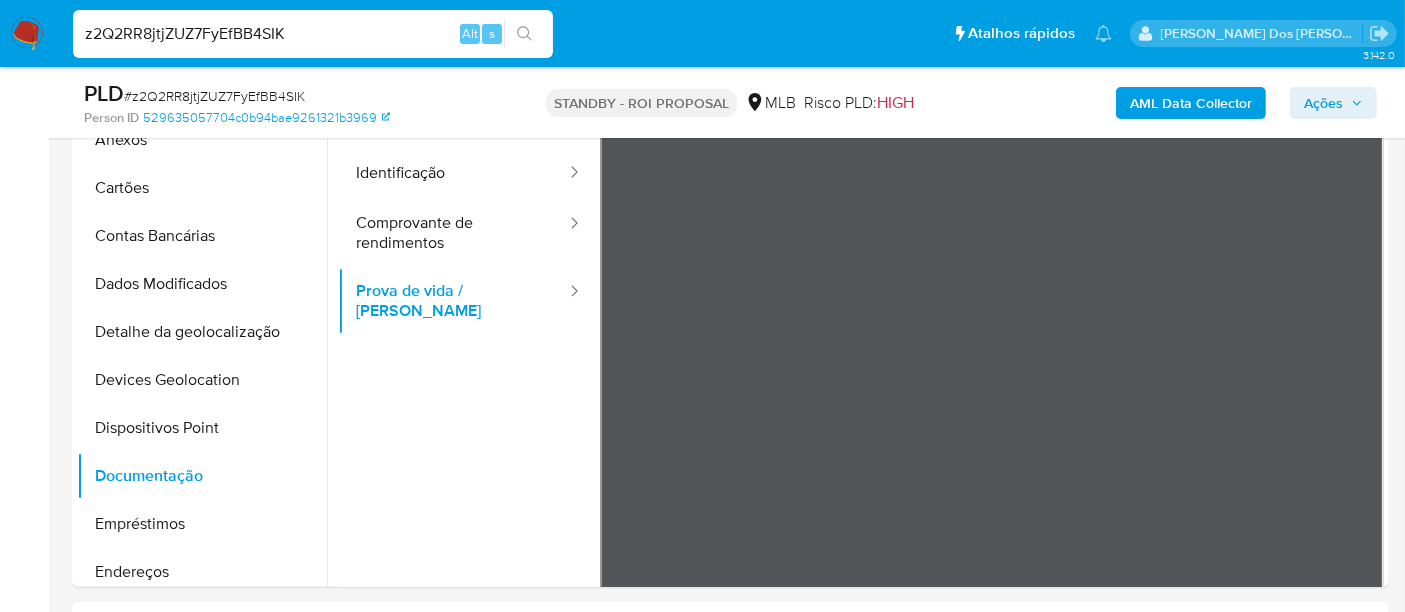 type 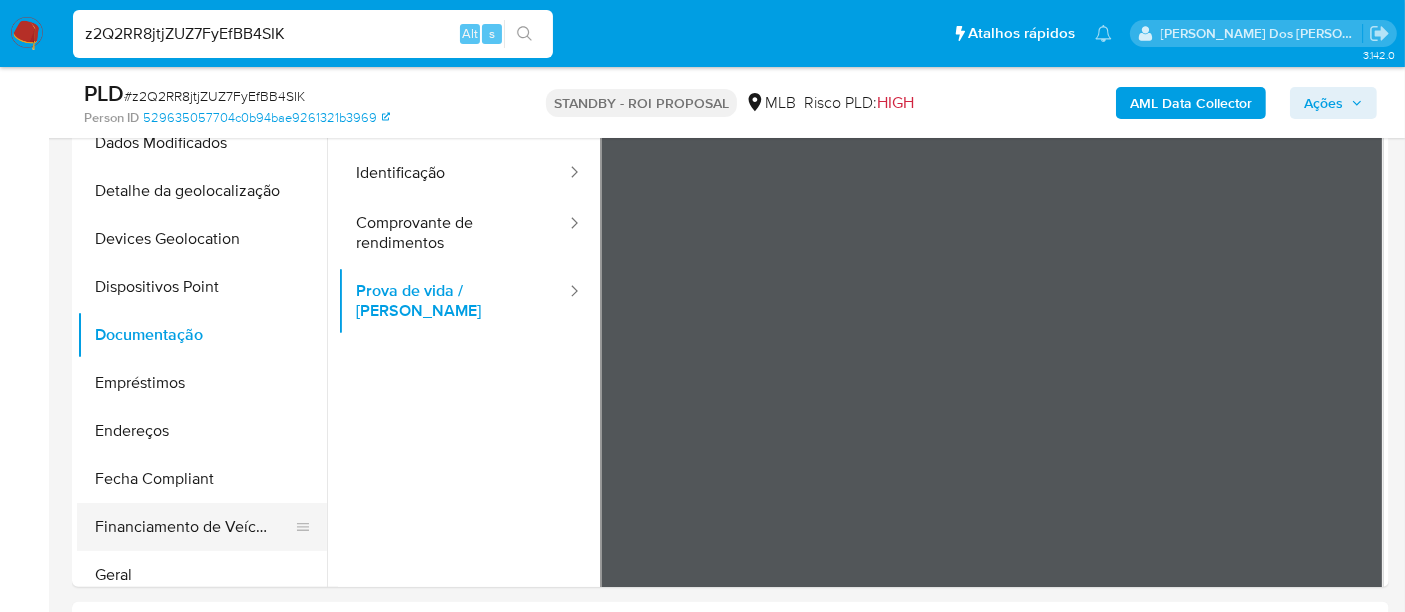 scroll, scrollTop: 333, scrollLeft: 0, axis: vertical 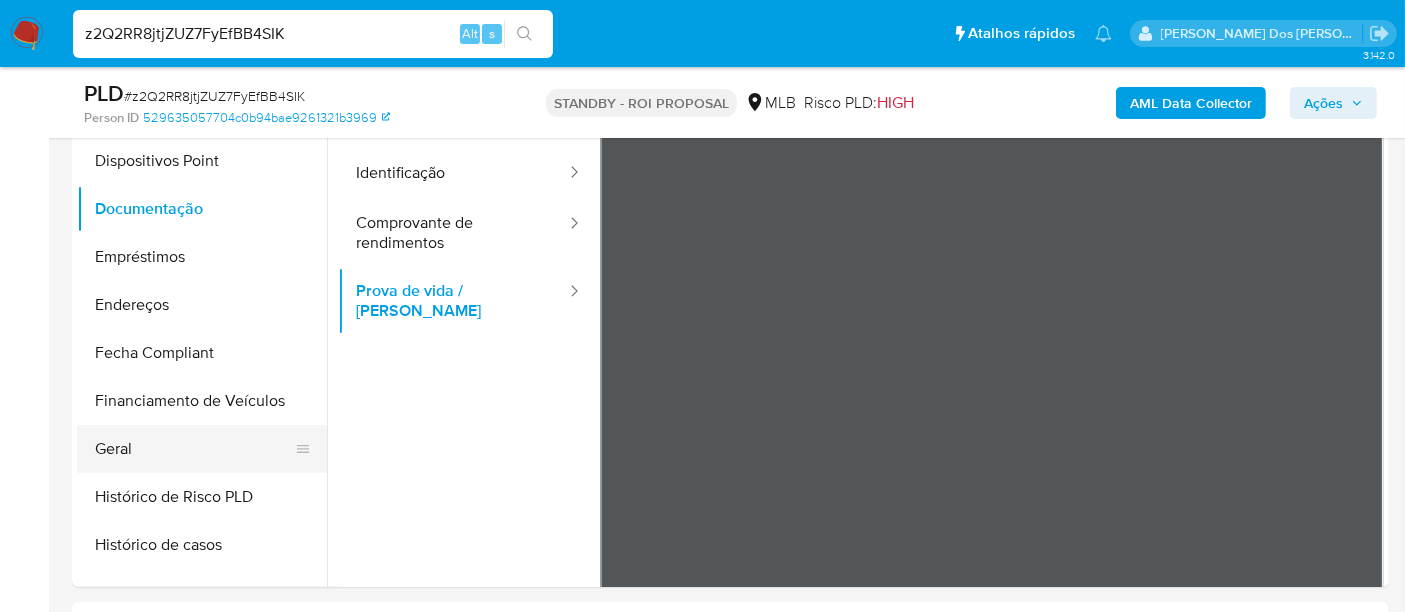 click on "Geral" at bounding box center (194, 449) 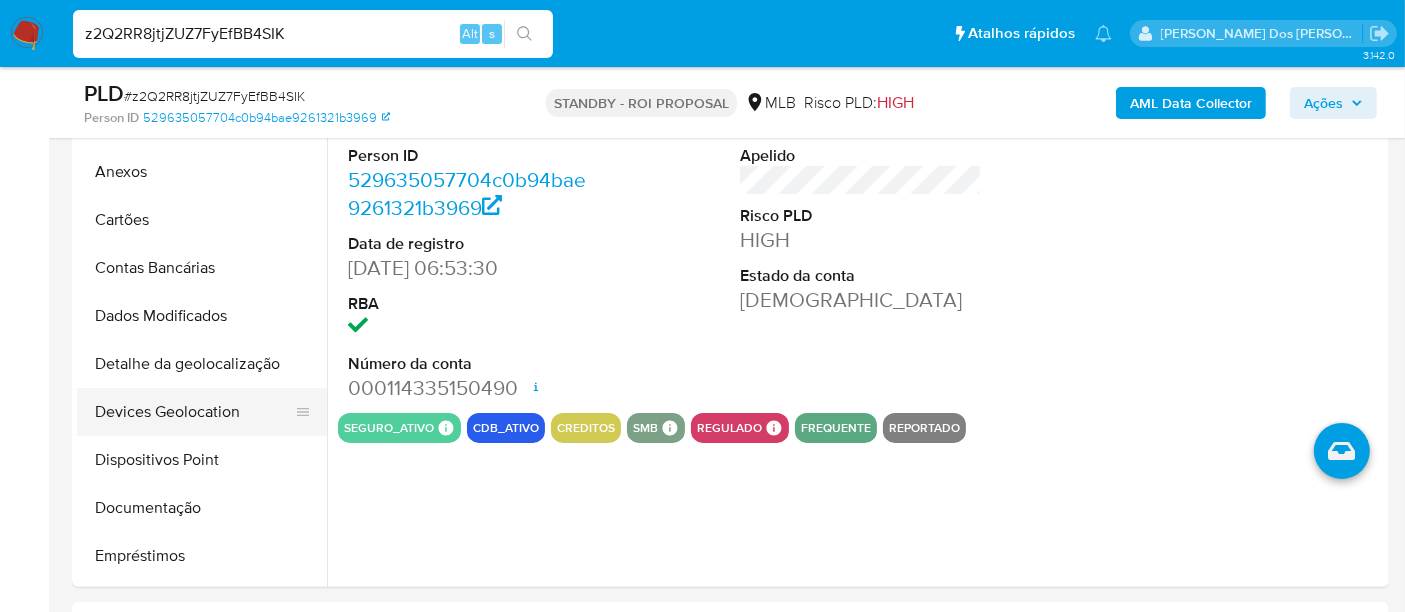scroll, scrollTop: 0, scrollLeft: 0, axis: both 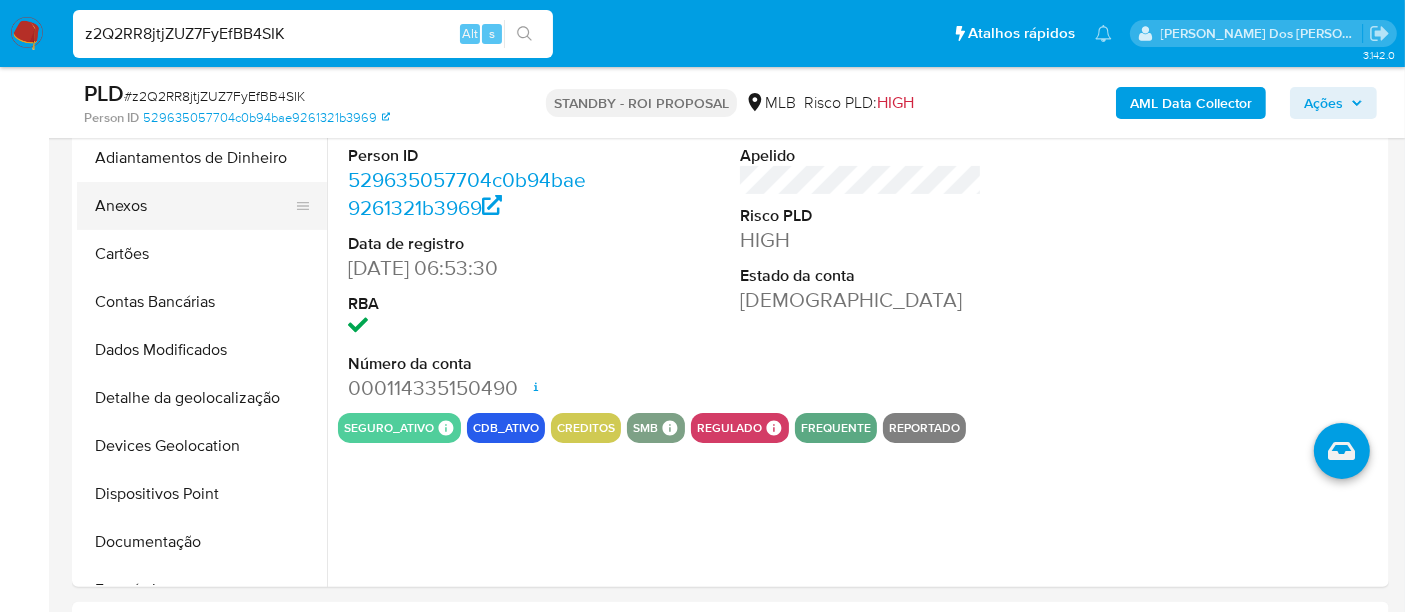 click on "Anexos" at bounding box center [194, 206] 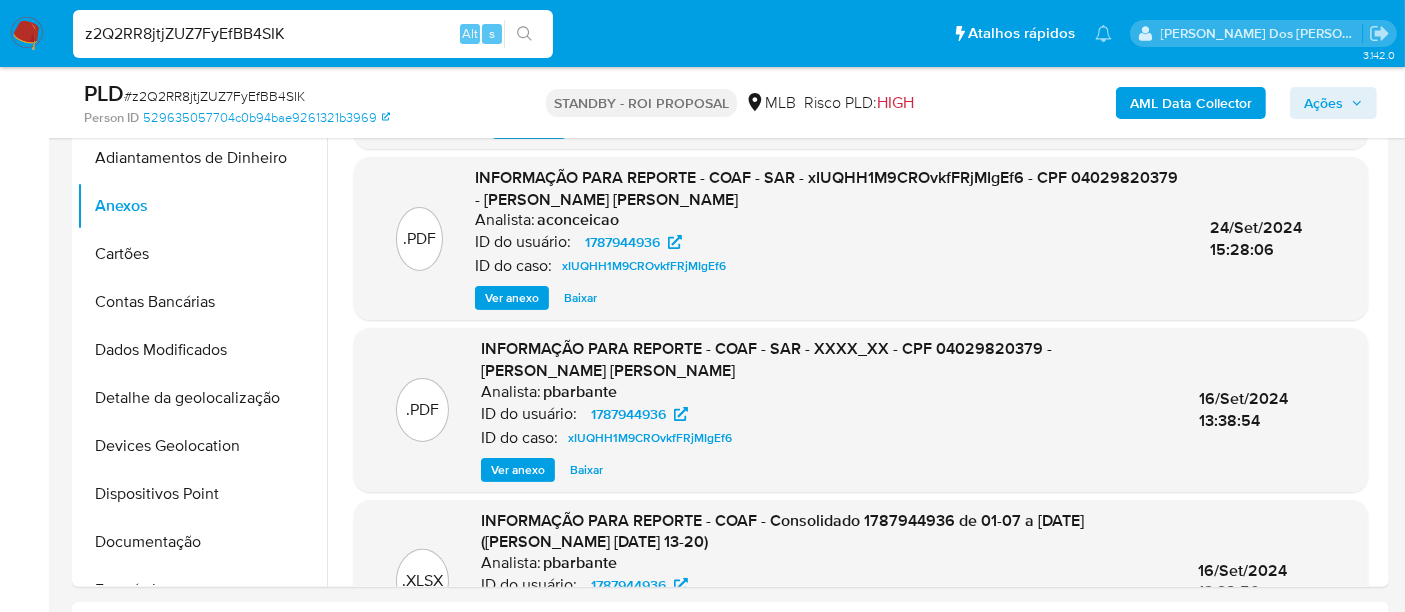 scroll, scrollTop: 111, scrollLeft: 0, axis: vertical 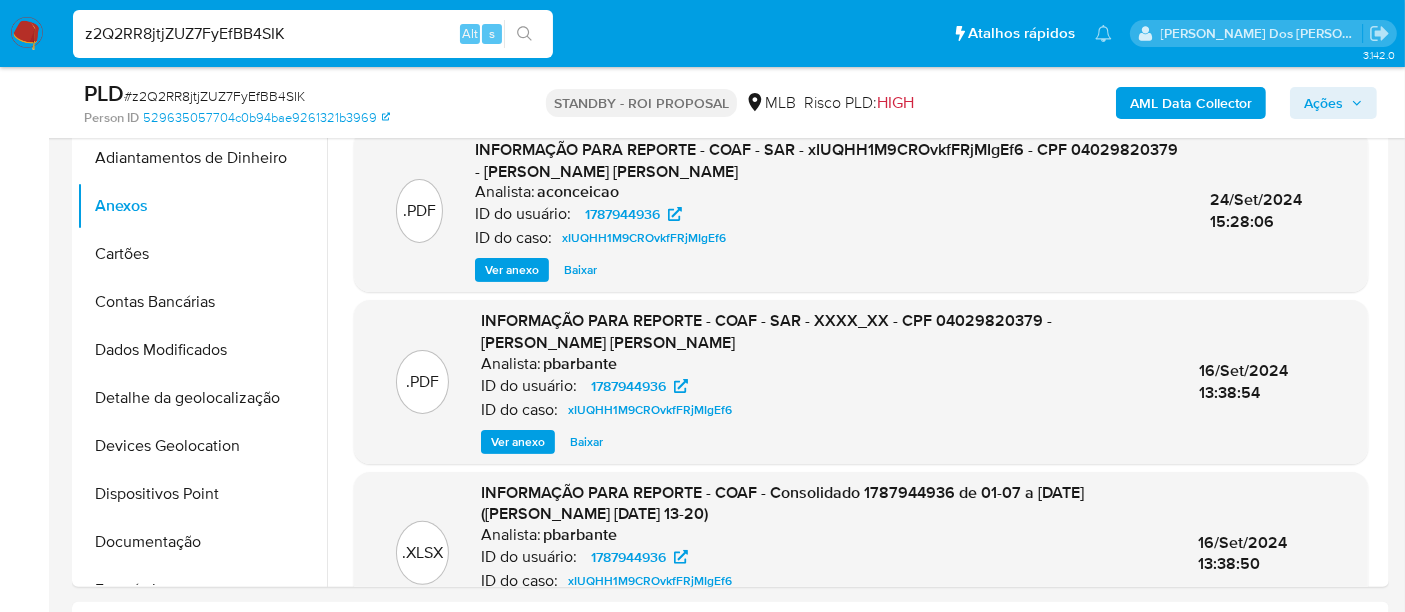 click on "Ver anexo" at bounding box center [518, 442] 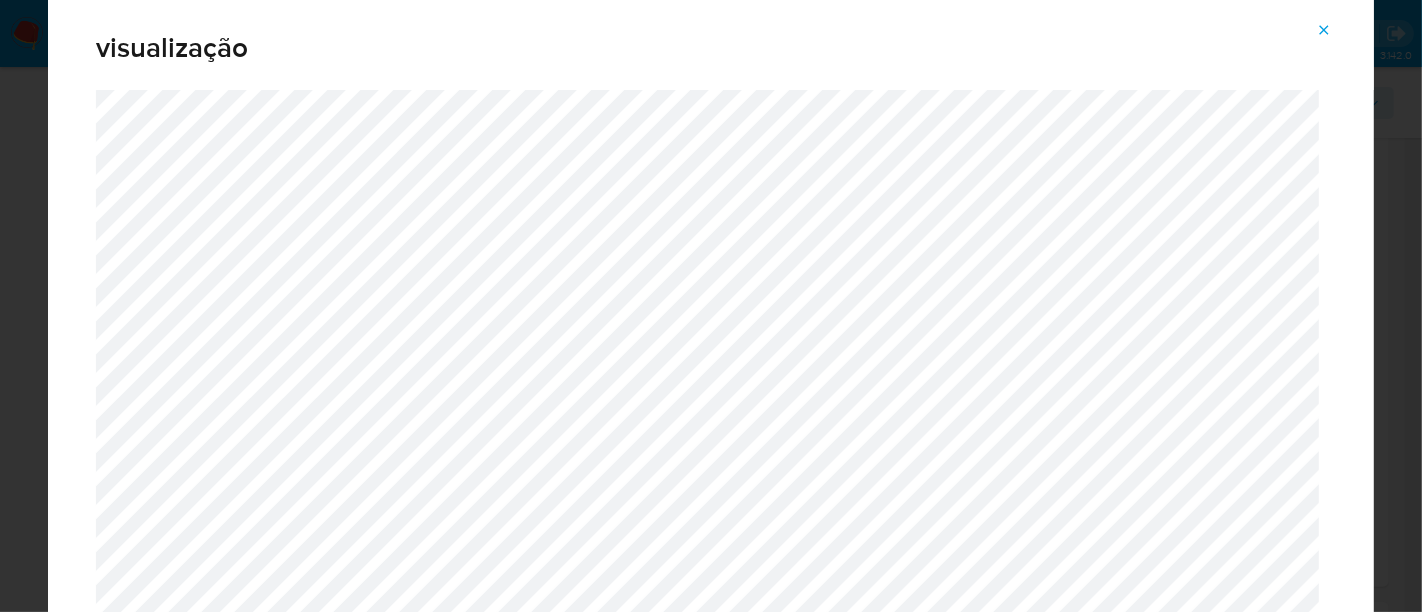 click 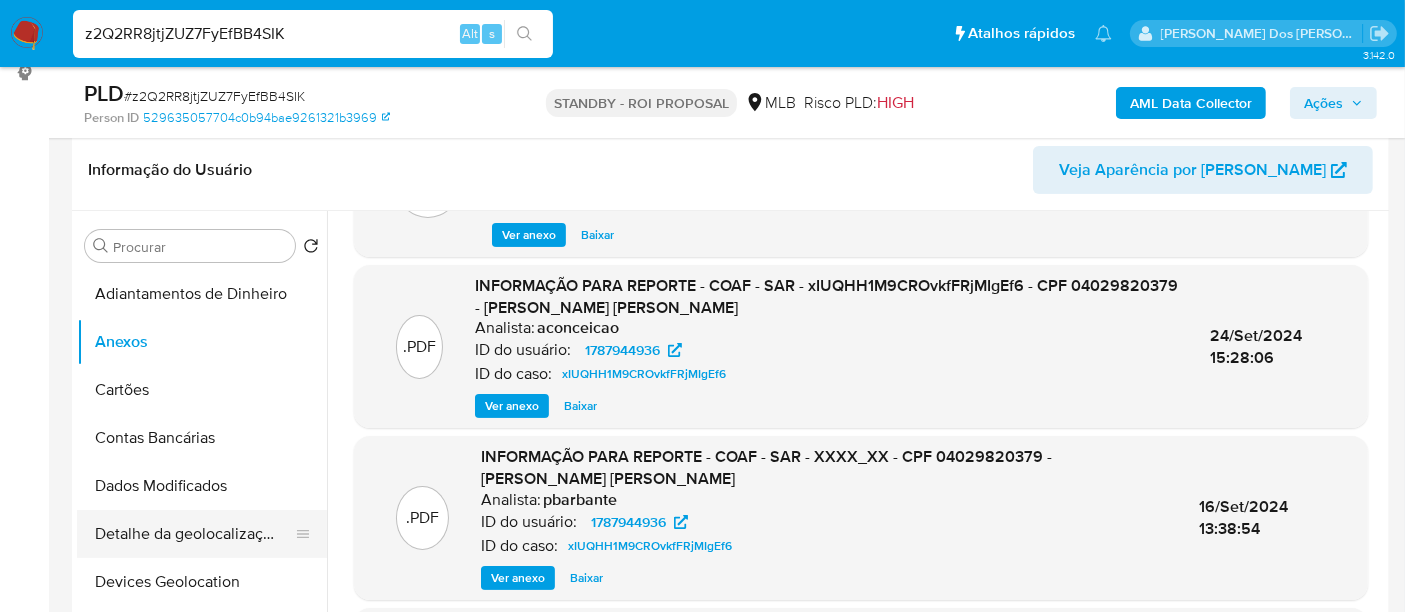 scroll, scrollTop: 444, scrollLeft: 0, axis: vertical 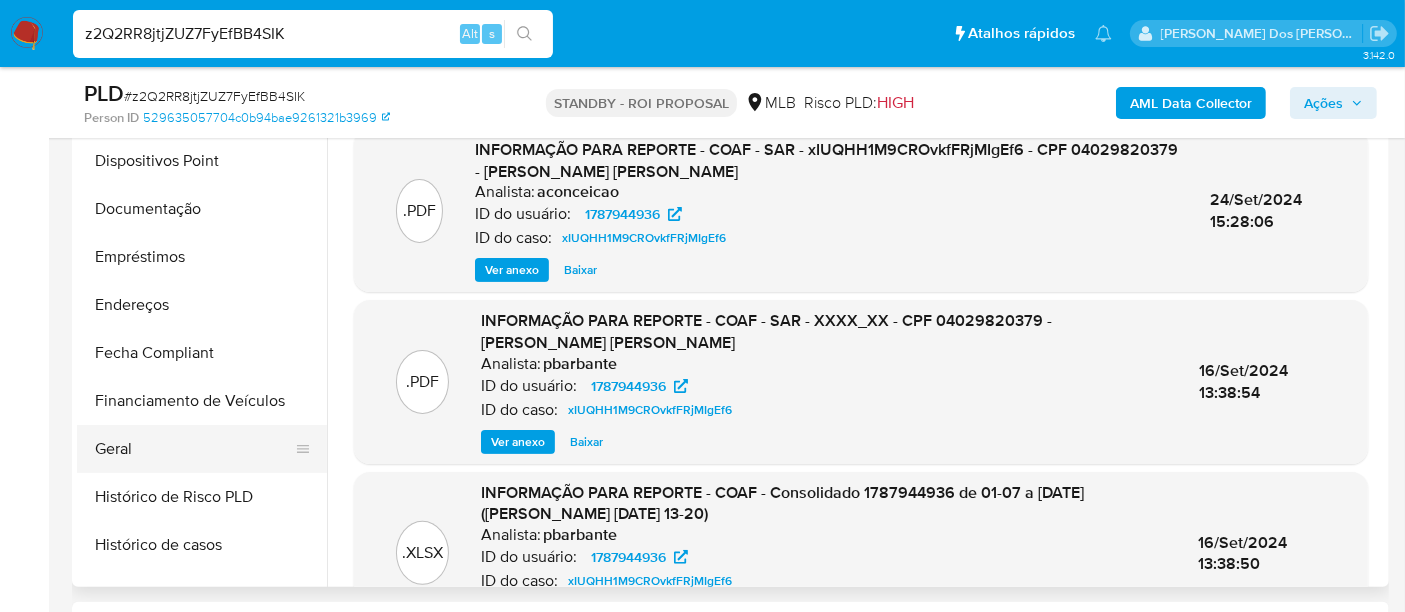 click on "Geral" at bounding box center [194, 449] 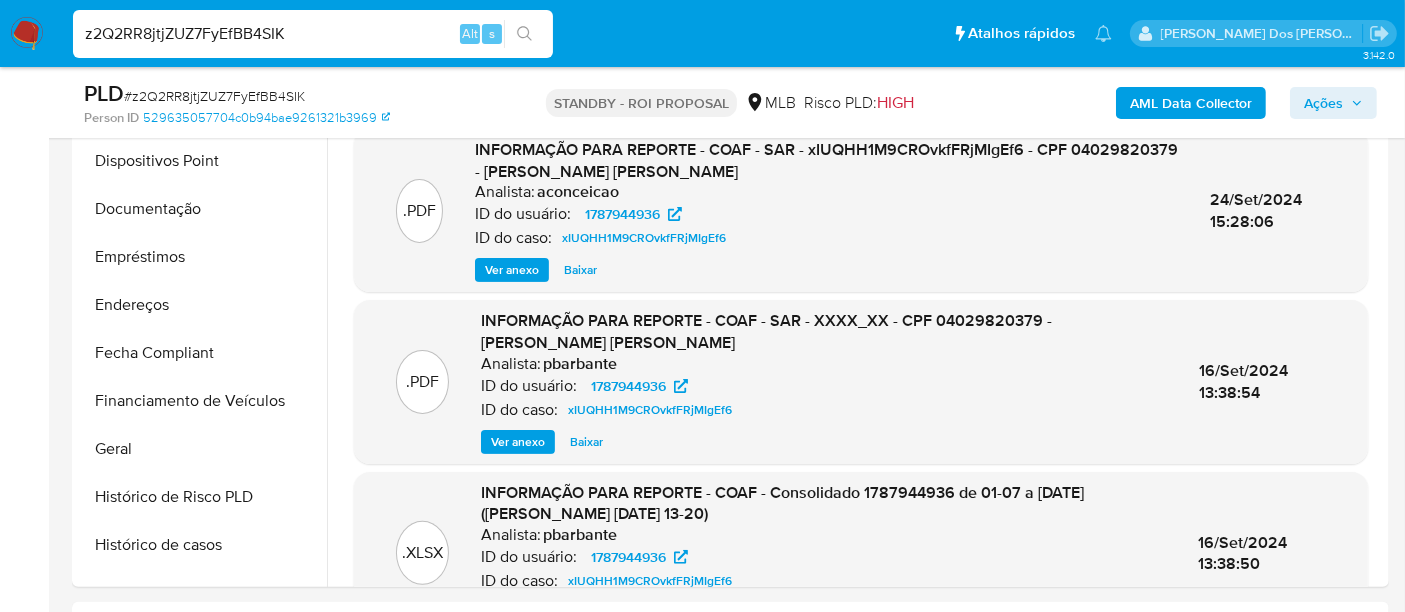 scroll, scrollTop: 0, scrollLeft: 0, axis: both 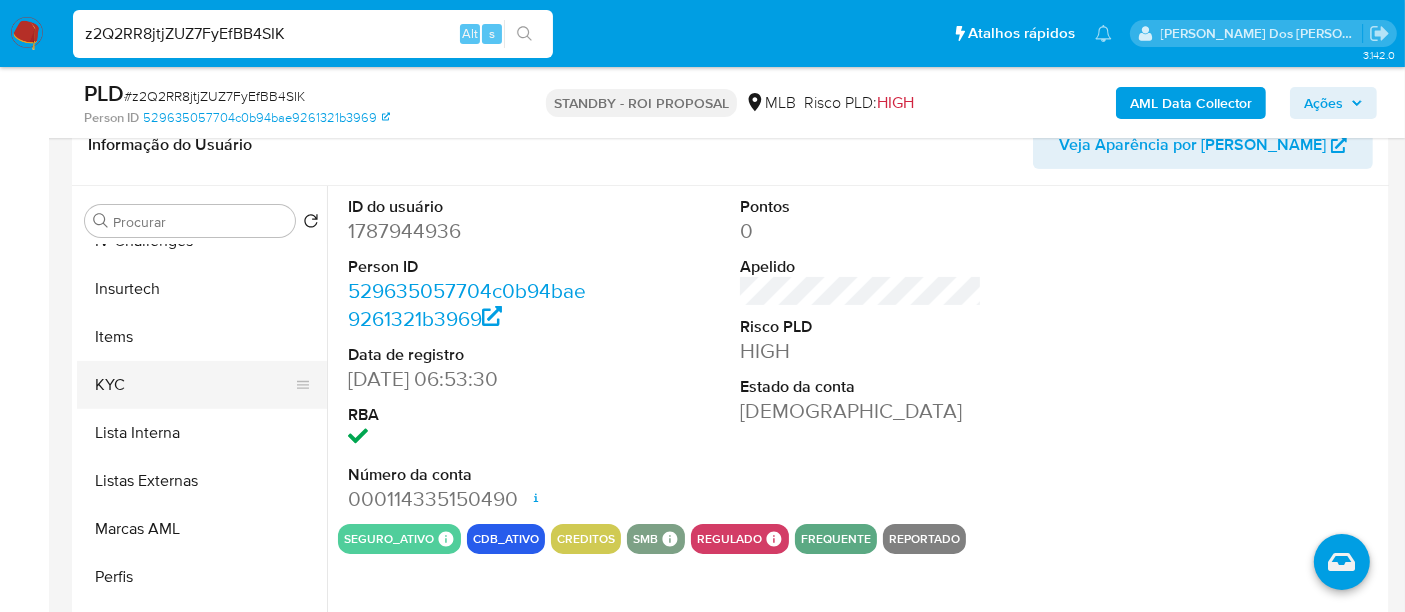 click on "KYC" at bounding box center (194, 385) 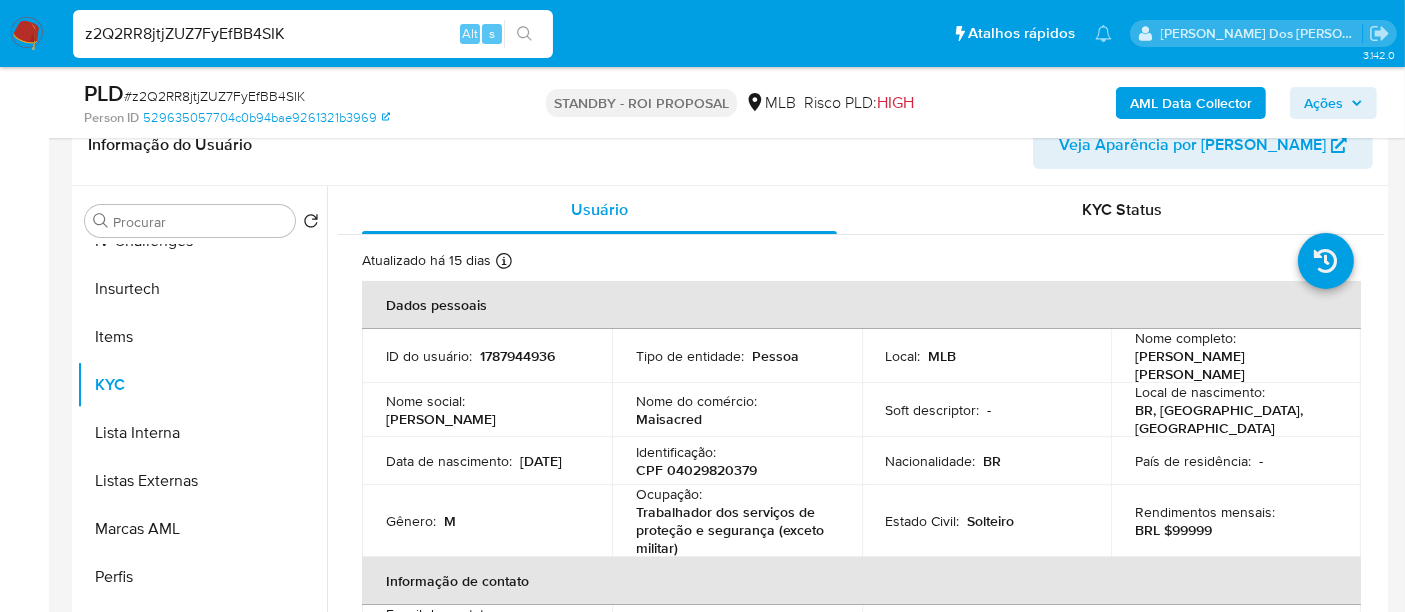 click on "z2Q2RR8jtjZUZ7FyEfBB4SIK" at bounding box center [313, 34] 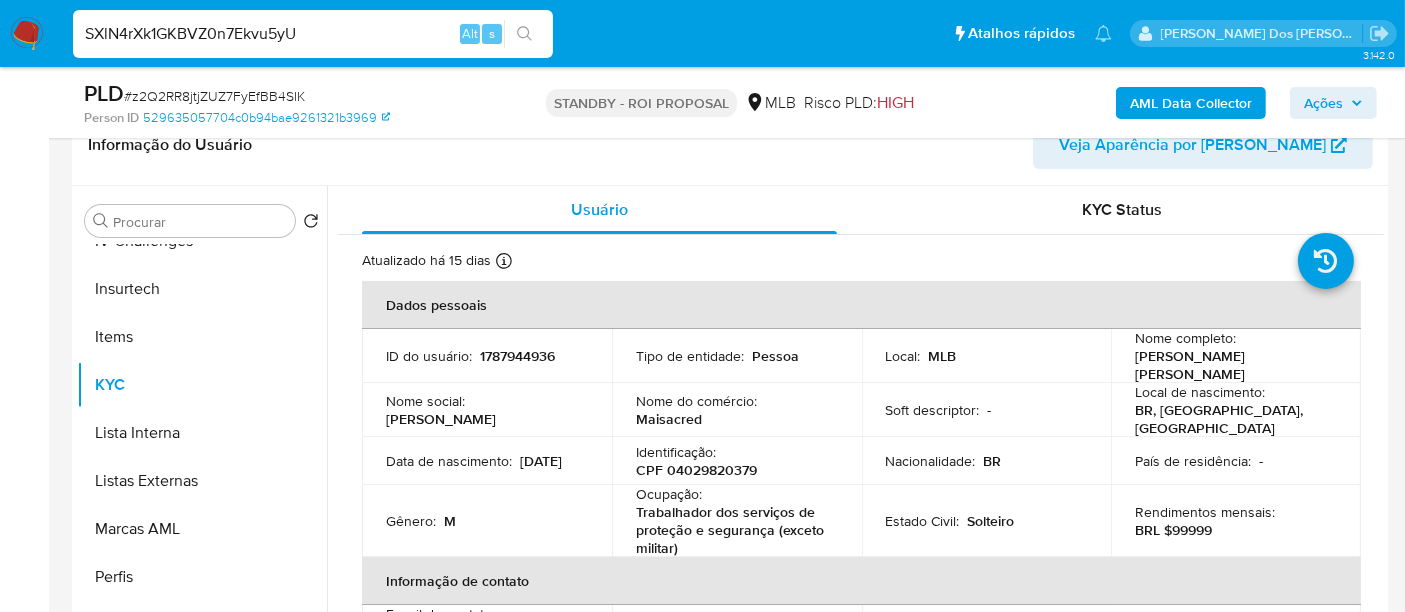 type on "SXlN4rXk1GKBVZ0n7Ekvu5yU" 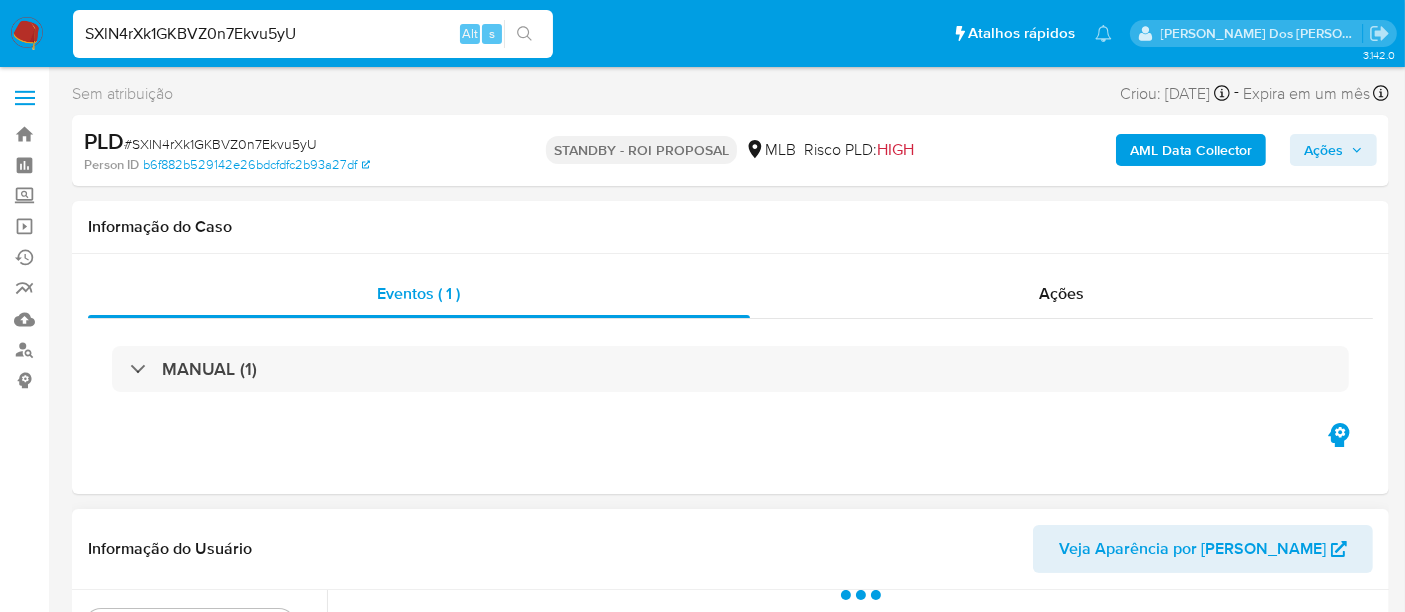 scroll, scrollTop: 333, scrollLeft: 0, axis: vertical 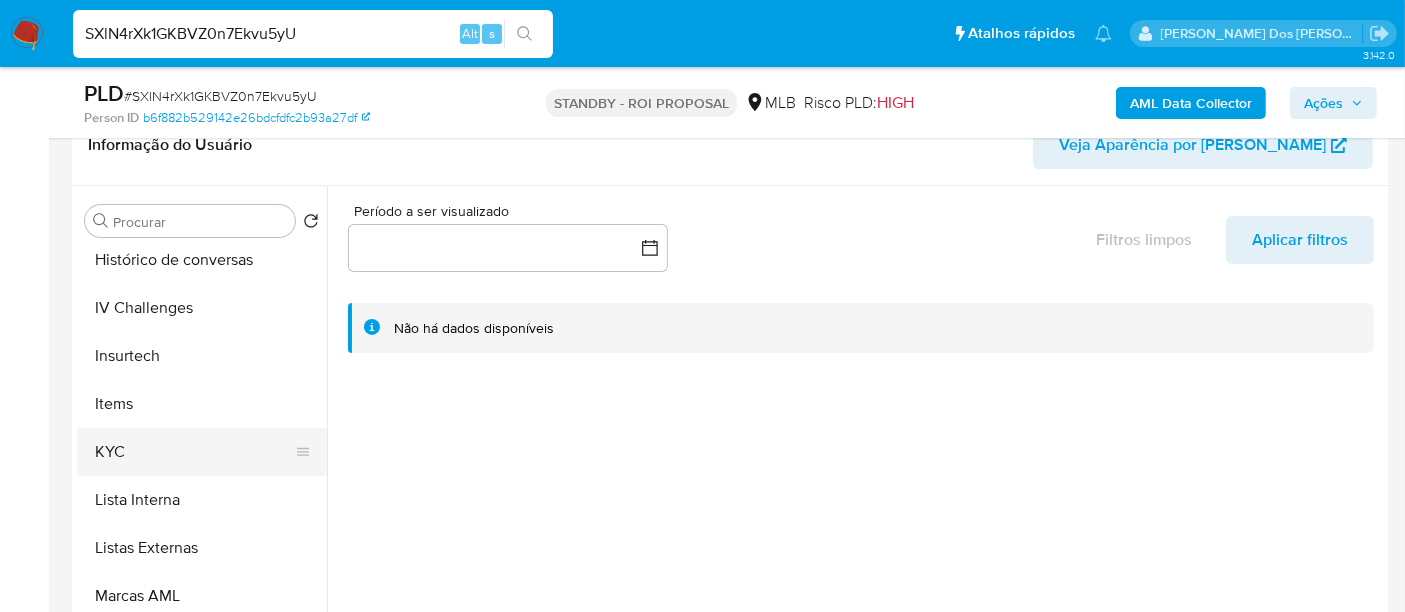 click on "KYC" at bounding box center [194, 452] 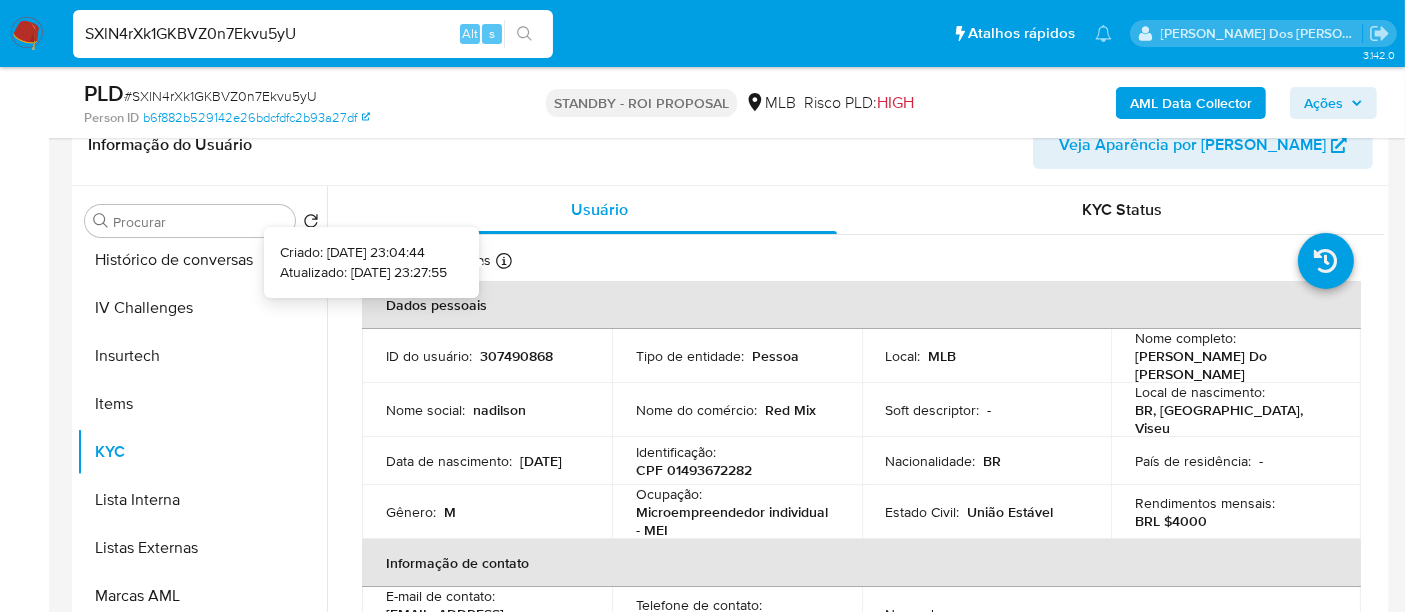 type 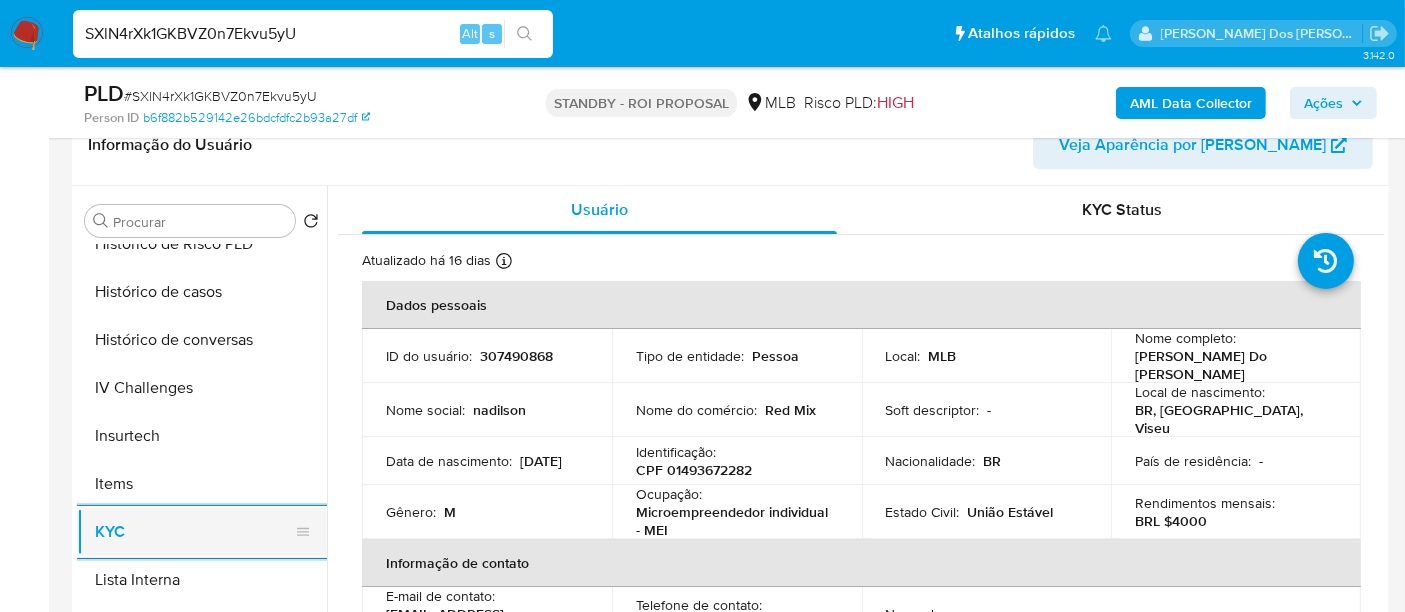 scroll, scrollTop: 555, scrollLeft: 0, axis: vertical 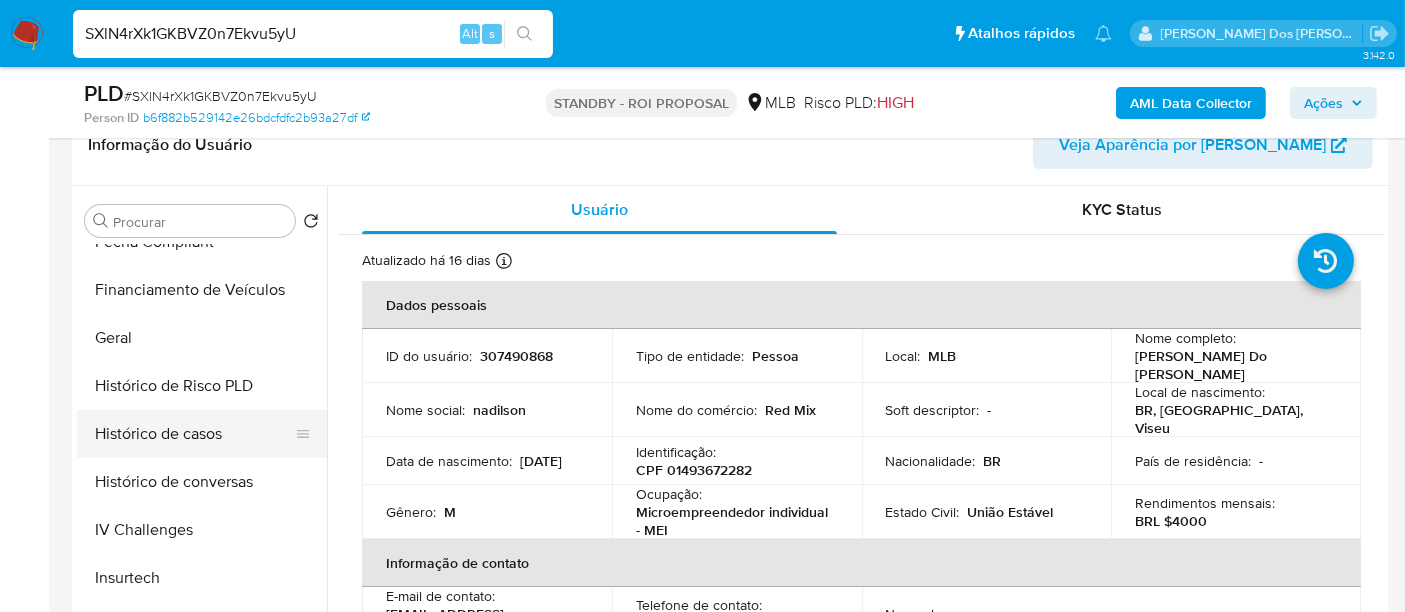 click on "Histórico de casos" at bounding box center [194, 434] 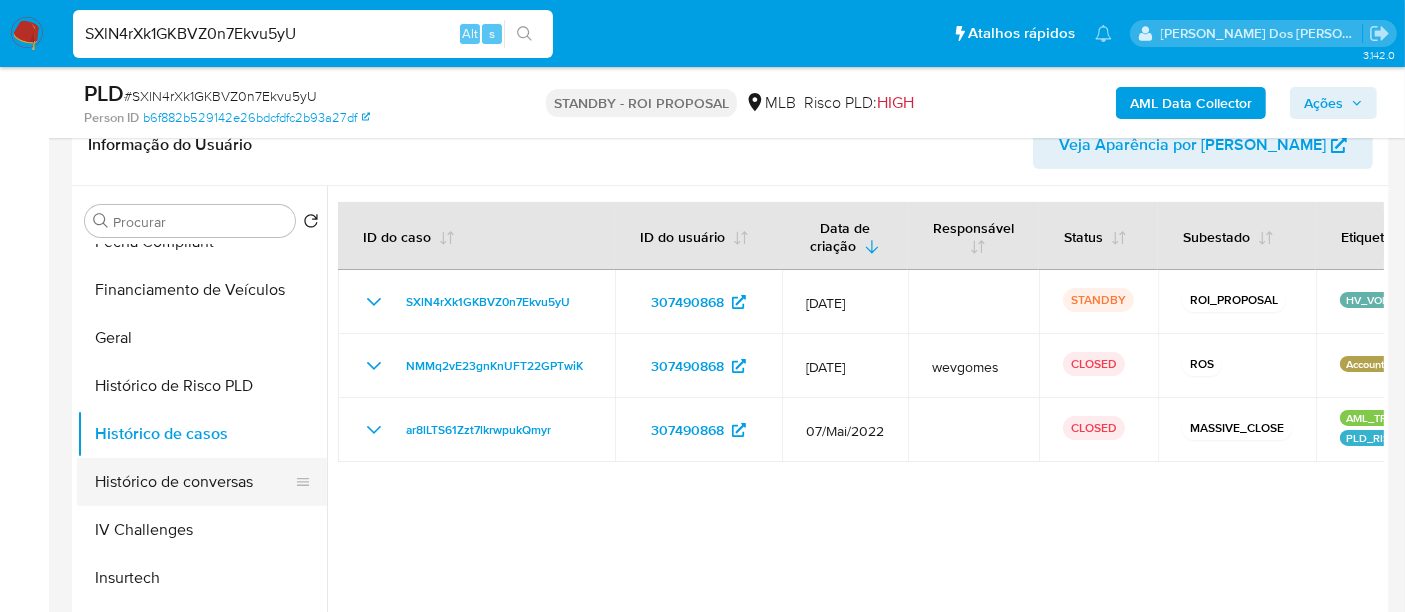 type 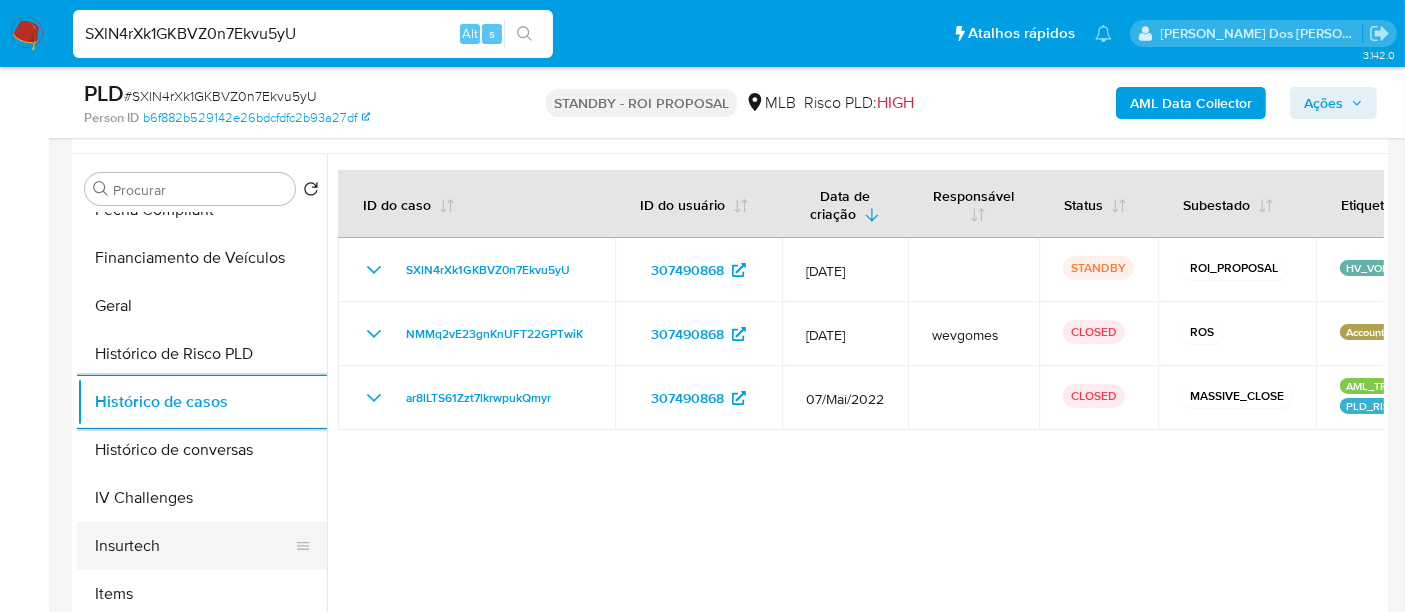scroll, scrollTop: 444, scrollLeft: 0, axis: vertical 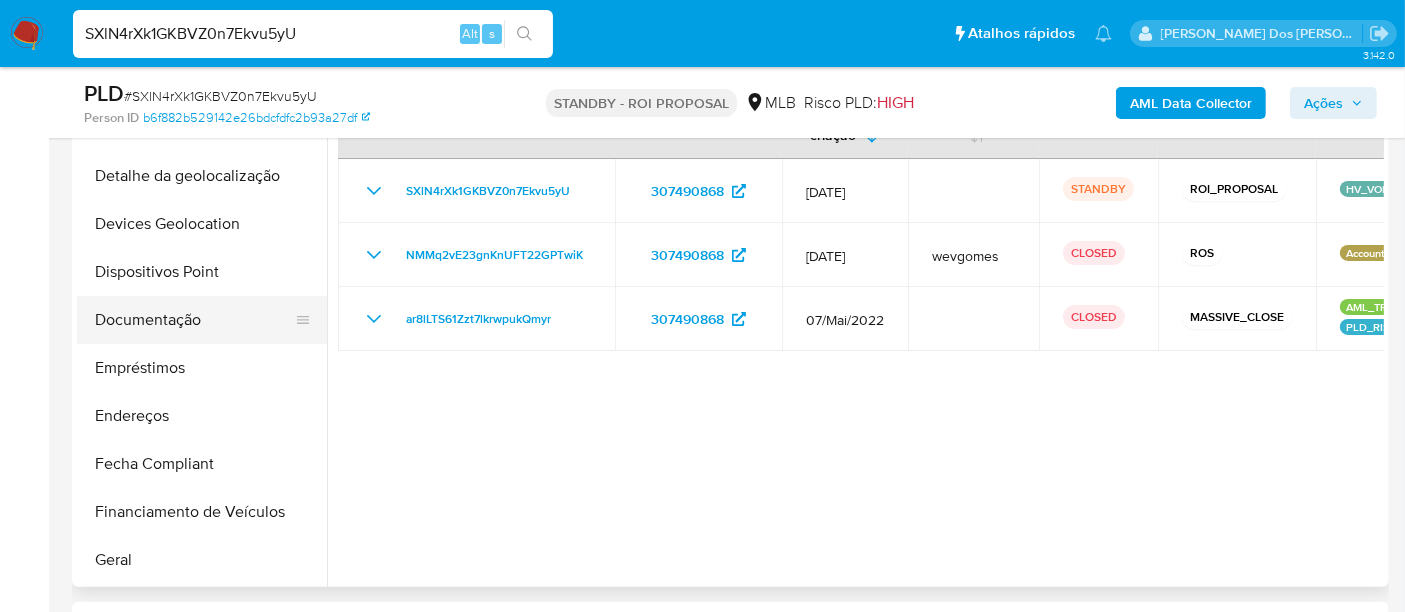 click on "Documentação" at bounding box center (194, 320) 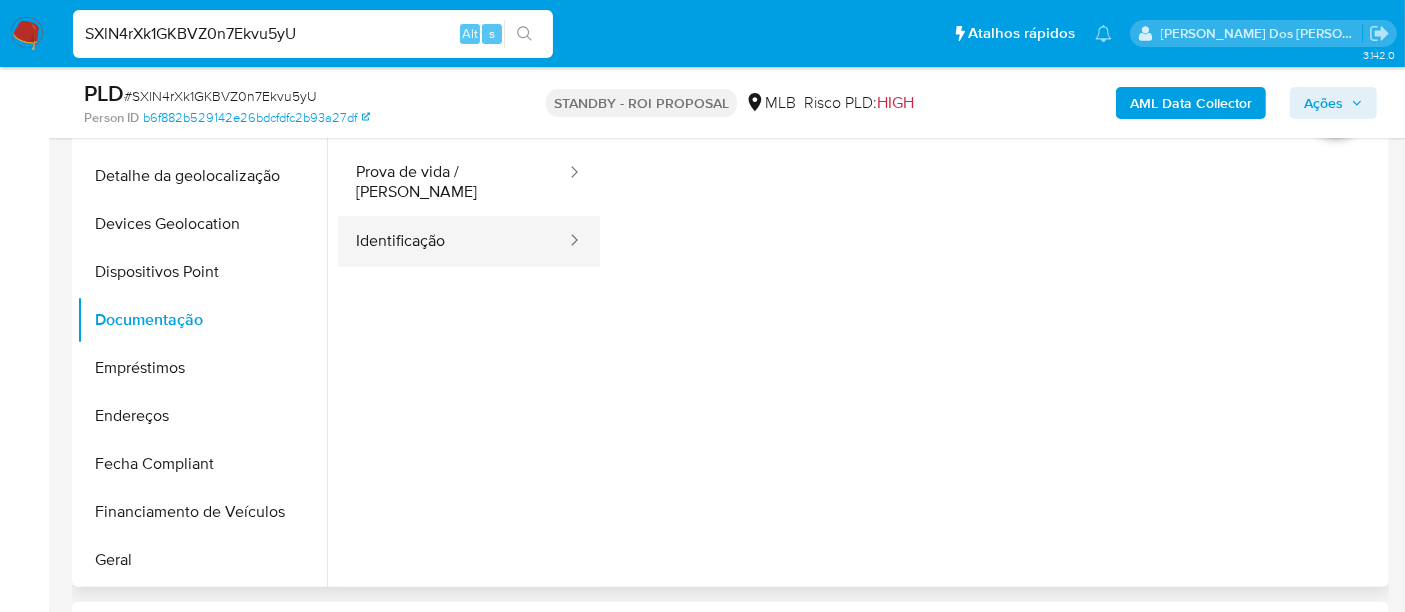 click on "Identificação" at bounding box center [453, 241] 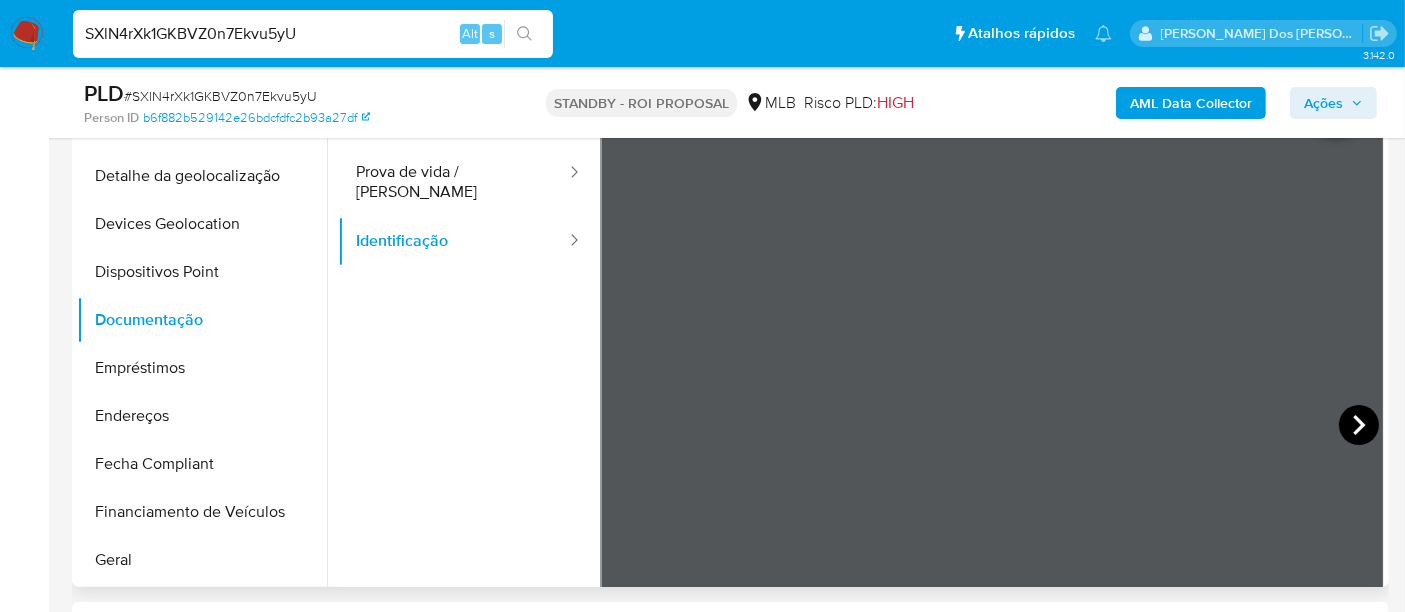 click 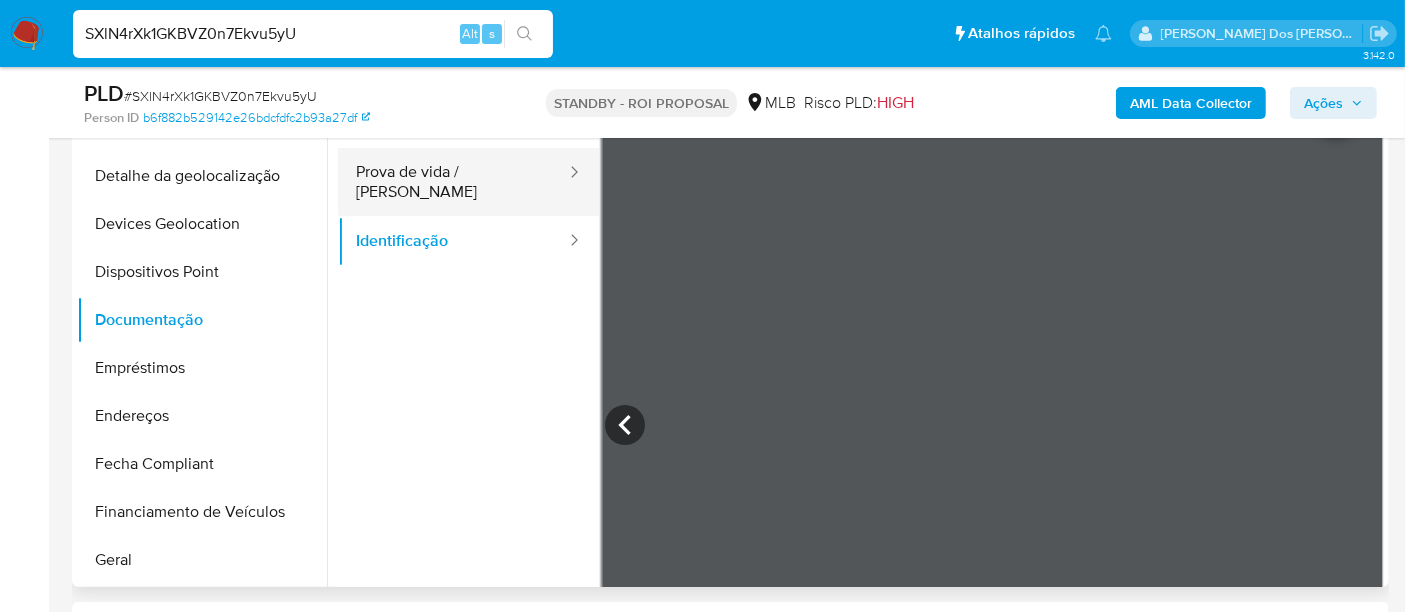 click on "Prova de vida / [PERSON_NAME]" at bounding box center (453, 182) 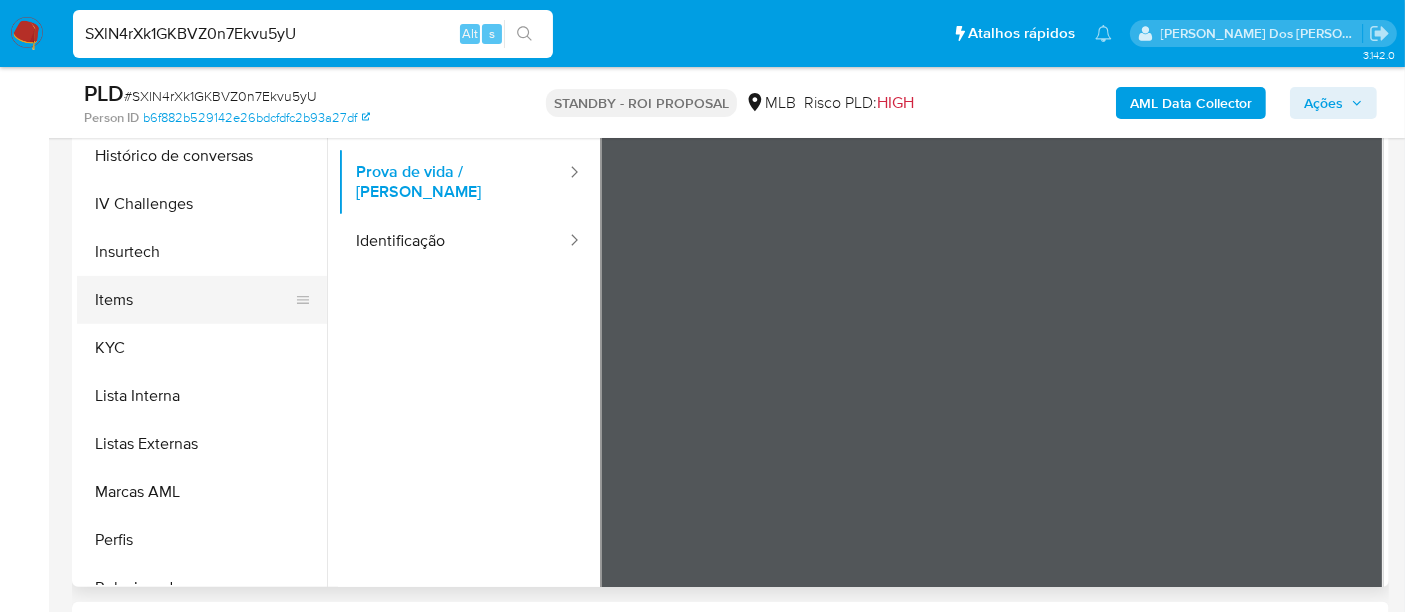 scroll, scrollTop: 844, scrollLeft: 0, axis: vertical 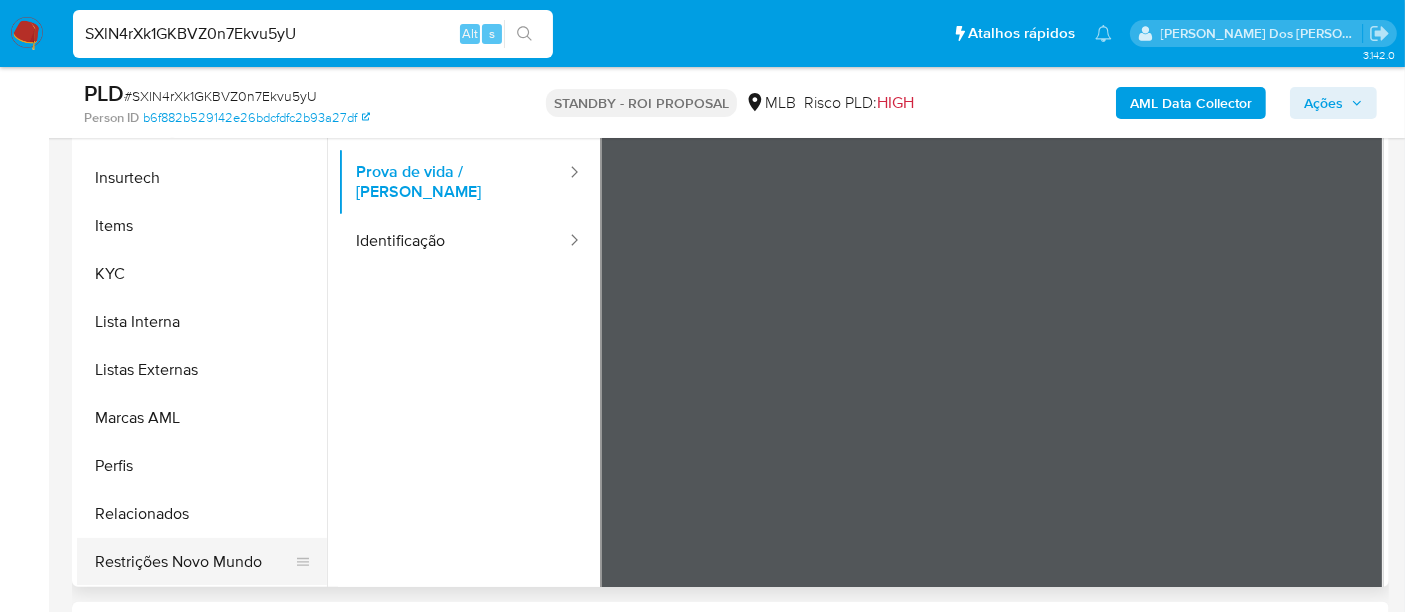 click on "Restrições Novo Mundo" at bounding box center (194, 562) 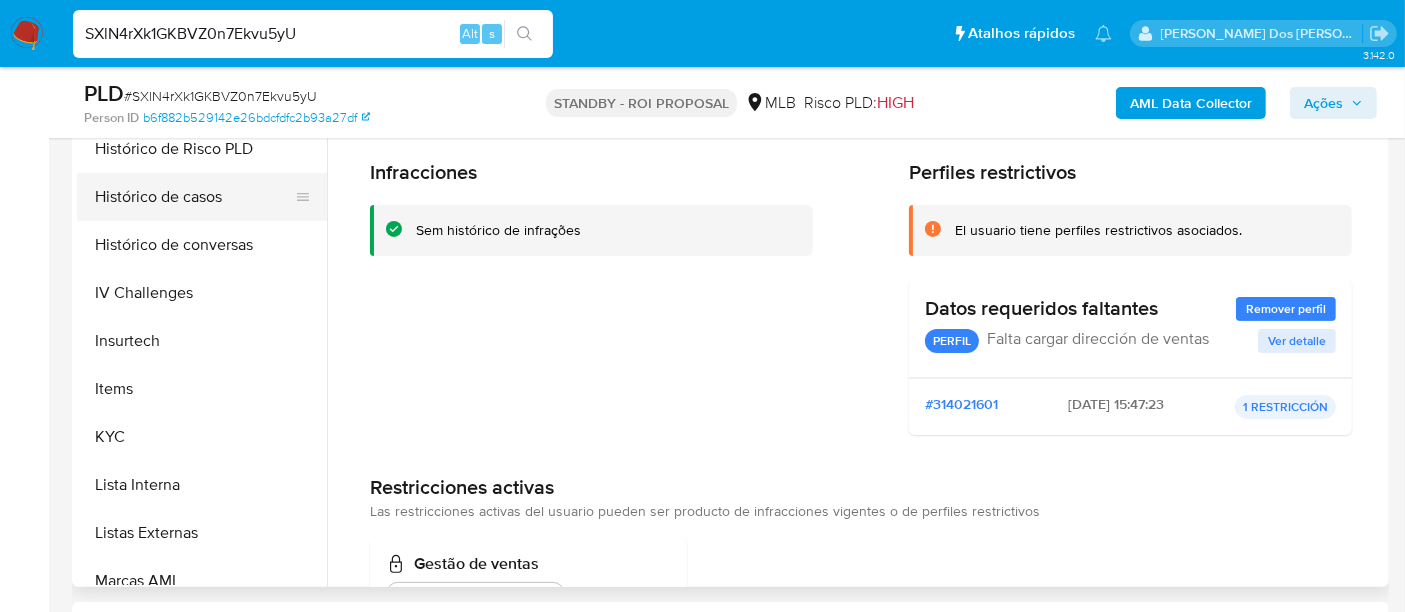 scroll, scrollTop: 511, scrollLeft: 0, axis: vertical 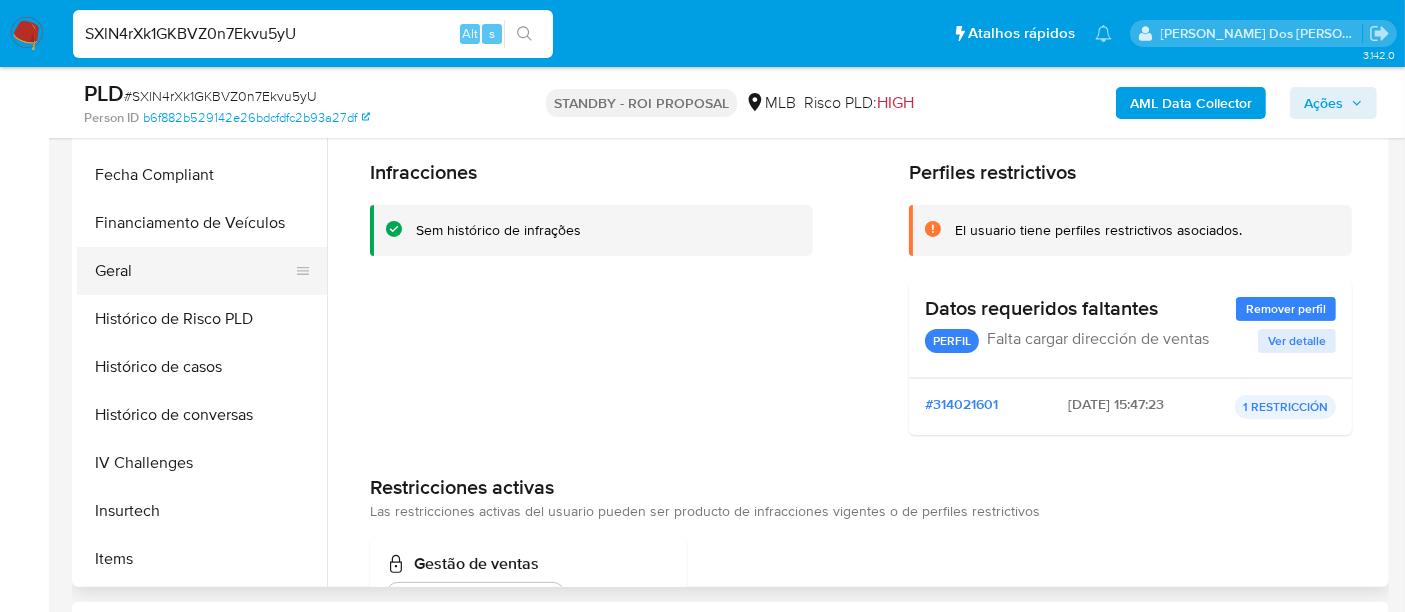 click on "Geral" at bounding box center (194, 271) 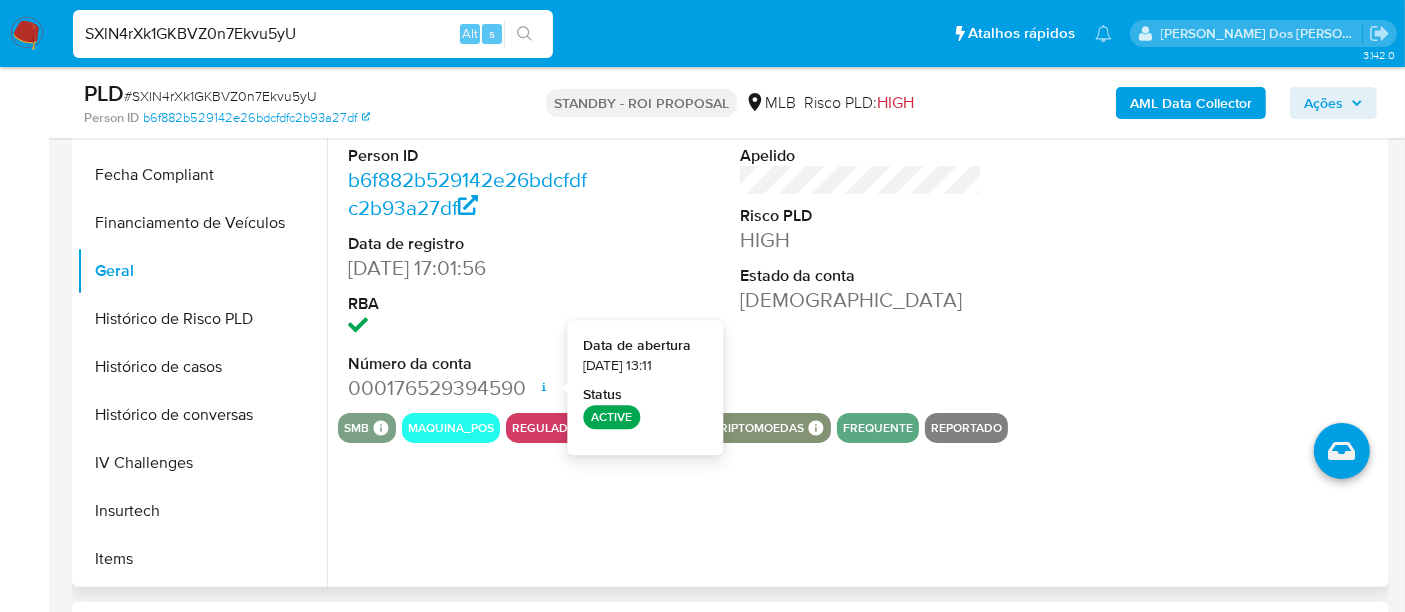 type 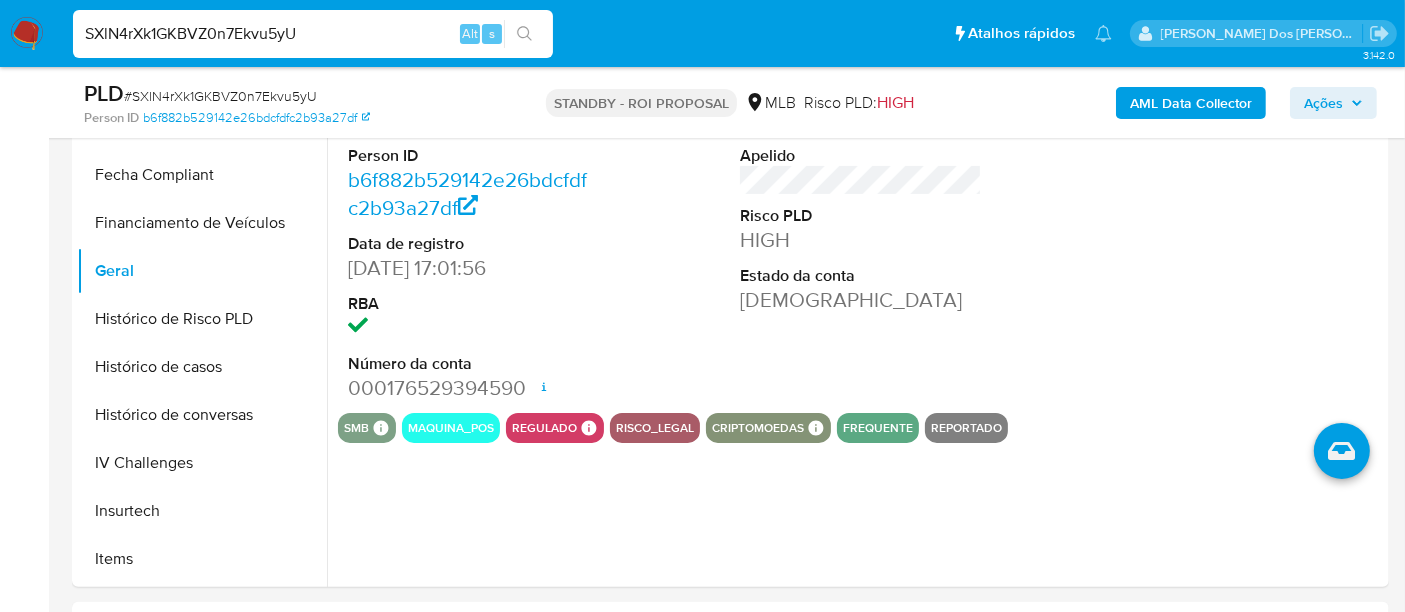click on "SXlN4rXk1GKBVZ0n7Ekvu5yU" at bounding box center [313, 34] 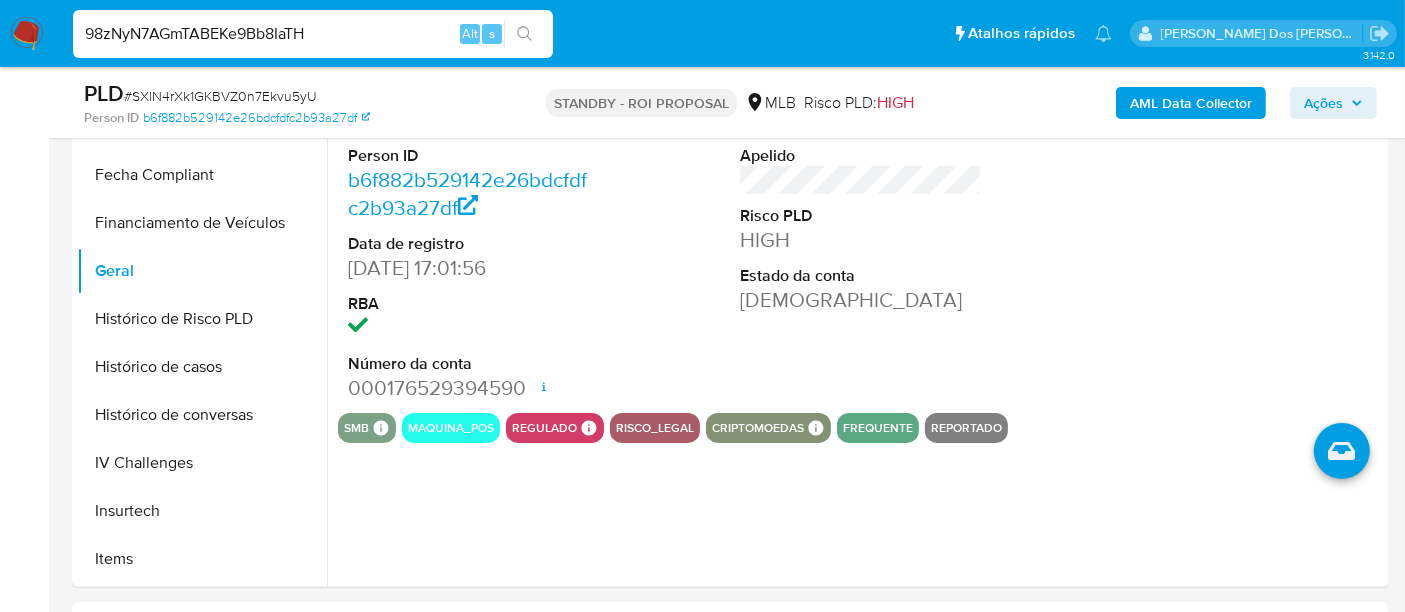 type on "98zNyN7AGmTABEKe9Bb8IaTH" 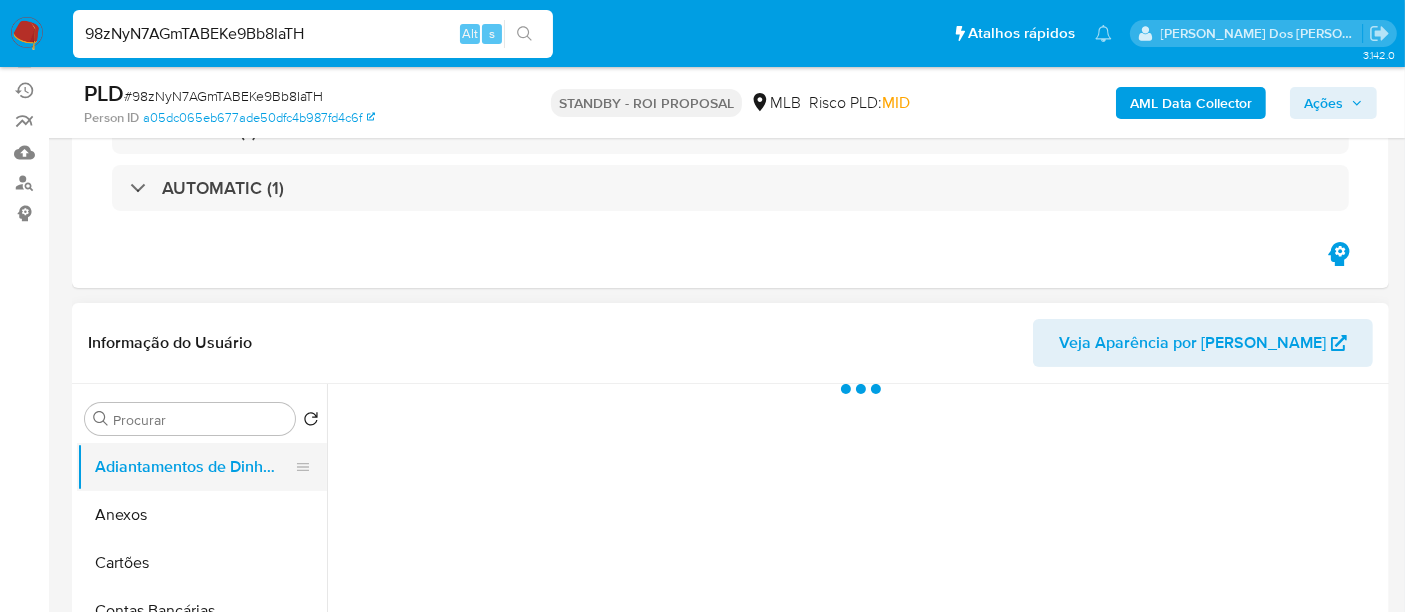 scroll, scrollTop: 333, scrollLeft: 0, axis: vertical 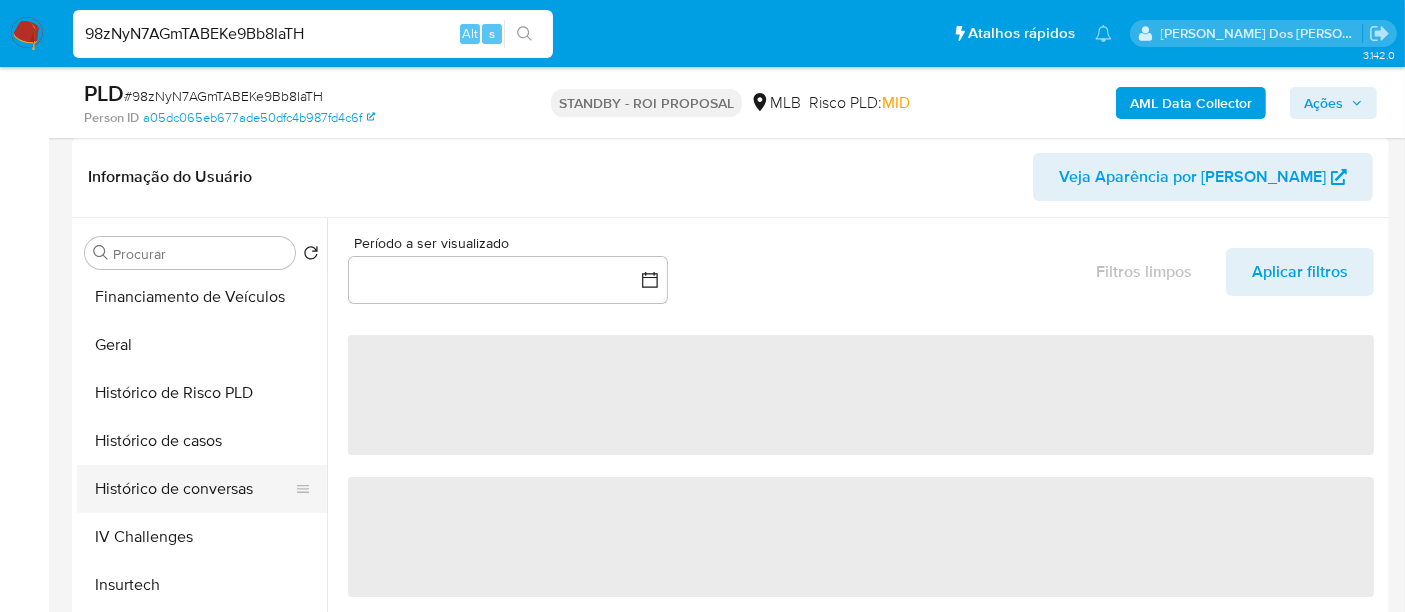 select on "10" 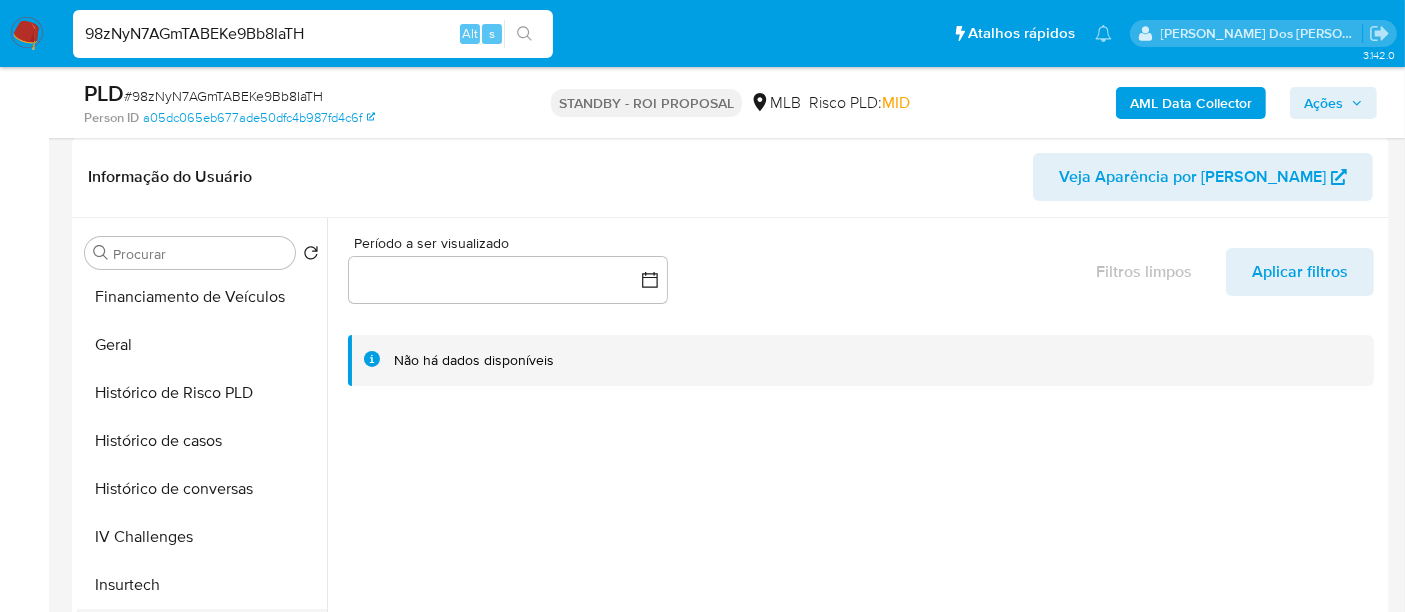 scroll, scrollTop: 776, scrollLeft: 0, axis: vertical 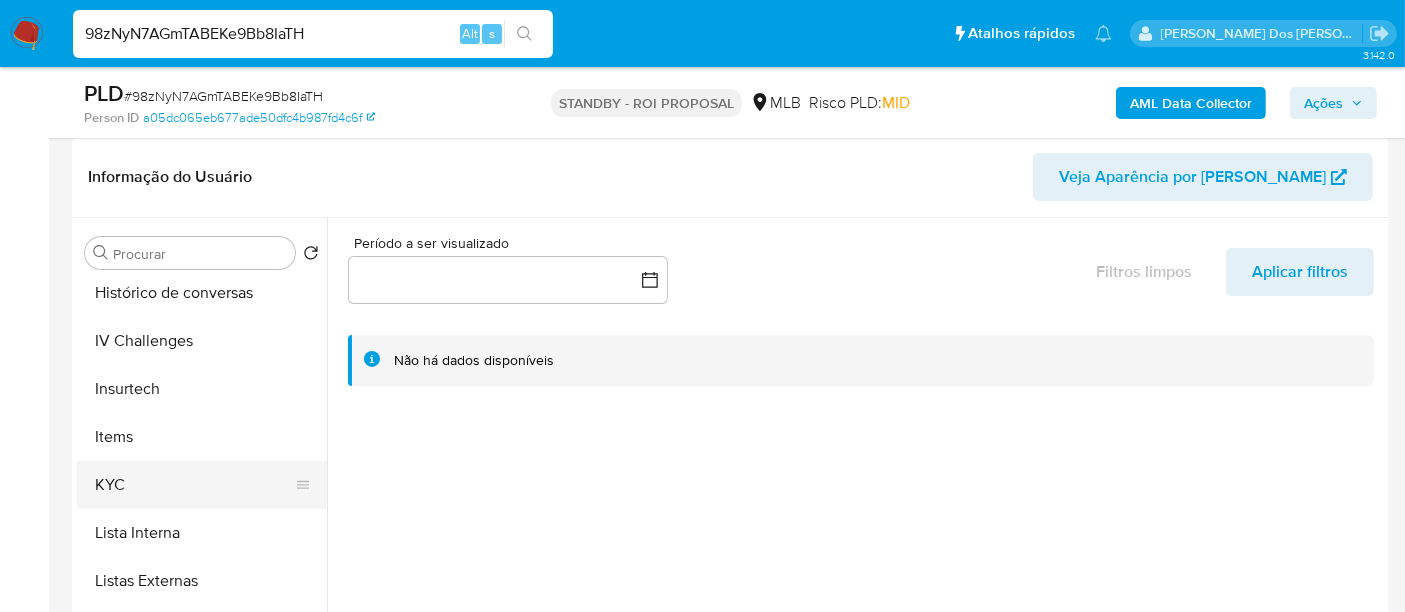 click on "KYC" at bounding box center (194, 485) 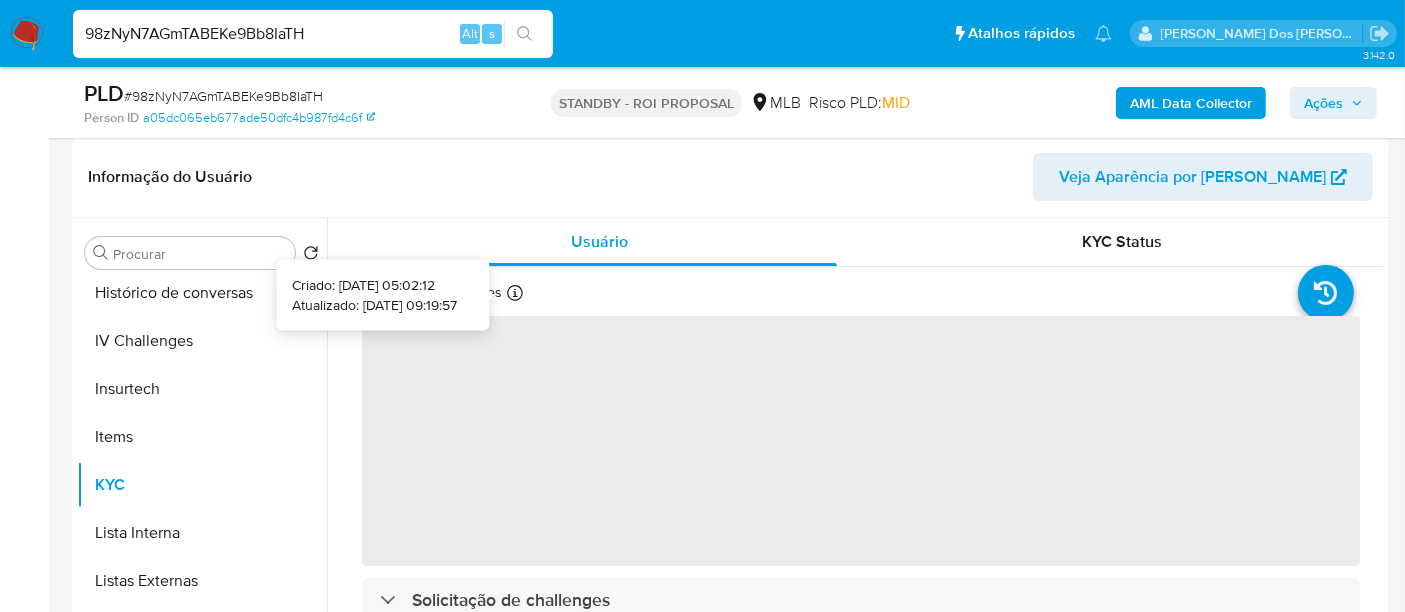 type 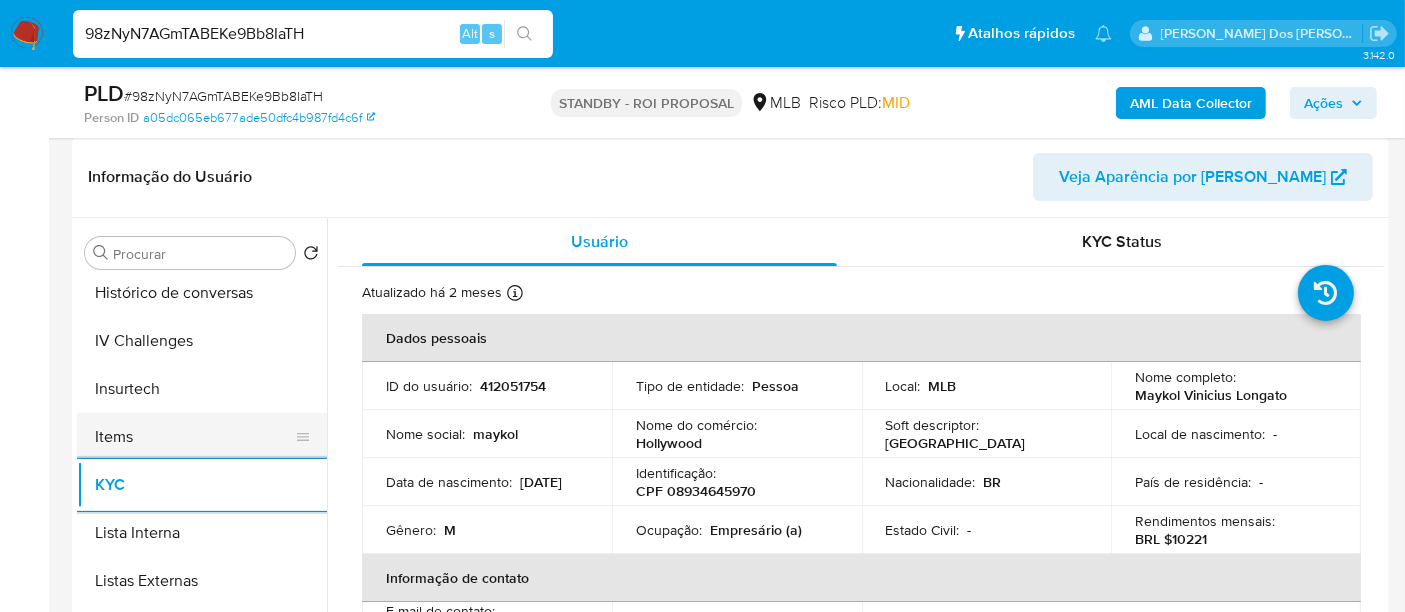 scroll, scrollTop: 665, scrollLeft: 0, axis: vertical 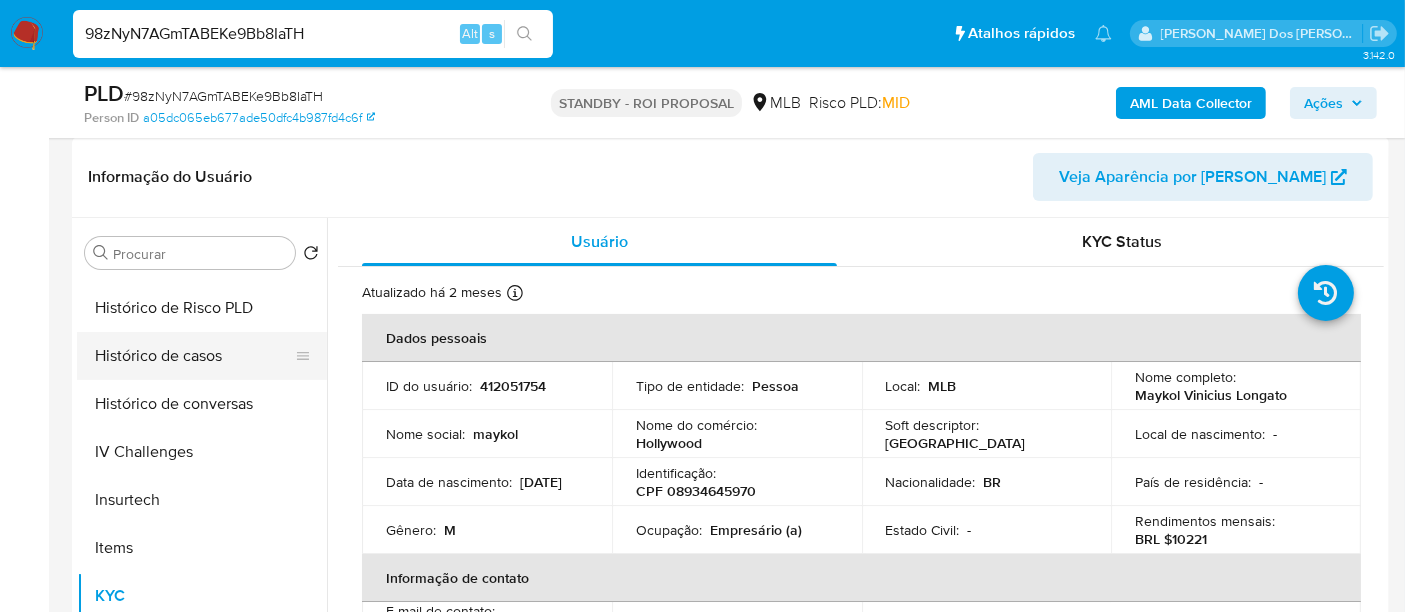 click on "Histórico de casos" at bounding box center [194, 356] 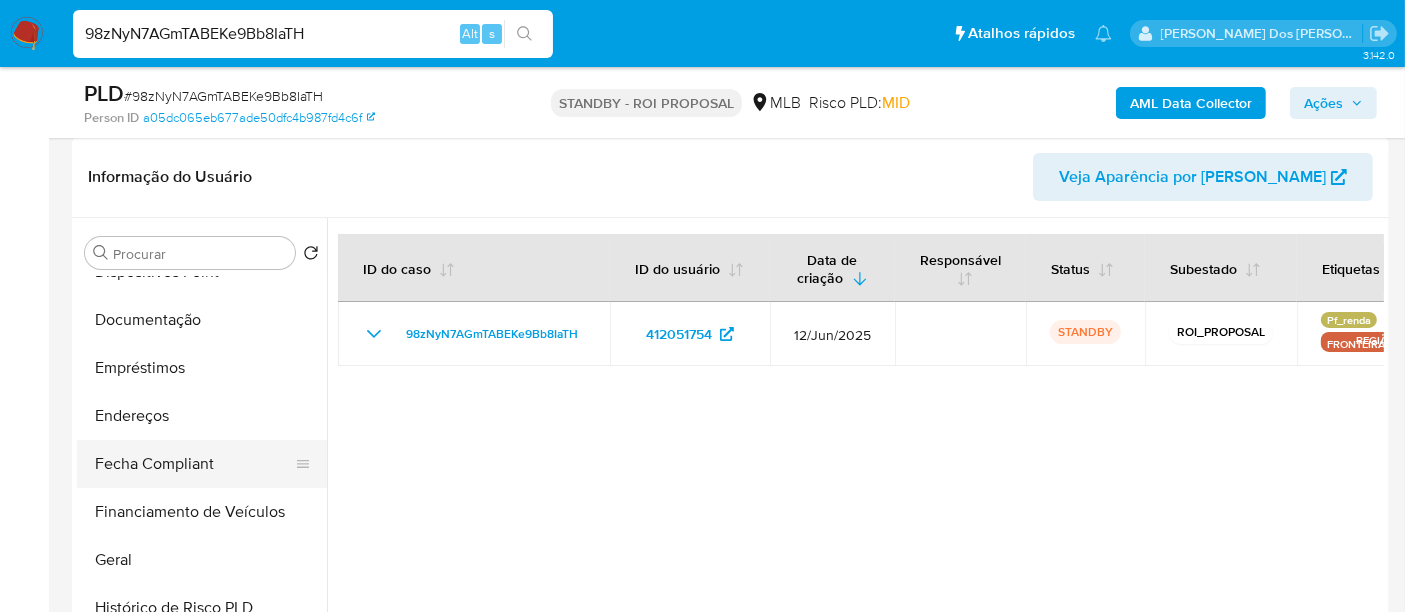 scroll, scrollTop: 331, scrollLeft: 0, axis: vertical 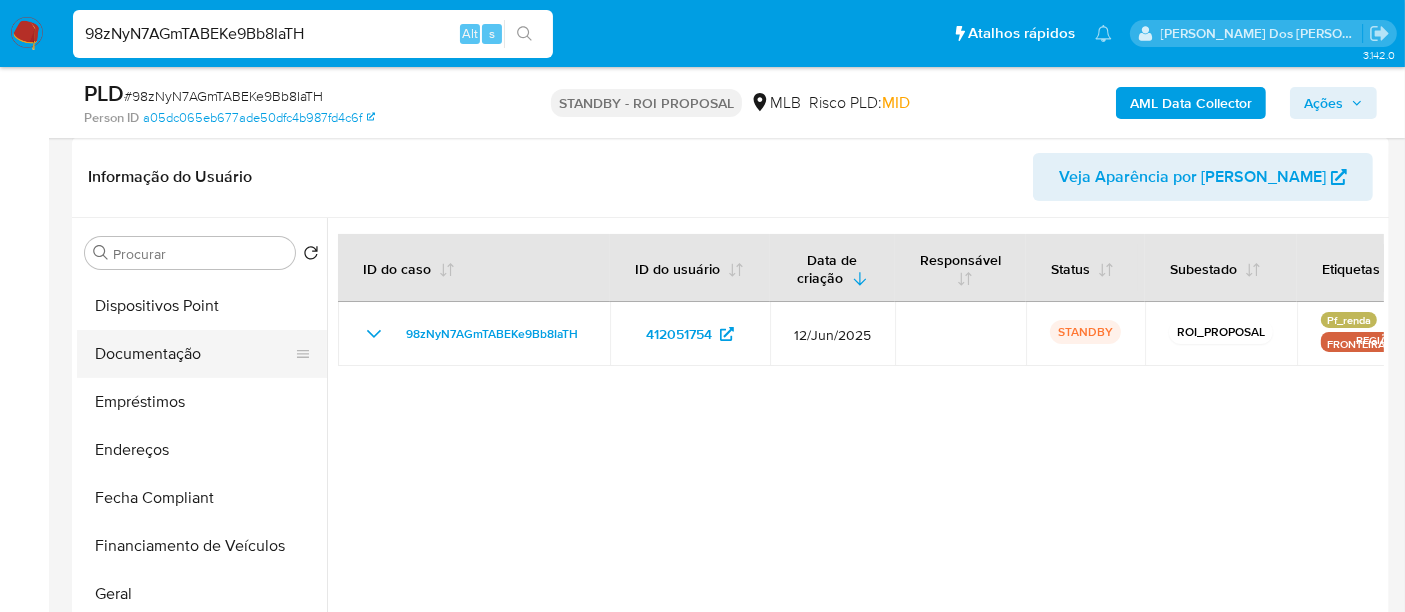 click on "Documentação" at bounding box center [194, 354] 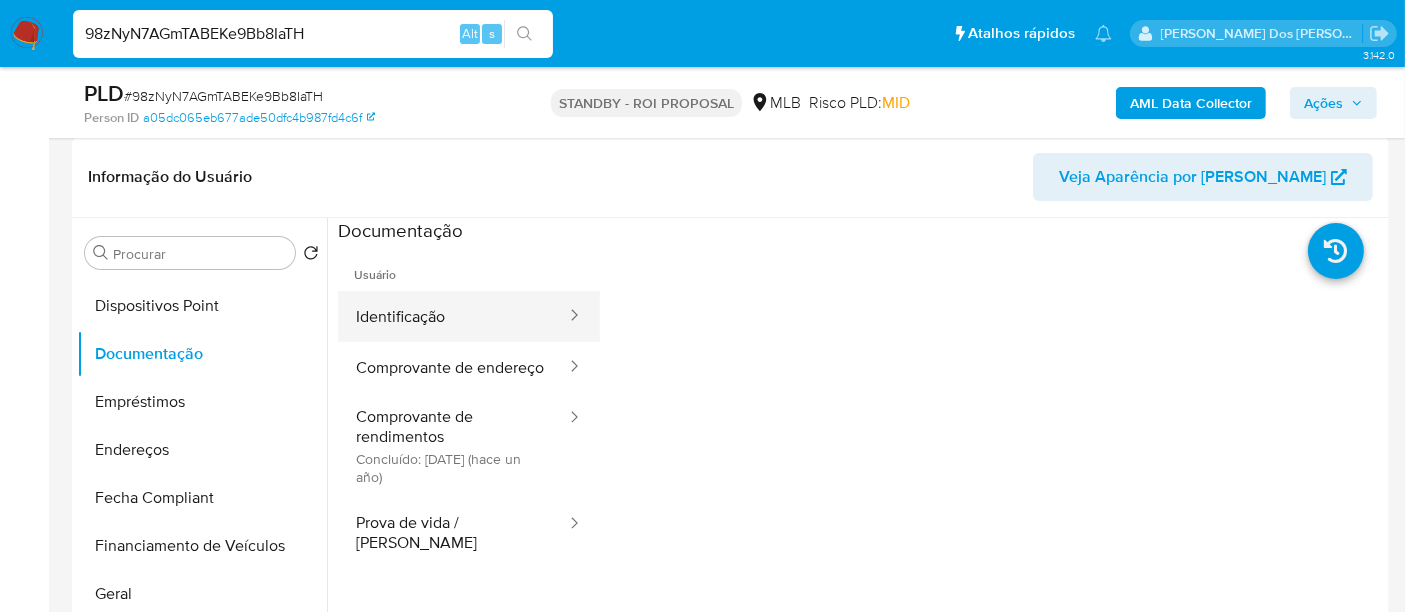 click on "Identificação" at bounding box center [453, 316] 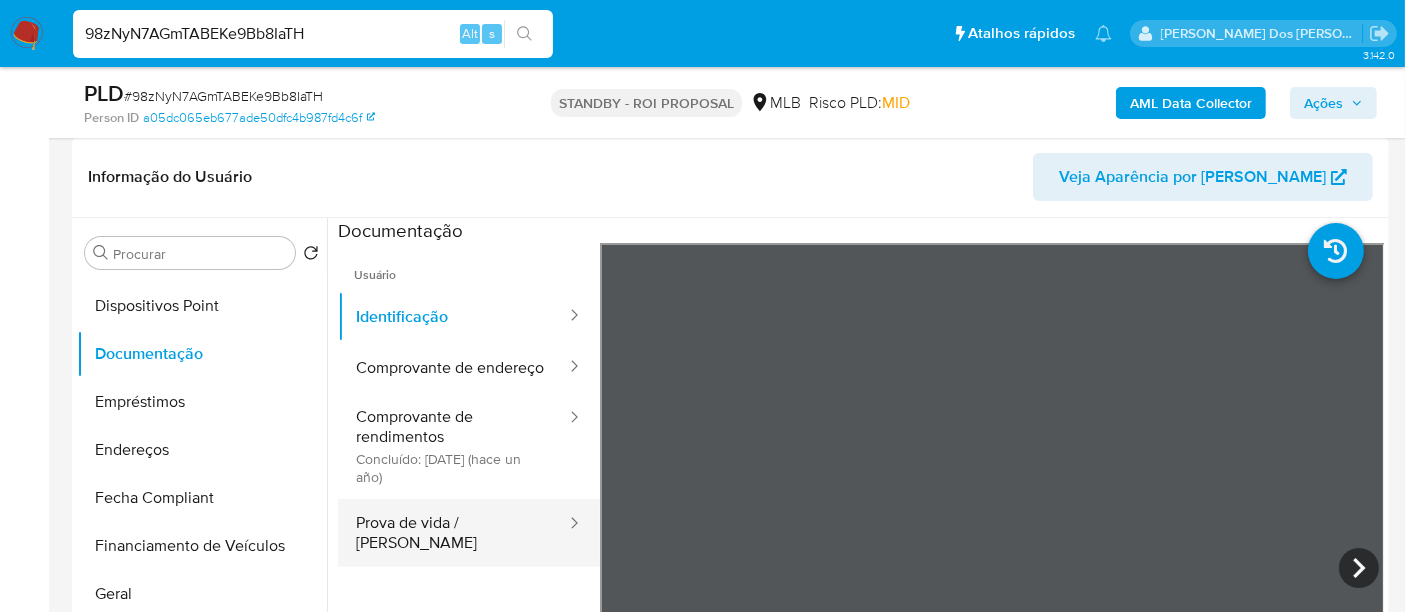 click on "Prova de vida / [PERSON_NAME]" at bounding box center (453, 533) 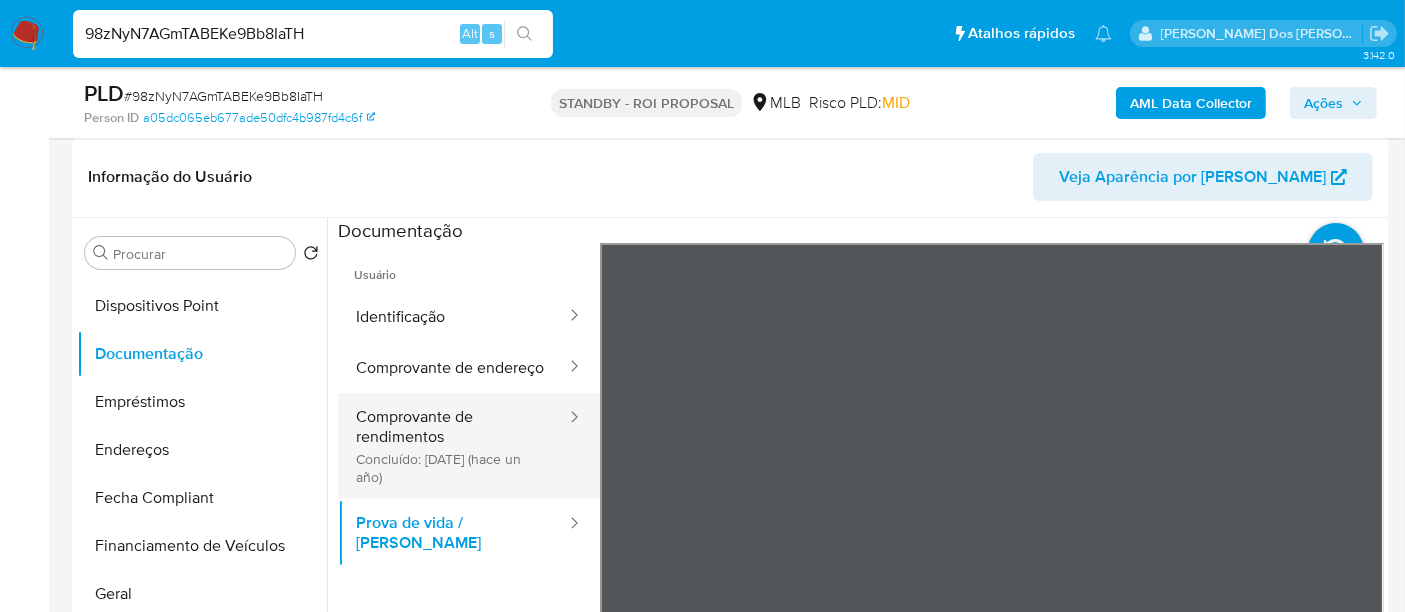 click on "Comprovante de rendimentos Concluído: 08/08/2024 (hace un año)" at bounding box center [453, 446] 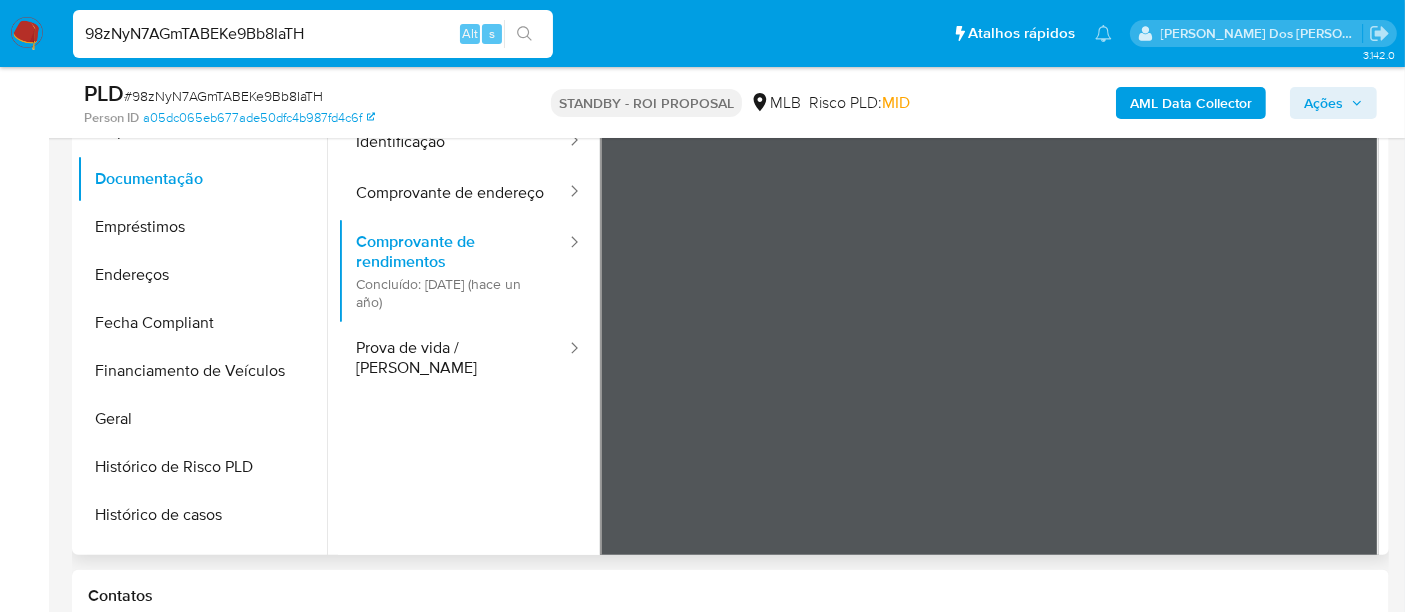 scroll, scrollTop: 555, scrollLeft: 0, axis: vertical 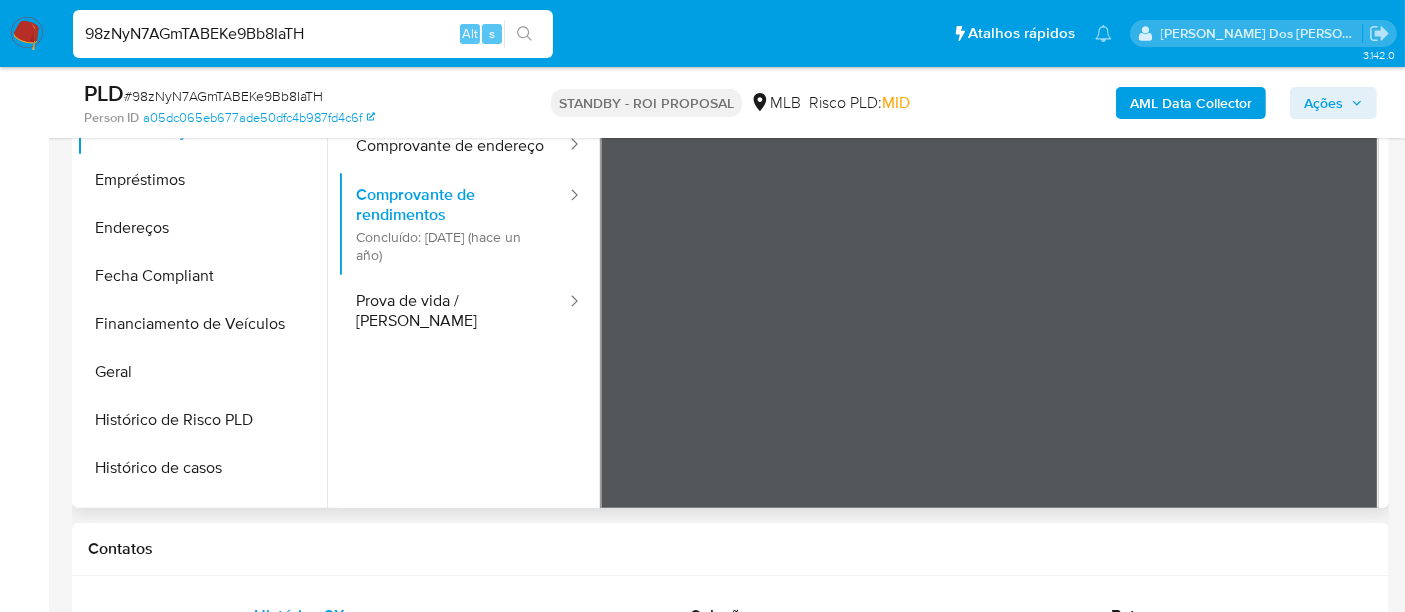 type 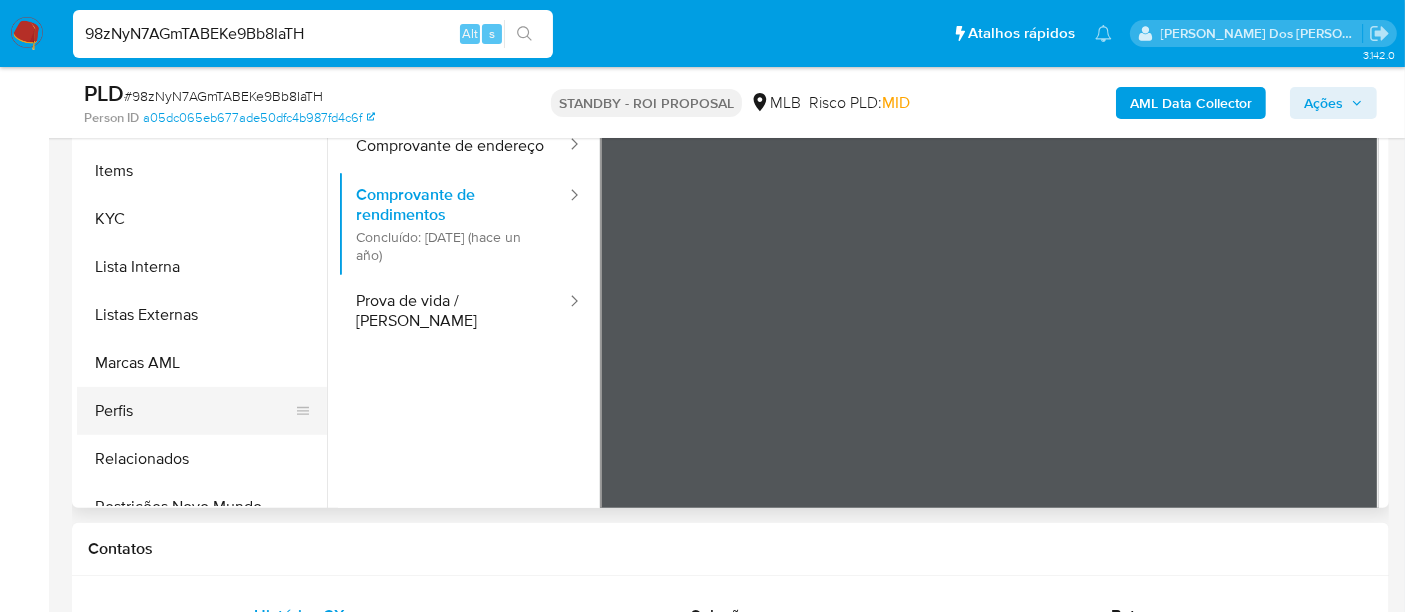 scroll, scrollTop: 844, scrollLeft: 0, axis: vertical 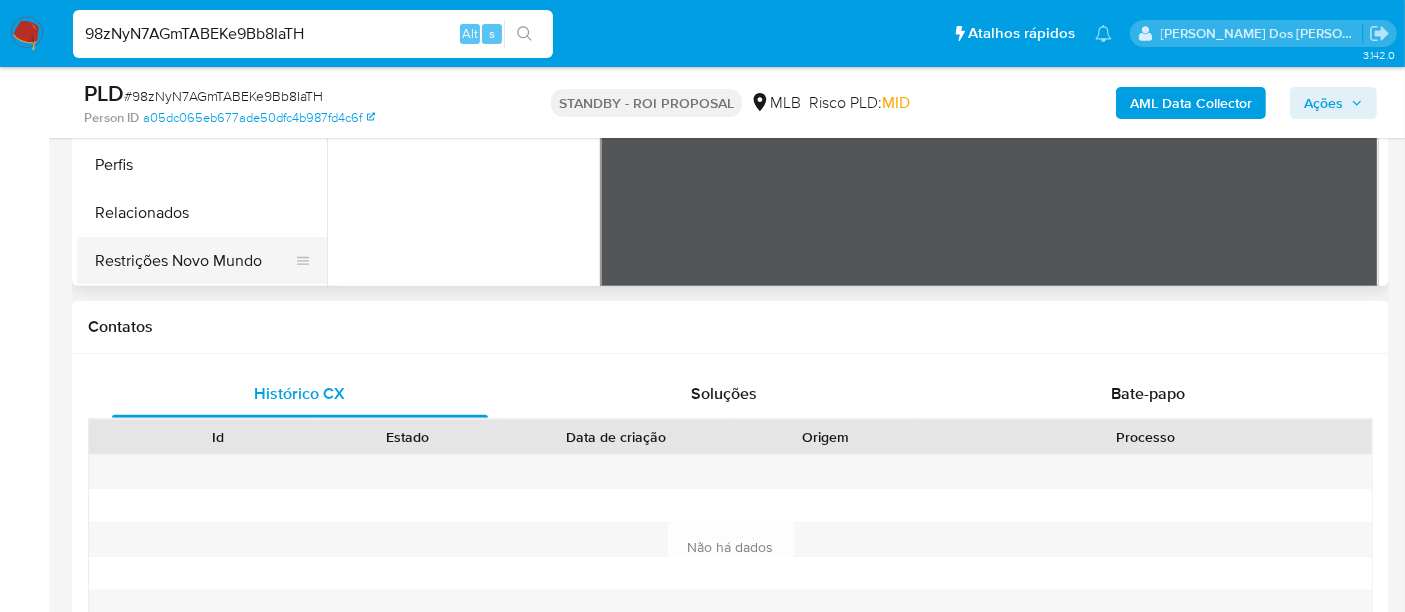 click on "Restrições Novo Mundo" at bounding box center (194, 261) 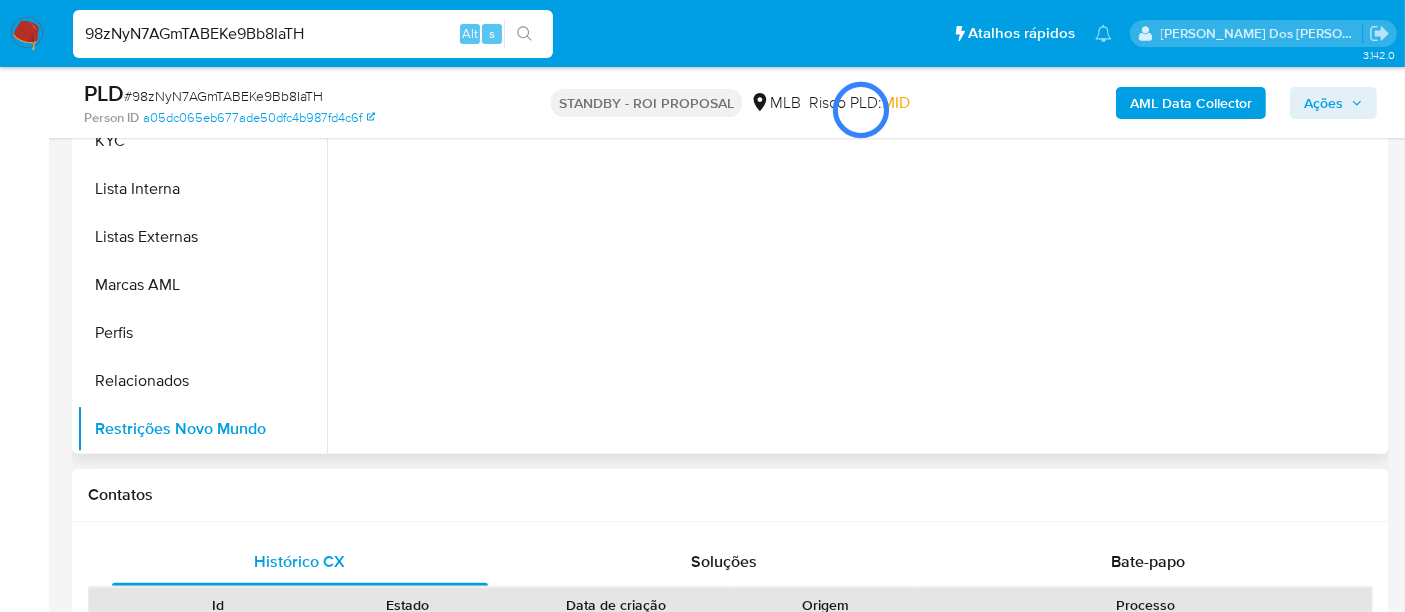 scroll, scrollTop: 444, scrollLeft: 0, axis: vertical 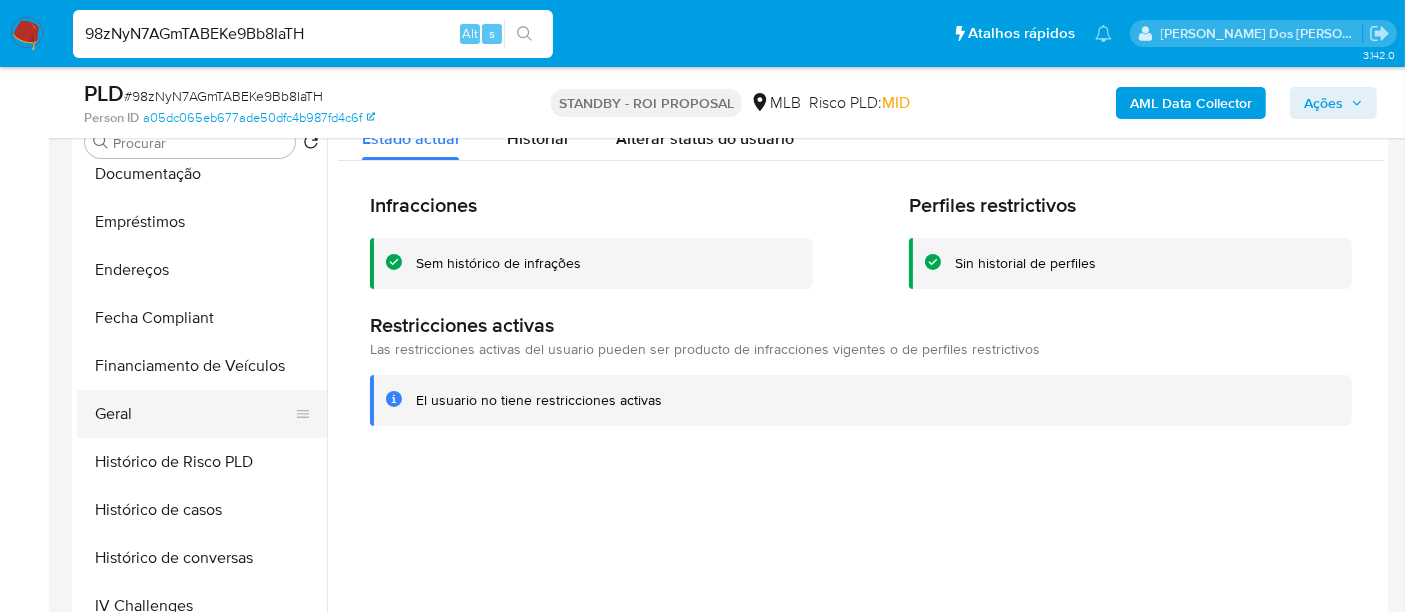 drag, startPoint x: 113, startPoint y: 425, endPoint x: 154, endPoint y: 413, distance: 42.72002 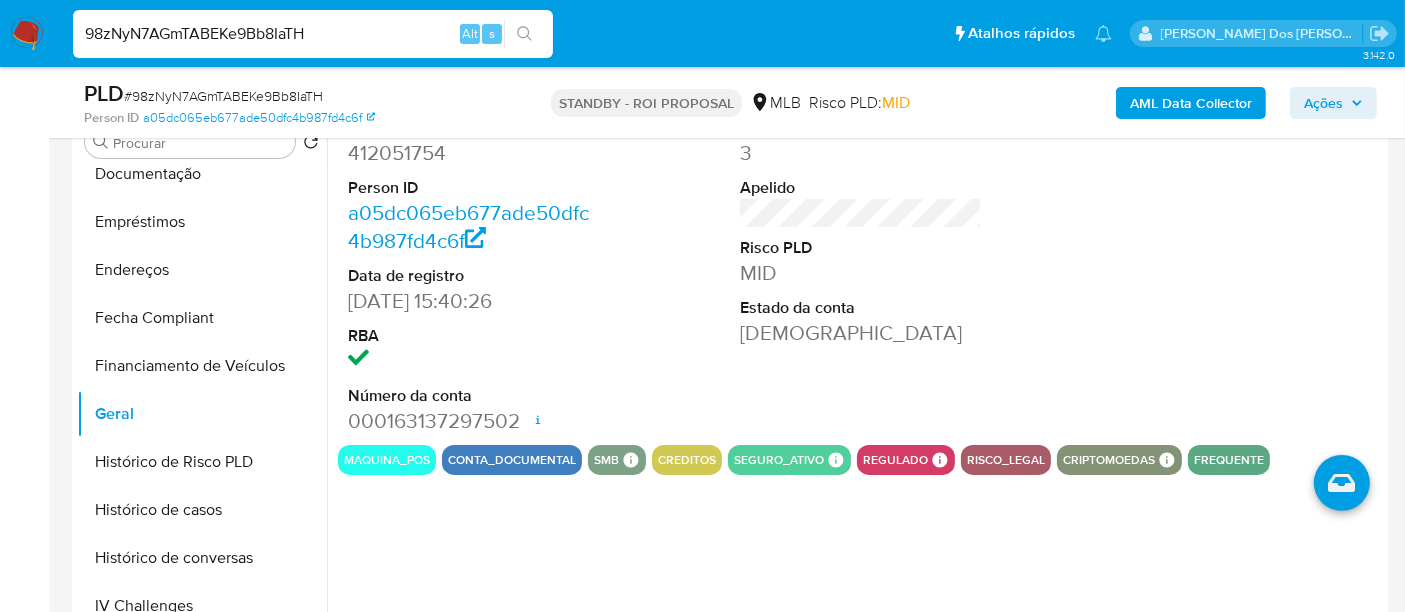 type 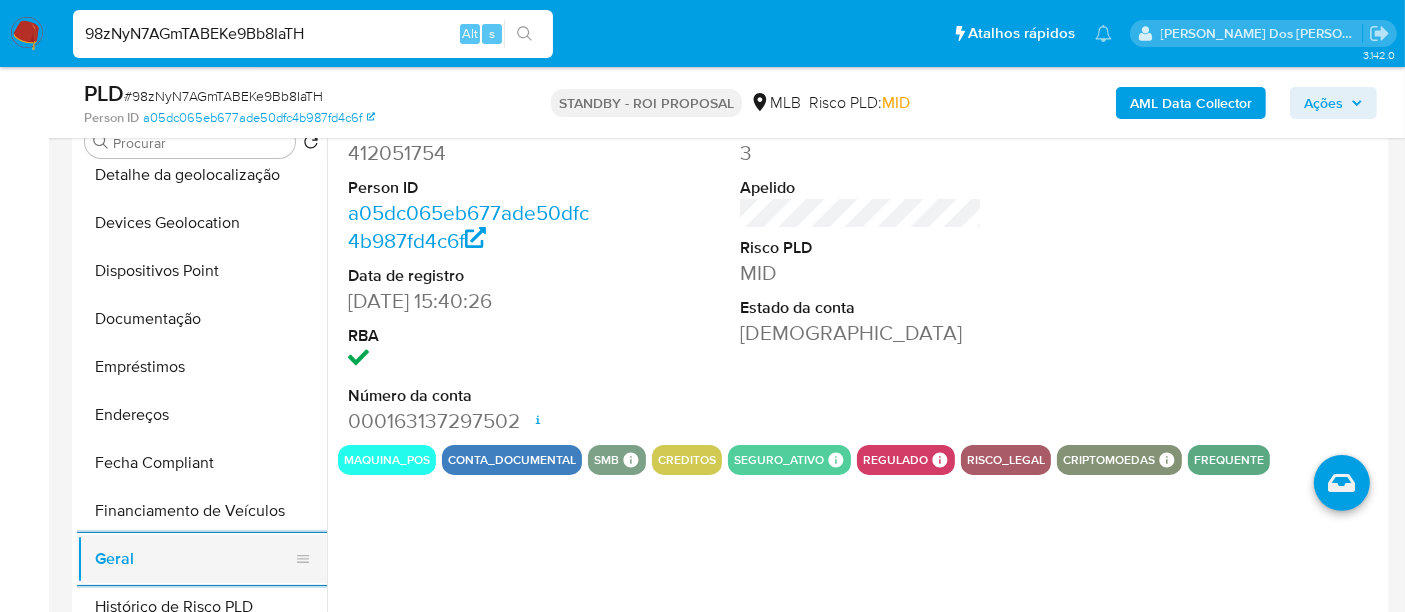 scroll, scrollTop: 177, scrollLeft: 0, axis: vertical 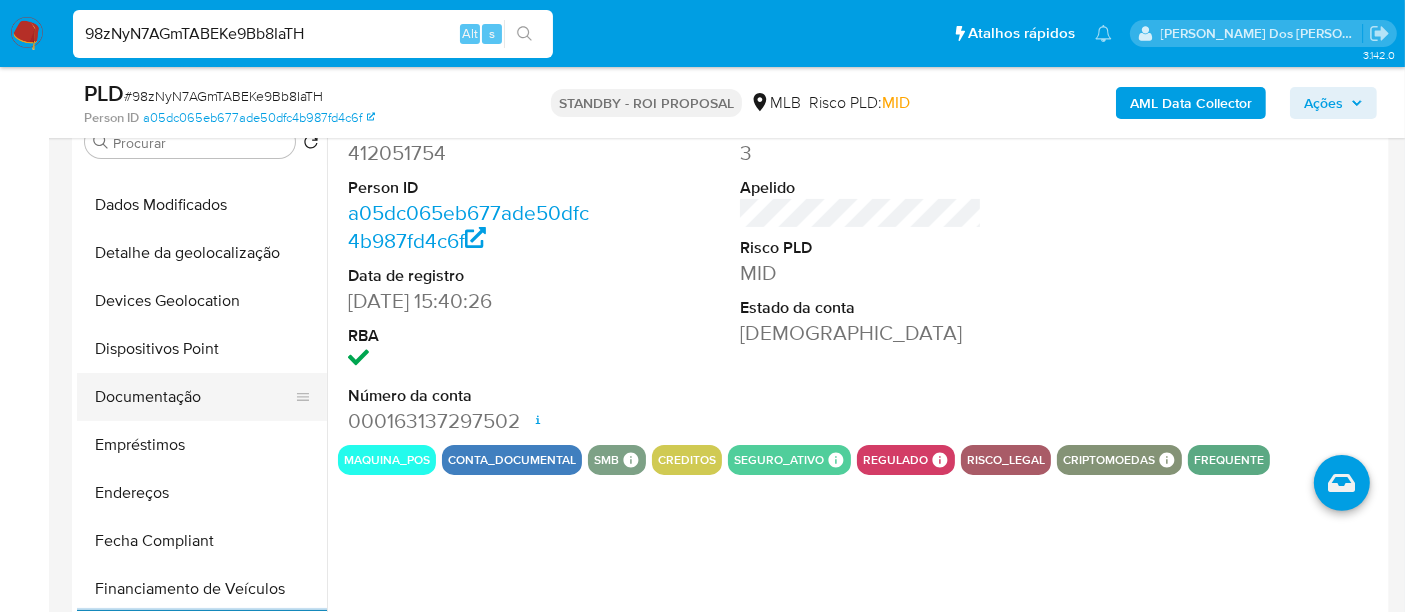 click on "Documentação" at bounding box center (194, 397) 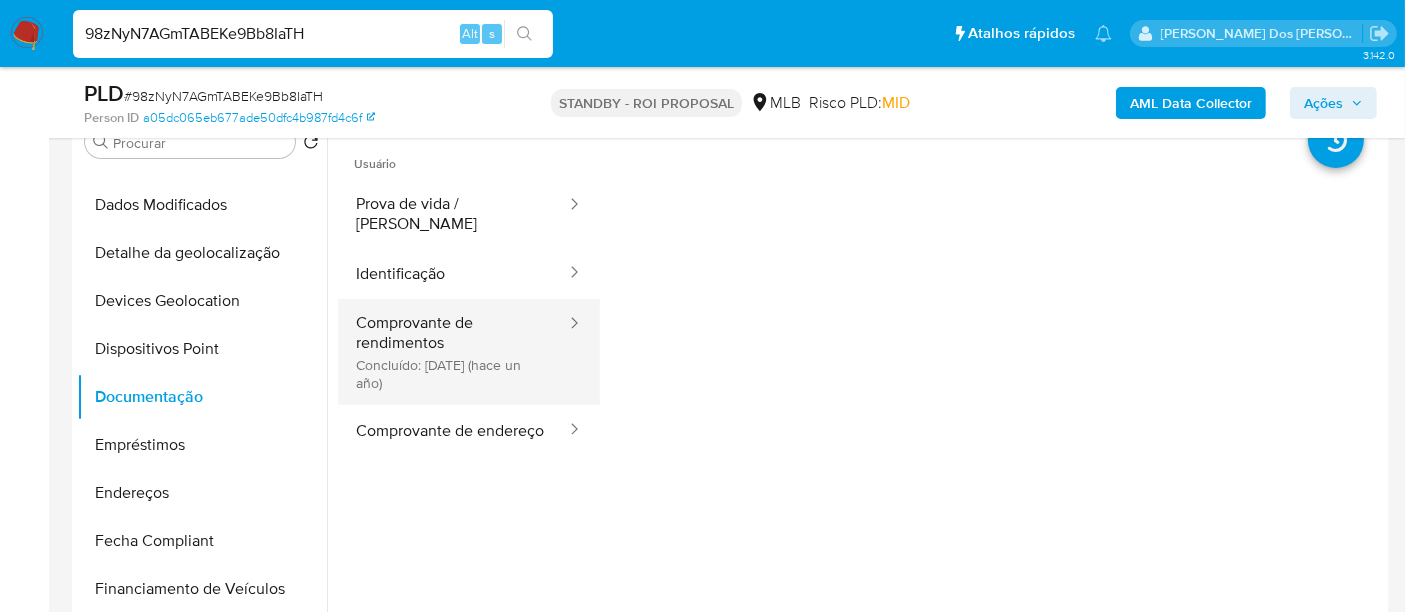 click on "Comprovante de rendimentos Concluído: 08/08/2024 (hace un año)" at bounding box center [453, 352] 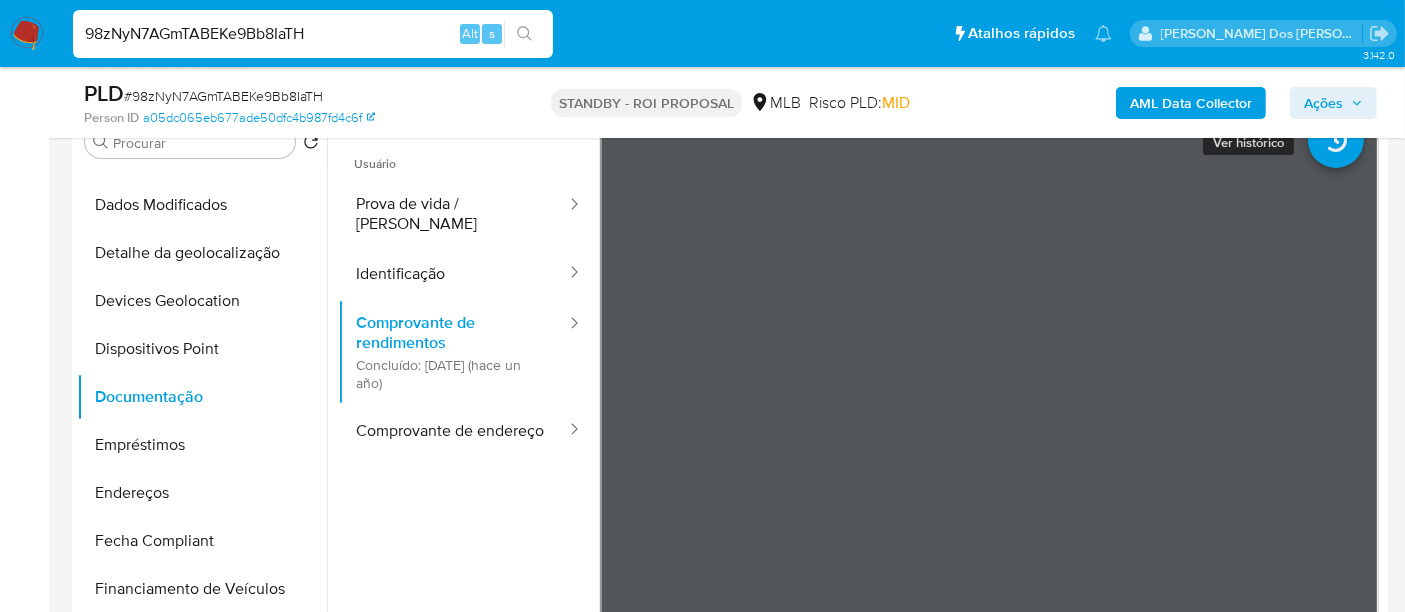 click at bounding box center [1336, 140] 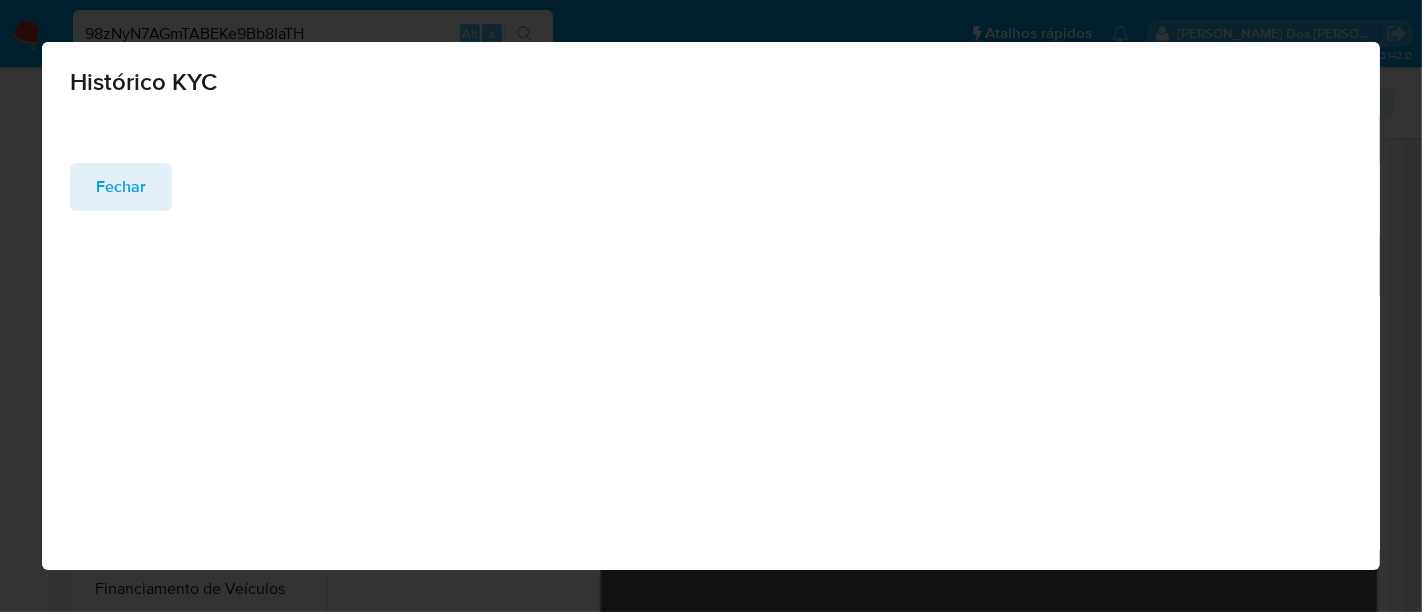click on "Fechar" at bounding box center [121, 187] 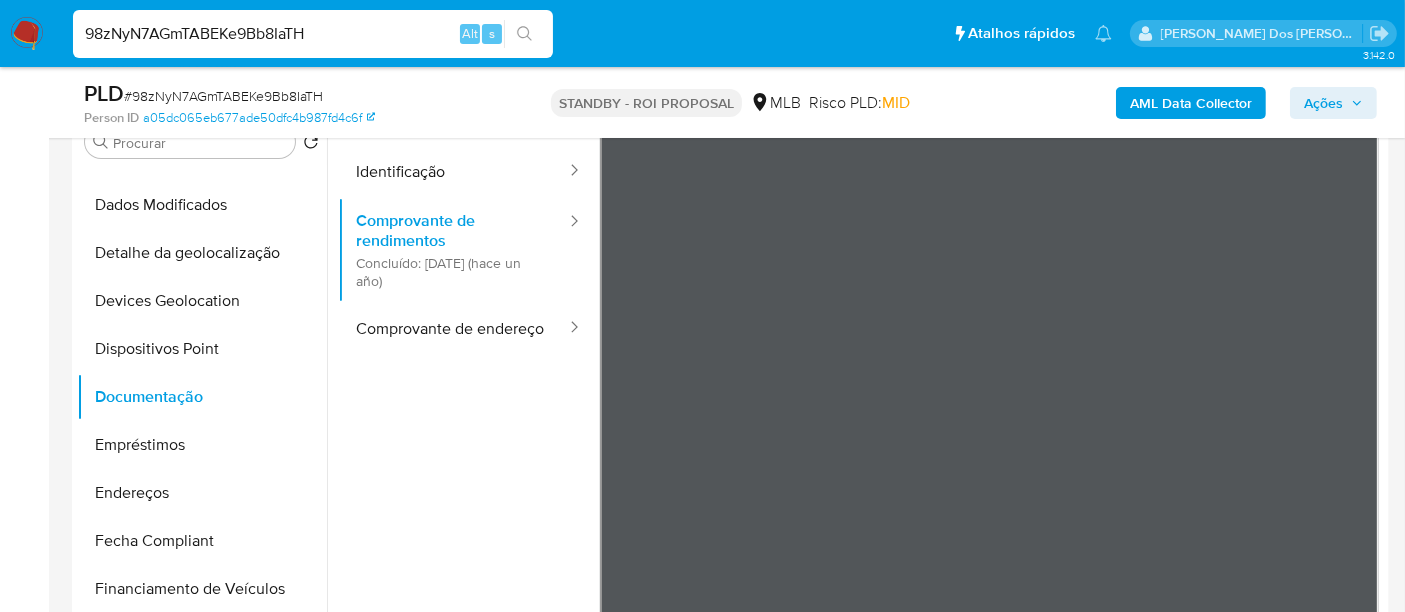 scroll, scrollTop: 174, scrollLeft: 0, axis: vertical 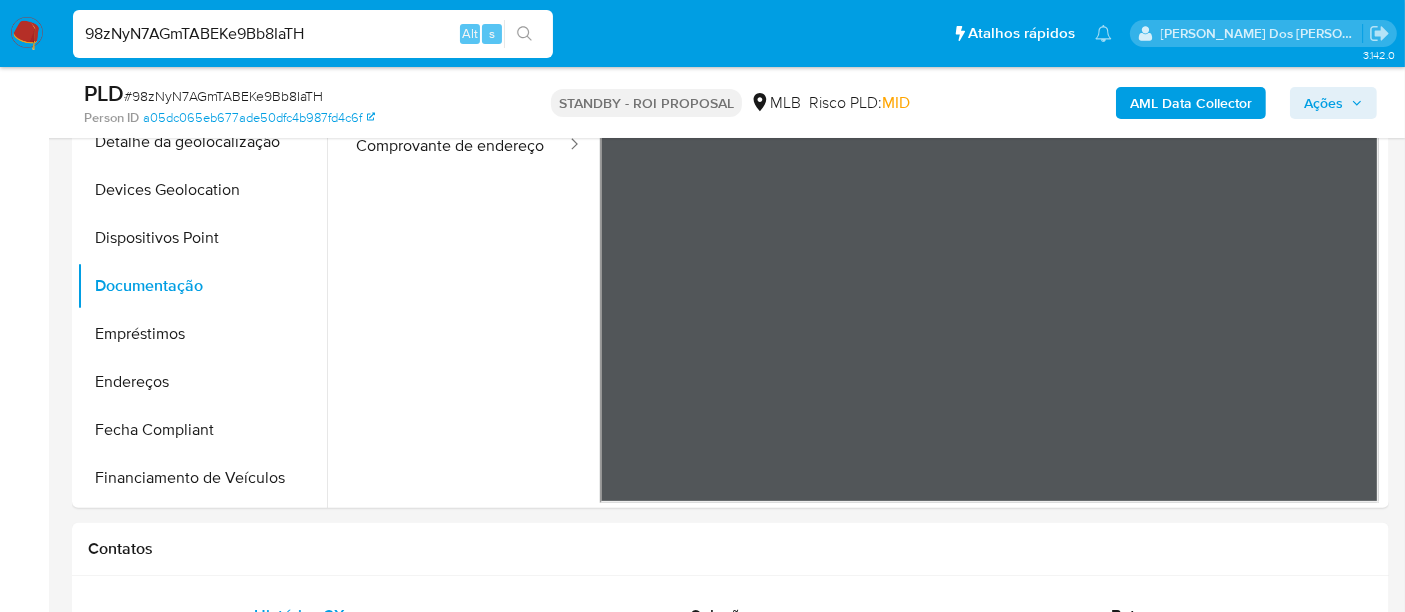 click on "98zNyN7AGmTABEKe9Bb8IaTH" at bounding box center (313, 34) 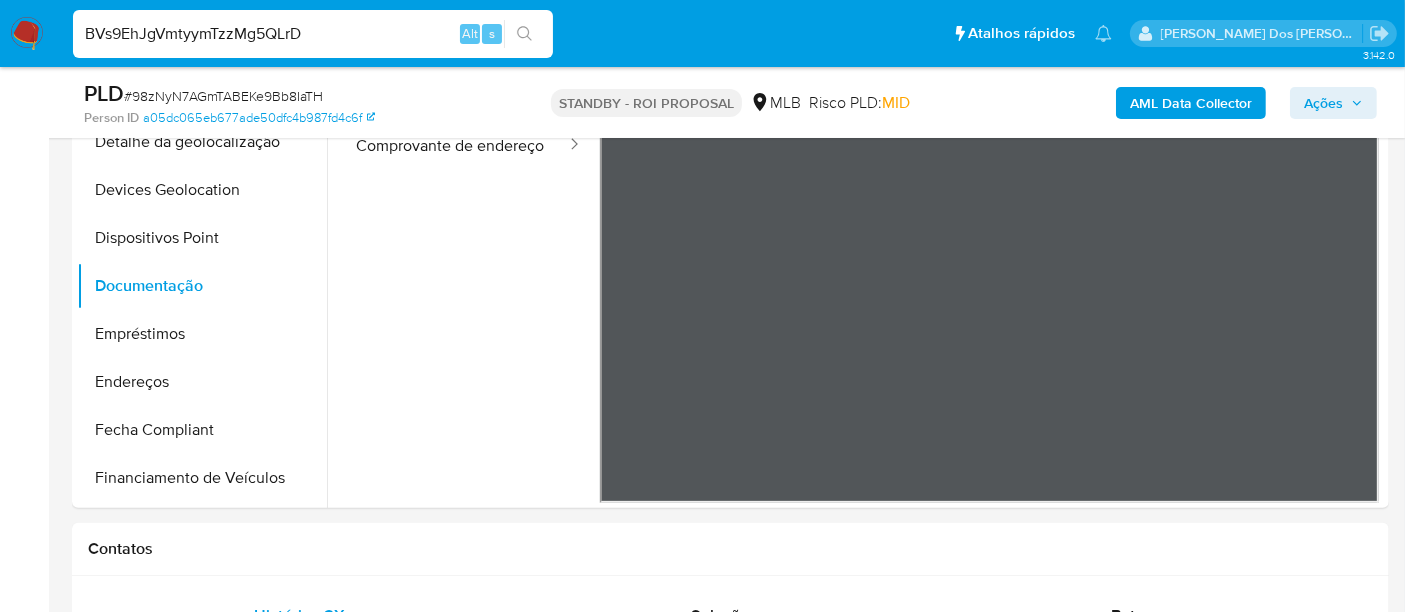 type on "BVs9EhJgVmtyymTzzMg5QLrD" 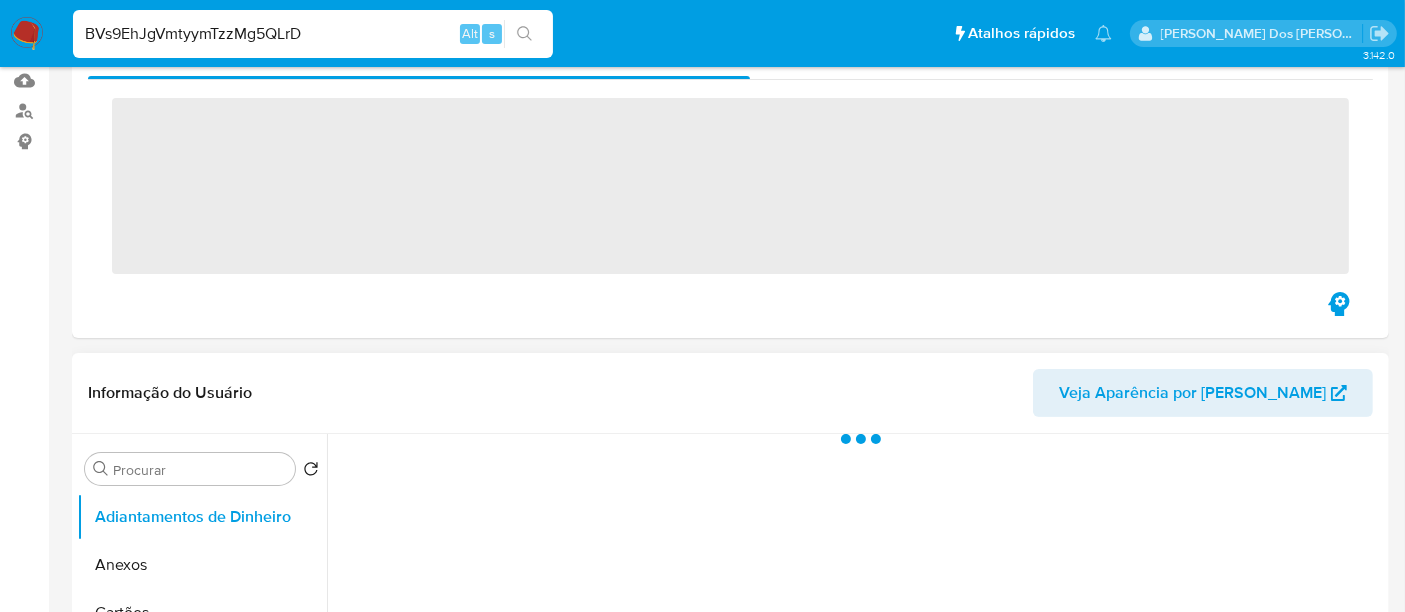 scroll, scrollTop: 333, scrollLeft: 0, axis: vertical 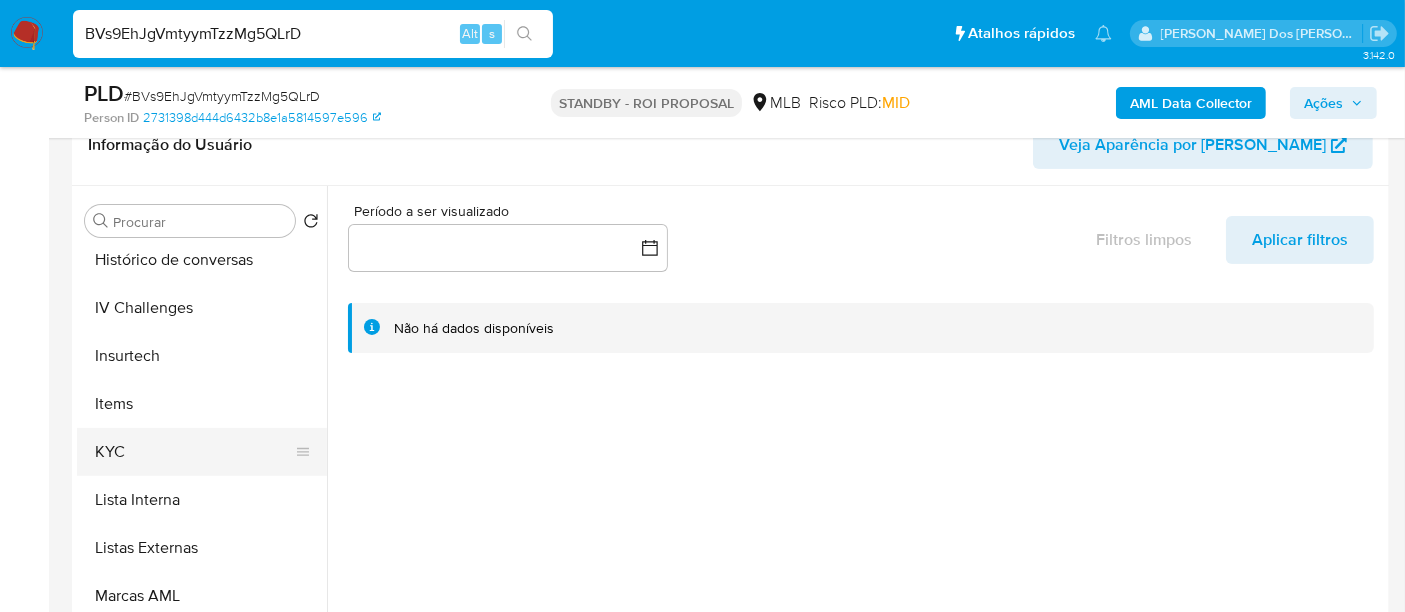 select on "10" 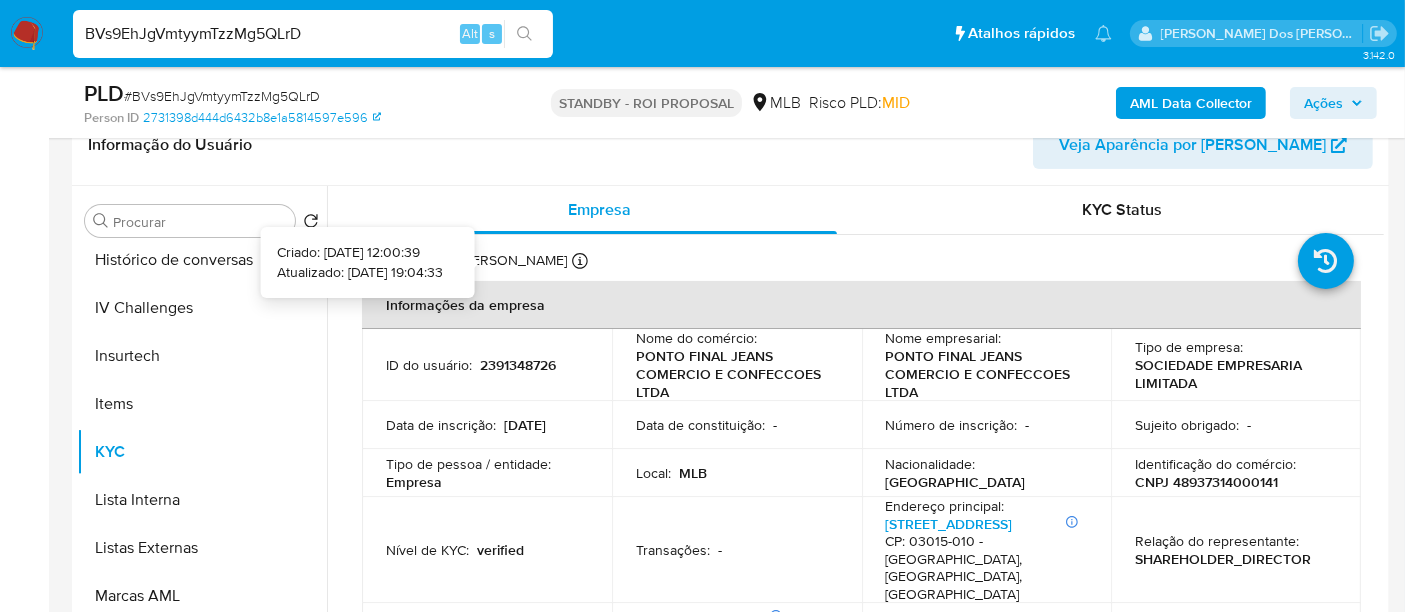 type 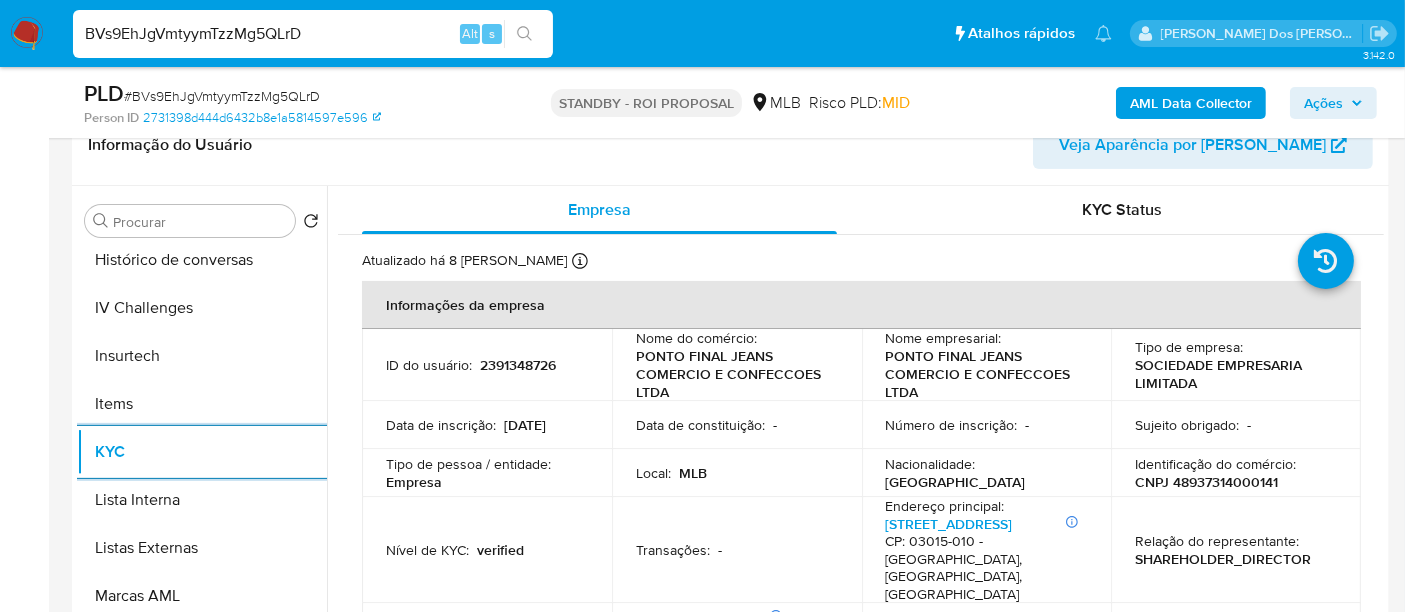 scroll, scrollTop: 111, scrollLeft: 0, axis: vertical 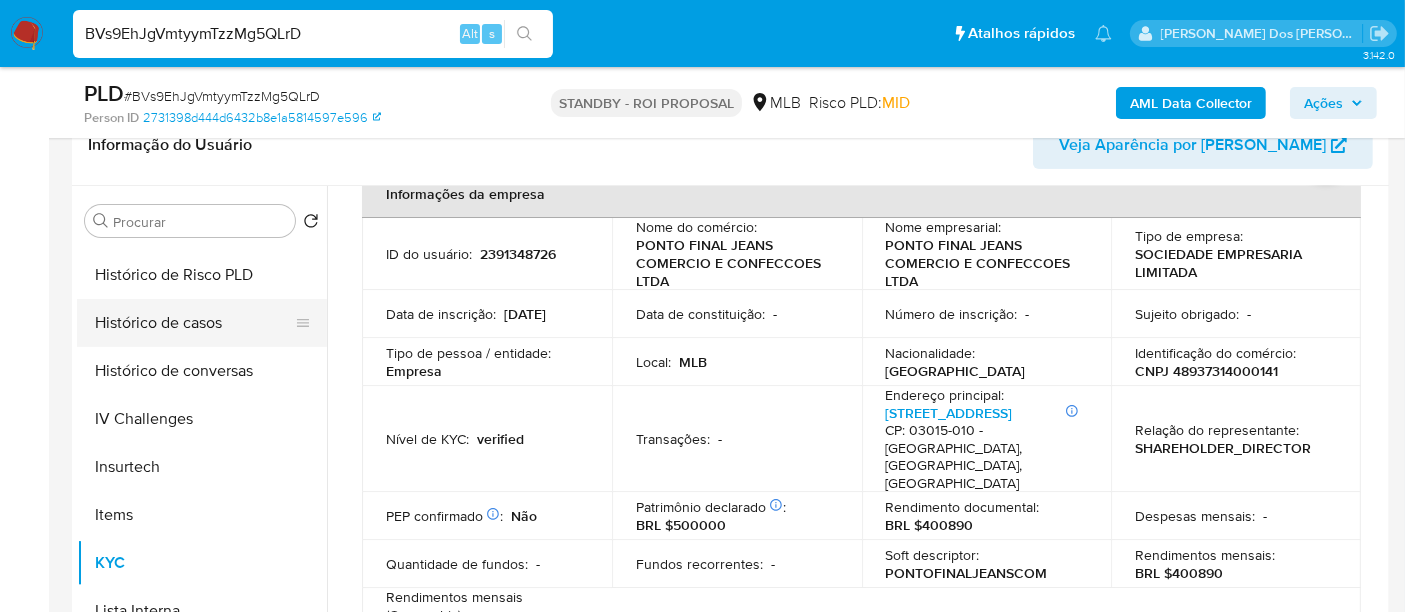 click on "Histórico de casos" at bounding box center [194, 323] 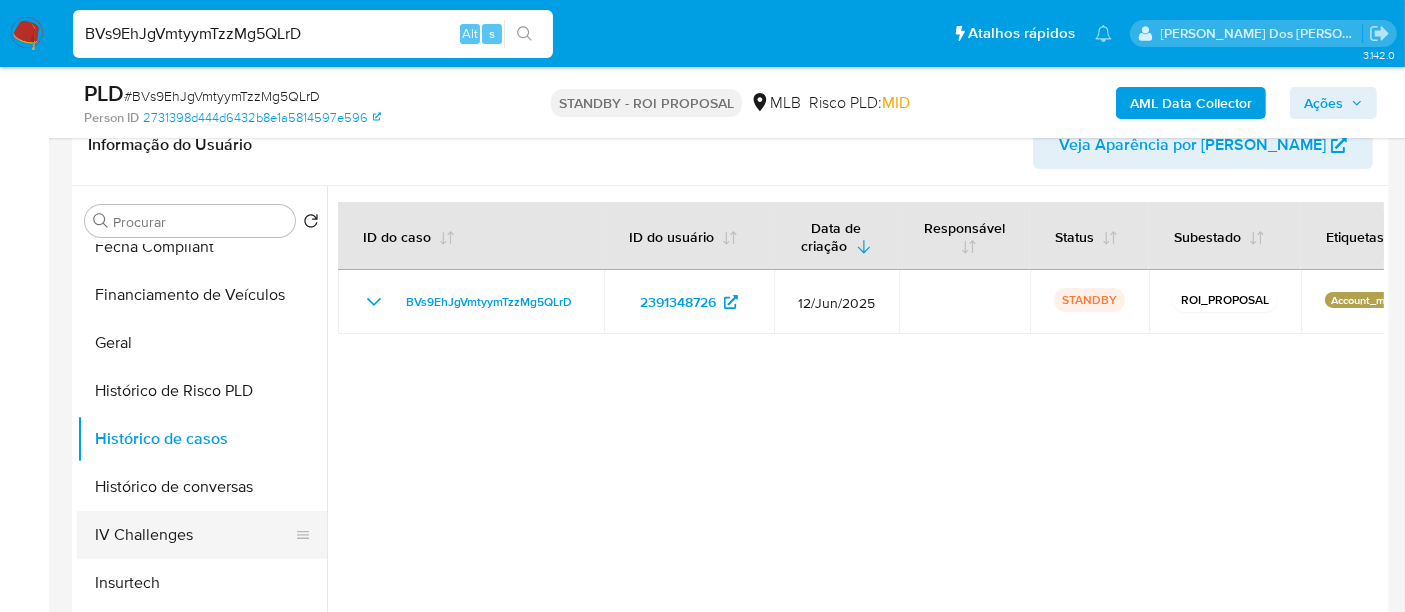 scroll, scrollTop: 333, scrollLeft: 0, axis: vertical 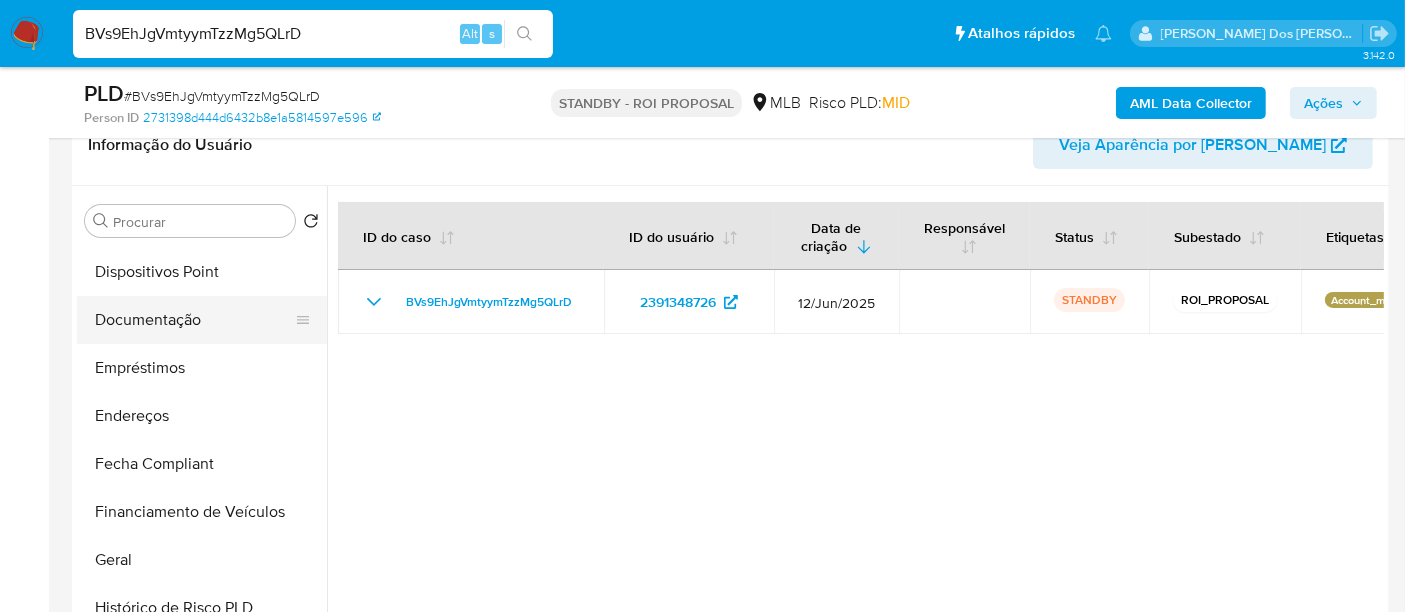 click on "Documentação" at bounding box center [194, 320] 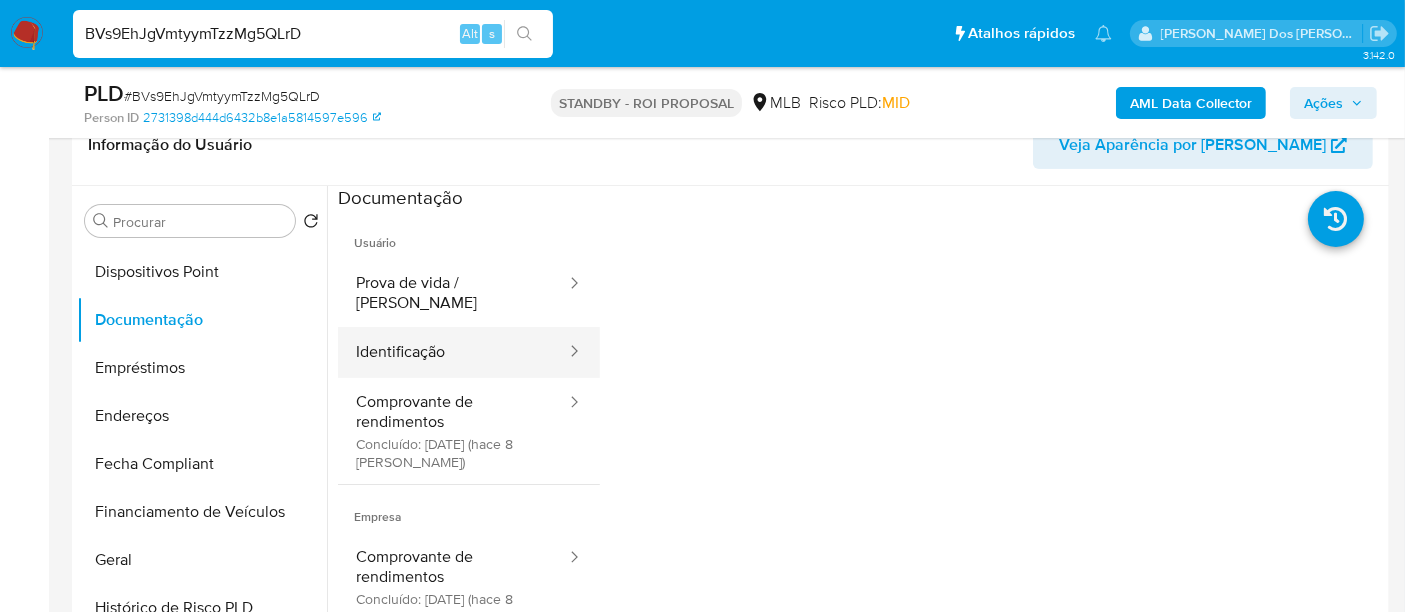 click on "Identificação" at bounding box center (453, 352) 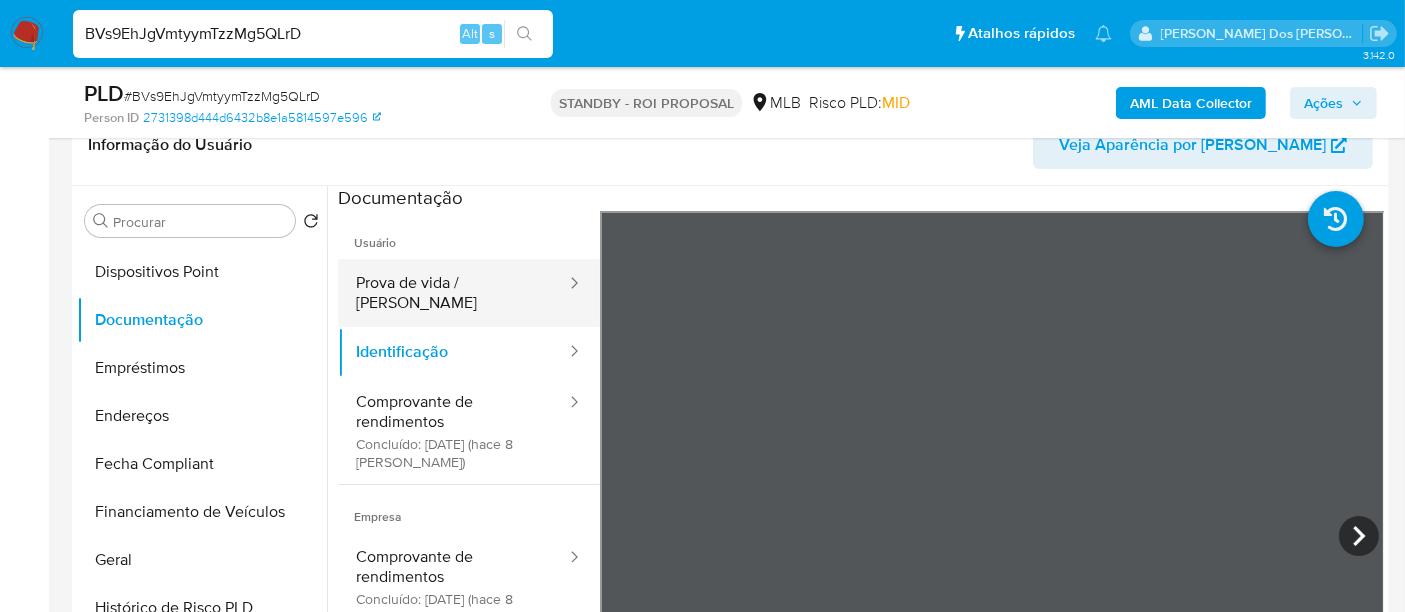 click on "Prova de vida / [PERSON_NAME]" at bounding box center [453, 293] 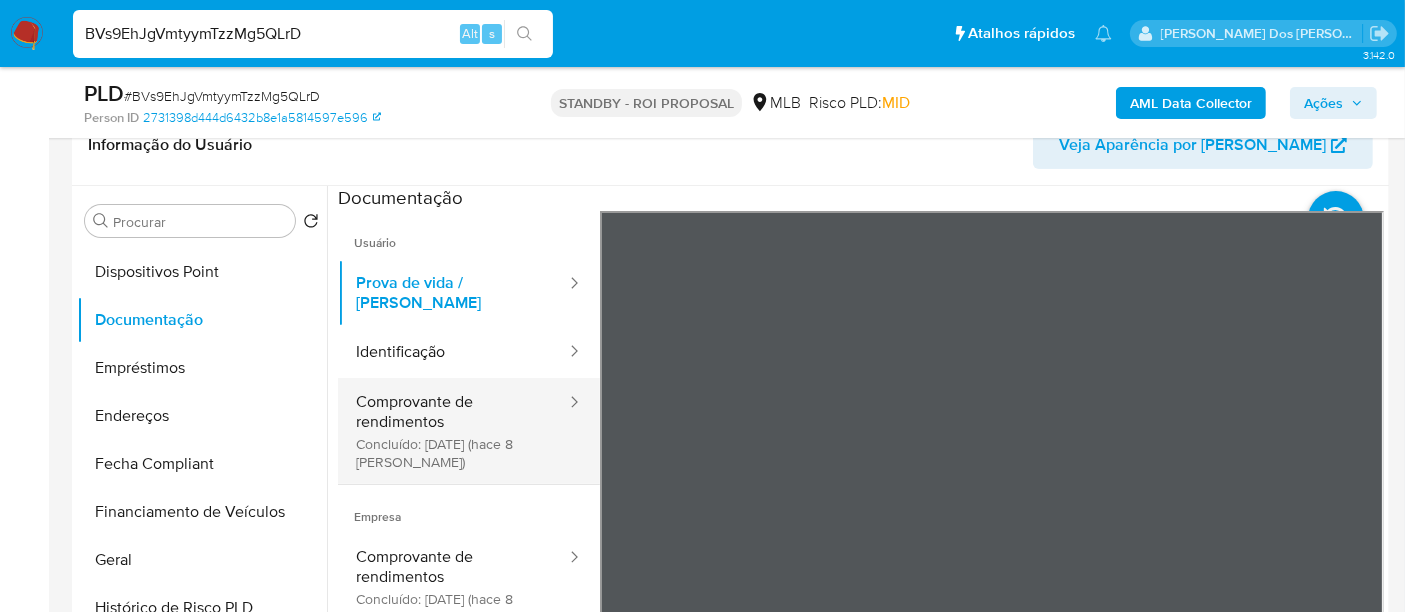 click on "Comprovante de rendimentos Concluído: 24/06/2025 (hace 8 días)" at bounding box center [453, 431] 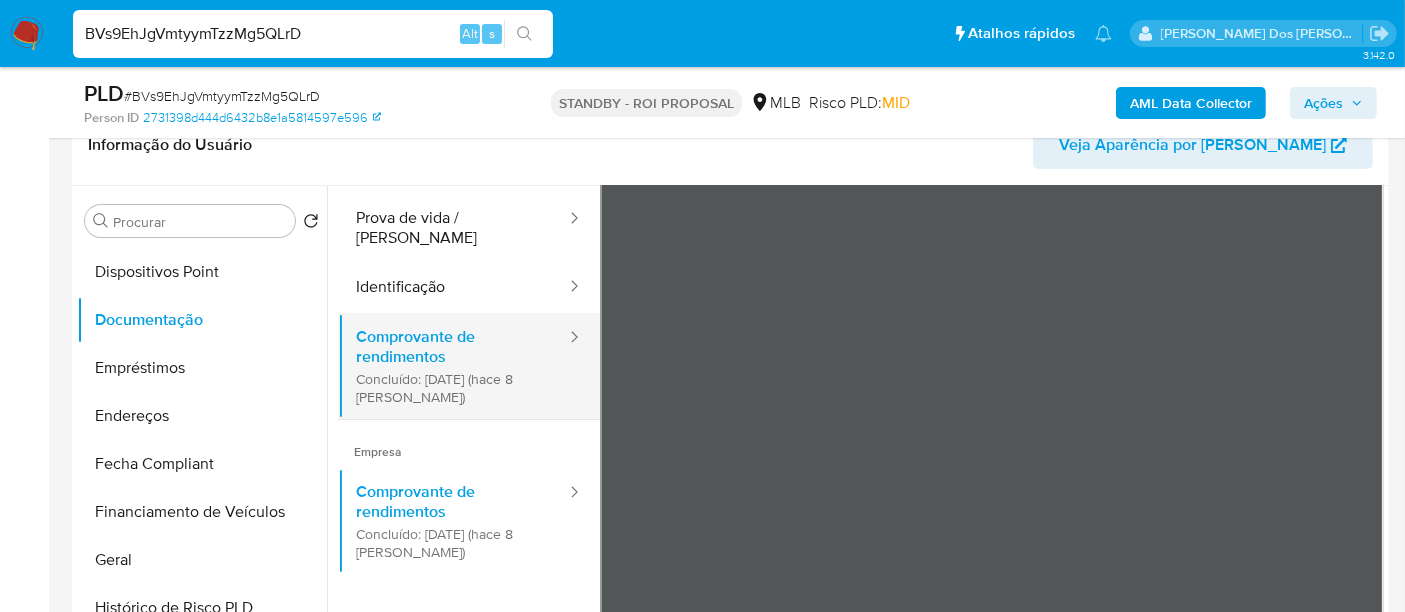 scroll, scrollTop: 111, scrollLeft: 0, axis: vertical 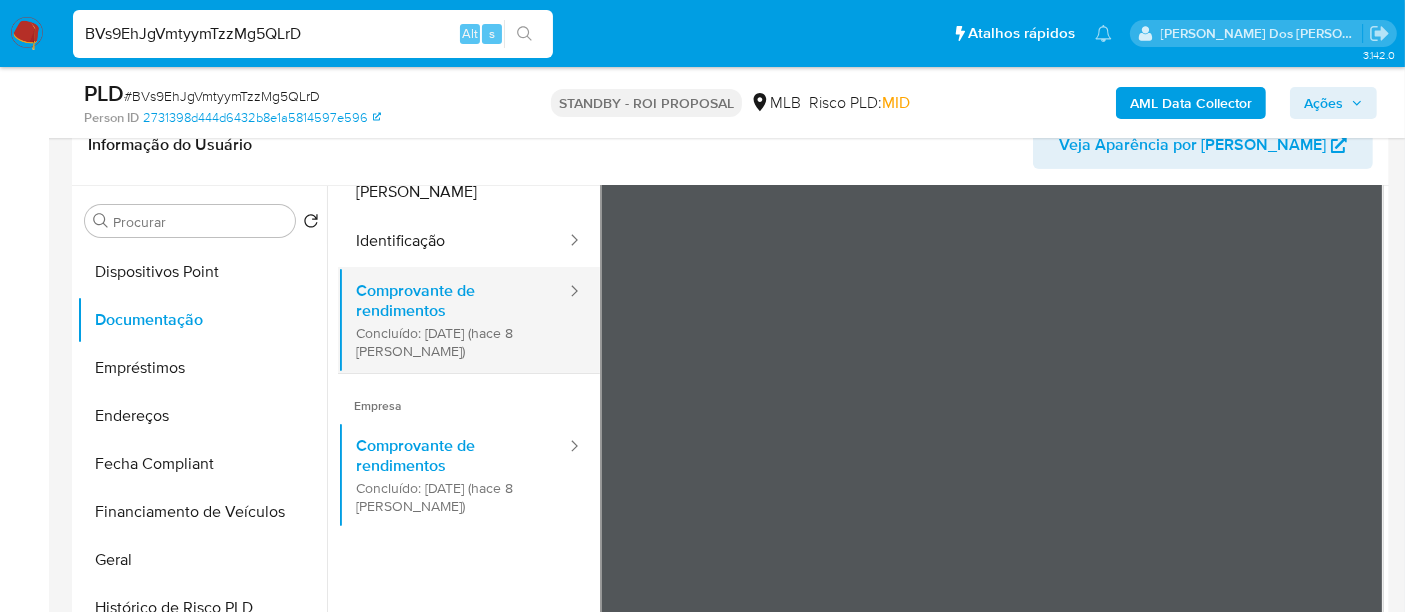 type 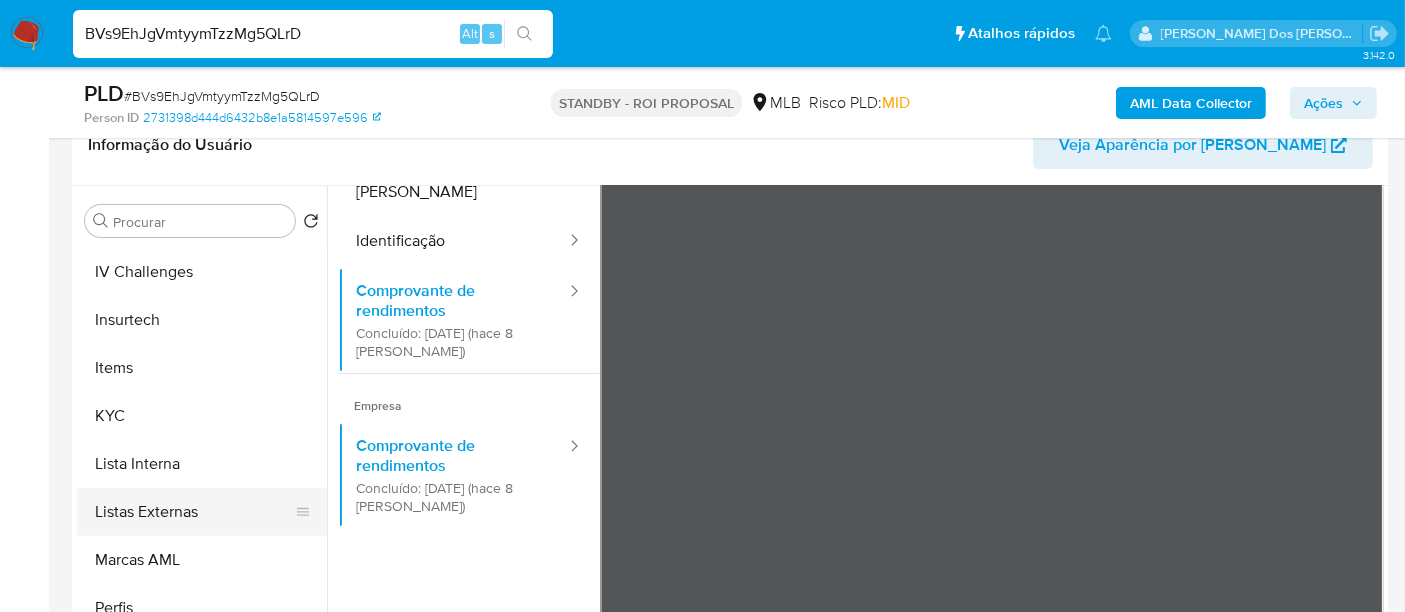 scroll, scrollTop: 844, scrollLeft: 0, axis: vertical 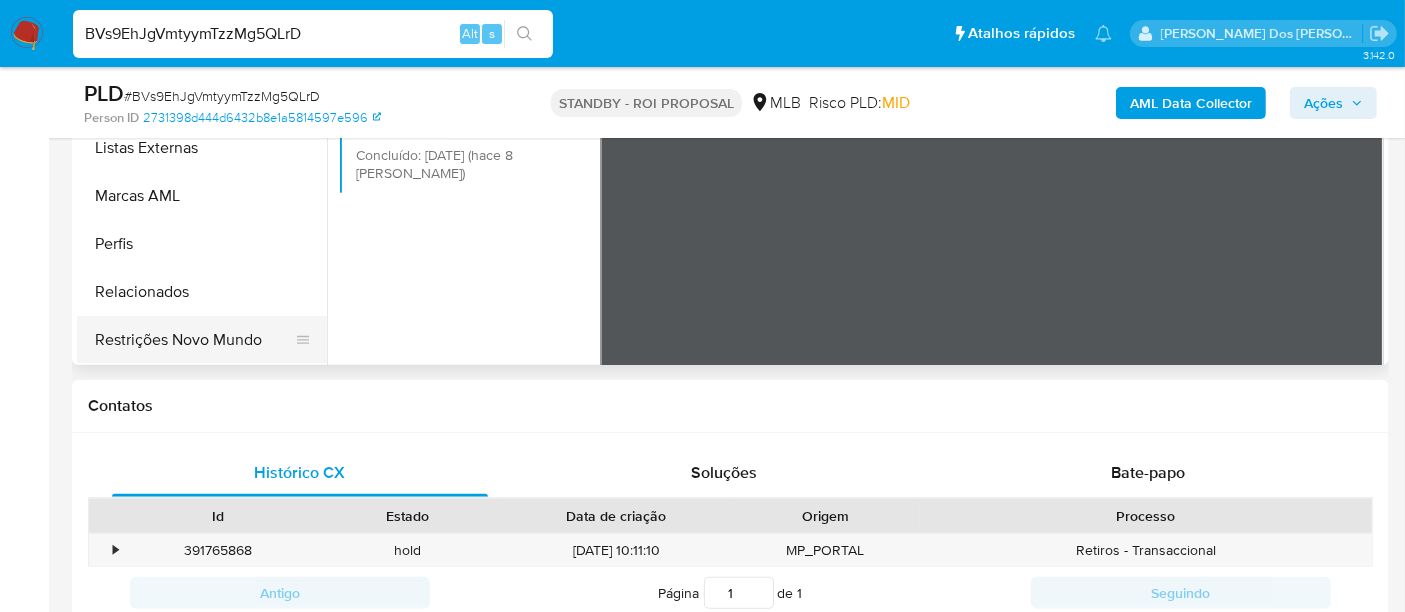 click on "Restrições Novo Mundo" at bounding box center (194, 340) 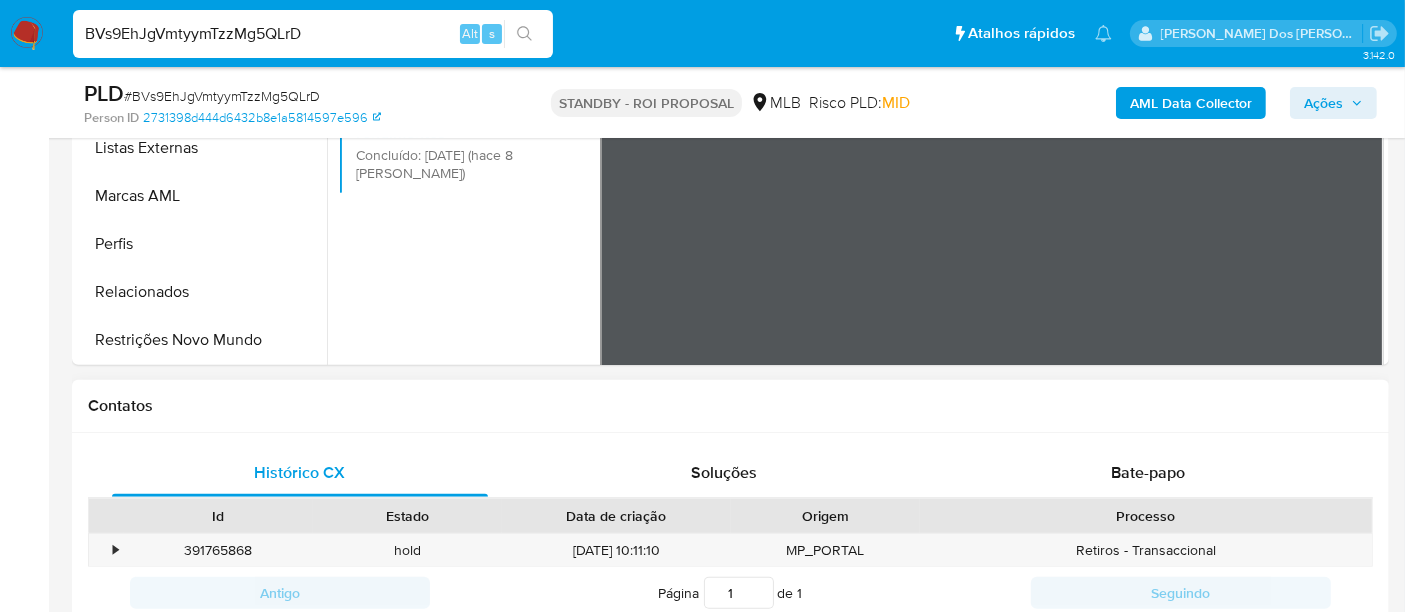 scroll, scrollTop: 0, scrollLeft: 0, axis: both 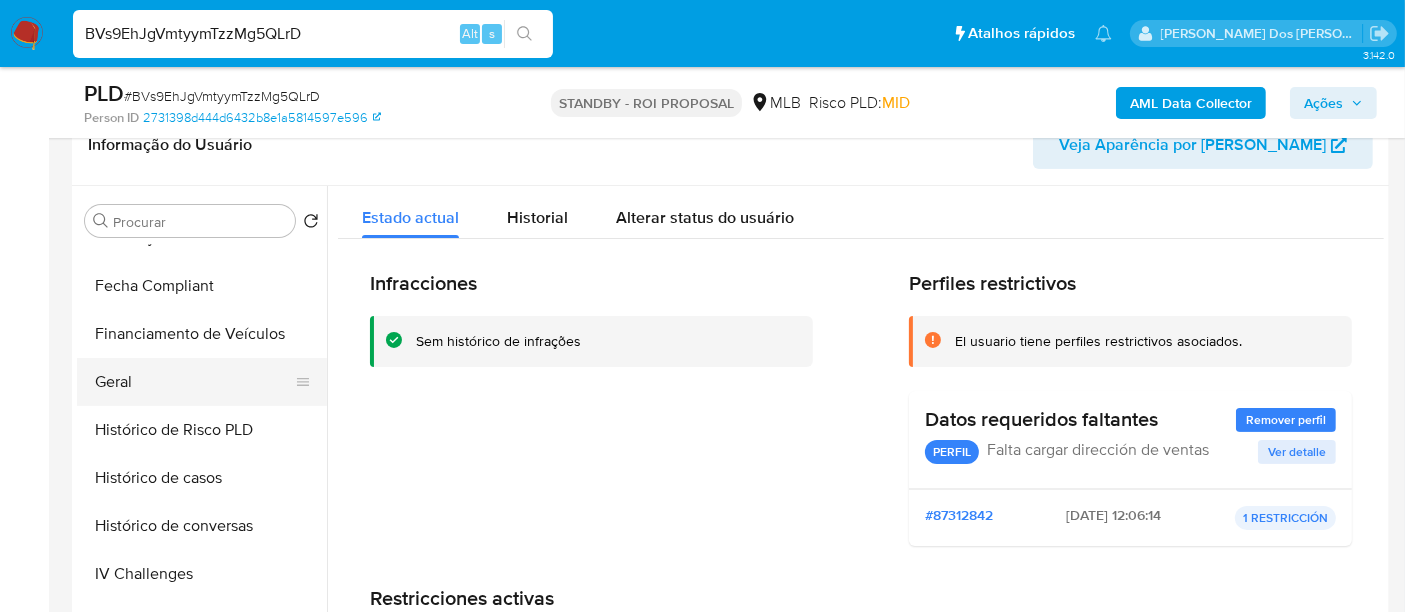 click on "Geral" at bounding box center (194, 382) 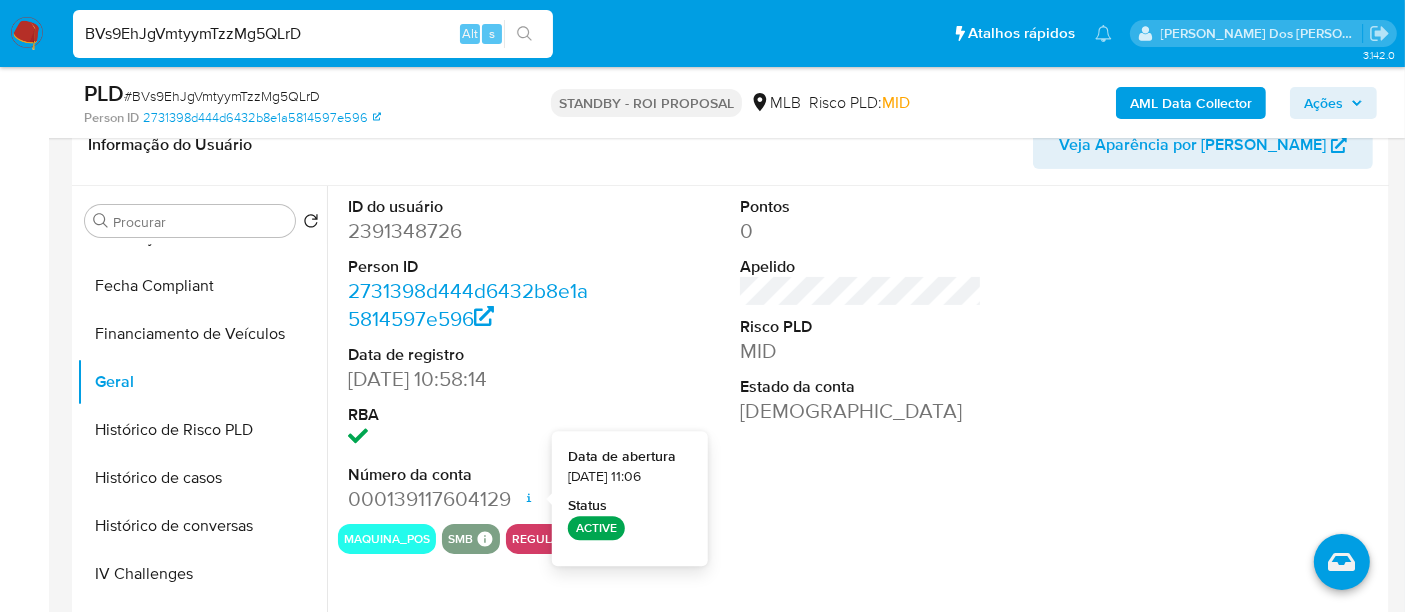 type 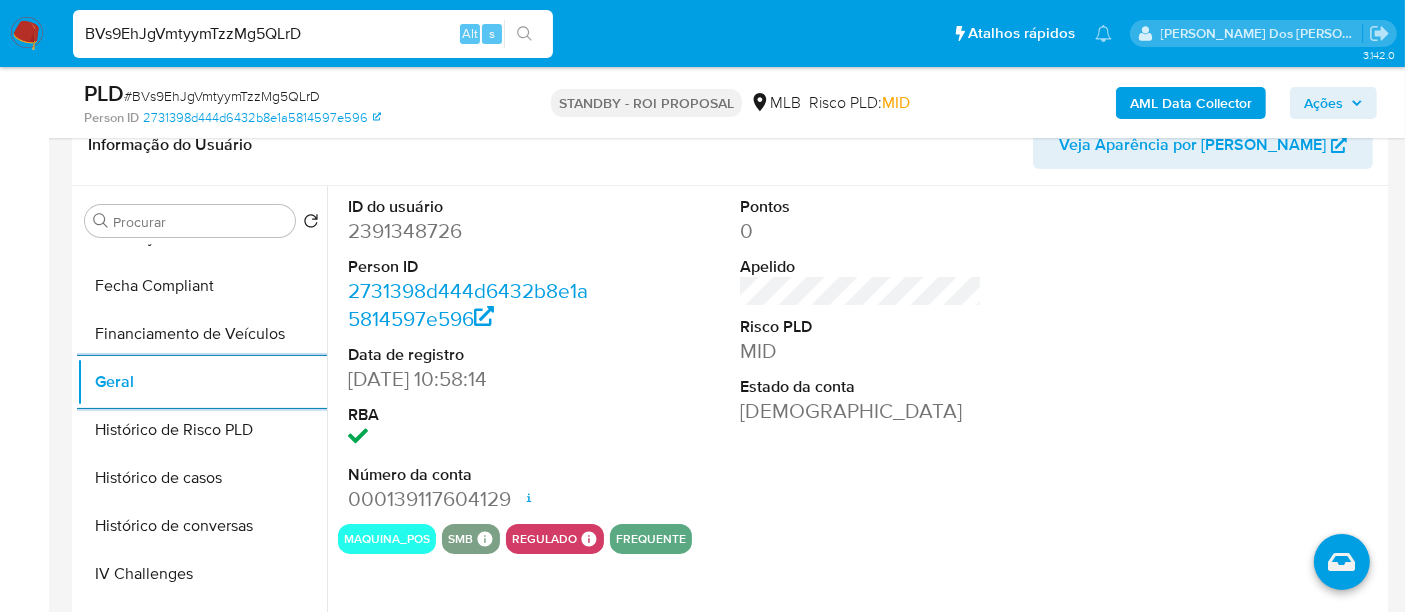 click on "BVs9EhJgVmtyymTzzMg5QLrD" at bounding box center [313, 34] 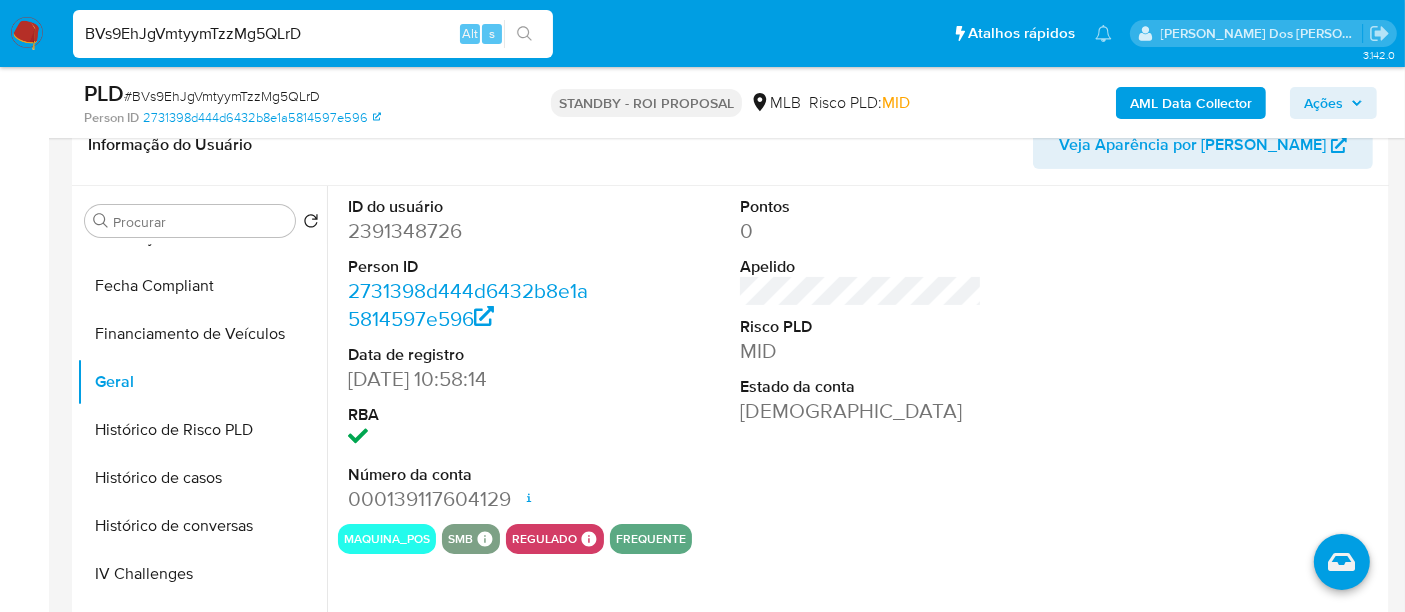 click on "BVs9EhJgVmtyymTzzMg5QLrD" at bounding box center (313, 34) 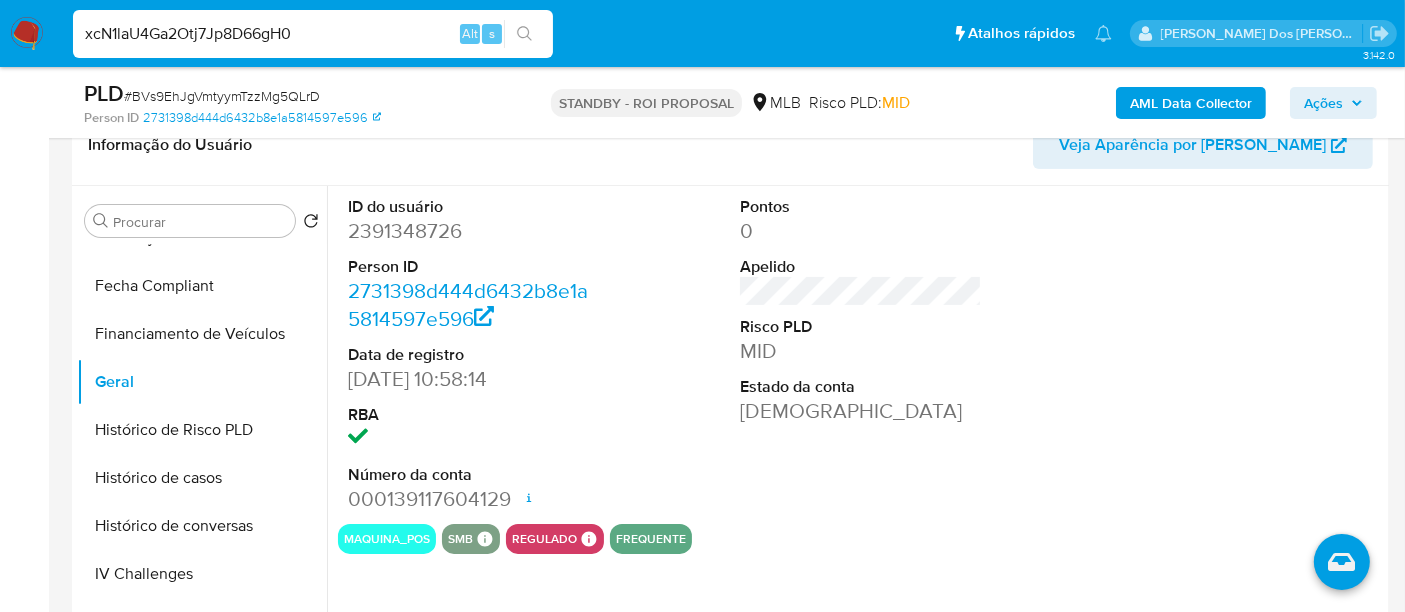 type on "xcN1laU4Ga2Otj7Jp8D66gH0" 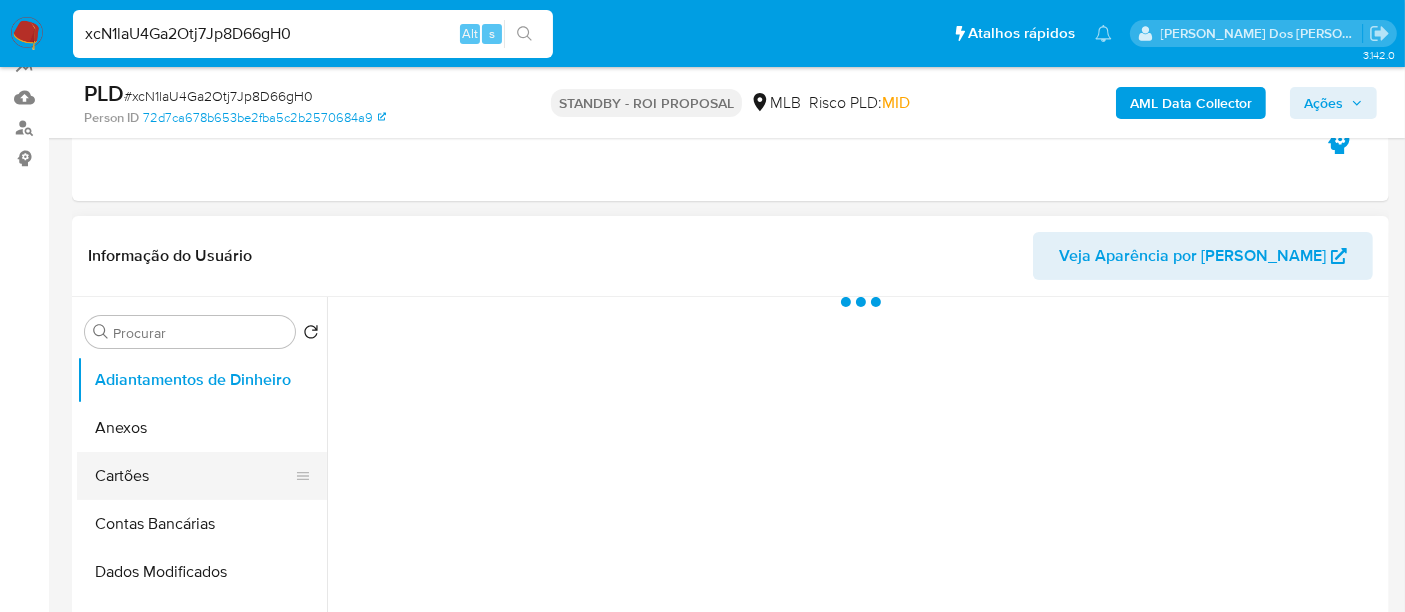 scroll, scrollTop: 333, scrollLeft: 0, axis: vertical 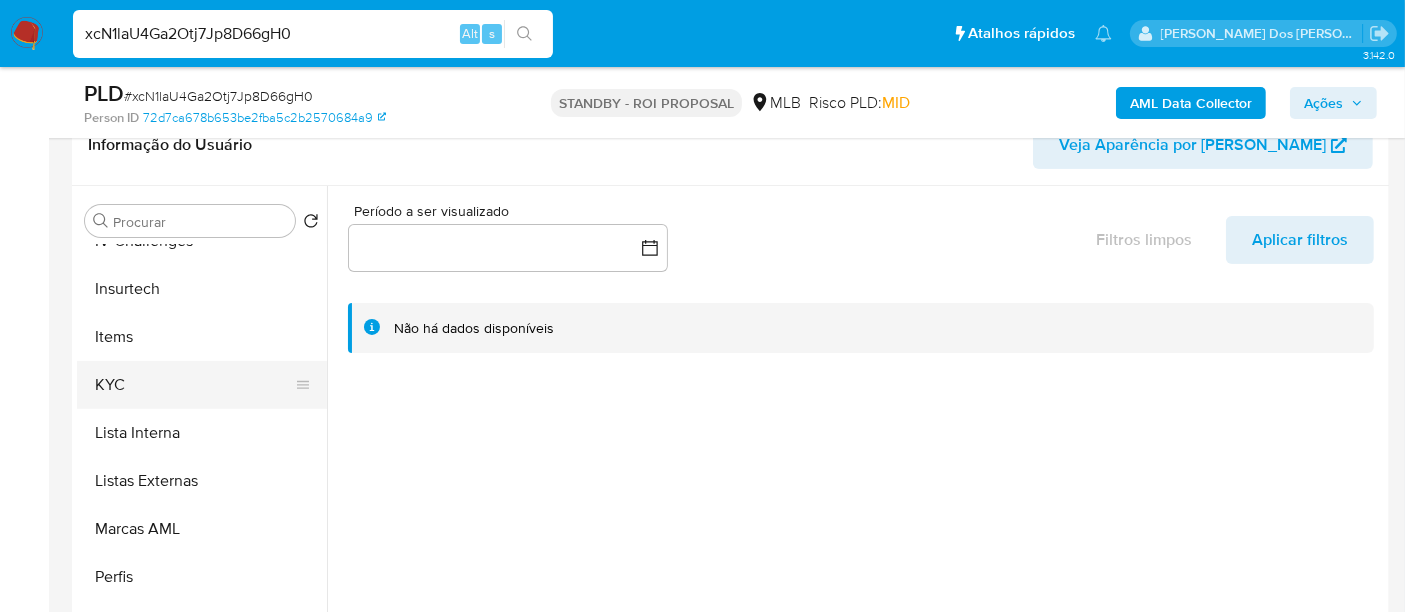 click on "KYC" at bounding box center [194, 385] 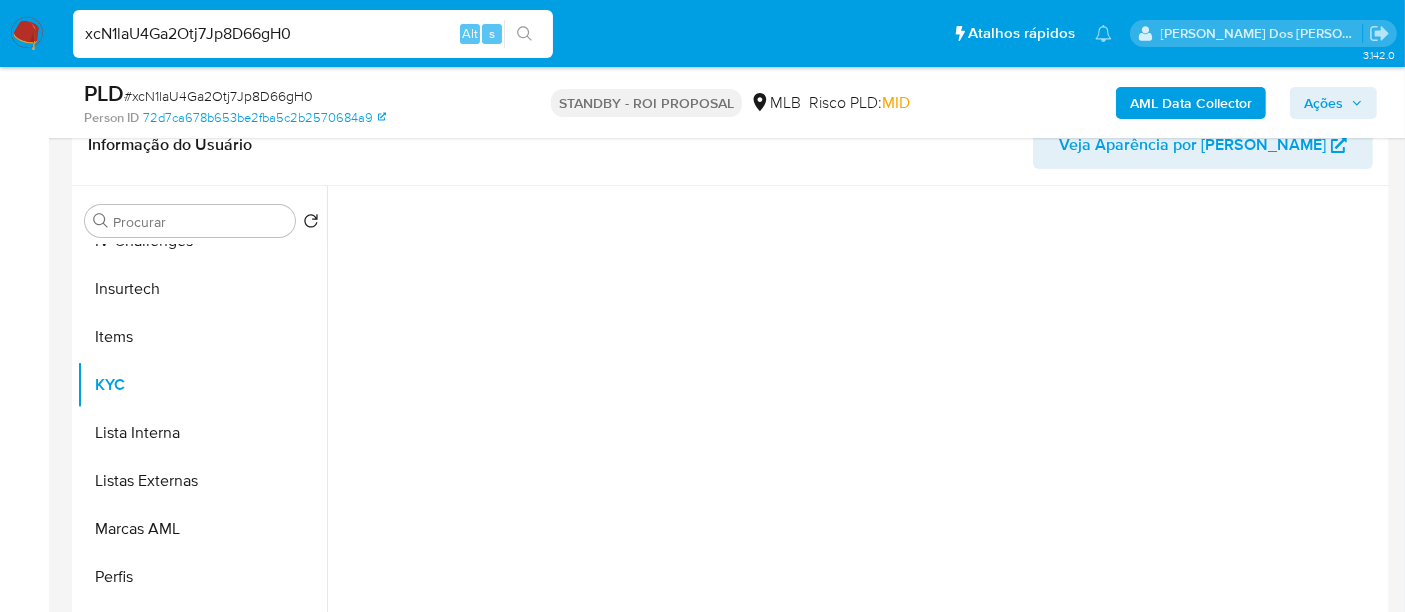 select on "10" 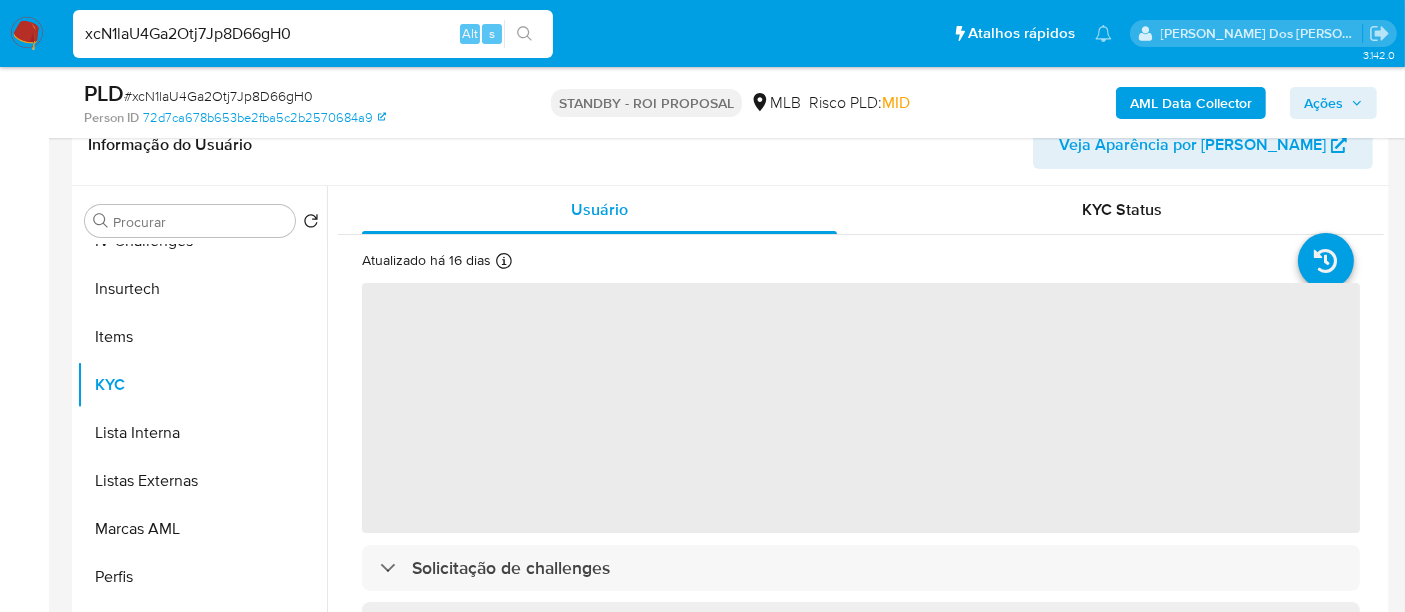 type 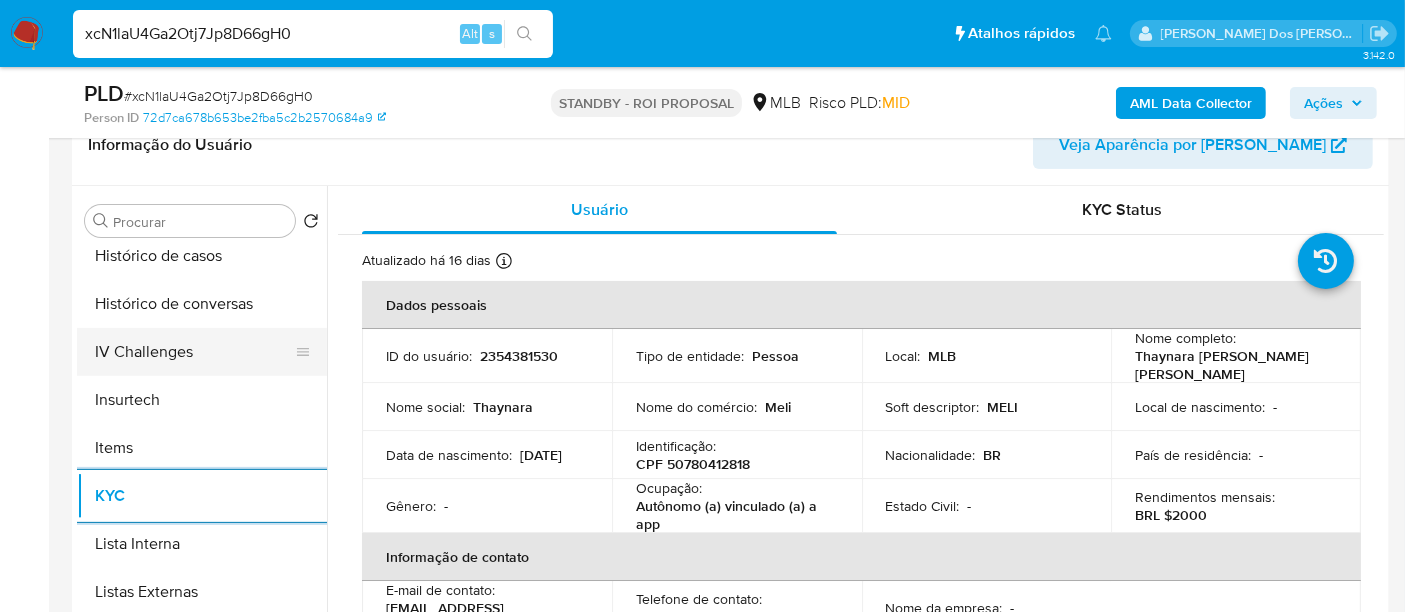 scroll, scrollTop: 622, scrollLeft: 0, axis: vertical 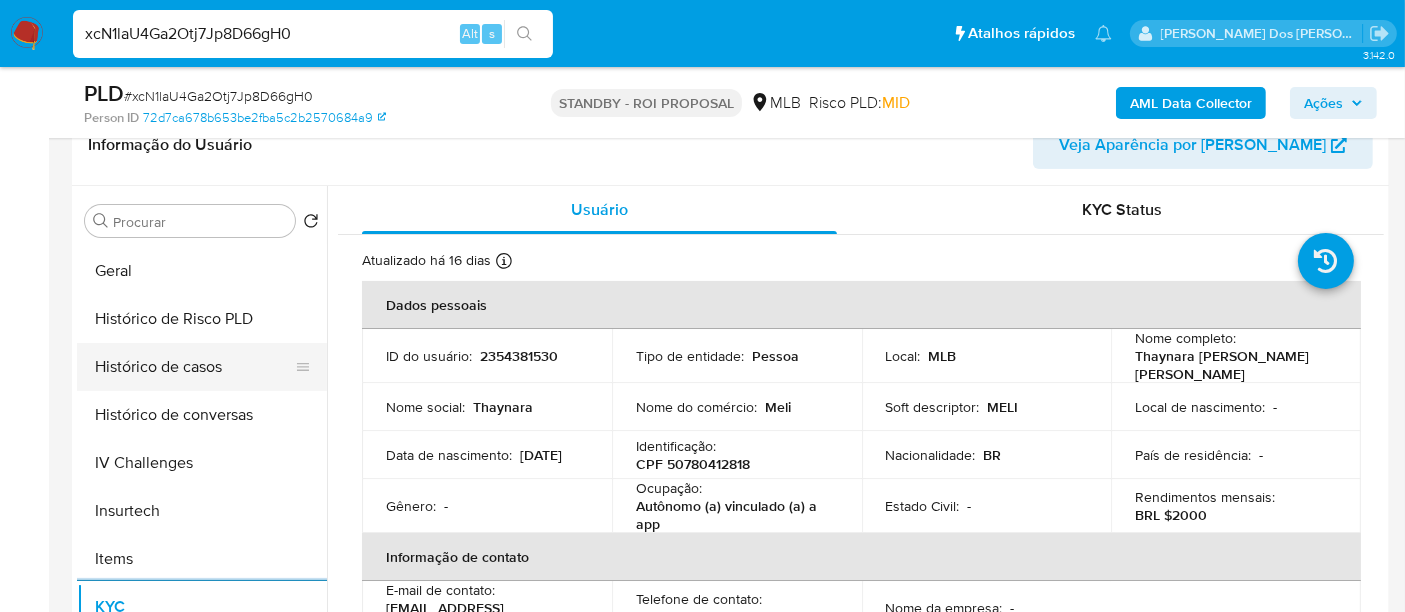 click on "Histórico de casos" at bounding box center (194, 367) 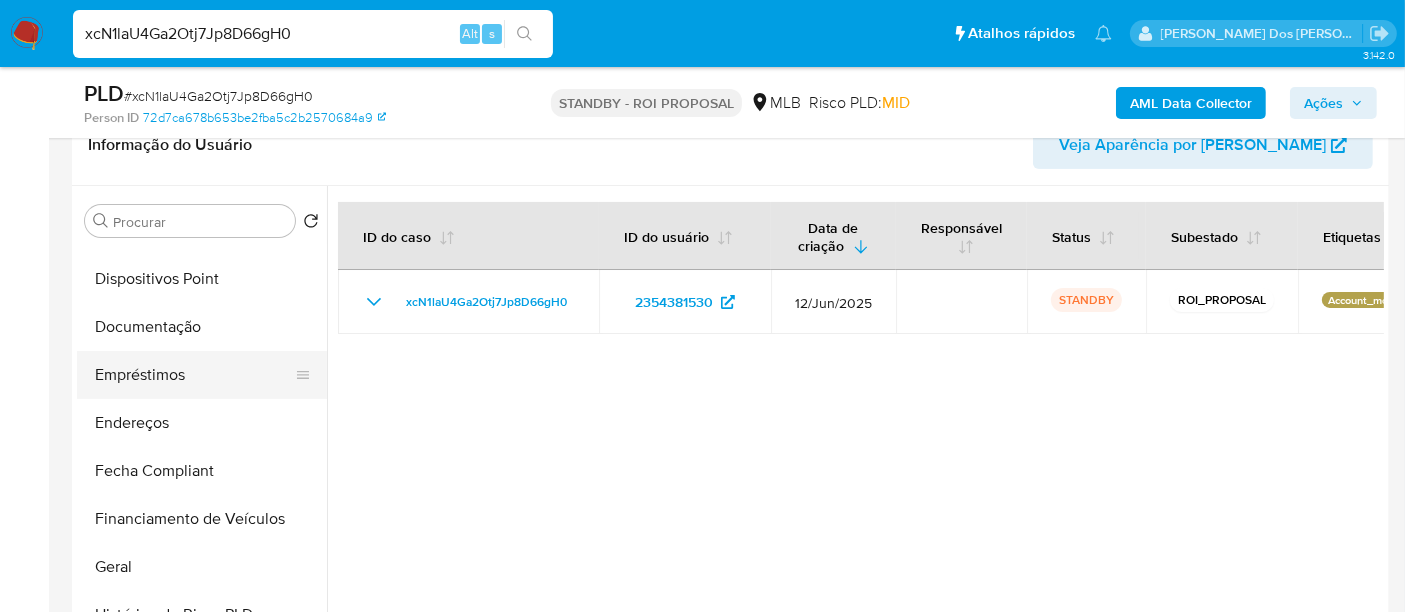 scroll, scrollTop: 288, scrollLeft: 0, axis: vertical 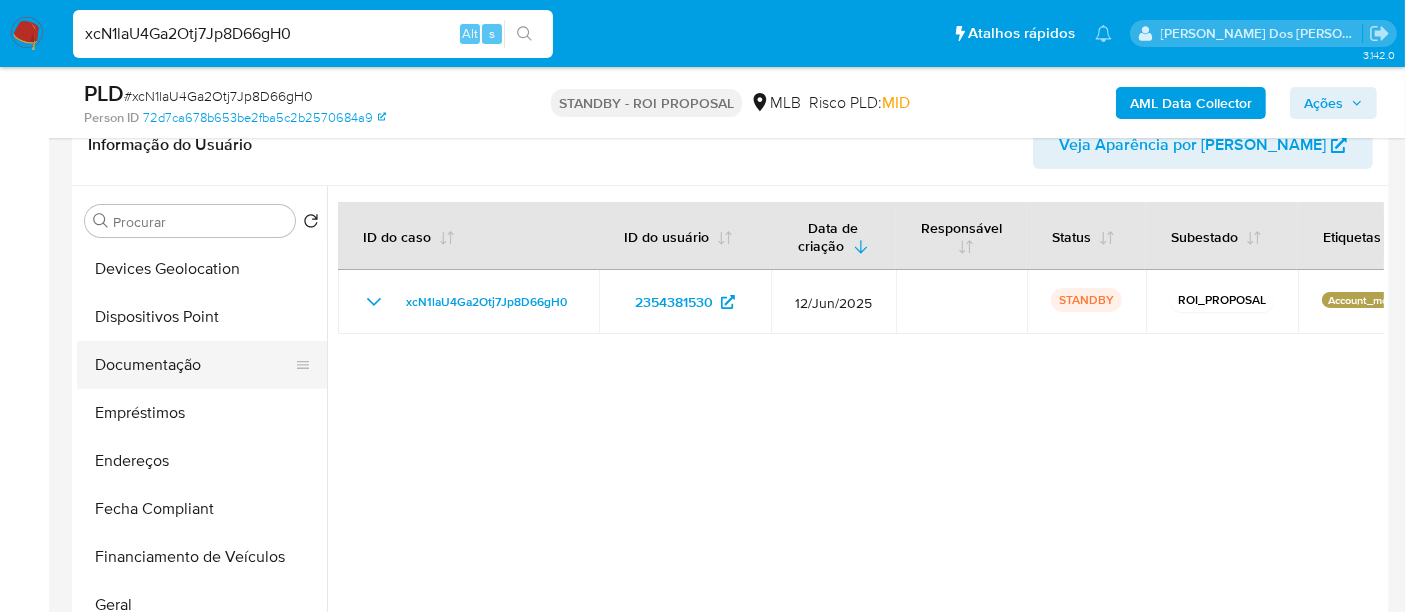 click on "Documentação" at bounding box center [194, 365] 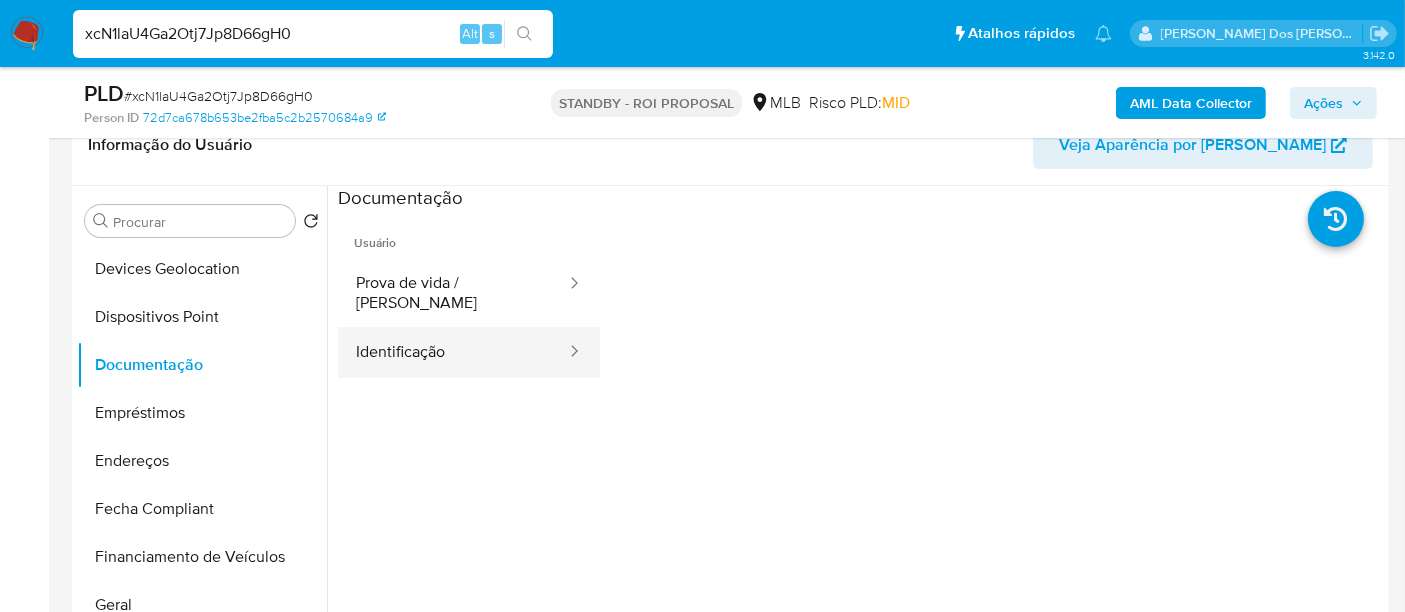 click on "Identificação" at bounding box center [453, 352] 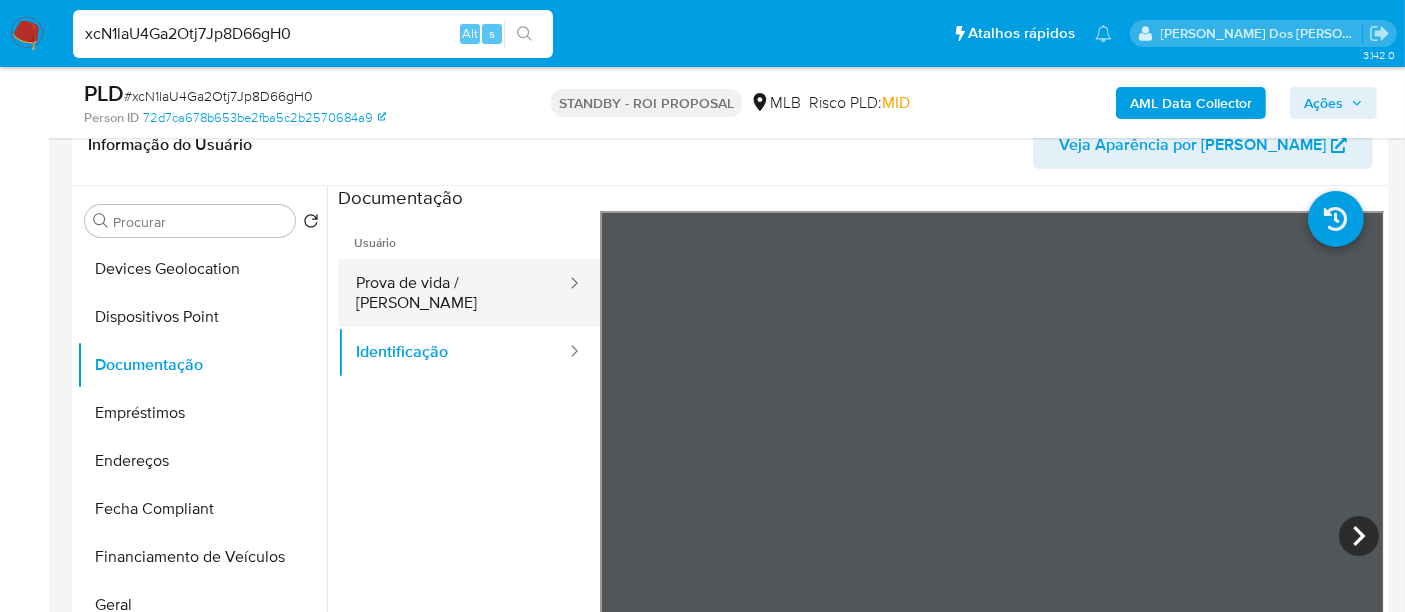 click on "Prova de vida / [PERSON_NAME]" at bounding box center [453, 293] 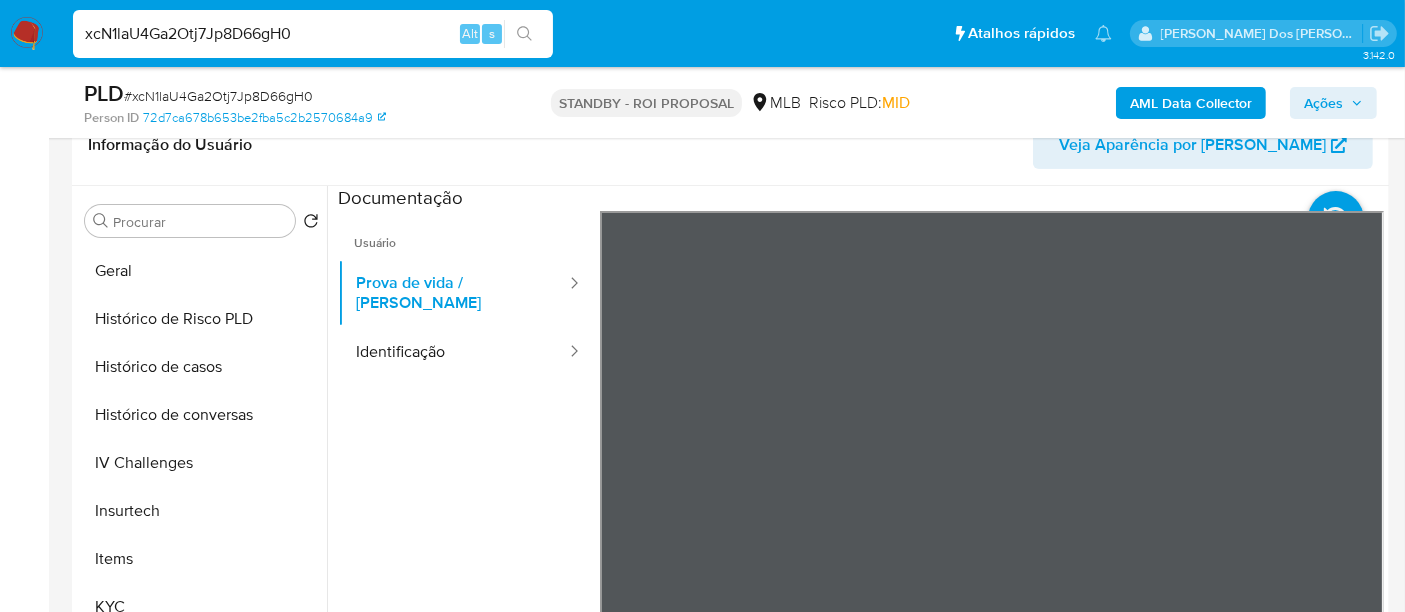 scroll, scrollTop: 844, scrollLeft: 0, axis: vertical 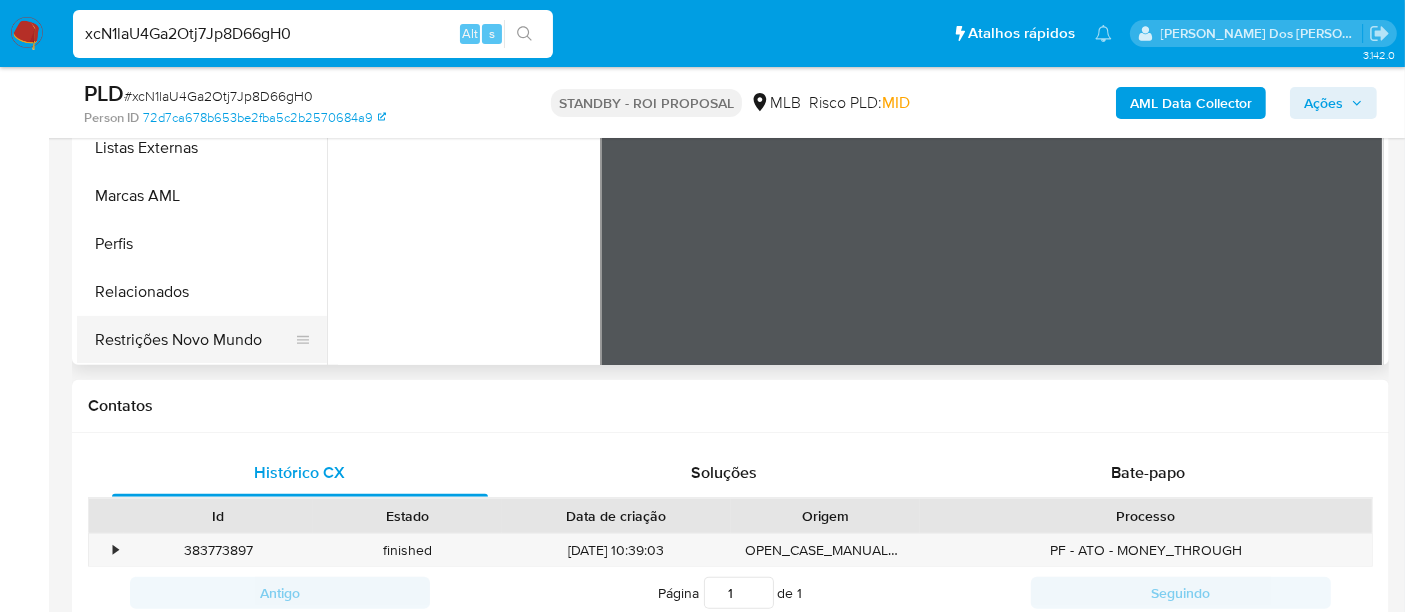 click on "Restrições Novo Mundo" at bounding box center [194, 340] 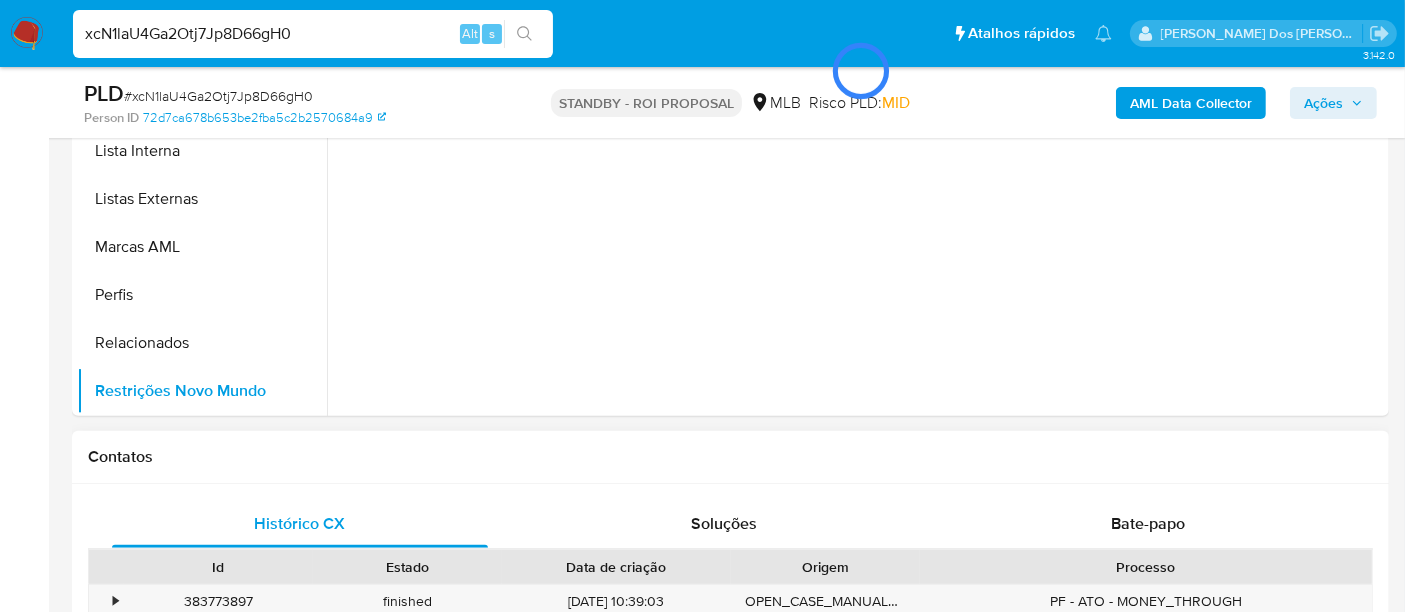 scroll, scrollTop: 444, scrollLeft: 0, axis: vertical 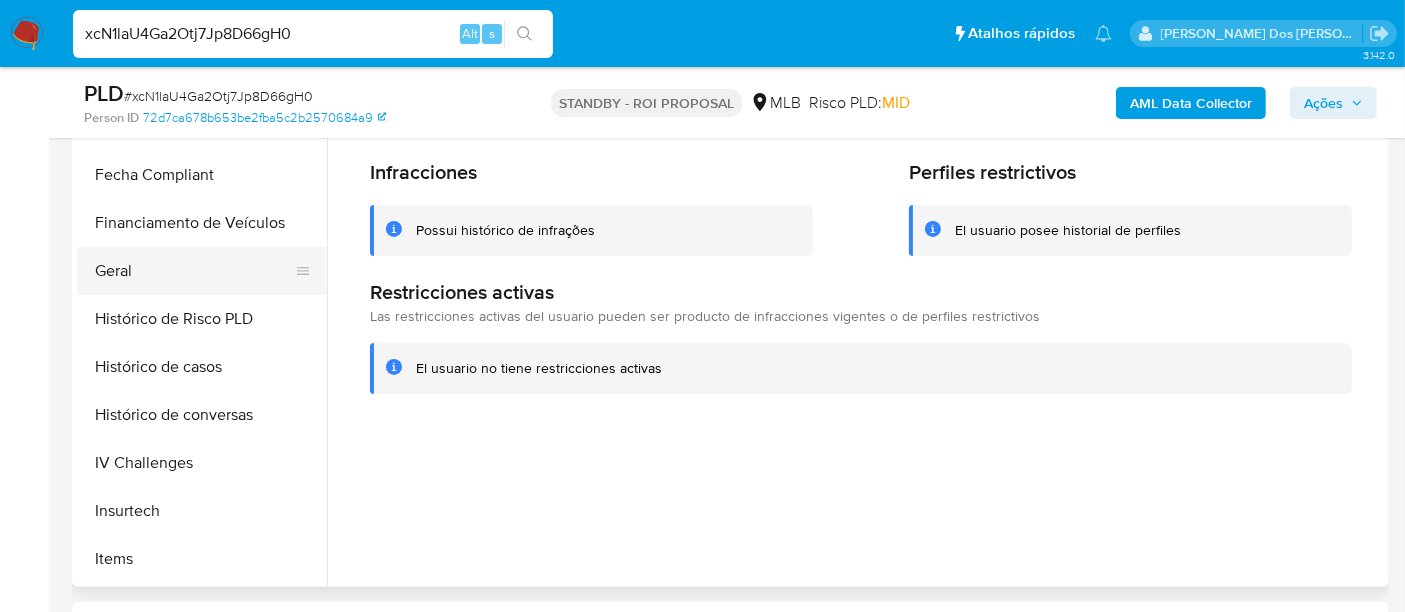 click on "Geral" at bounding box center (194, 271) 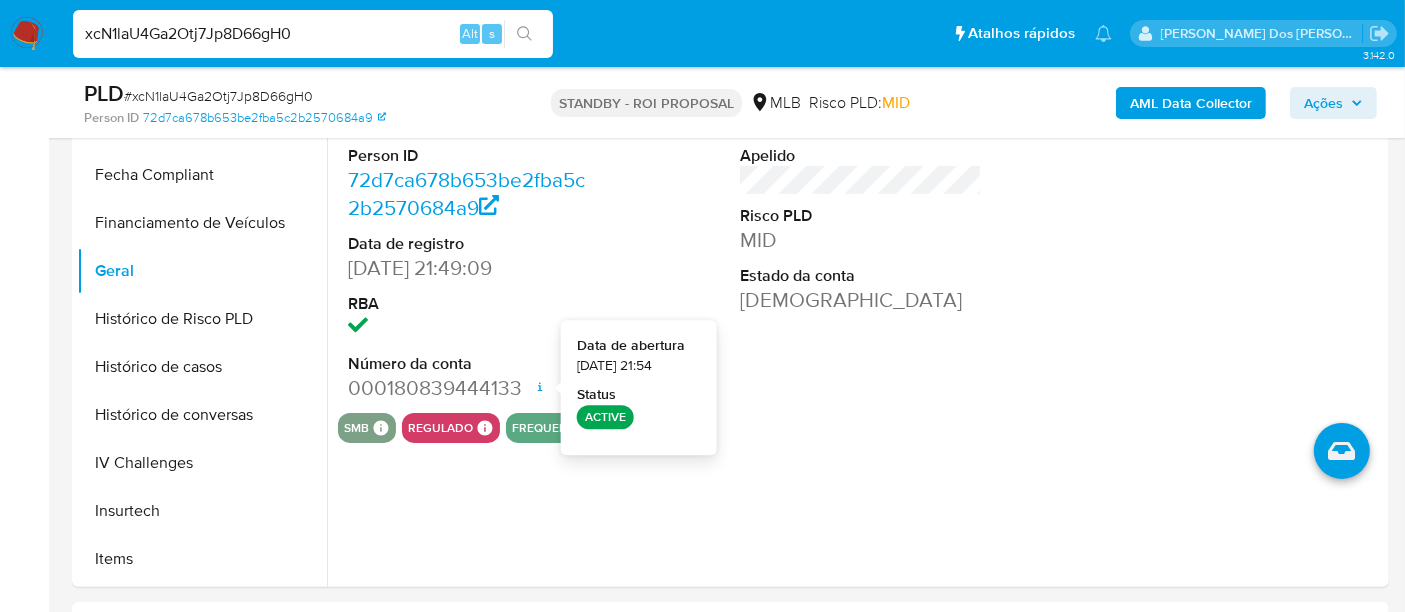 type 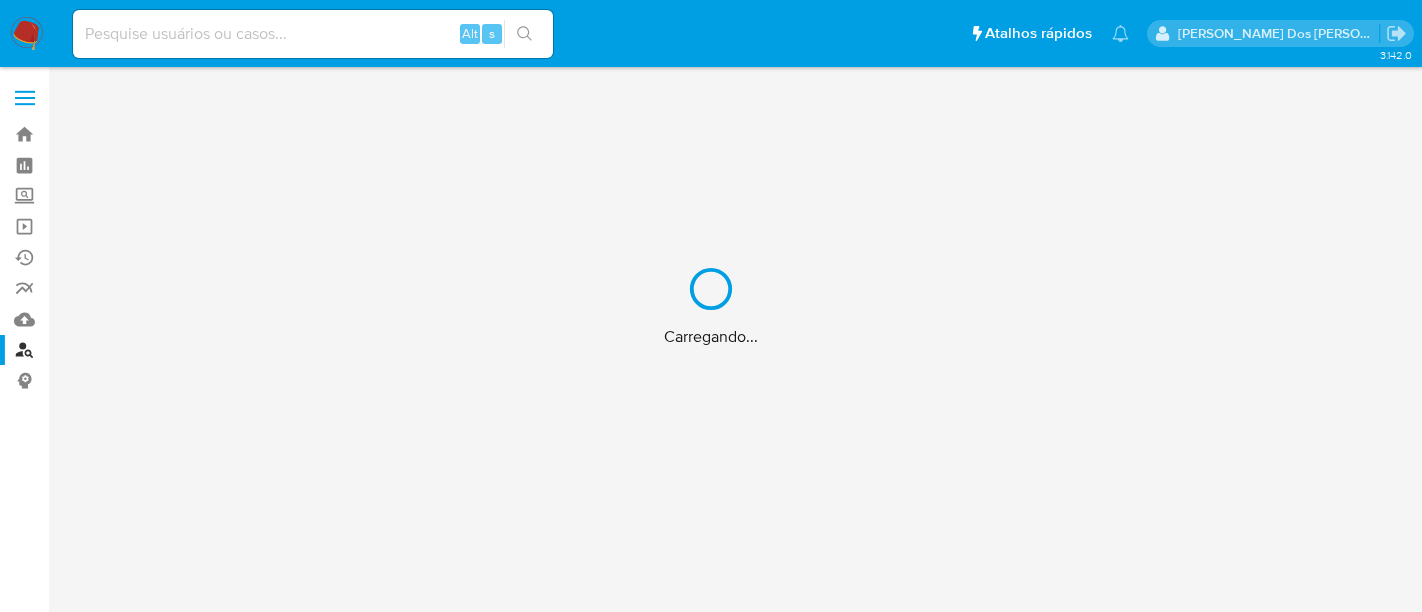 scroll, scrollTop: 0, scrollLeft: 0, axis: both 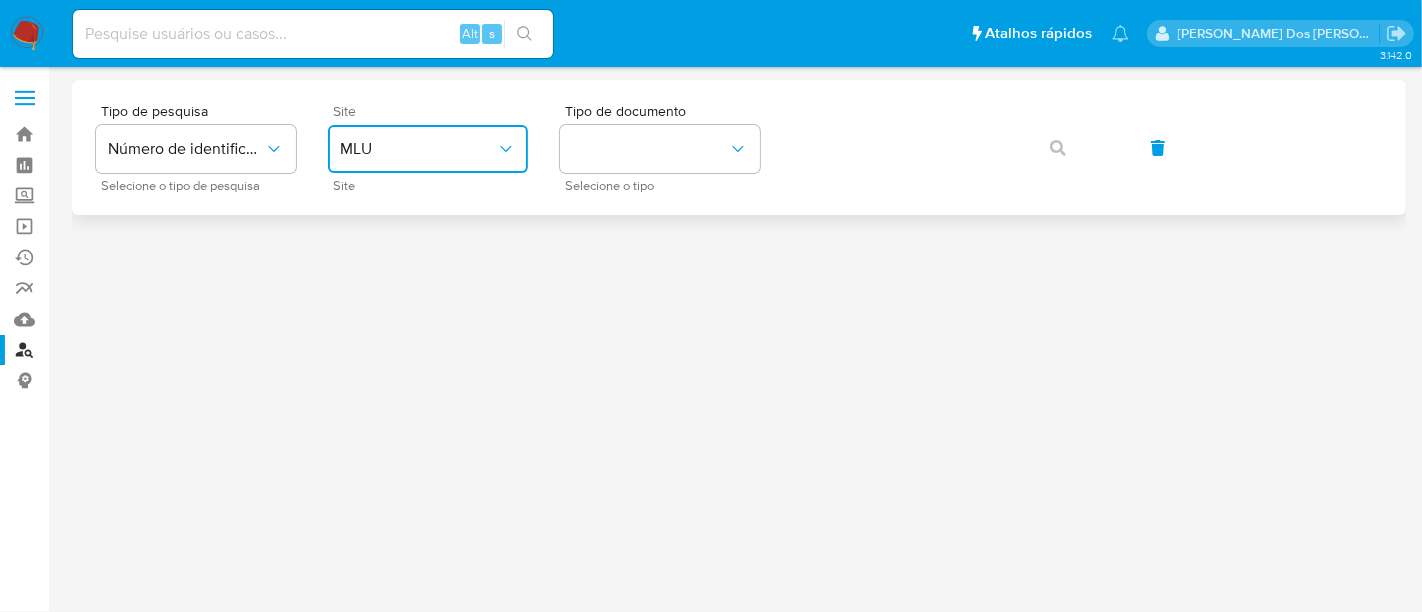 click on "MLU" at bounding box center (428, 149) 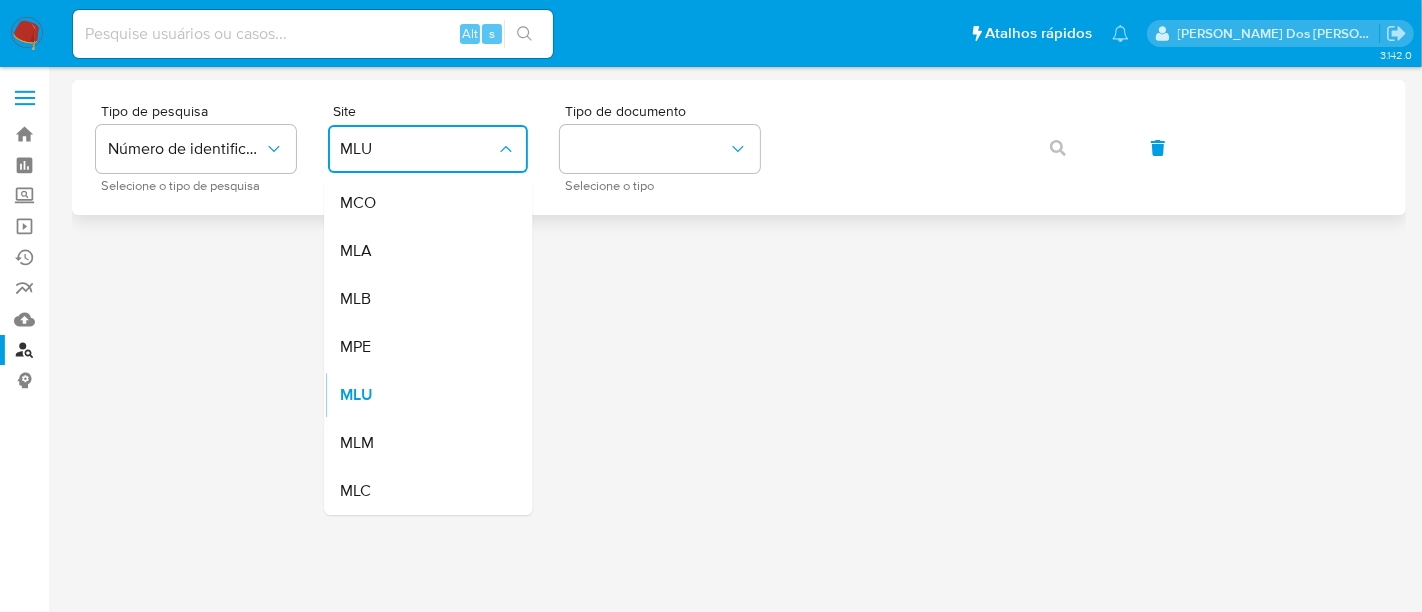drag, startPoint x: 398, startPoint y: 294, endPoint x: 679, endPoint y: 198, distance: 296.94614 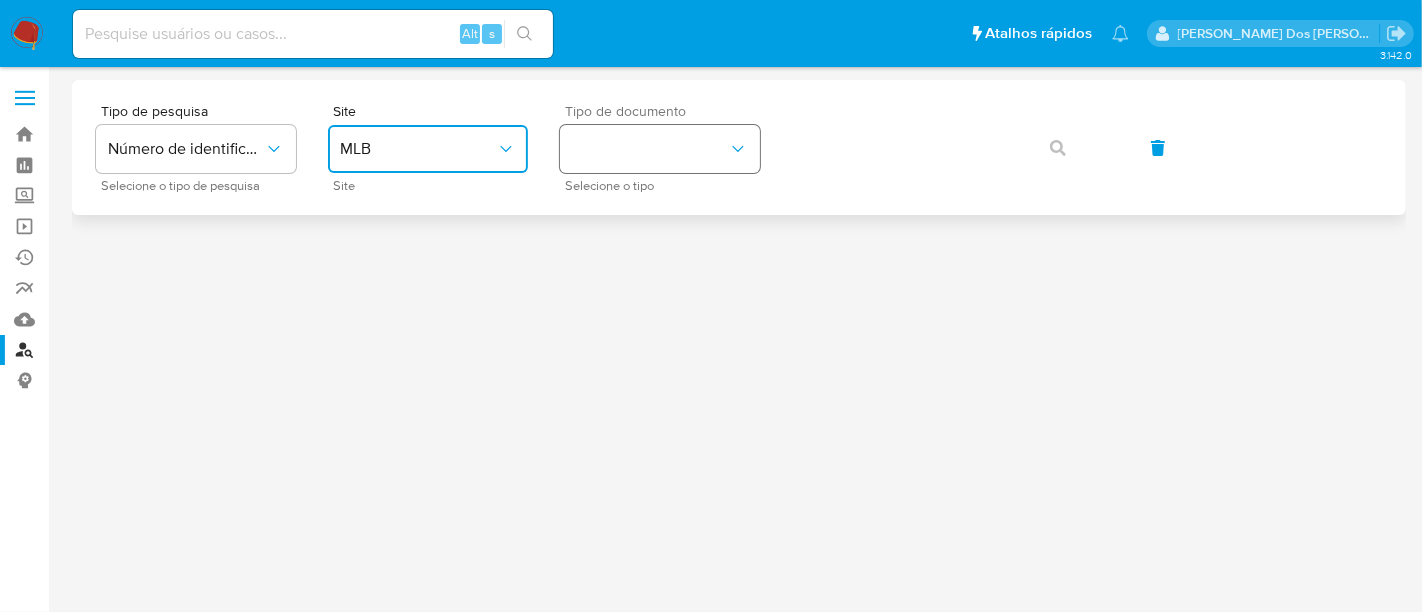 click at bounding box center [660, 149] 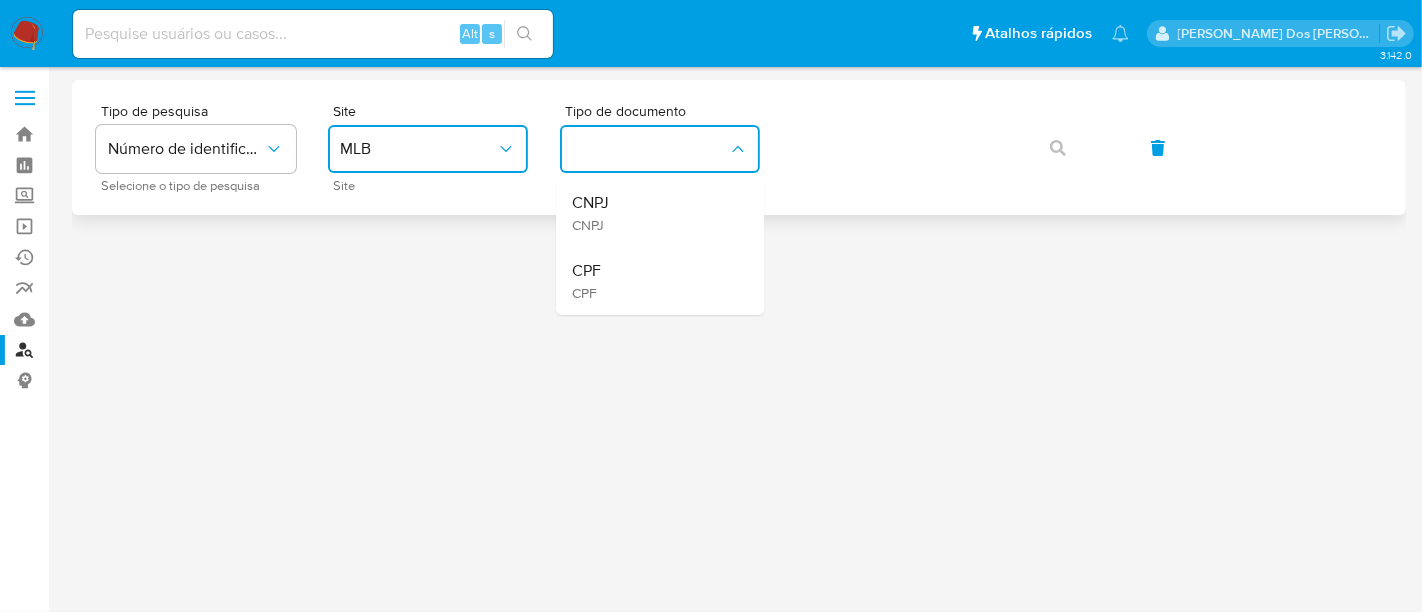 drag, startPoint x: 660, startPoint y: 279, endPoint x: 820, endPoint y: 198, distance: 179.33488 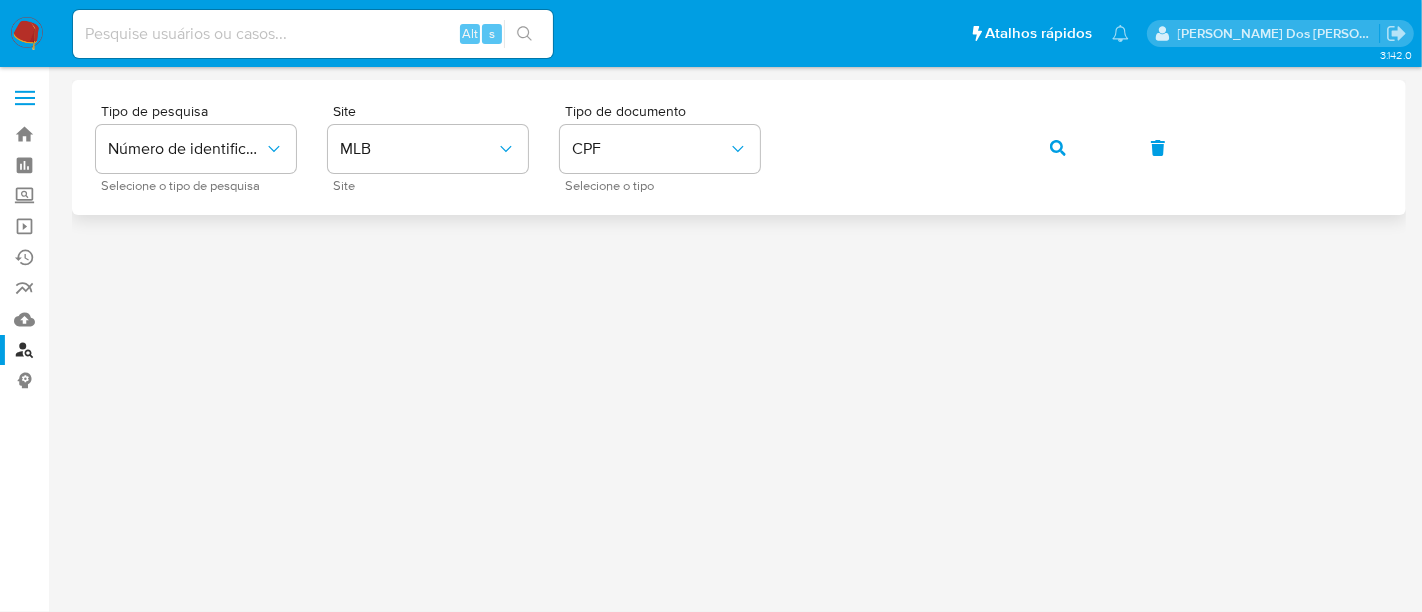 click at bounding box center (1058, 148) 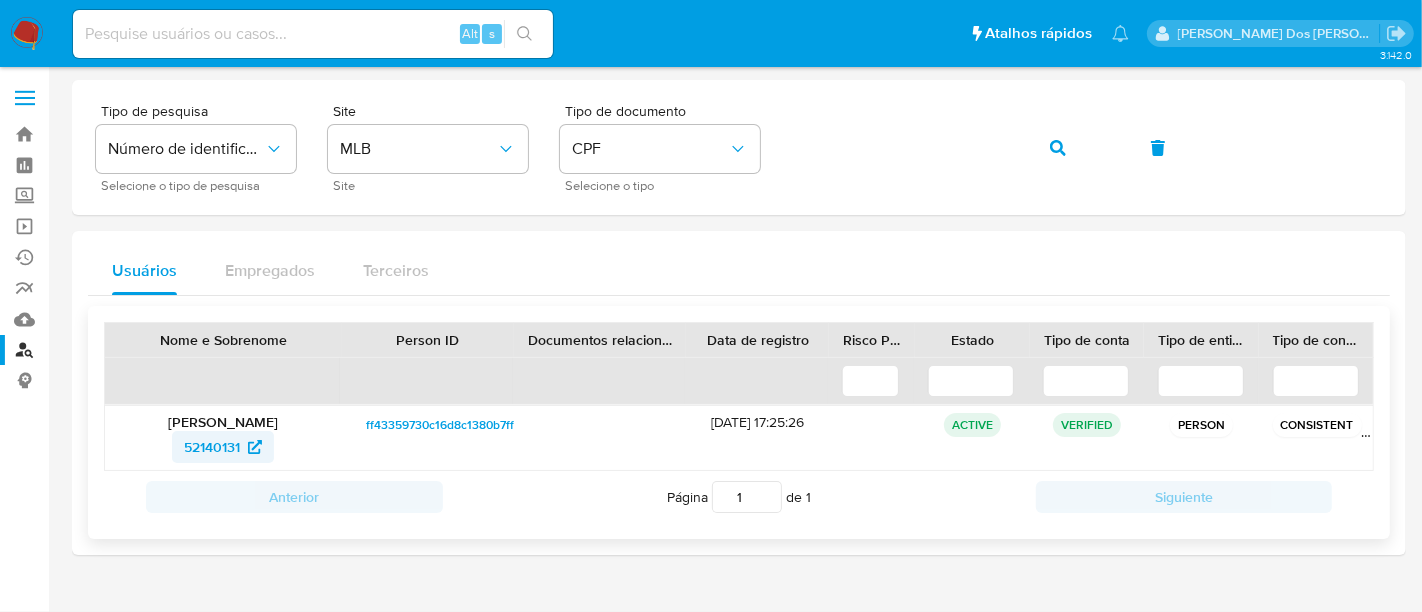 click on "52140131" at bounding box center (212, 447) 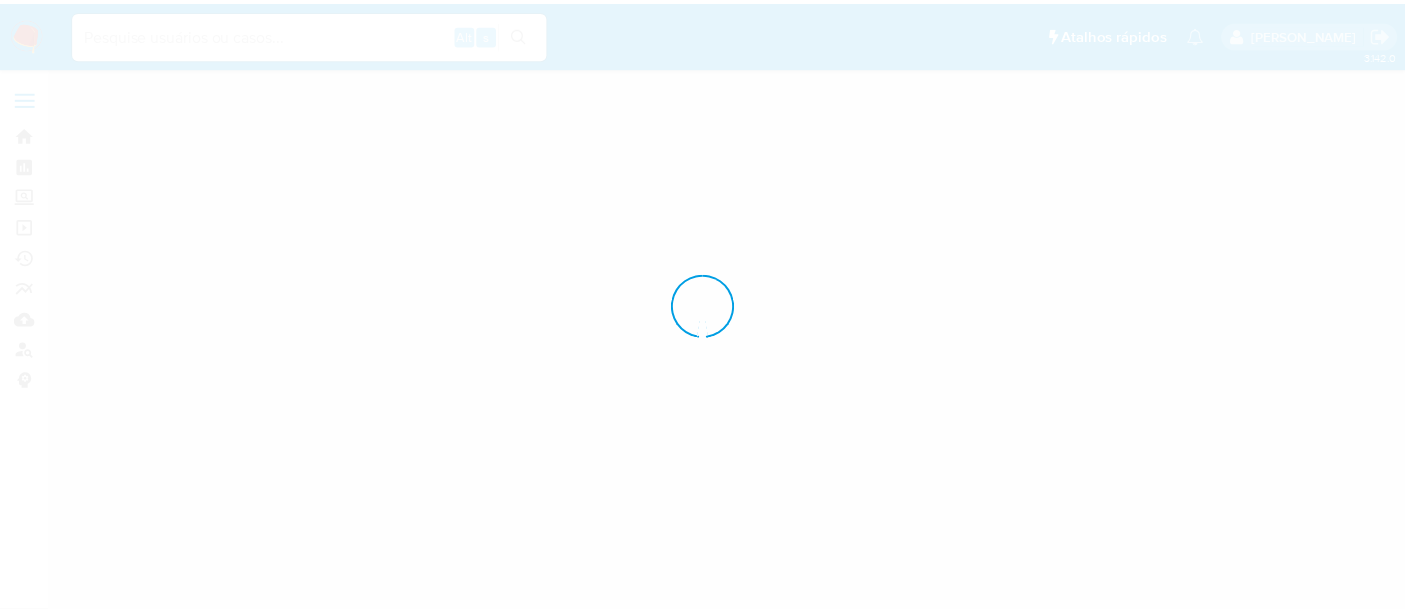 scroll, scrollTop: 0, scrollLeft: 0, axis: both 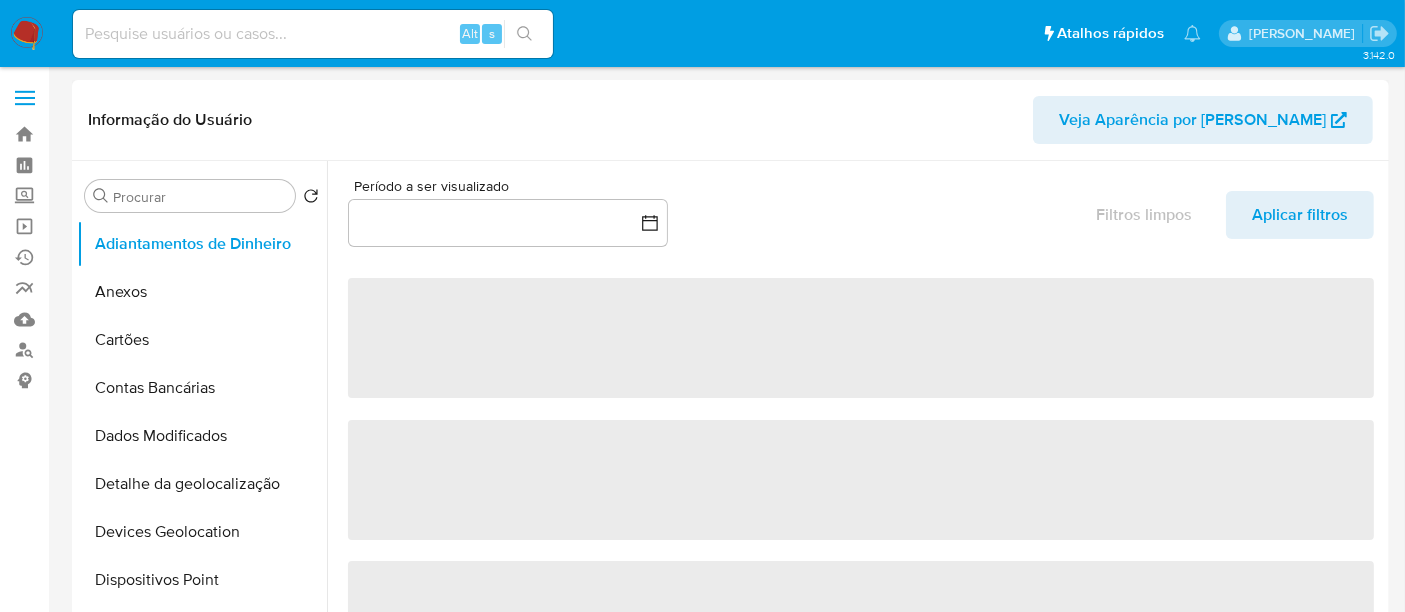 select on "10" 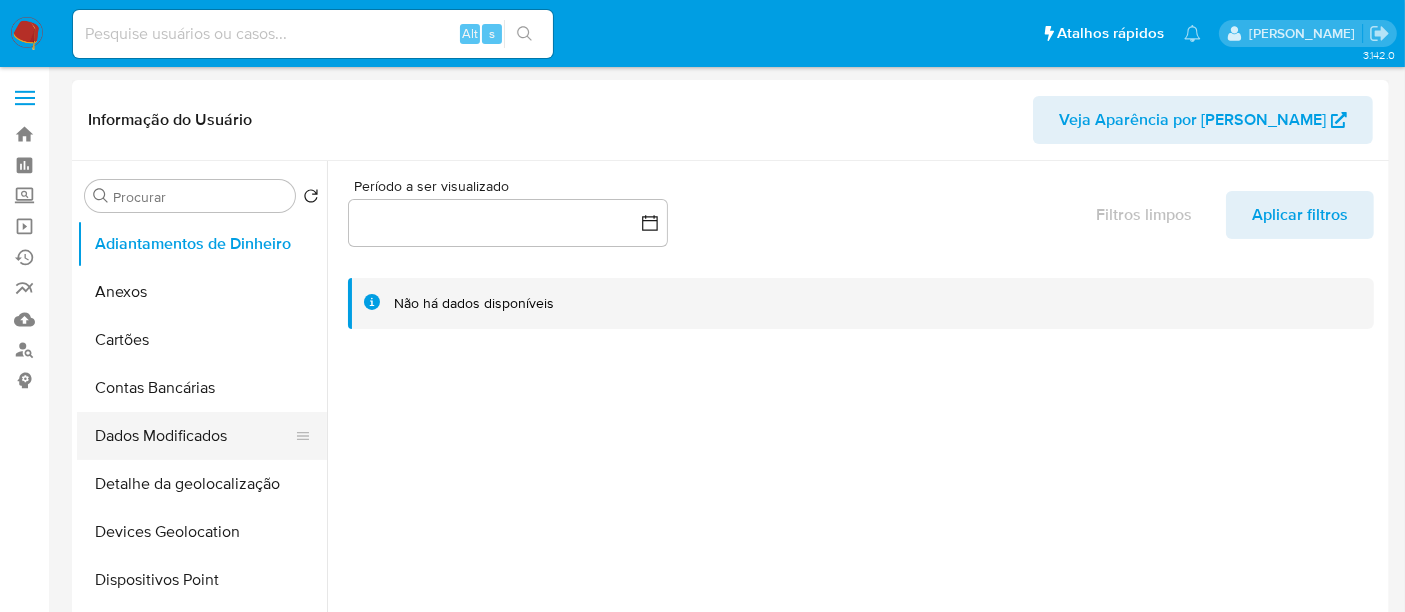 scroll, scrollTop: 222, scrollLeft: 0, axis: vertical 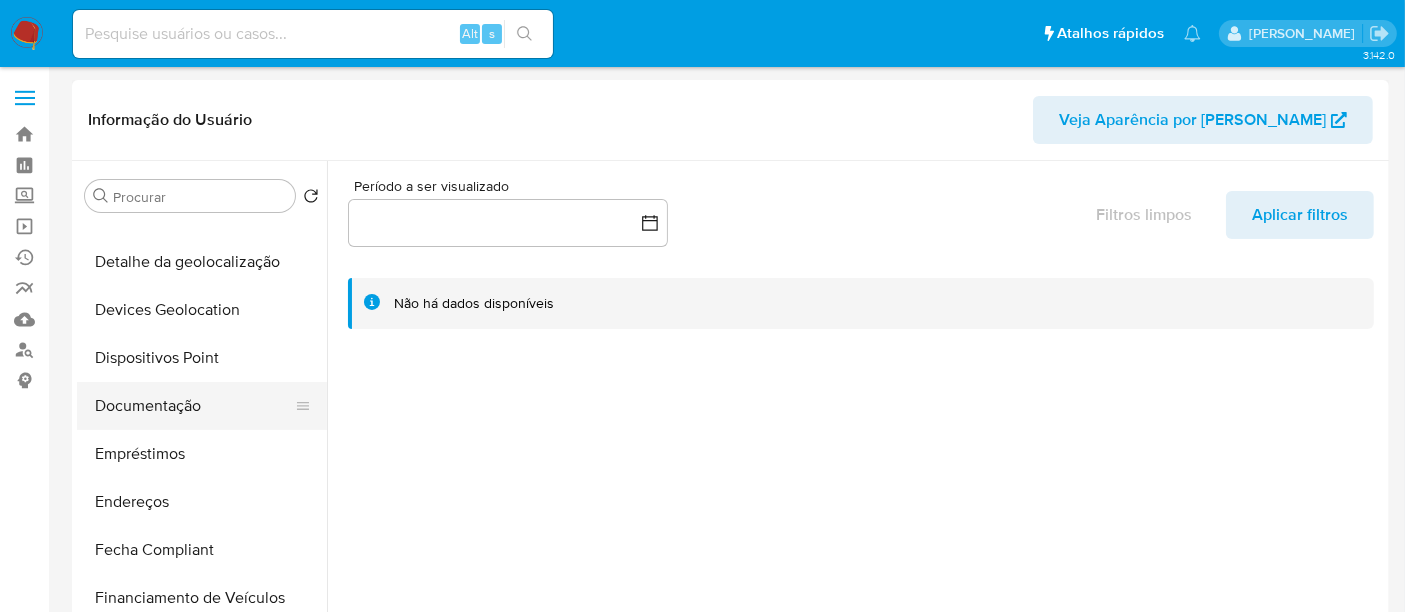 click on "Documentação" at bounding box center [194, 406] 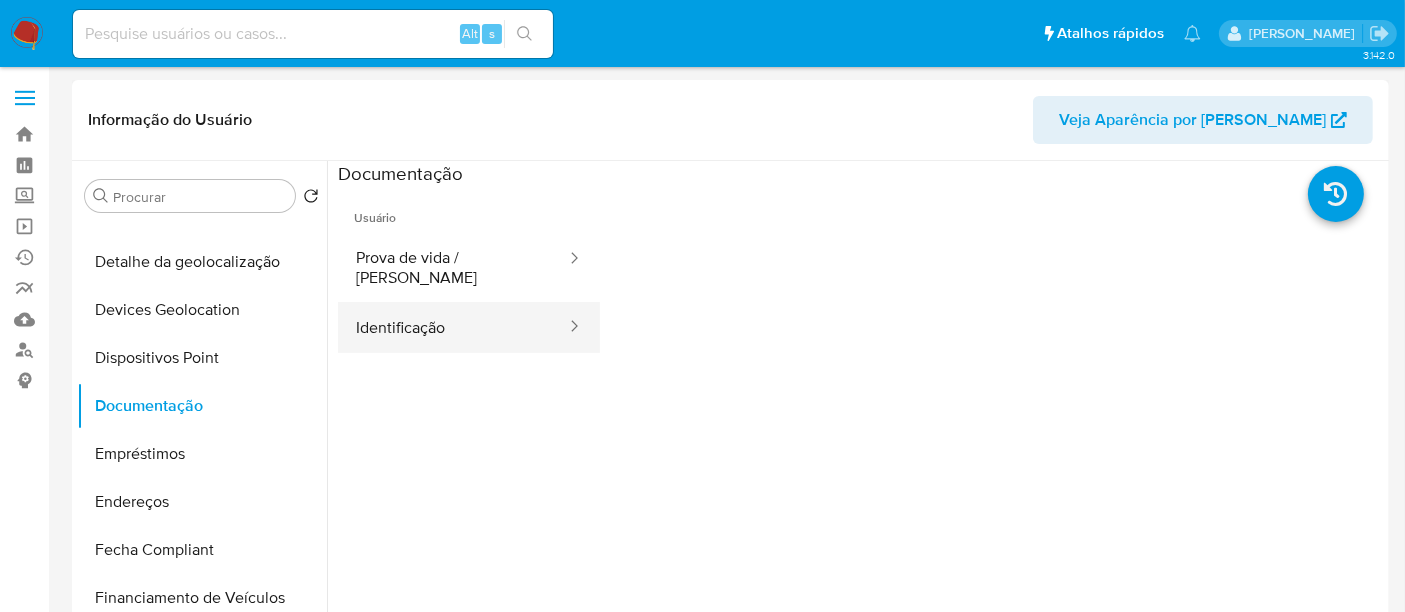 click on "Identificação" at bounding box center [453, 327] 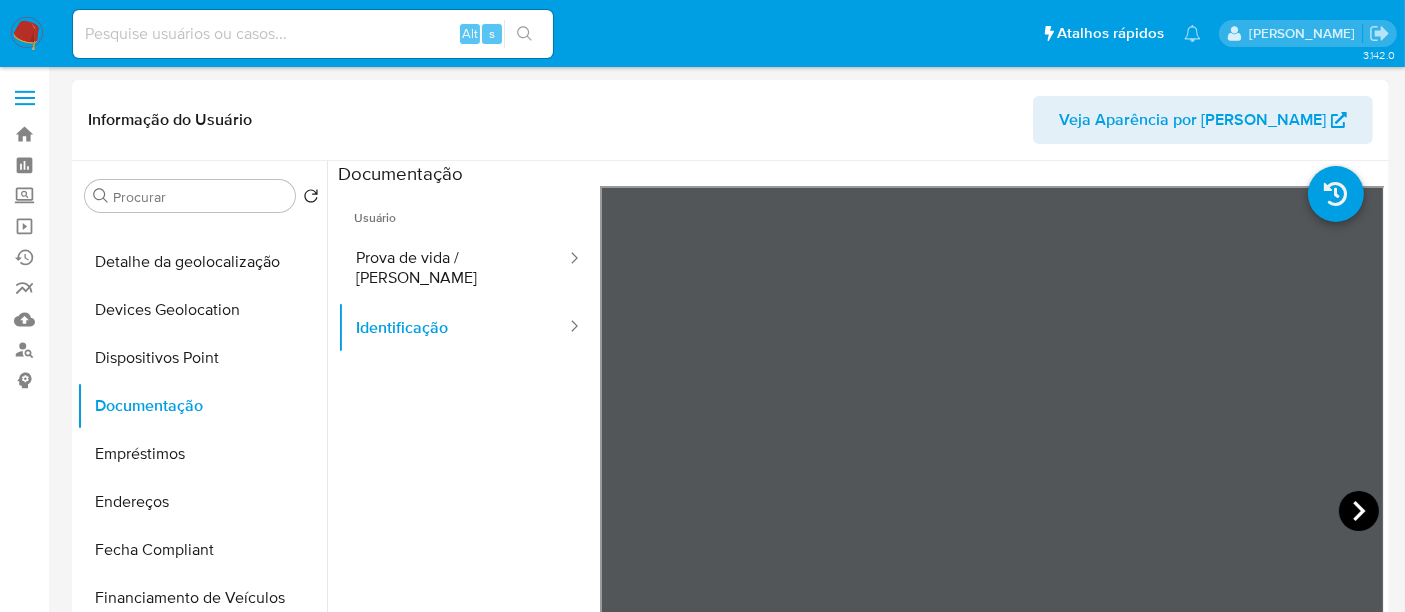 click 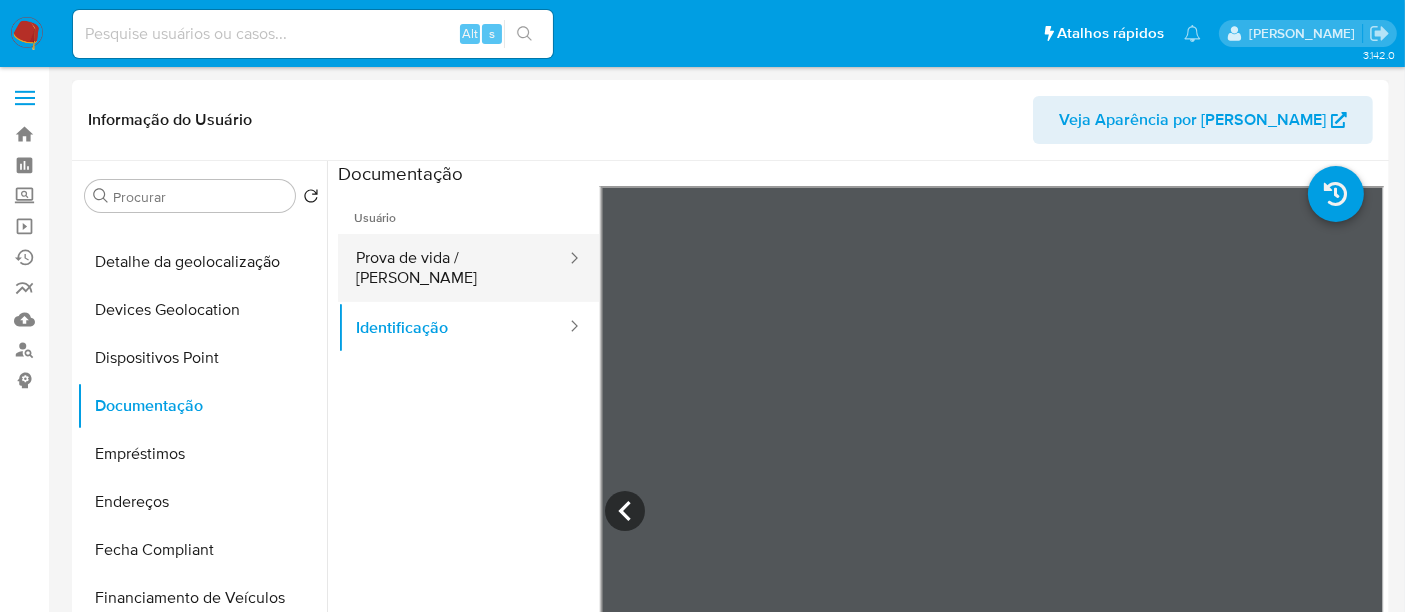 click on "Prova de vida / Selfie" at bounding box center (453, 268) 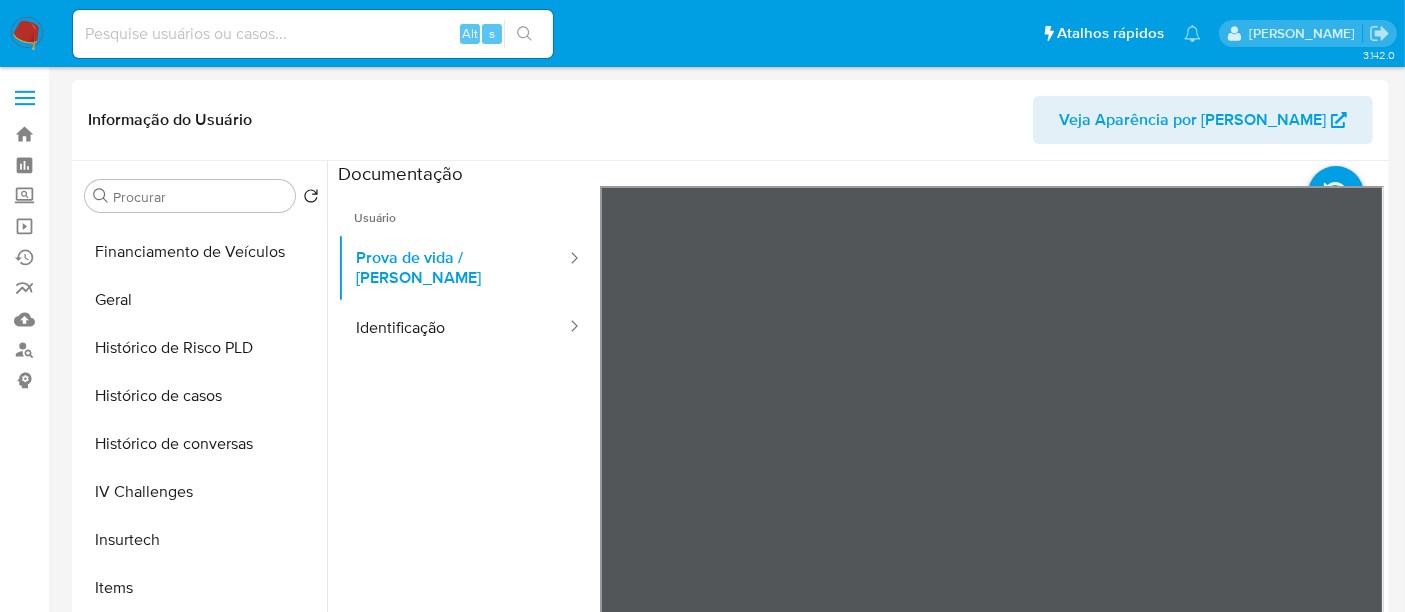 scroll, scrollTop: 666, scrollLeft: 0, axis: vertical 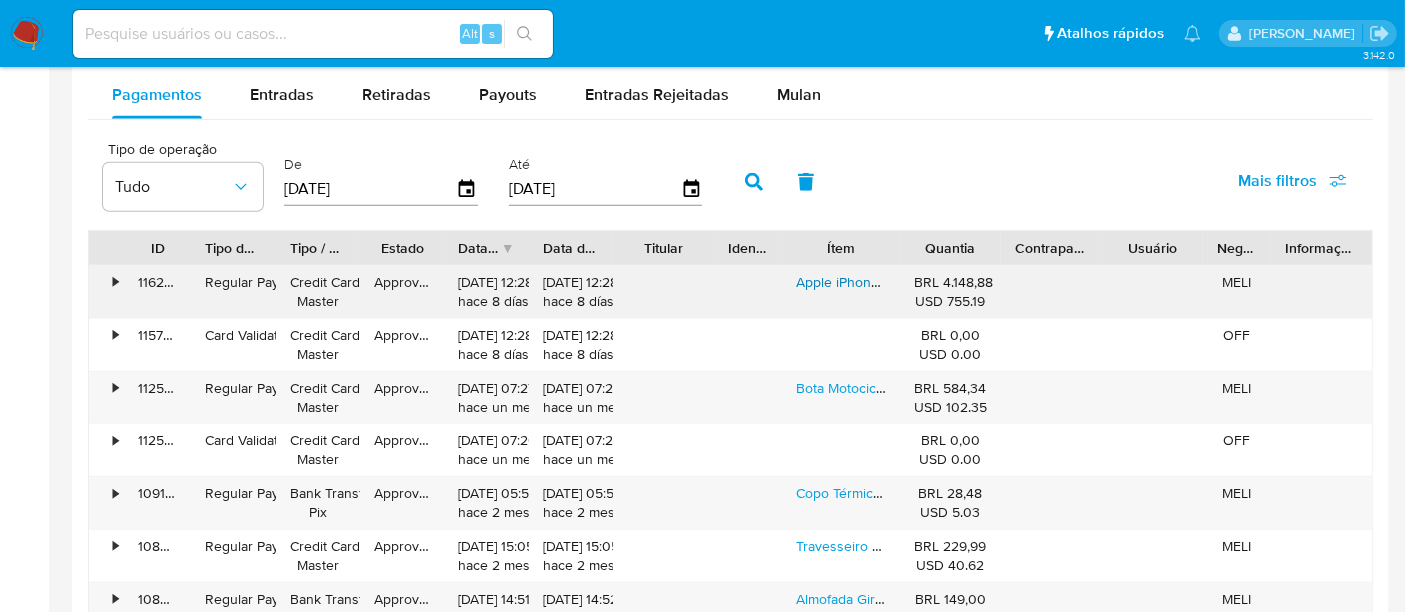 click on "Apple iPhone 14 (128 Gb) - Meia Noite - Distribuidor Autorizado" at bounding box center [989, 282] 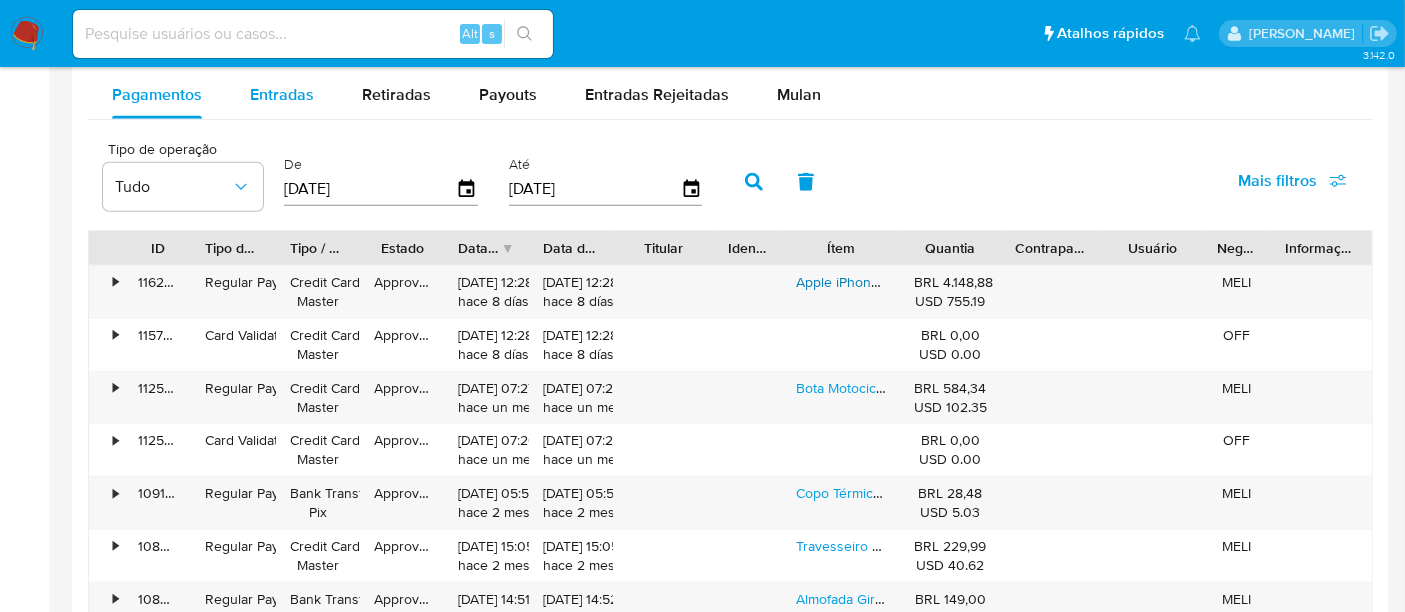 click on "Entradas" at bounding box center [282, 94] 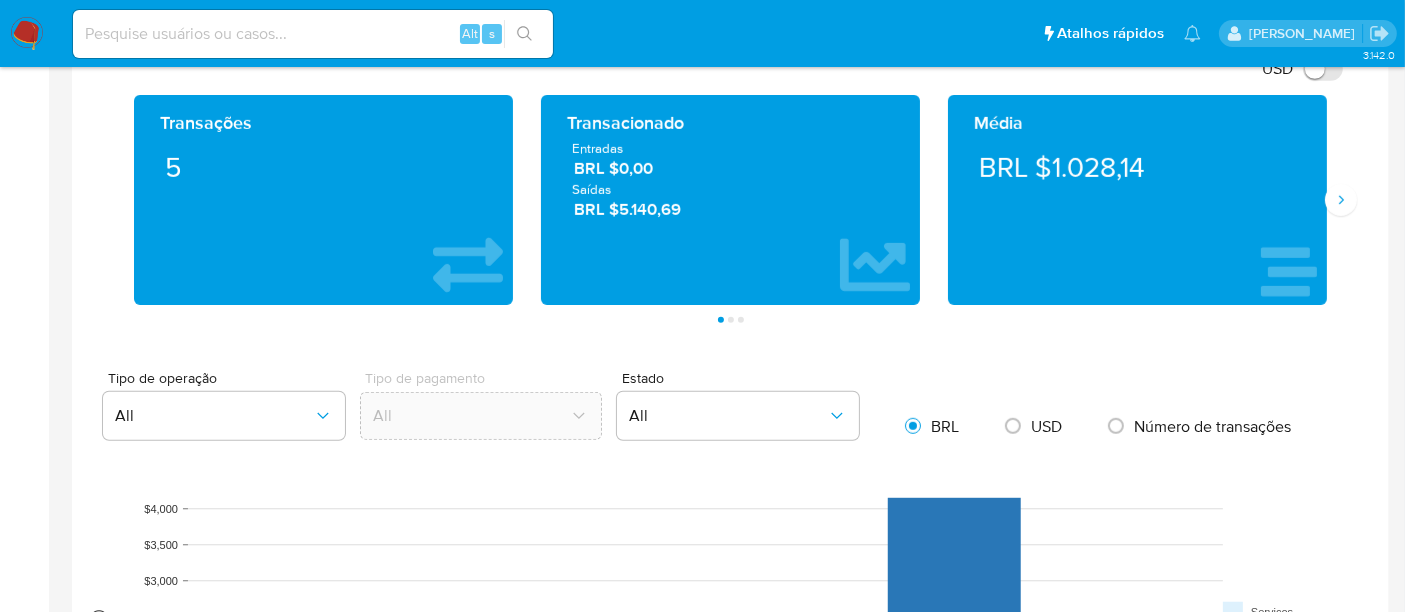 scroll, scrollTop: 1000, scrollLeft: 0, axis: vertical 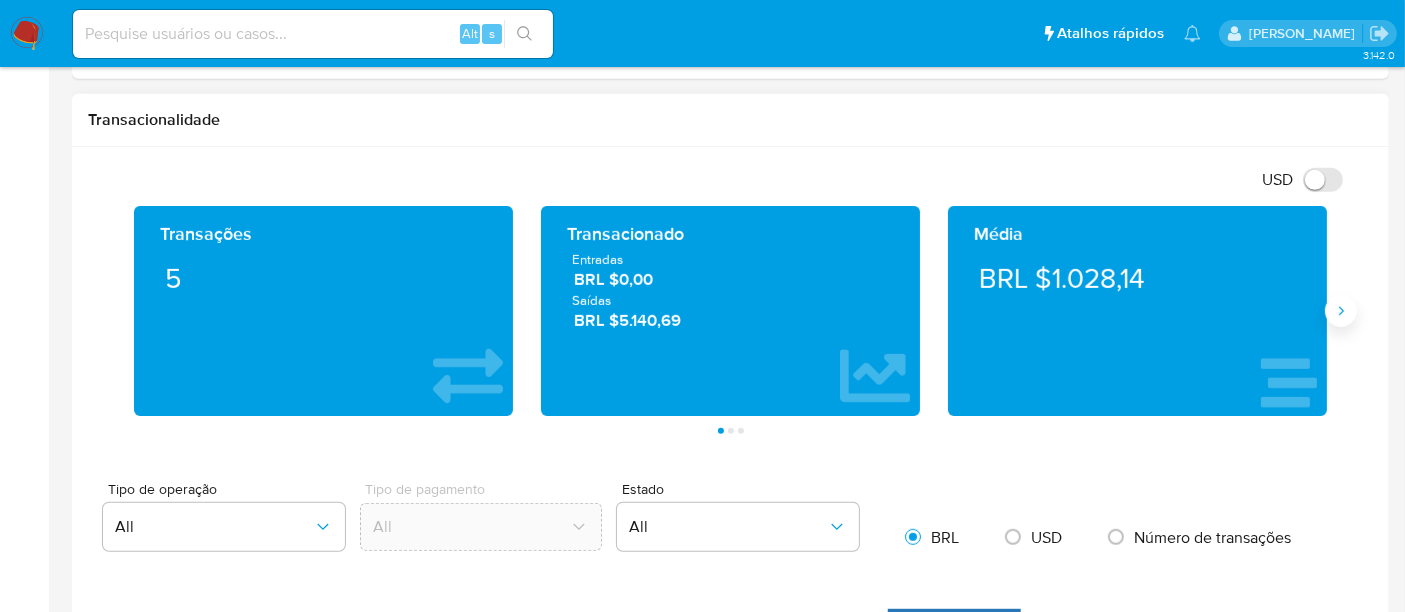 click 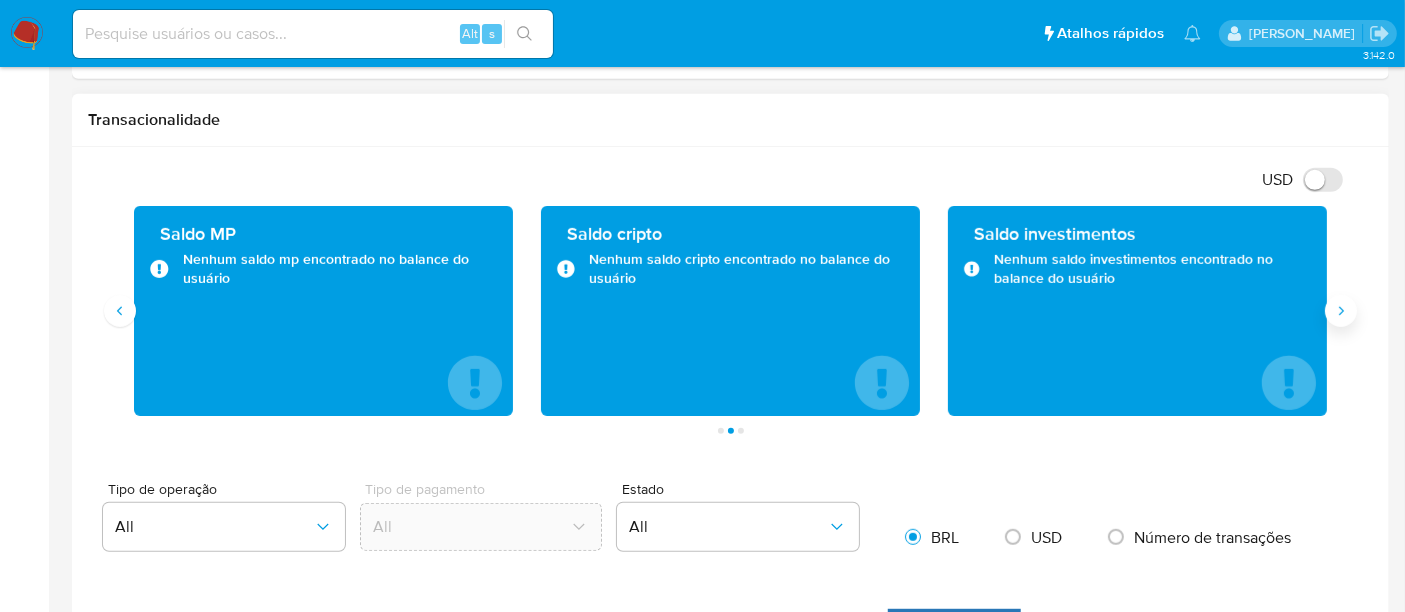 click 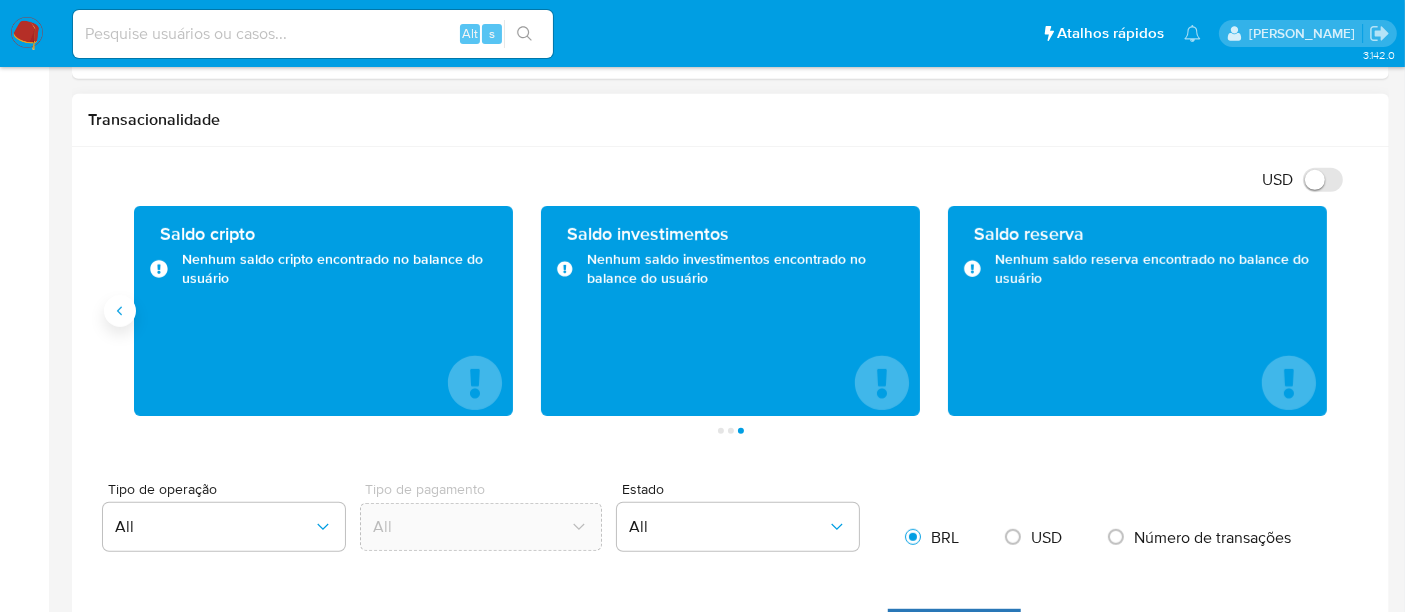 click at bounding box center (120, 311) 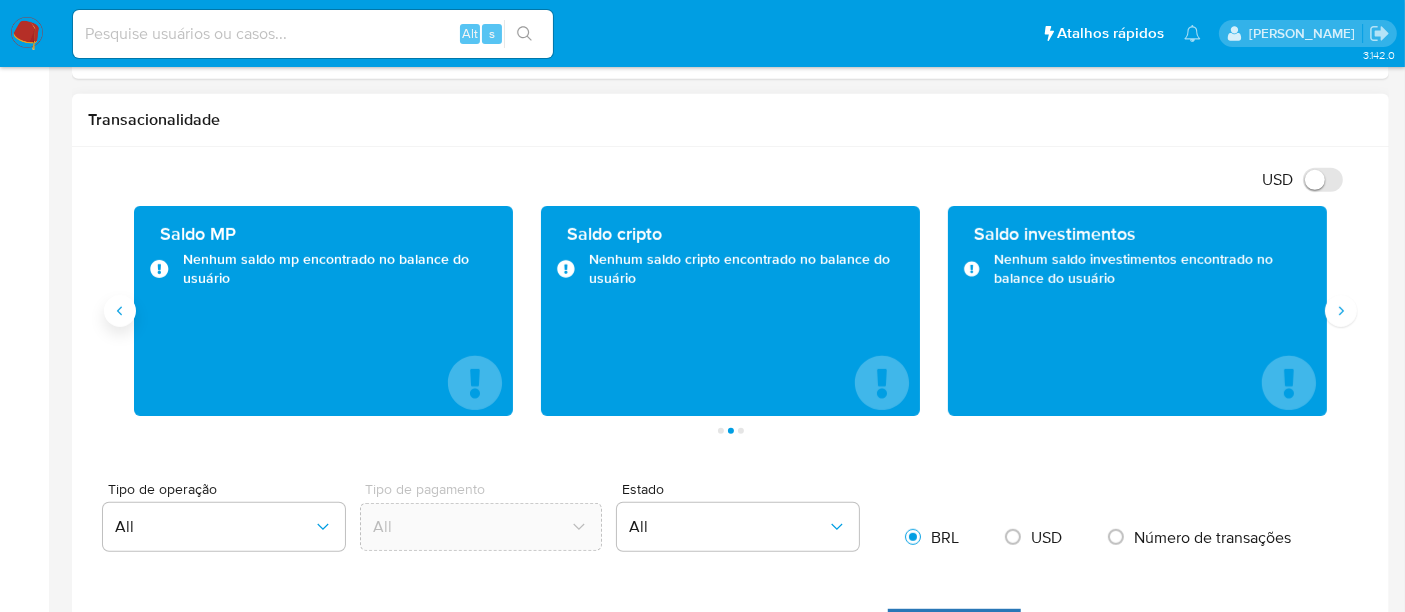 click at bounding box center [120, 311] 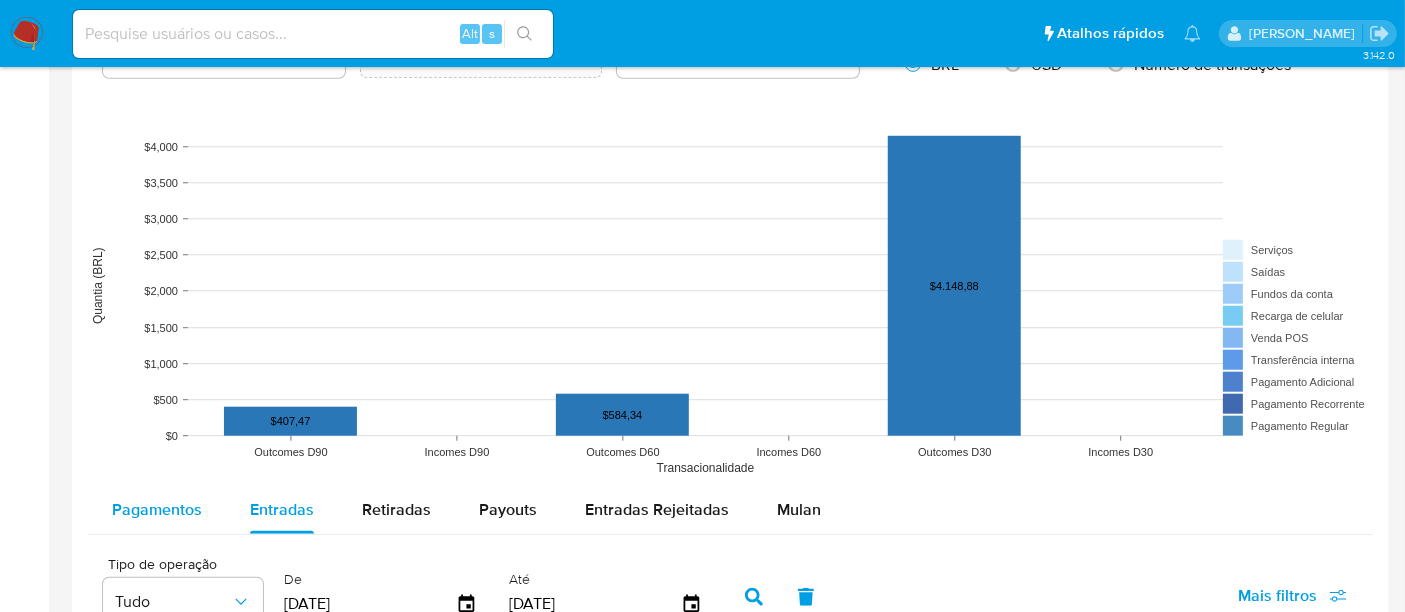 click on "Pagamentos" at bounding box center [157, 509] 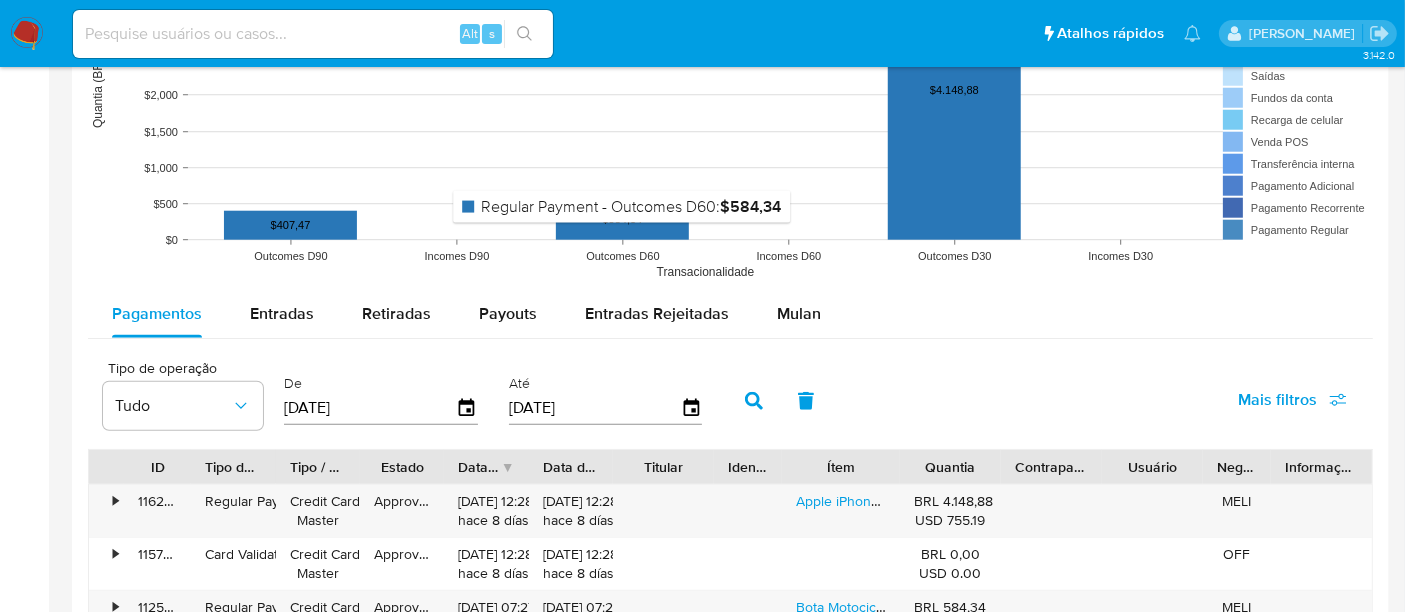 scroll, scrollTop: 1806, scrollLeft: 0, axis: vertical 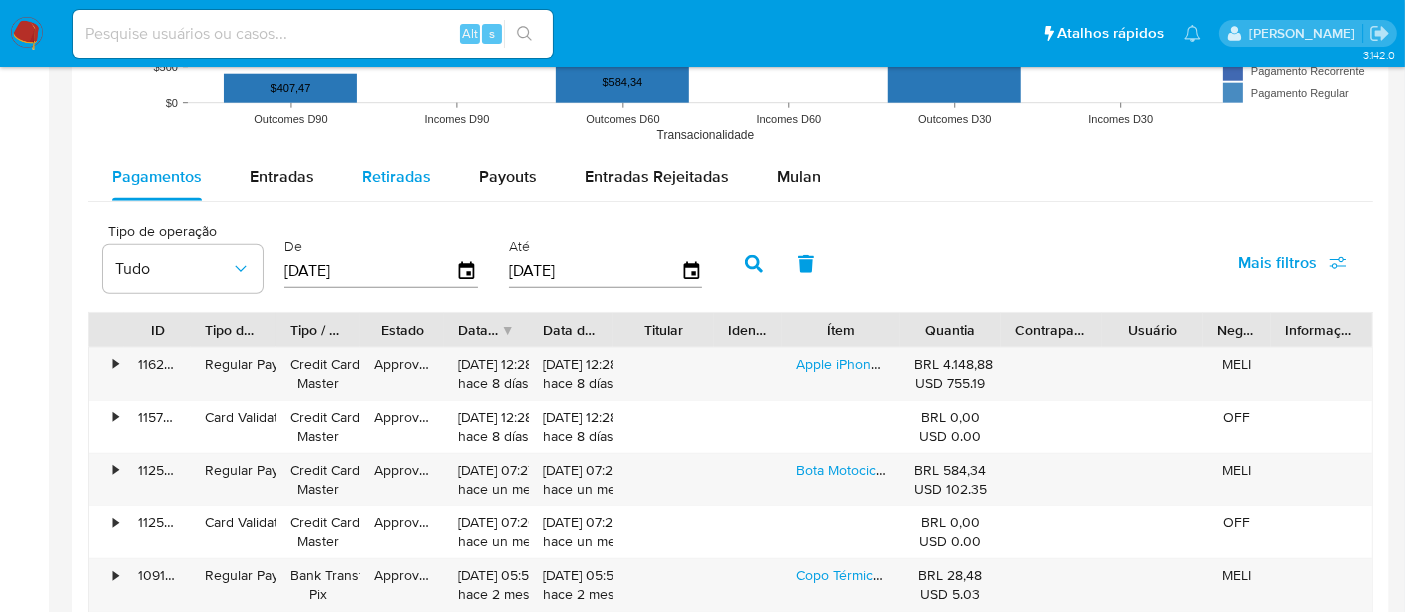 click on "Retiradas" at bounding box center (396, 176) 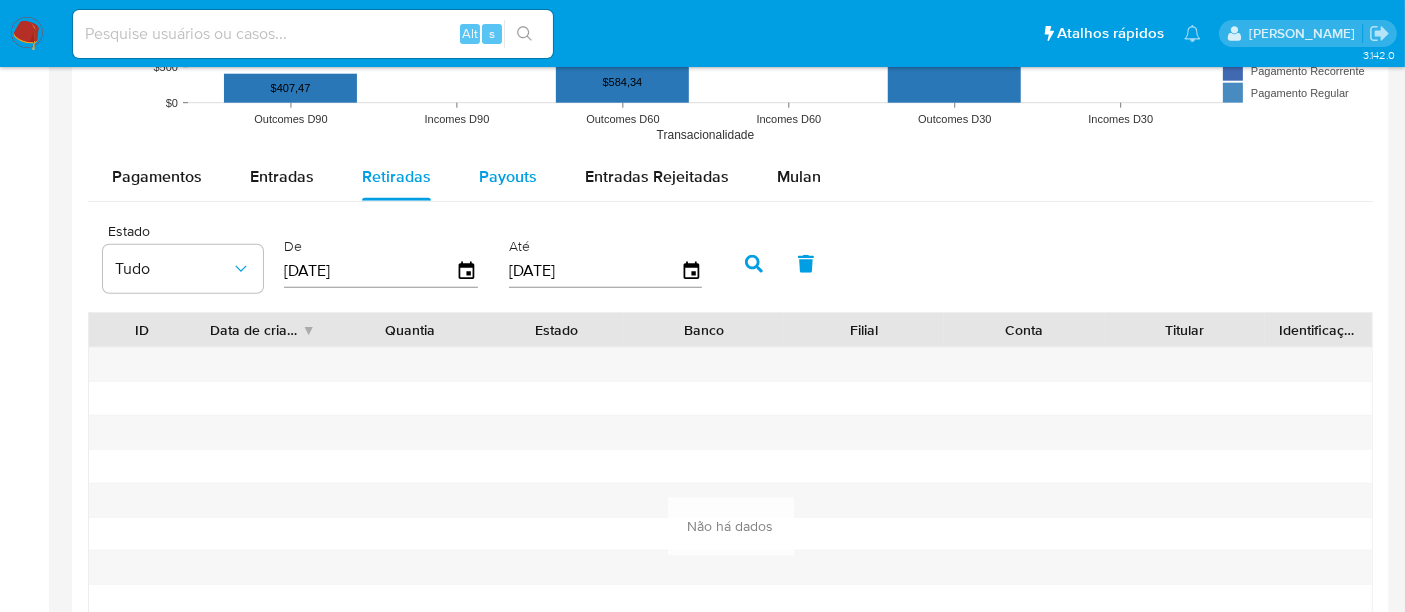 click on "Payouts" at bounding box center (508, 176) 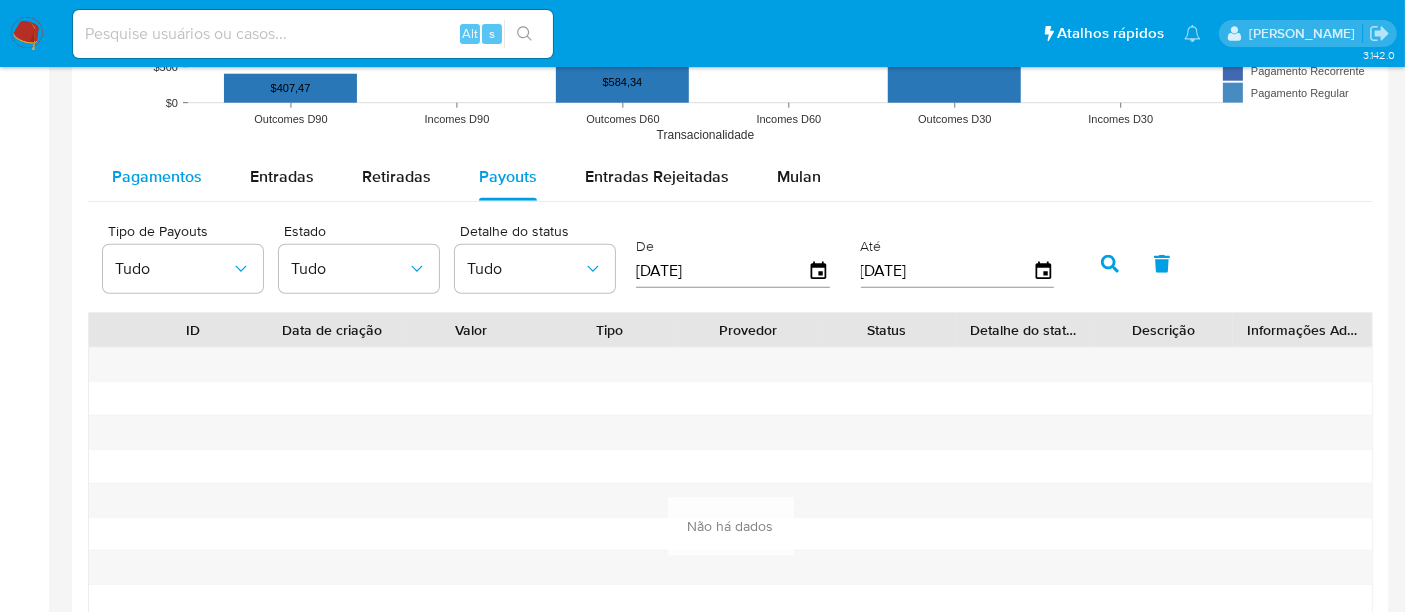click on "Pagamentos" at bounding box center (157, 176) 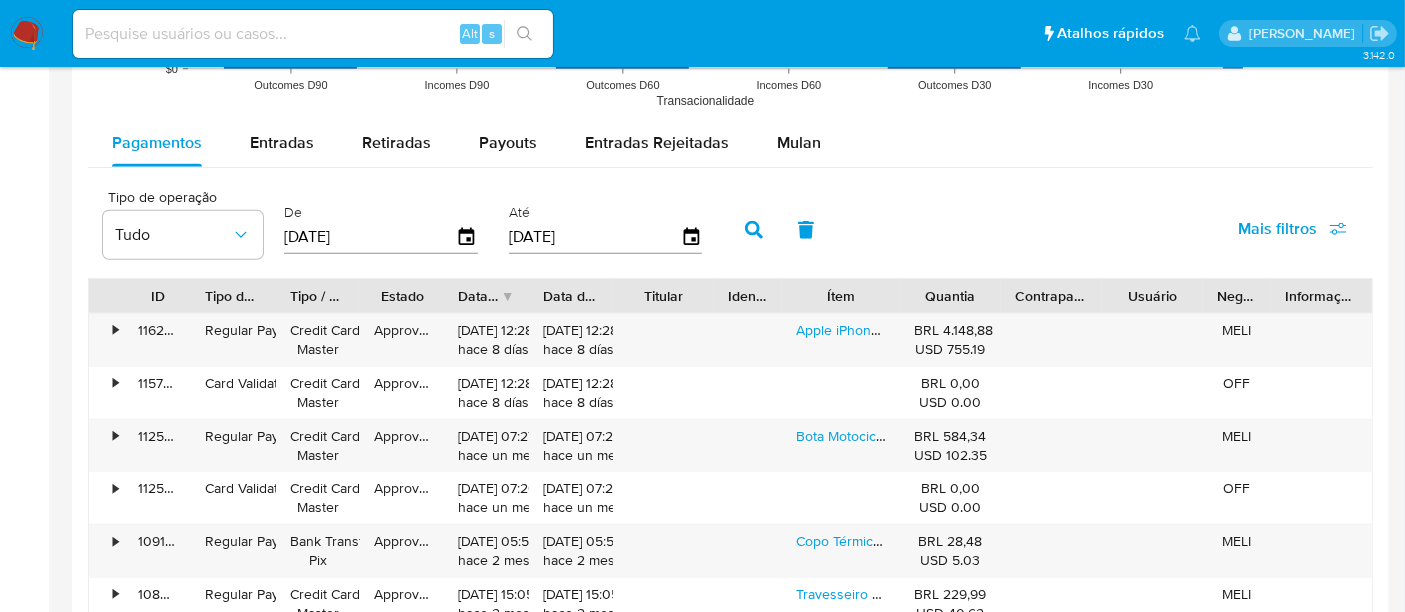 scroll, scrollTop: 1806, scrollLeft: 0, axis: vertical 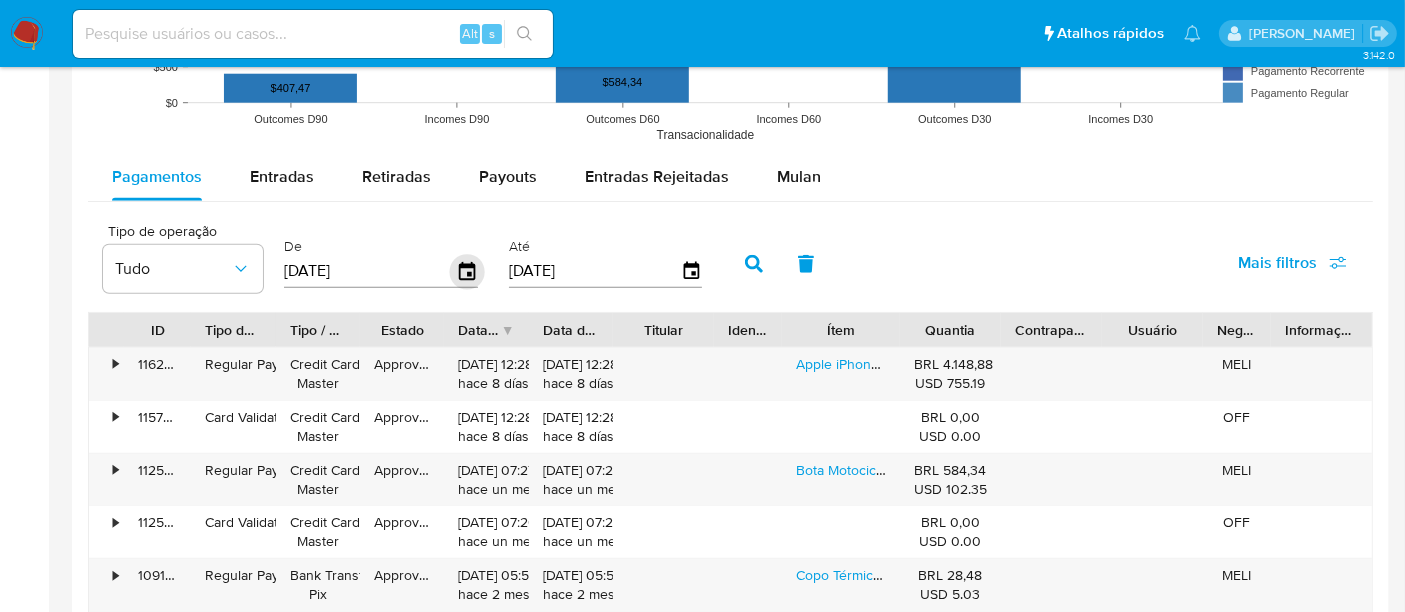 click 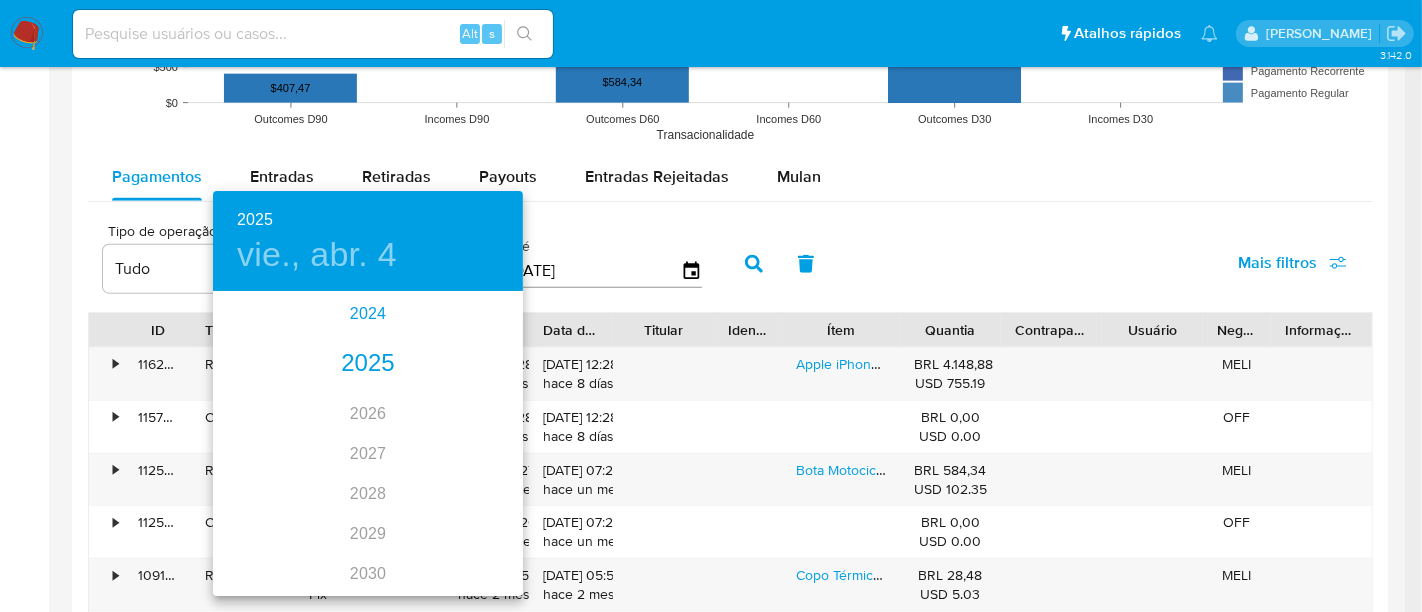 click on "2024" at bounding box center (368, 314) 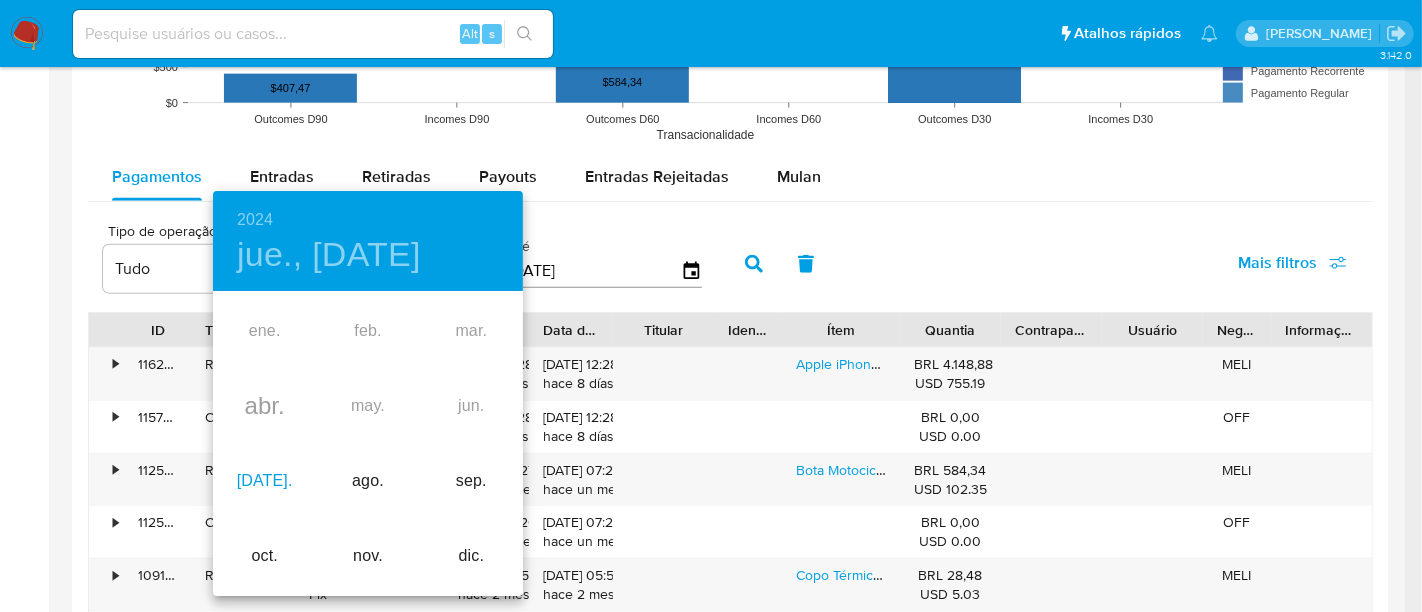click on "jul." at bounding box center (264, 481) 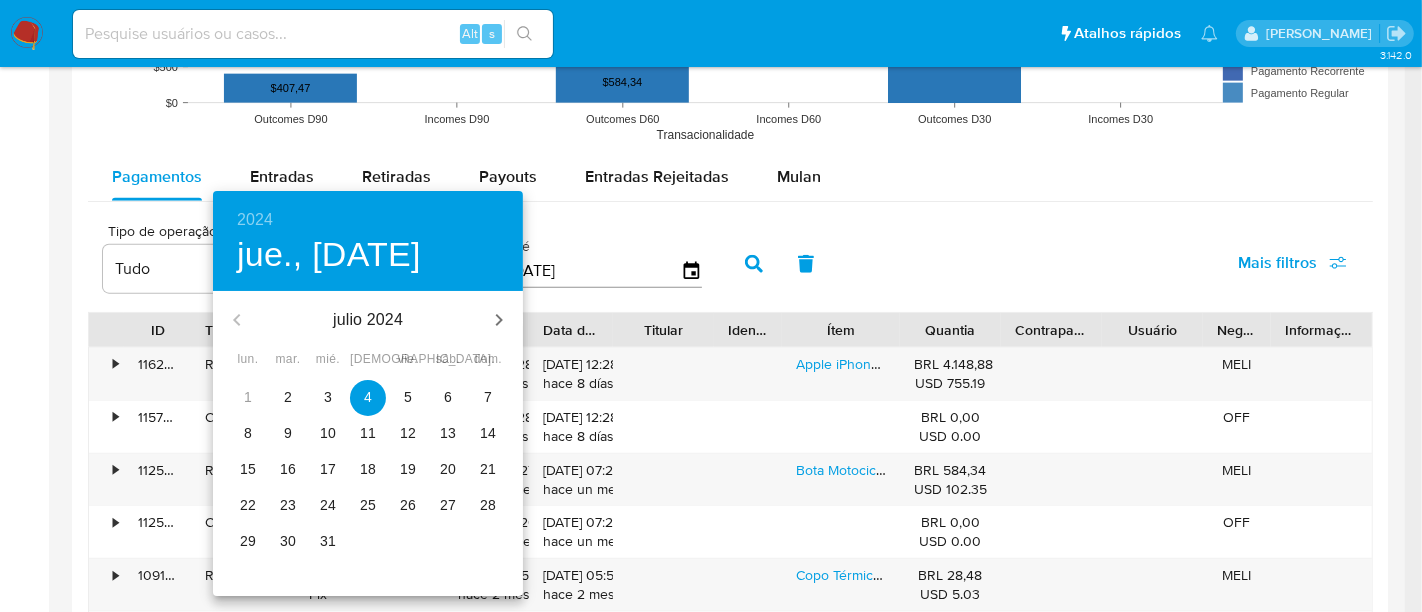 drag, startPoint x: 404, startPoint y: 398, endPoint x: 616, endPoint y: 323, distance: 224.87552 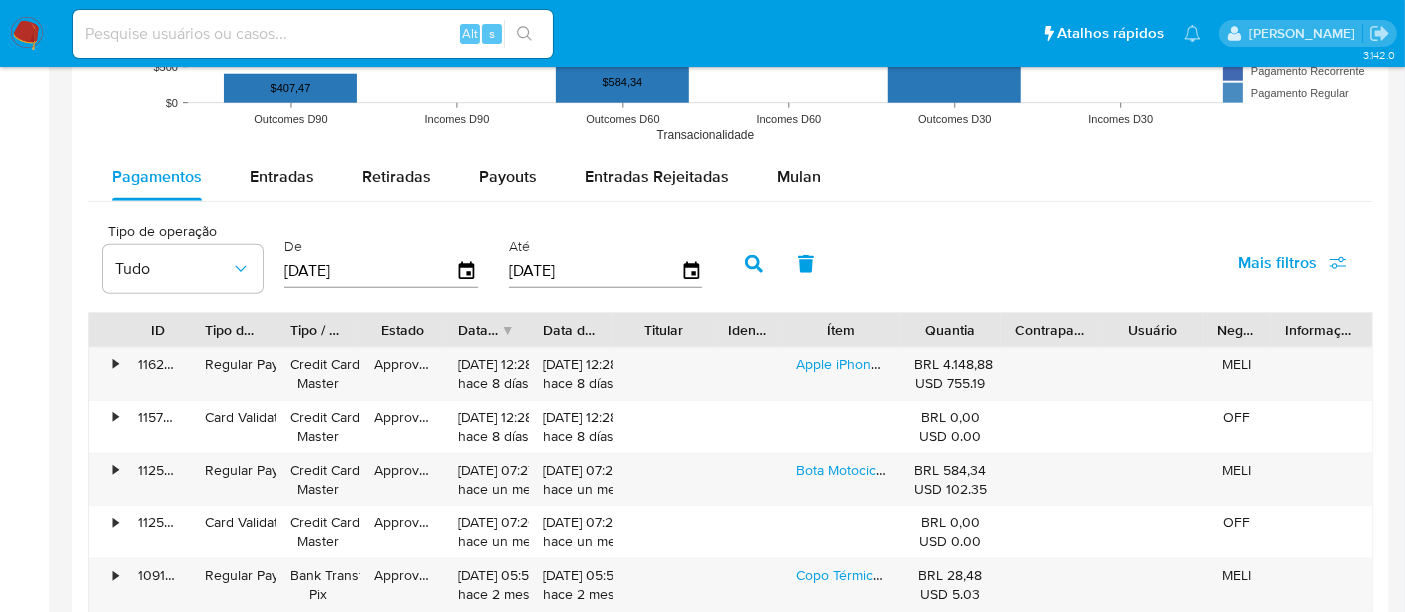 click 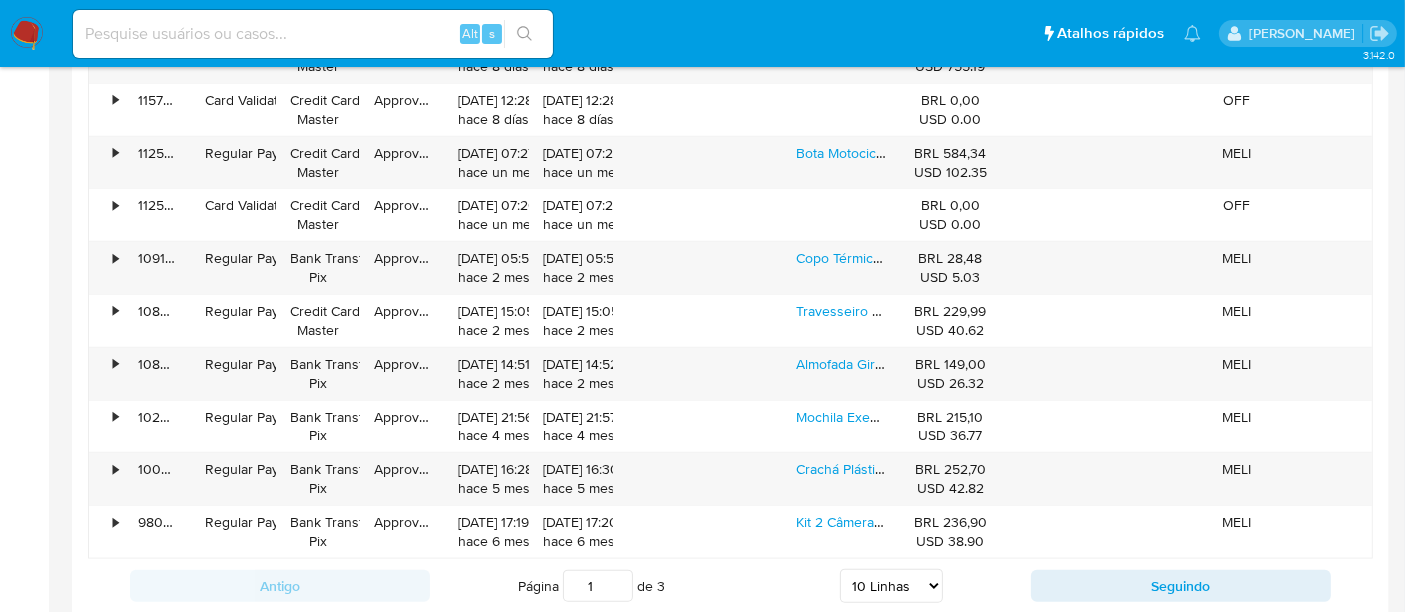 scroll, scrollTop: 2251, scrollLeft: 0, axis: vertical 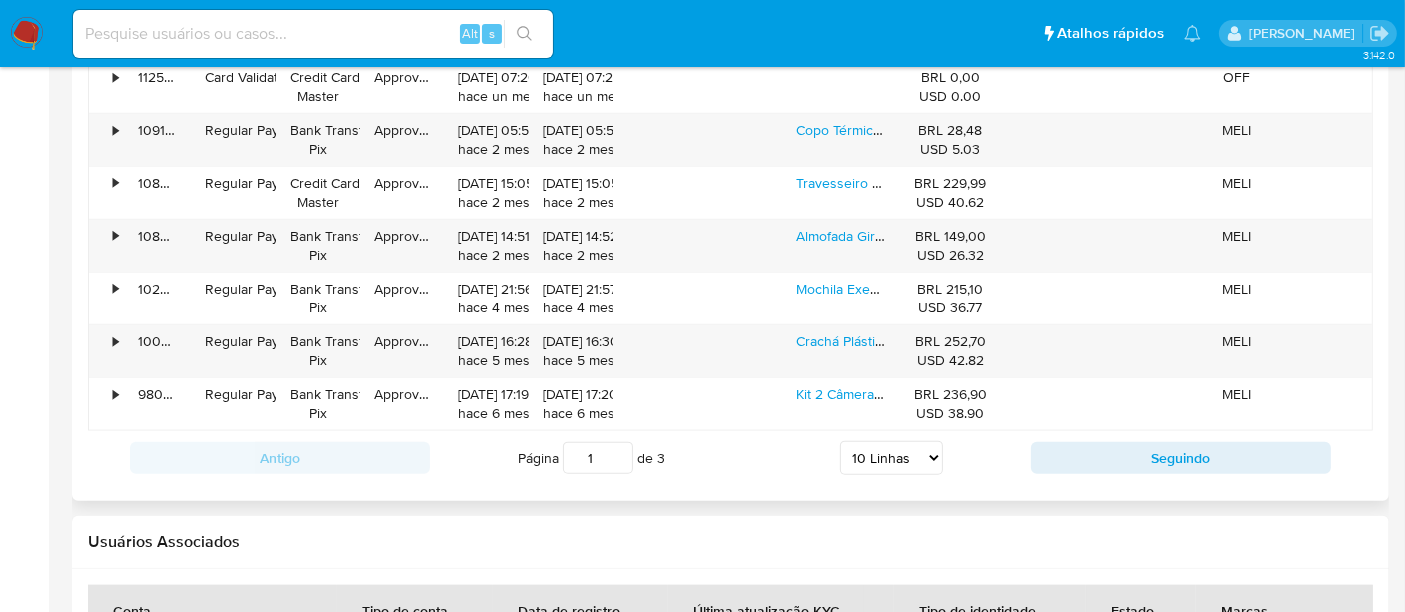 click on "5   Linhas 10   Linhas 20   Linhas 25   Linhas 50   Linhas 100   Linhas" at bounding box center (891, 458) 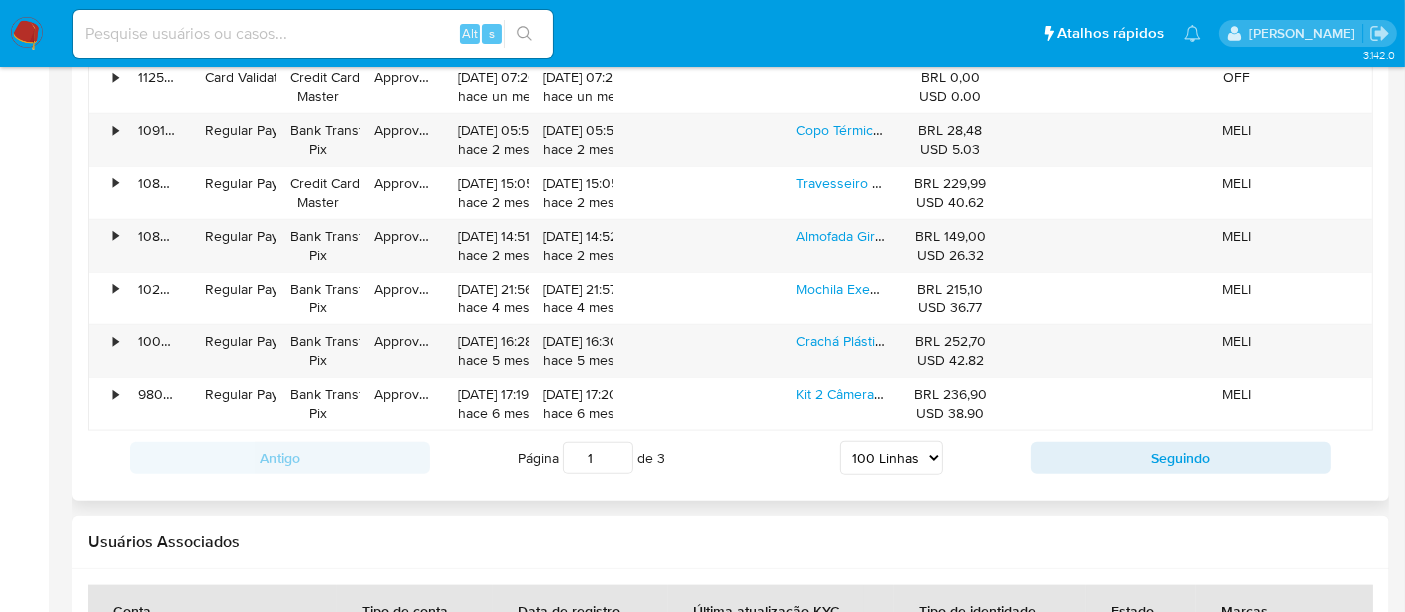 click on "5   Linhas 10   Linhas 20   Linhas 25   Linhas 50   Linhas 100   Linhas" at bounding box center (891, 458) 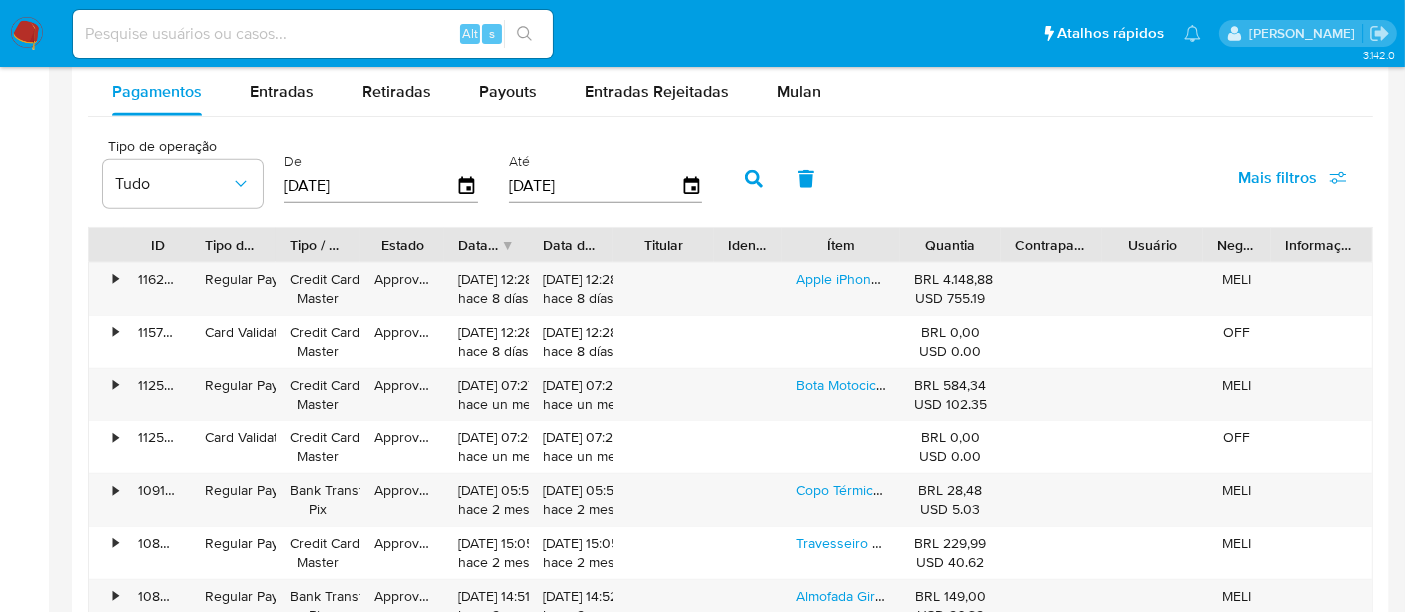 scroll, scrollTop: 1806, scrollLeft: 0, axis: vertical 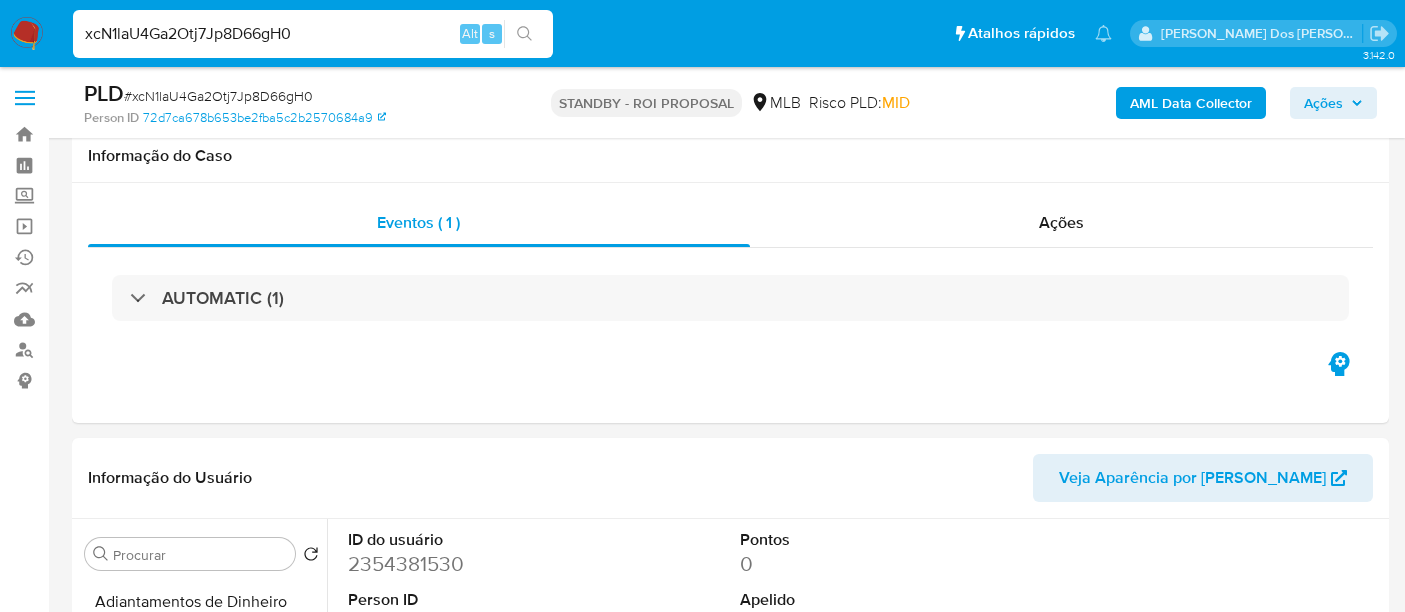 select on "10" 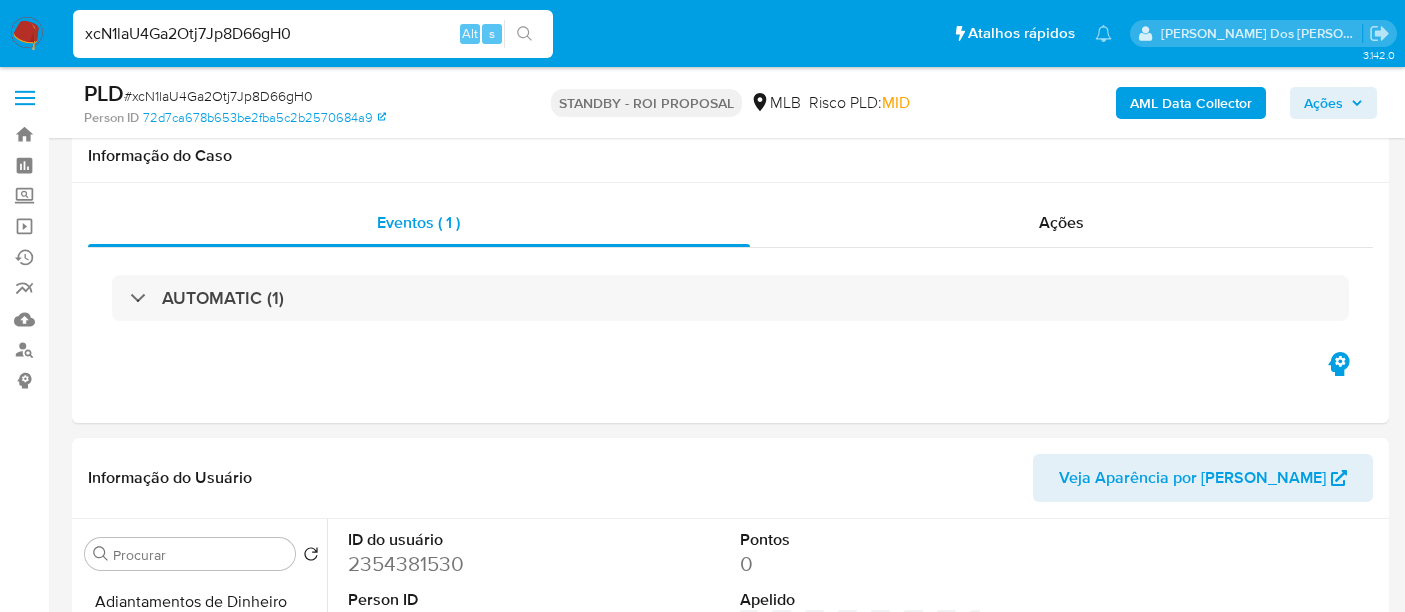 scroll, scrollTop: 444, scrollLeft: 0, axis: vertical 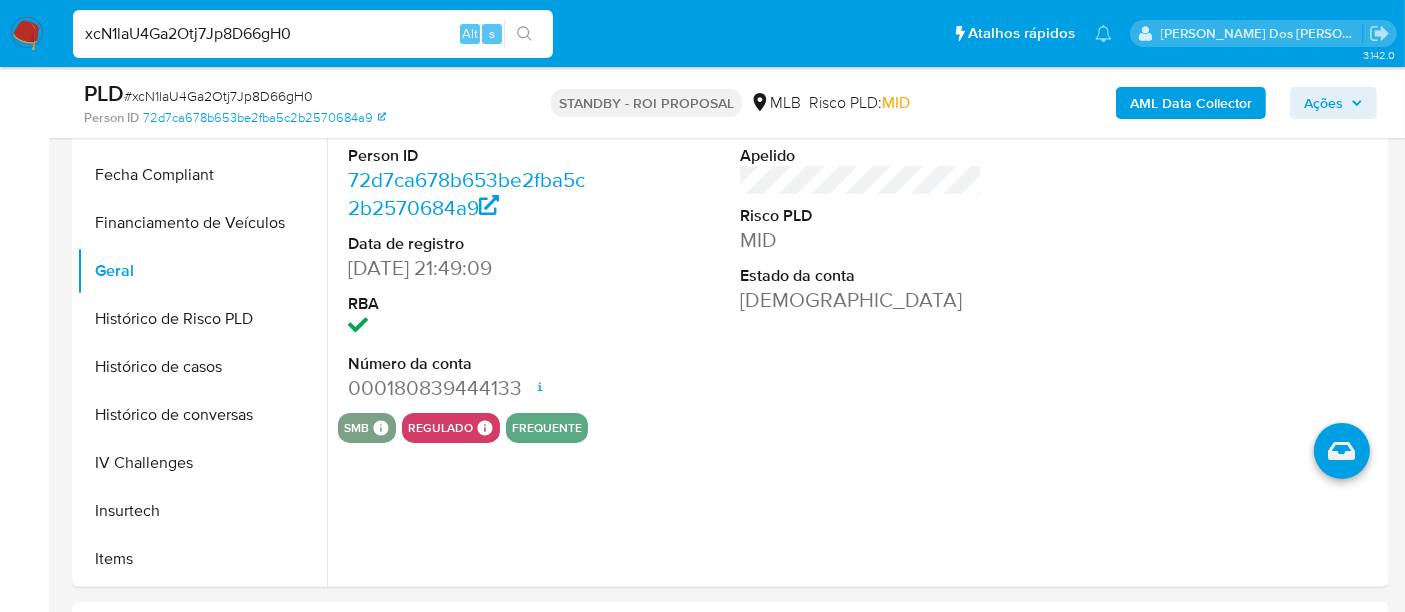 click on "xcN1laU4Ga2Otj7Jp8D66gH0" at bounding box center (313, 34) 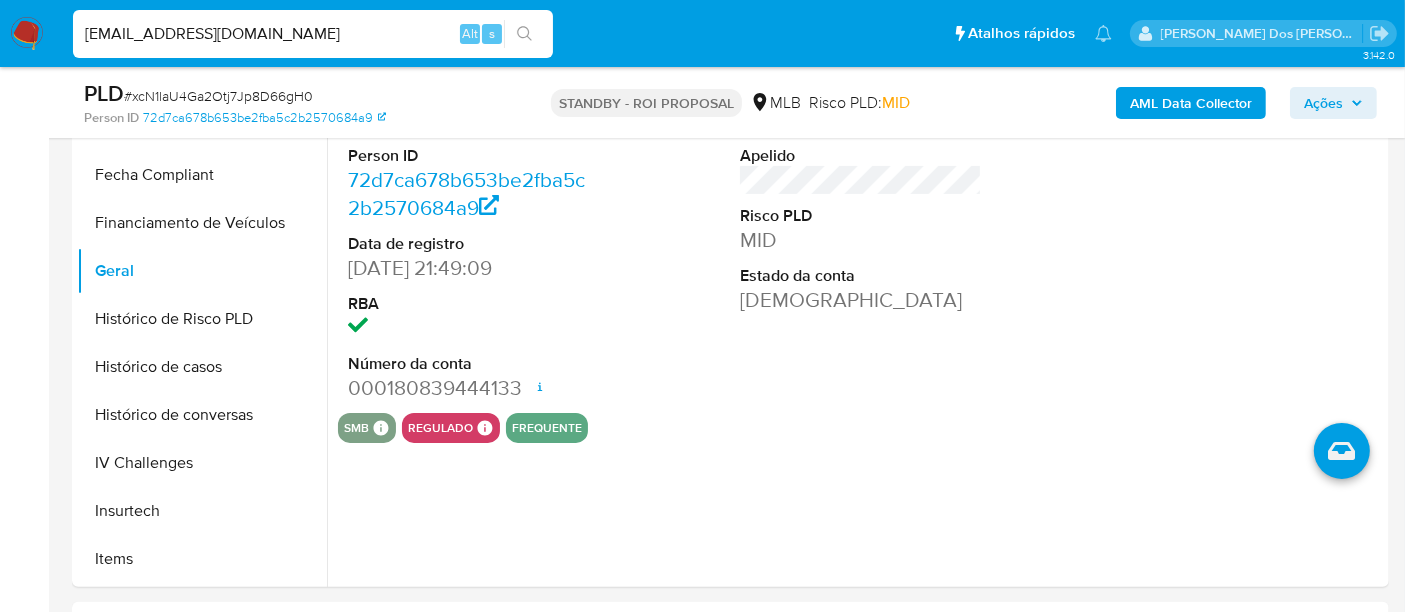 type on "[EMAIL_ADDRESS][DOMAIN_NAME]" 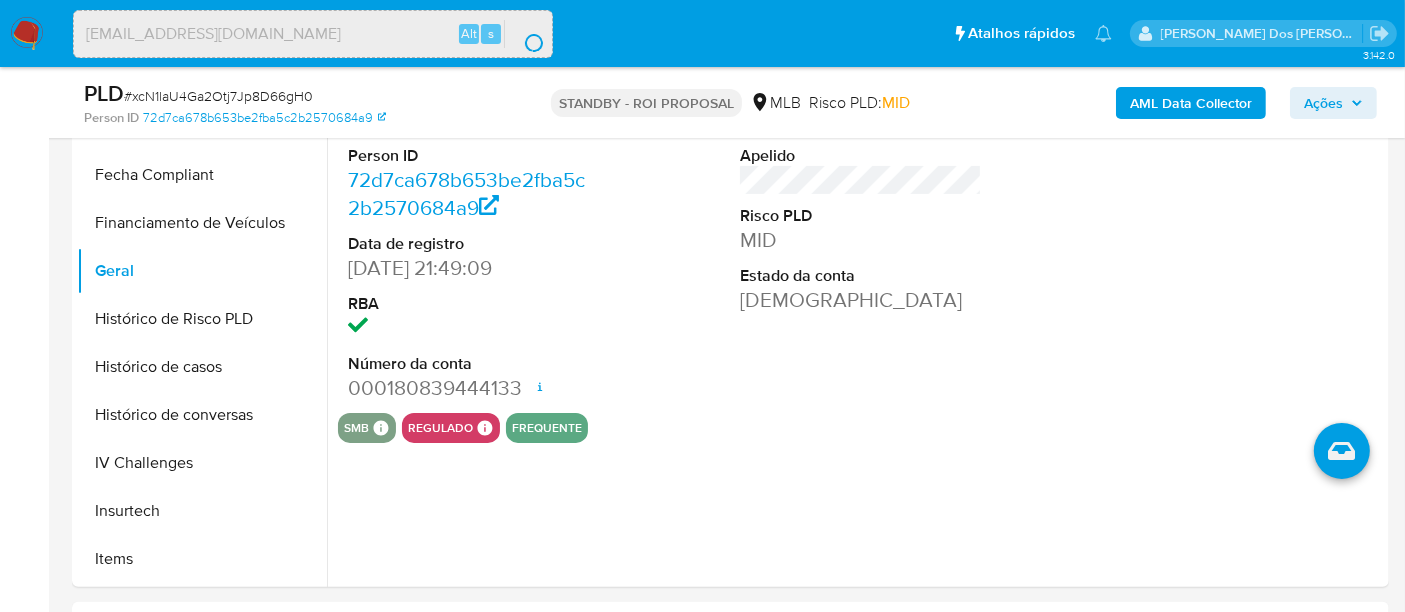 scroll, scrollTop: 0, scrollLeft: 0, axis: both 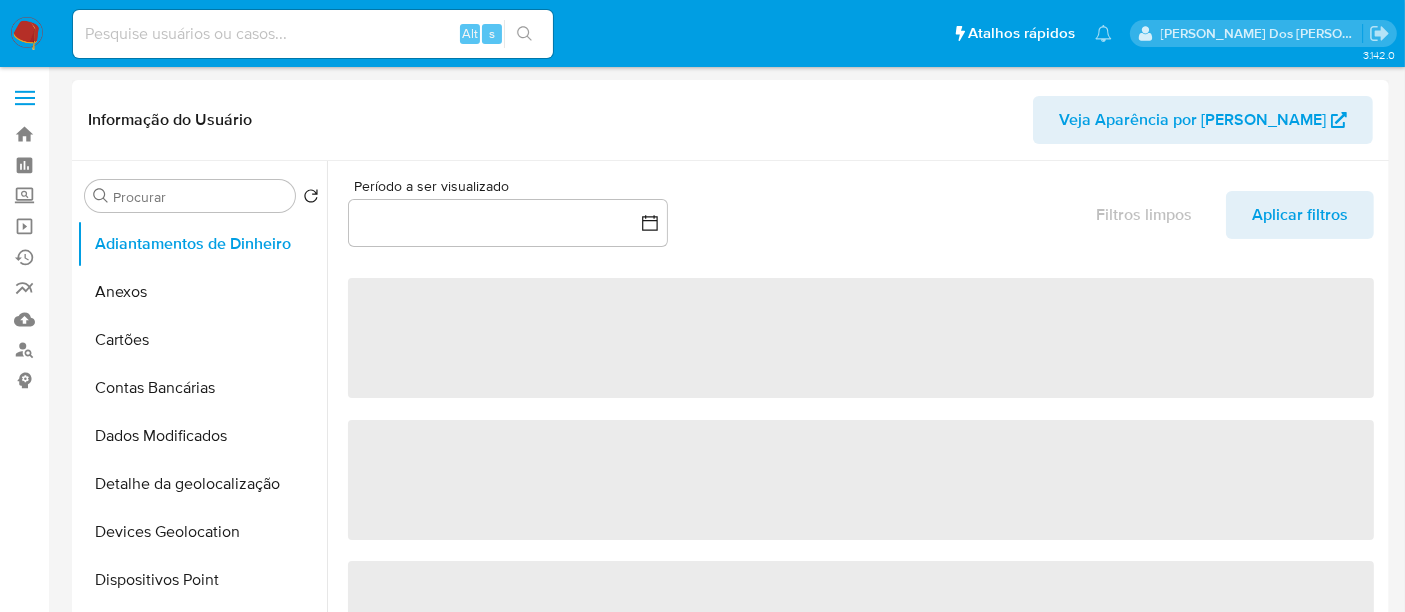 select on "10" 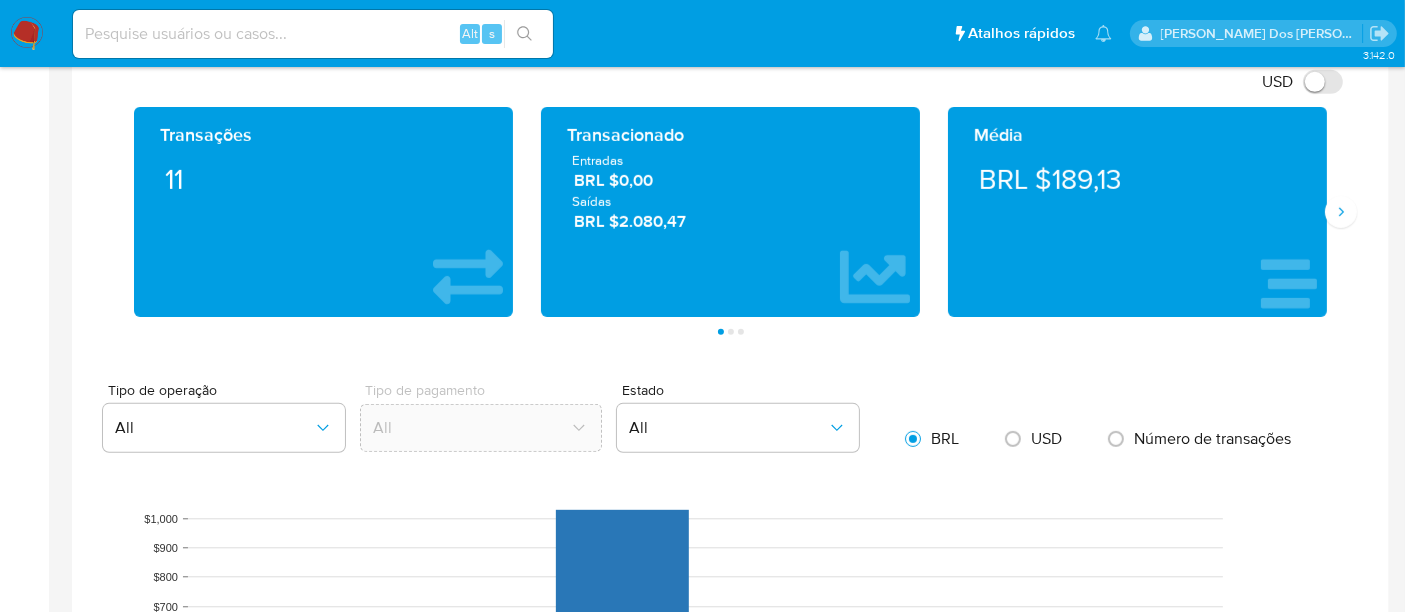 scroll, scrollTop: 777, scrollLeft: 0, axis: vertical 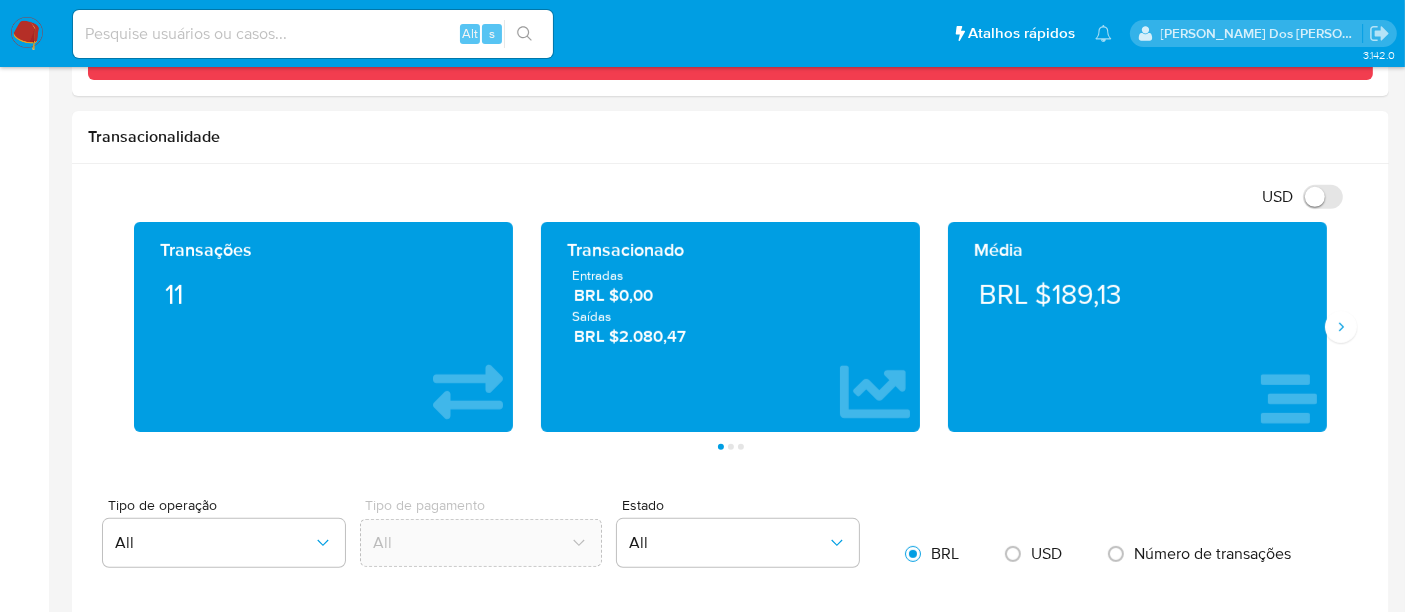 click at bounding box center [313, 34] 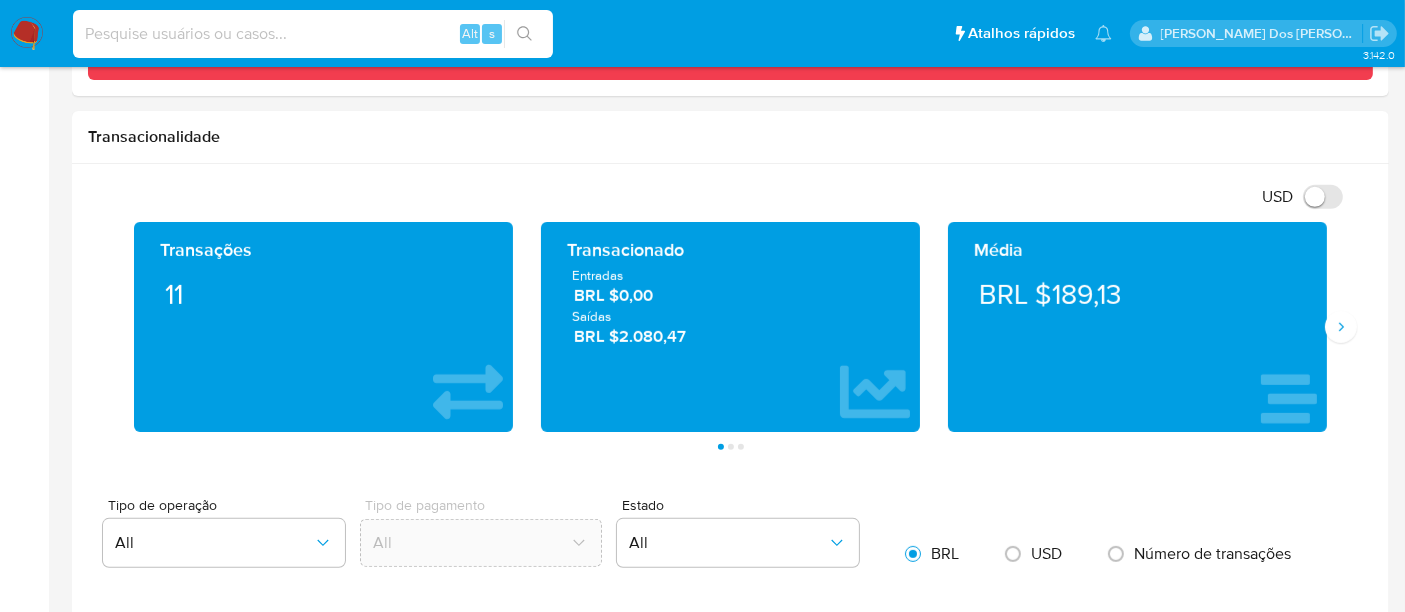 paste on "RB7V9wKoTf3mFycOvdjnyWSO" 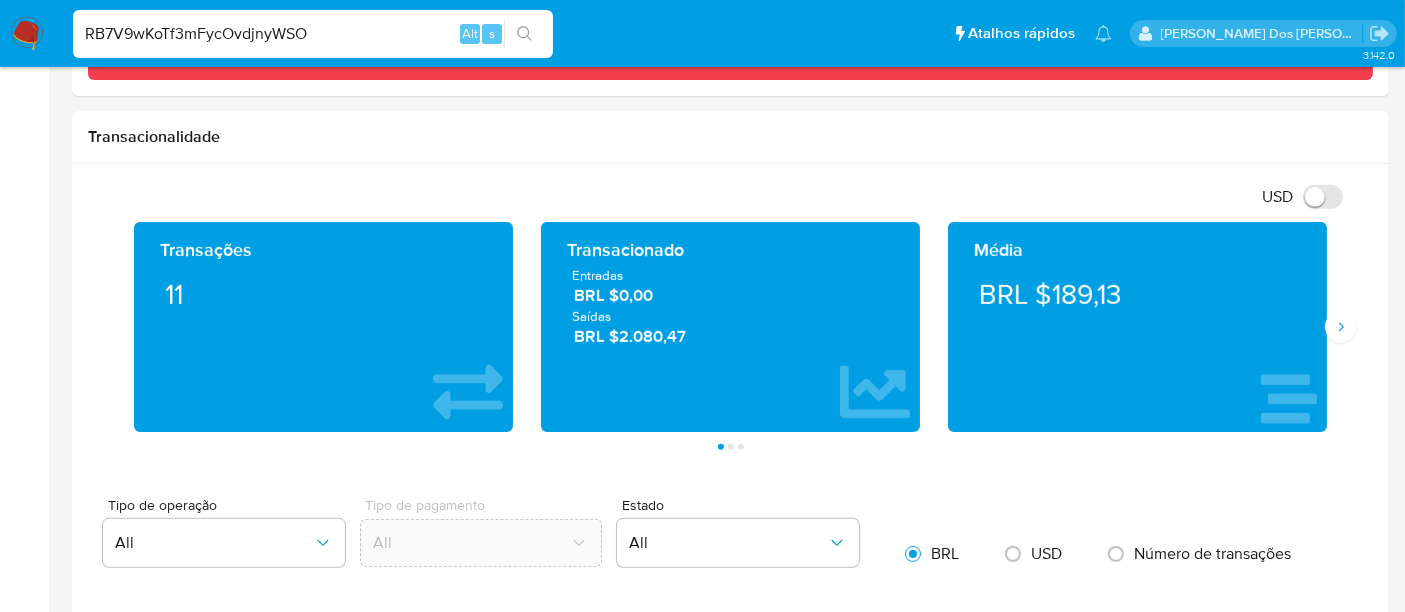 type on "RB7V9wKoTf3mFycOvdjnyWSO" 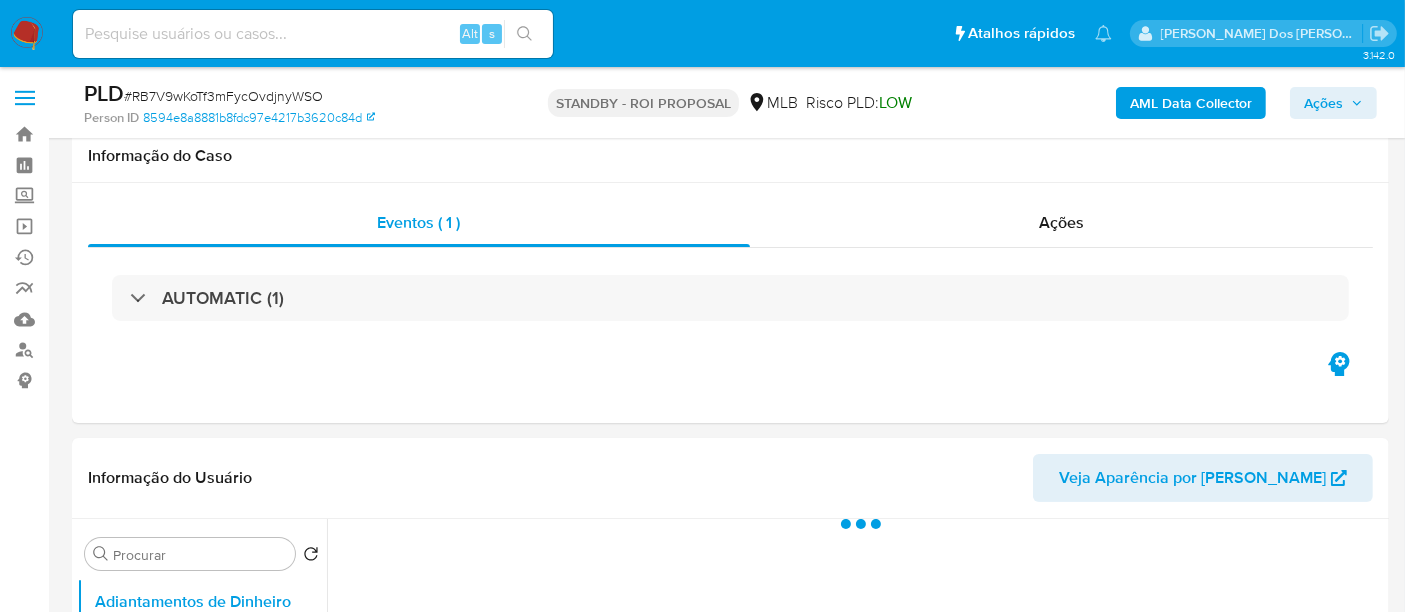 scroll, scrollTop: 333, scrollLeft: 0, axis: vertical 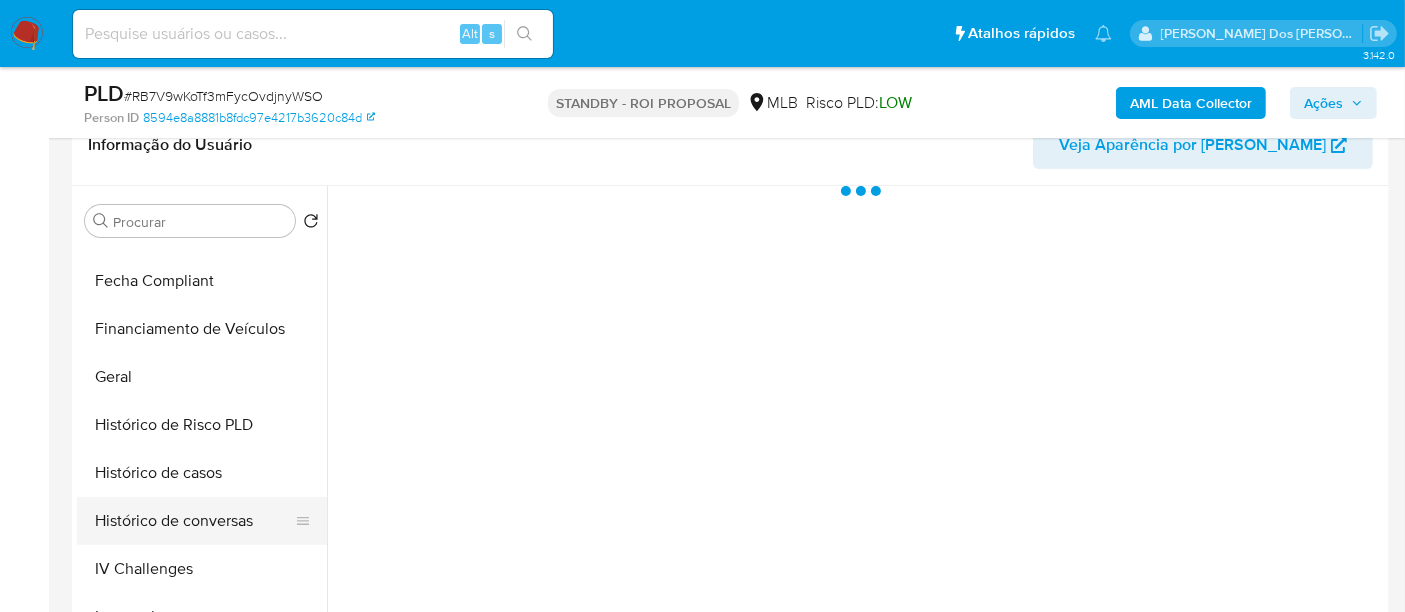 select on "10" 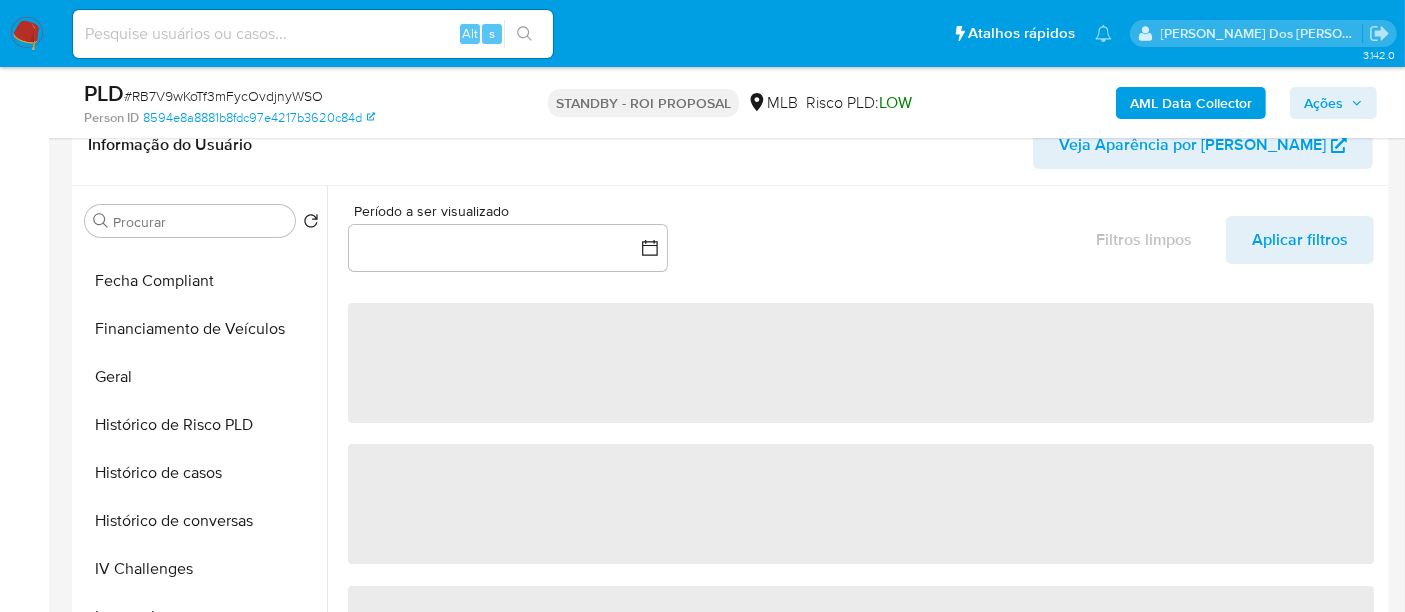 scroll, scrollTop: 666, scrollLeft: 0, axis: vertical 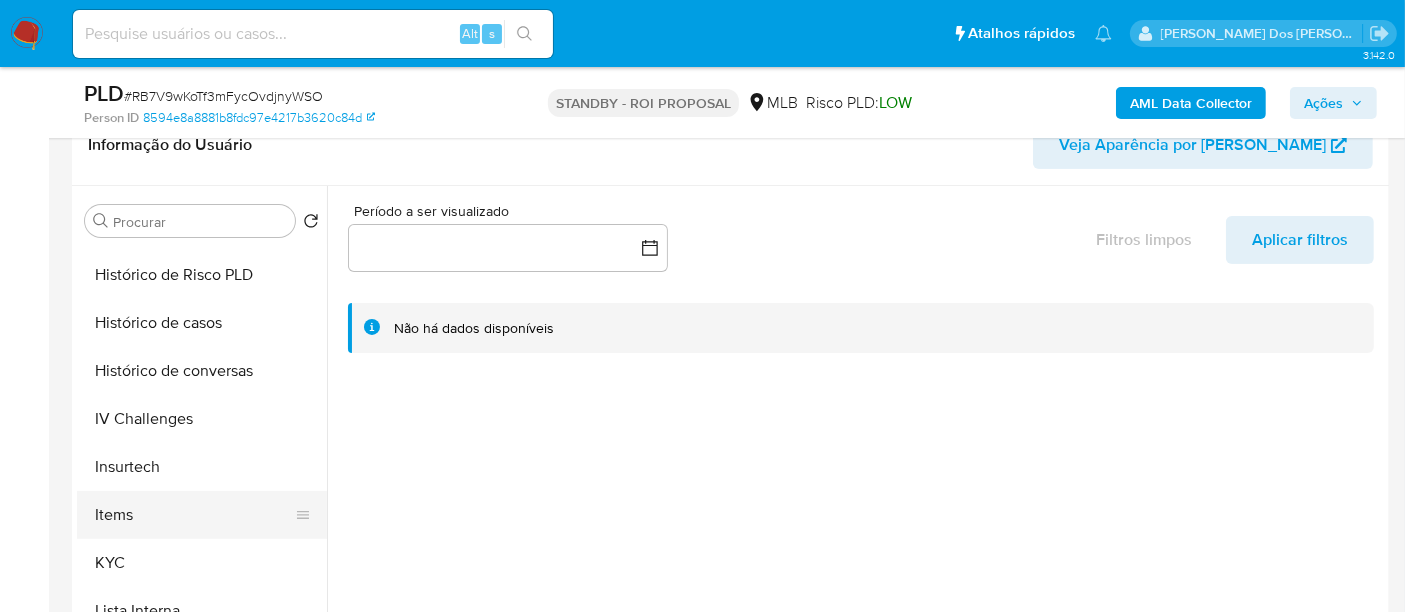 drag, startPoint x: 114, startPoint y: 550, endPoint x: 200, endPoint y: 530, distance: 88.29496 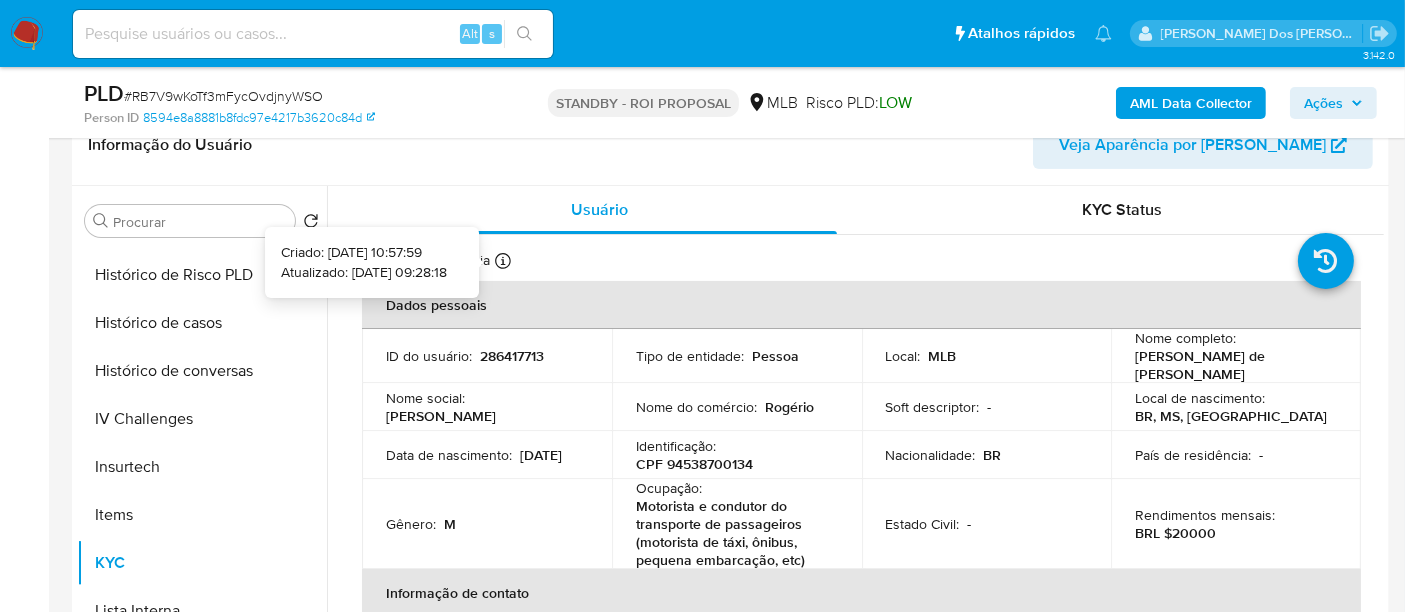 type 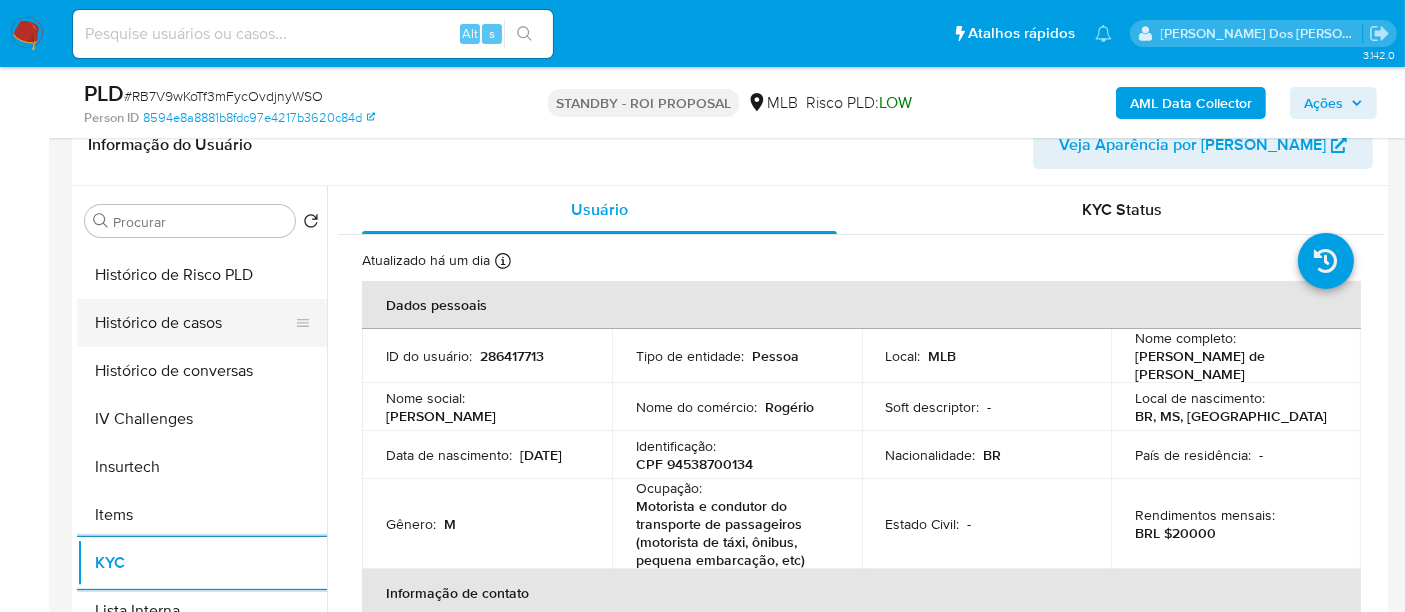 click on "Histórico de casos" at bounding box center (194, 323) 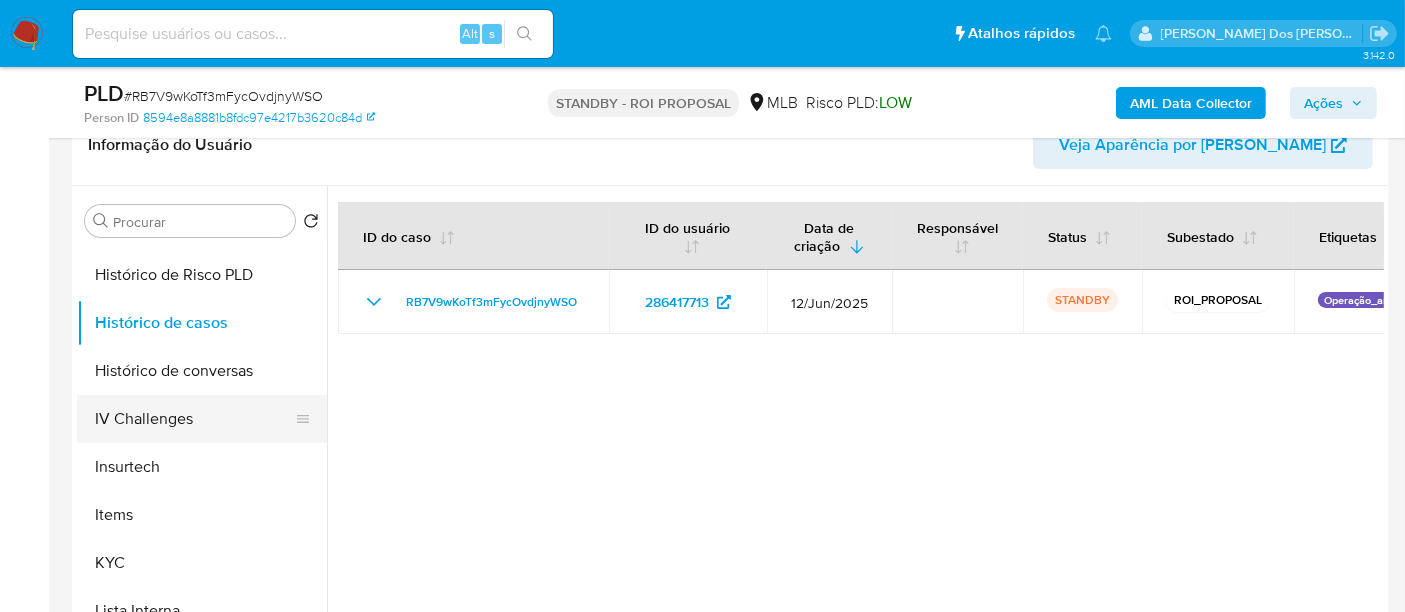 scroll, scrollTop: 333, scrollLeft: 0, axis: vertical 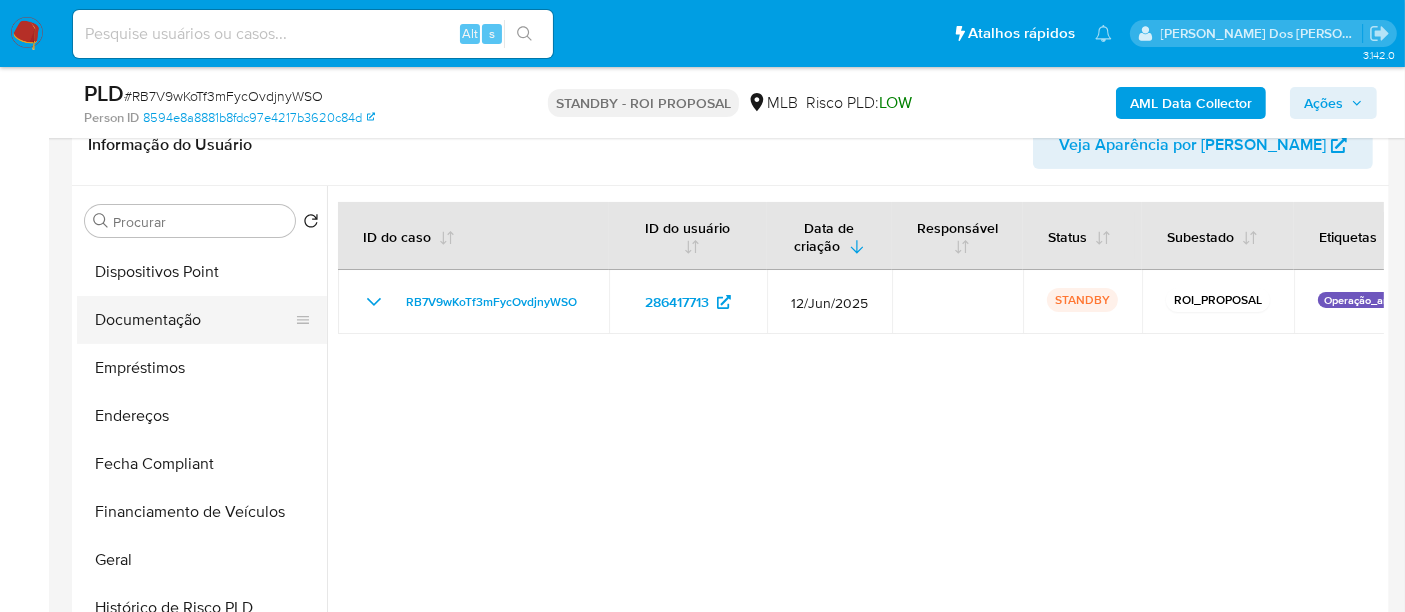 click on "Documentação" at bounding box center (194, 320) 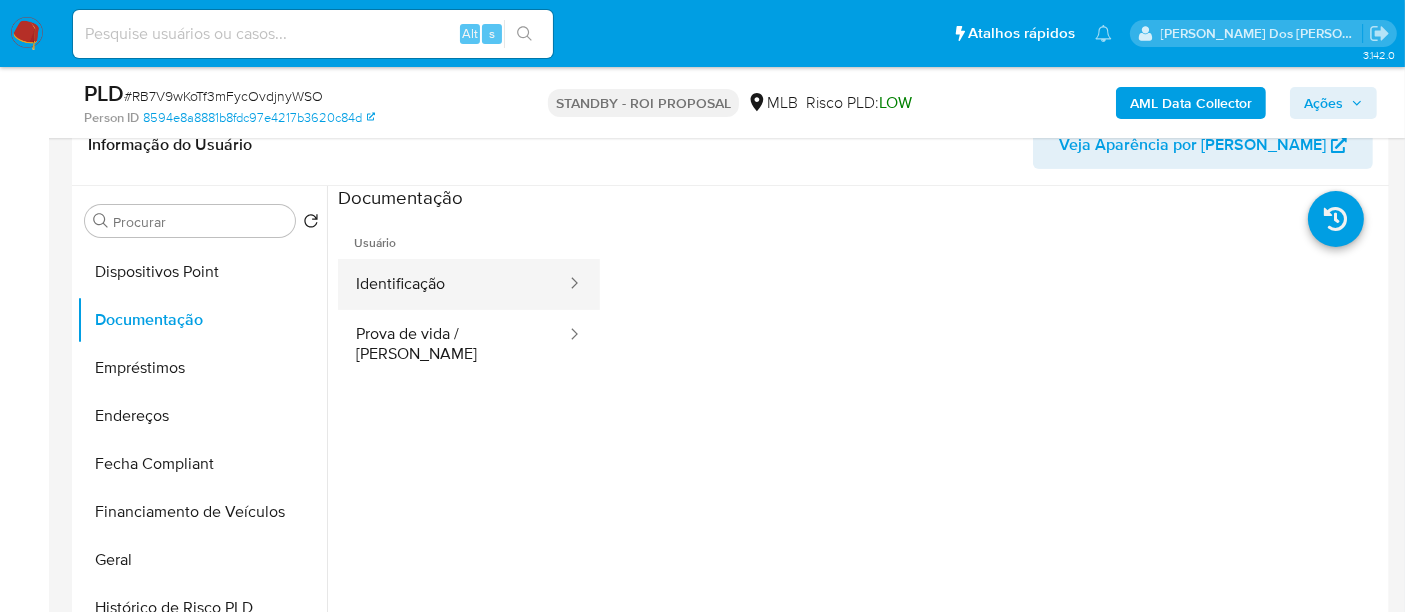 click on "Identificação" at bounding box center (453, 284) 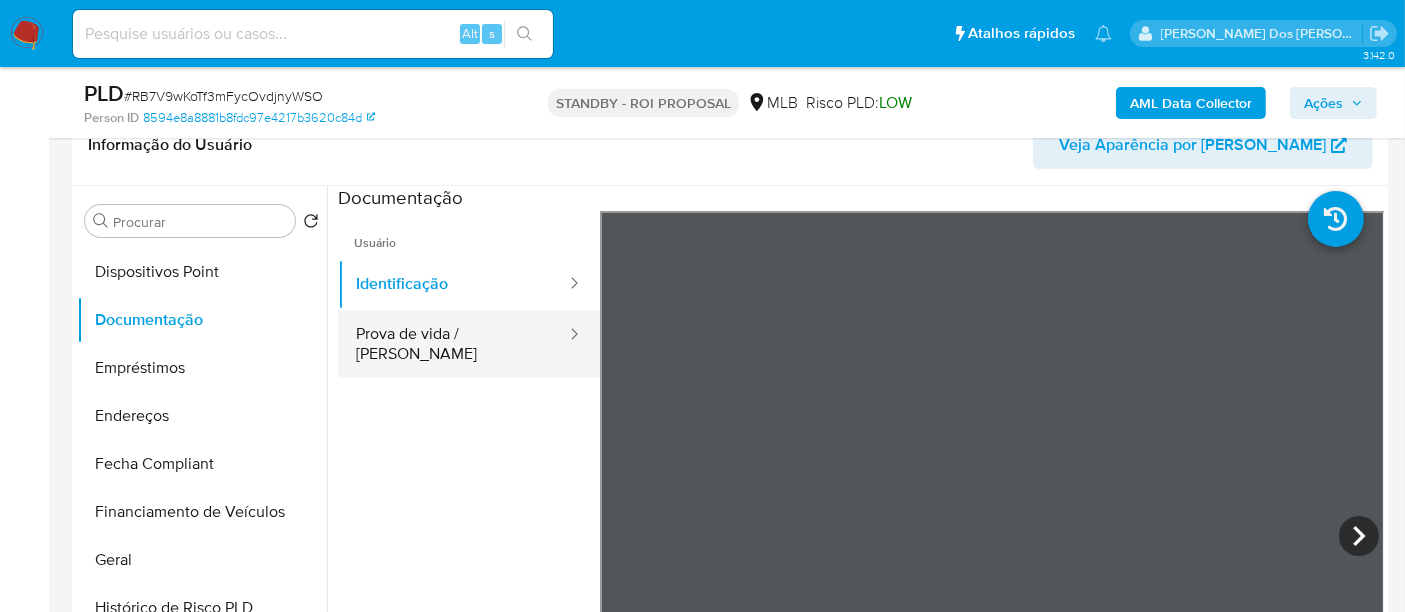 click on "Prova de vida / Selfie" at bounding box center [453, 344] 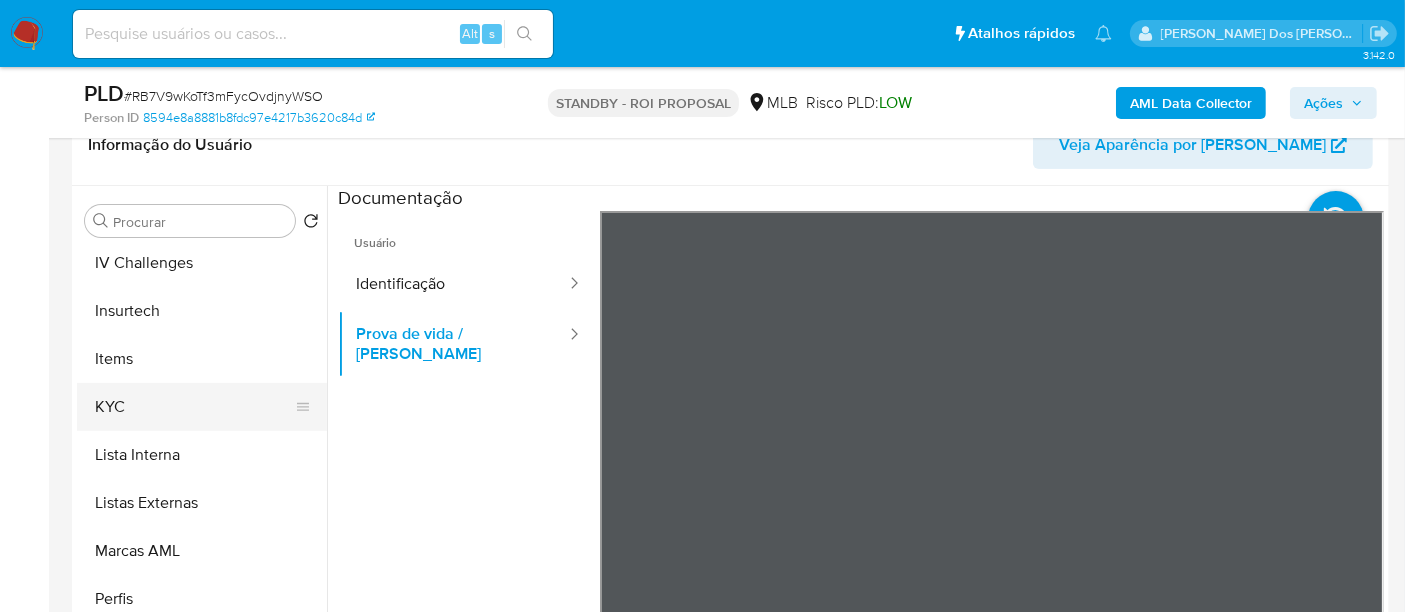 scroll, scrollTop: 844, scrollLeft: 0, axis: vertical 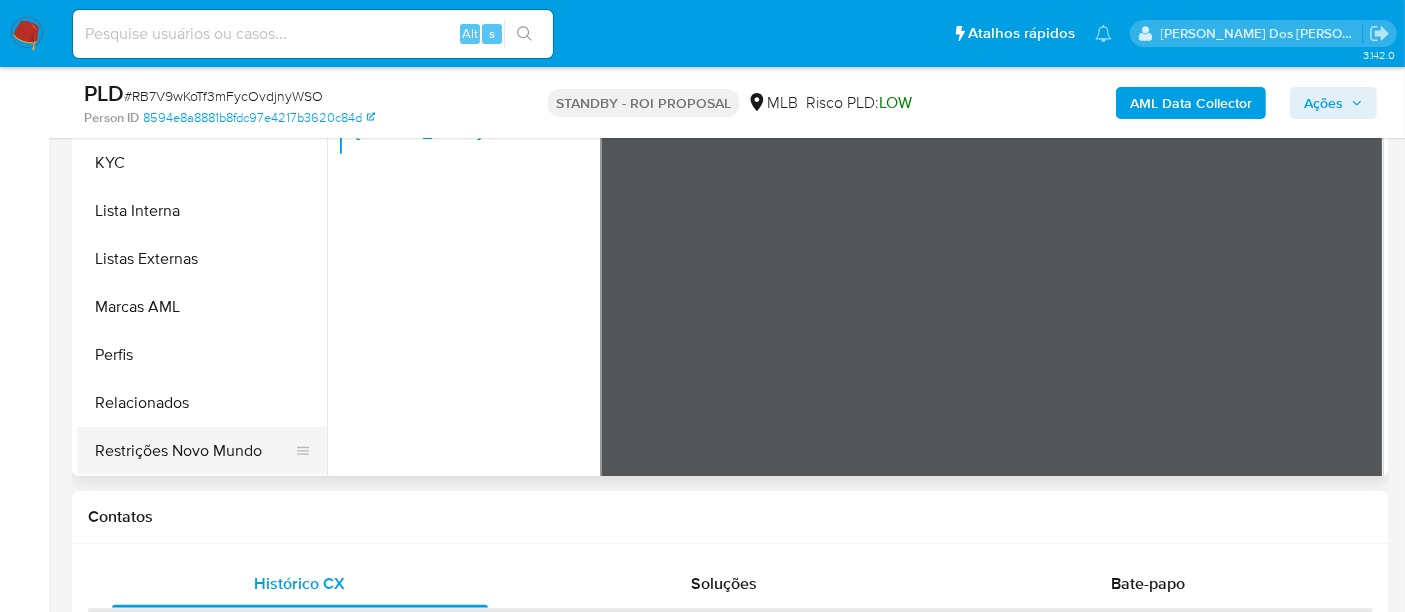 click on "Restrições Novo Mundo" at bounding box center [194, 451] 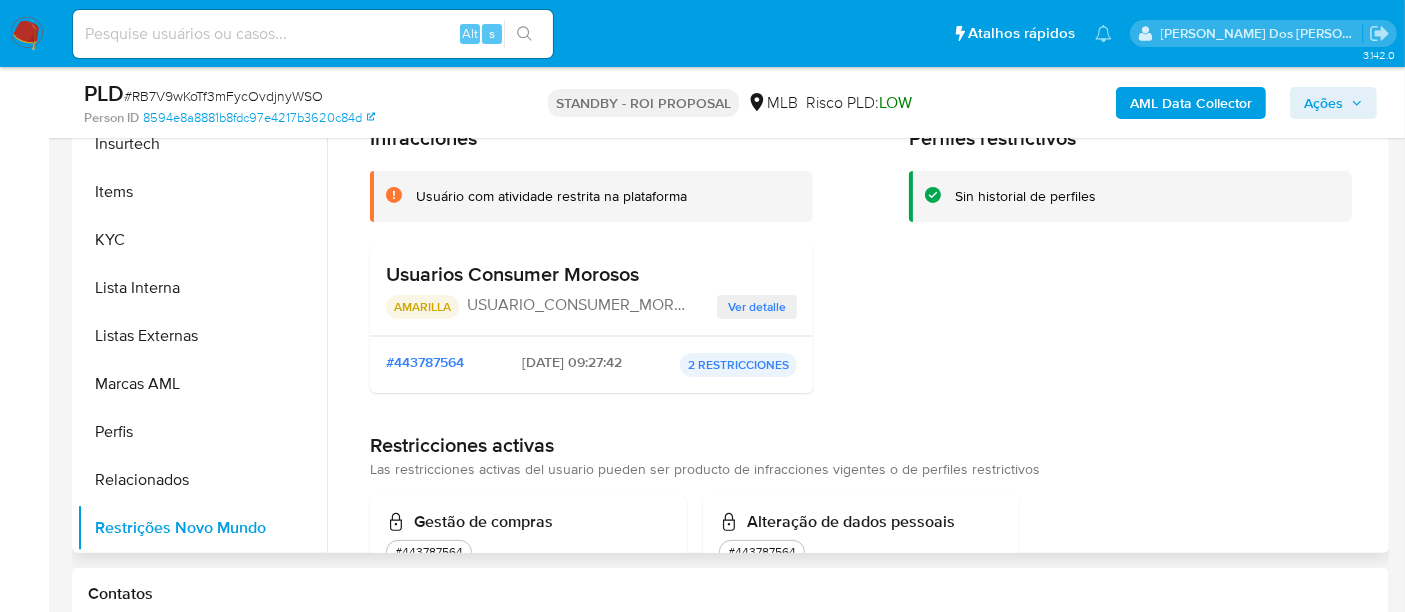 scroll, scrollTop: 444, scrollLeft: 0, axis: vertical 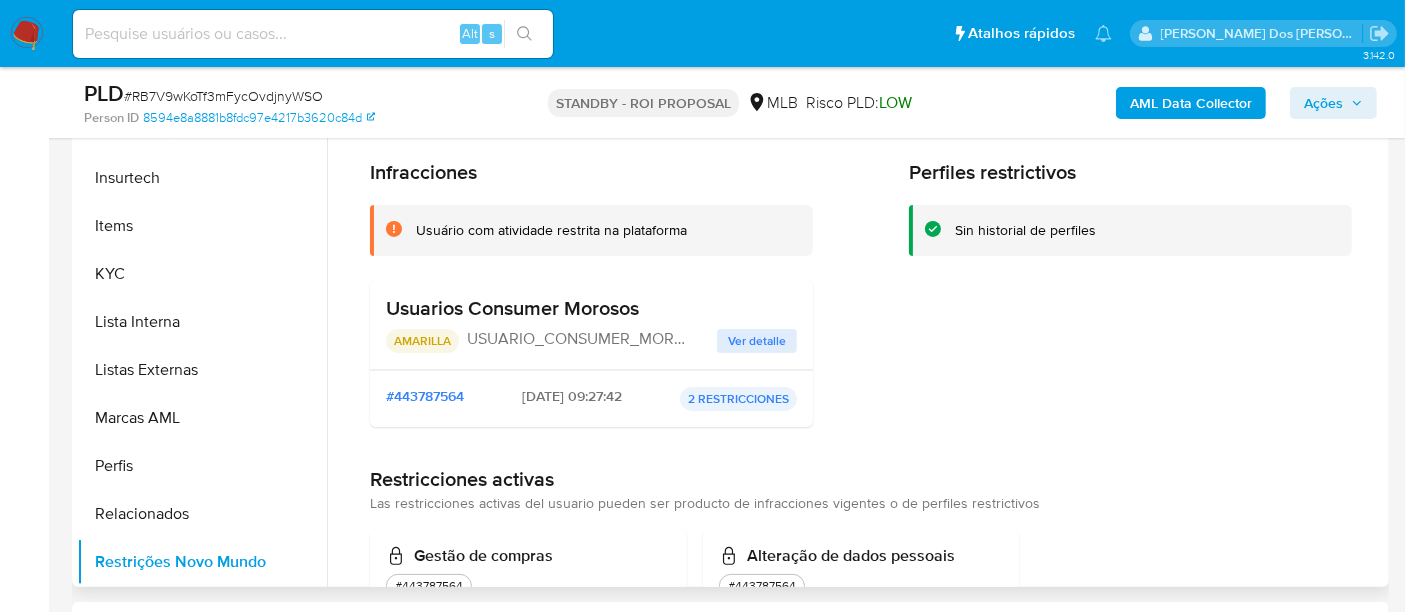 click on "AMARILLA USUARIO_CONSUMER_MOROSO Ver detalle" at bounding box center (591, 341) 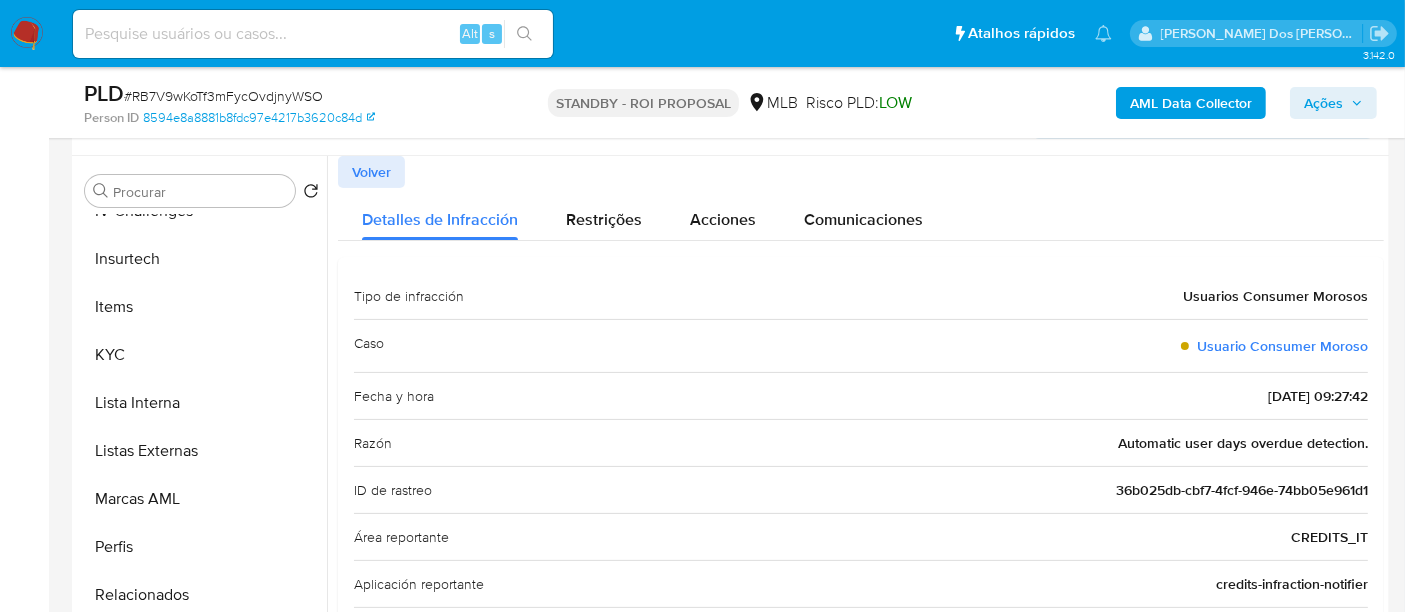 scroll, scrollTop: 333, scrollLeft: 0, axis: vertical 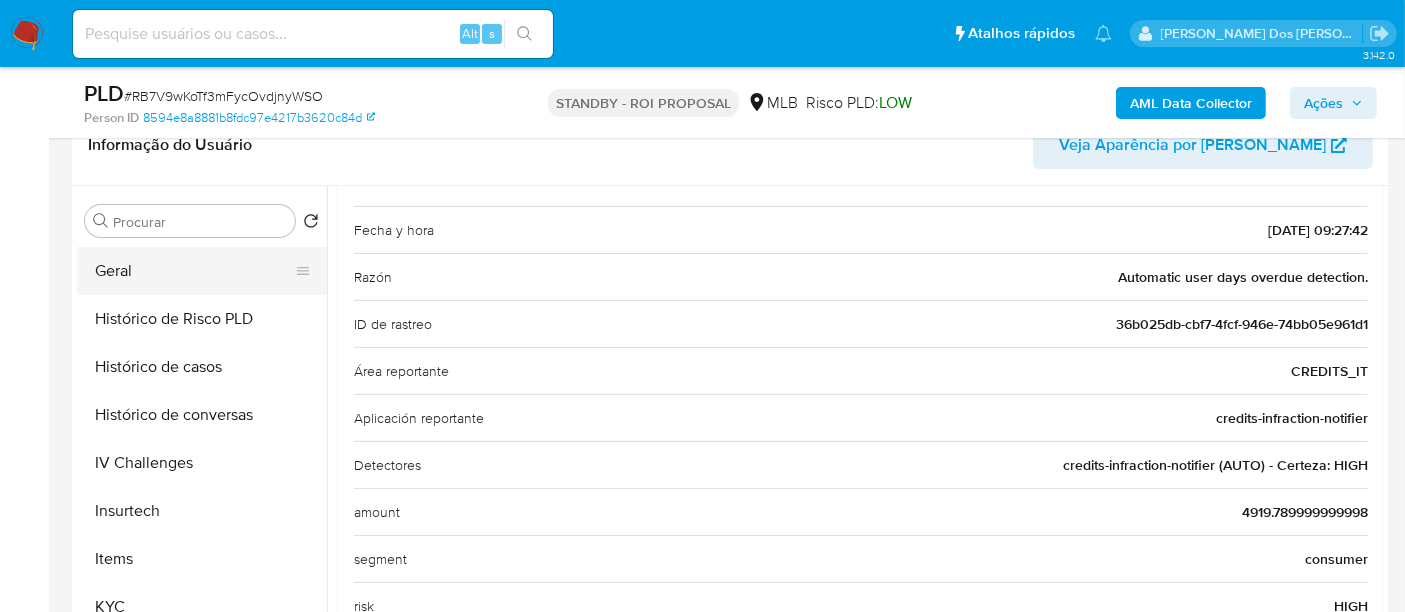 click on "Geral" at bounding box center (194, 271) 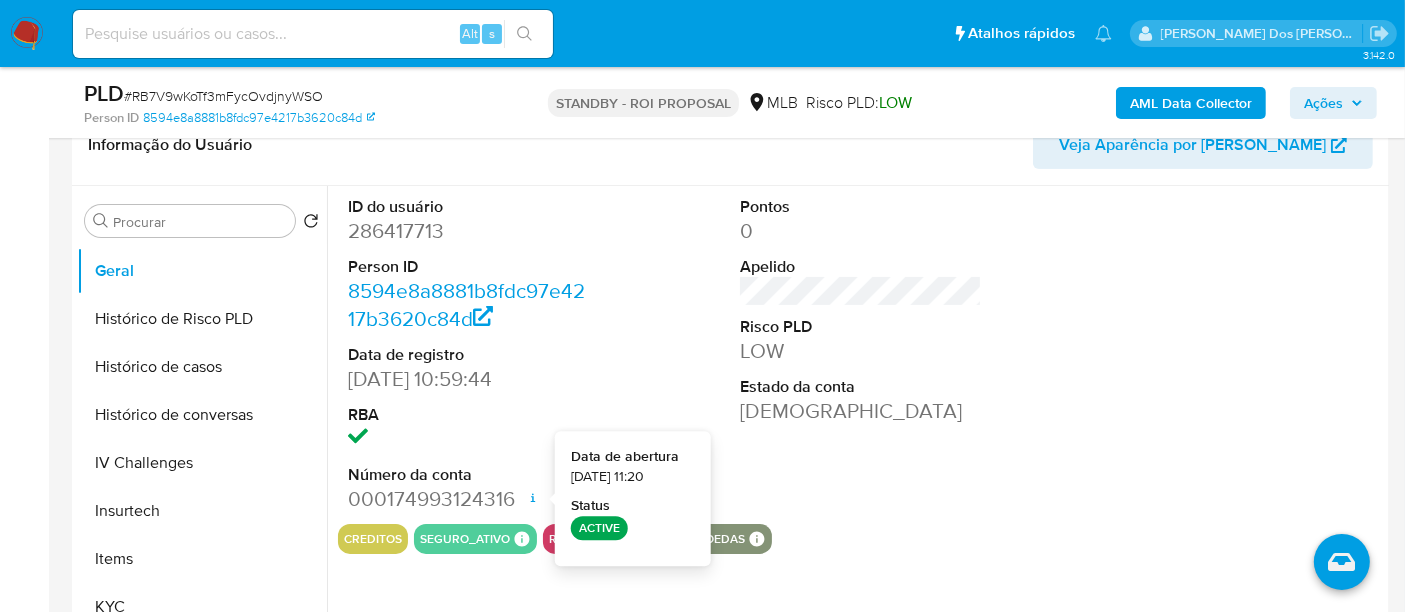 type 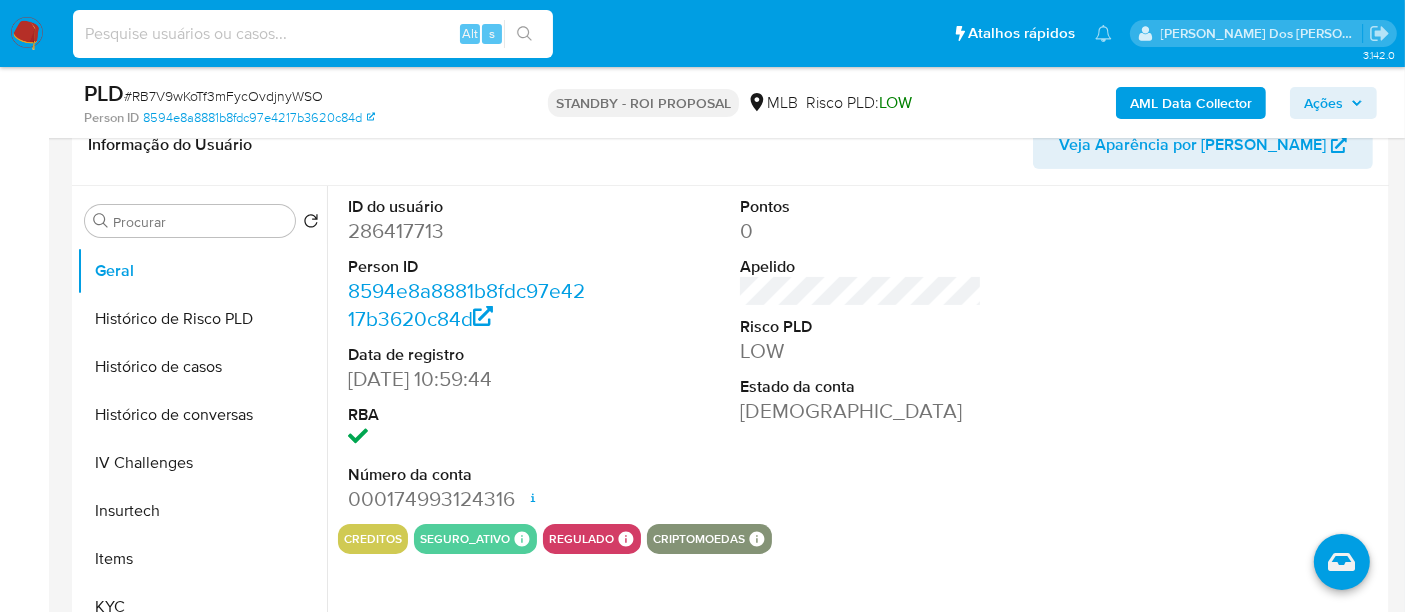 click at bounding box center [313, 34] 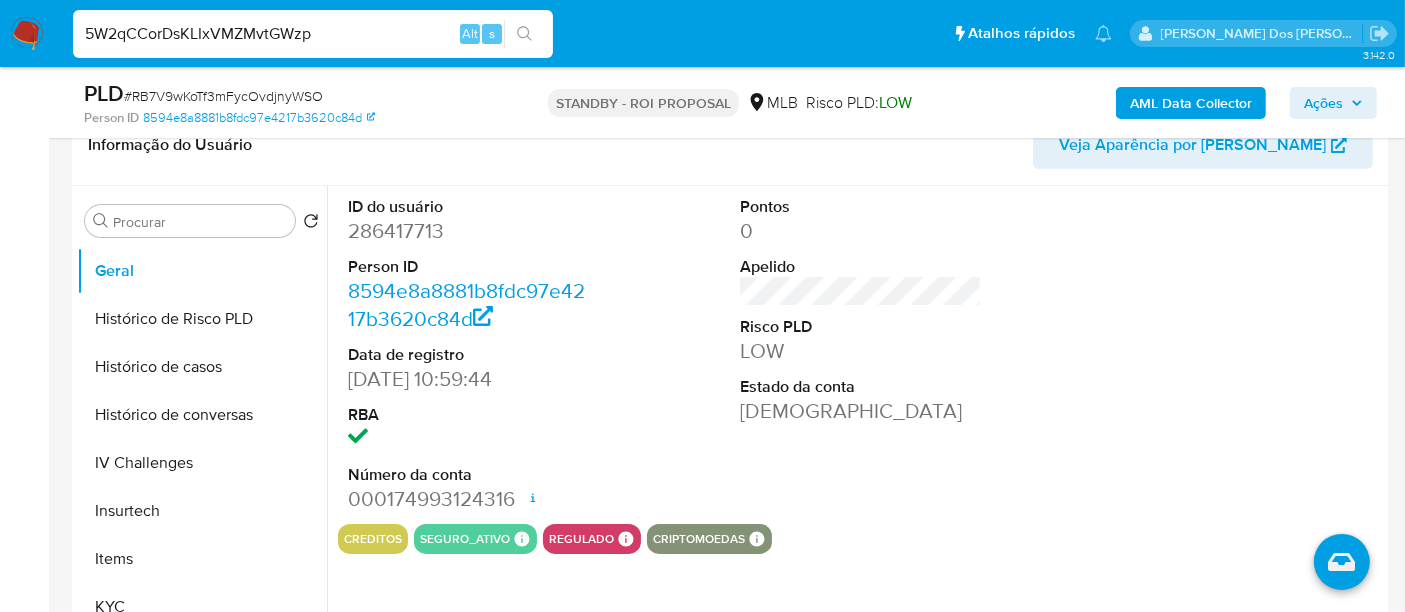 type on "5W2qCCorDsKLIxVMZMvtGWzp" 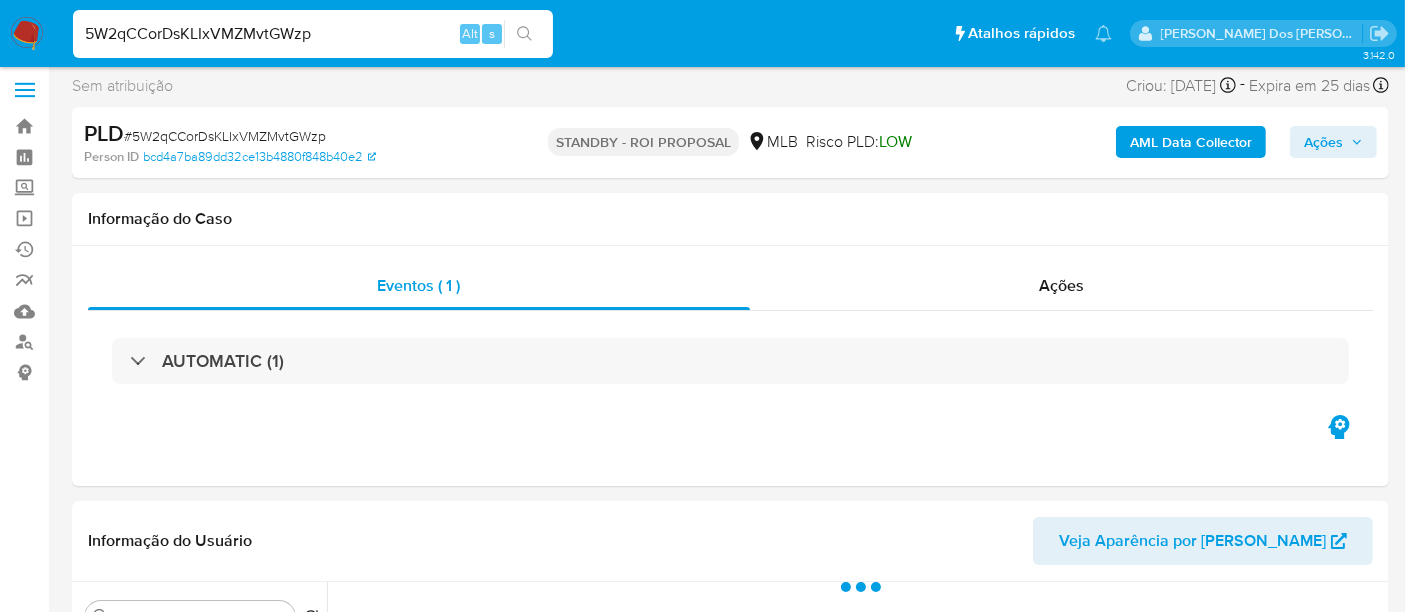 scroll, scrollTop: 444, scrollLeft: 0, axis: vertical 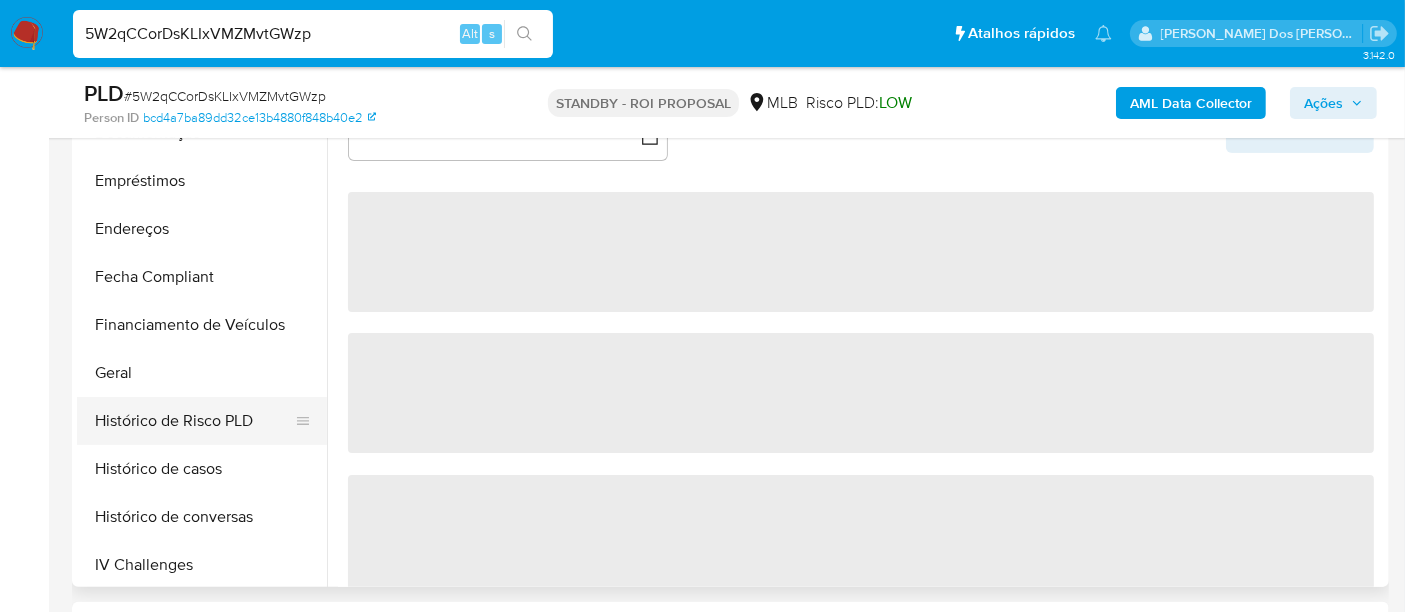 select on "10" 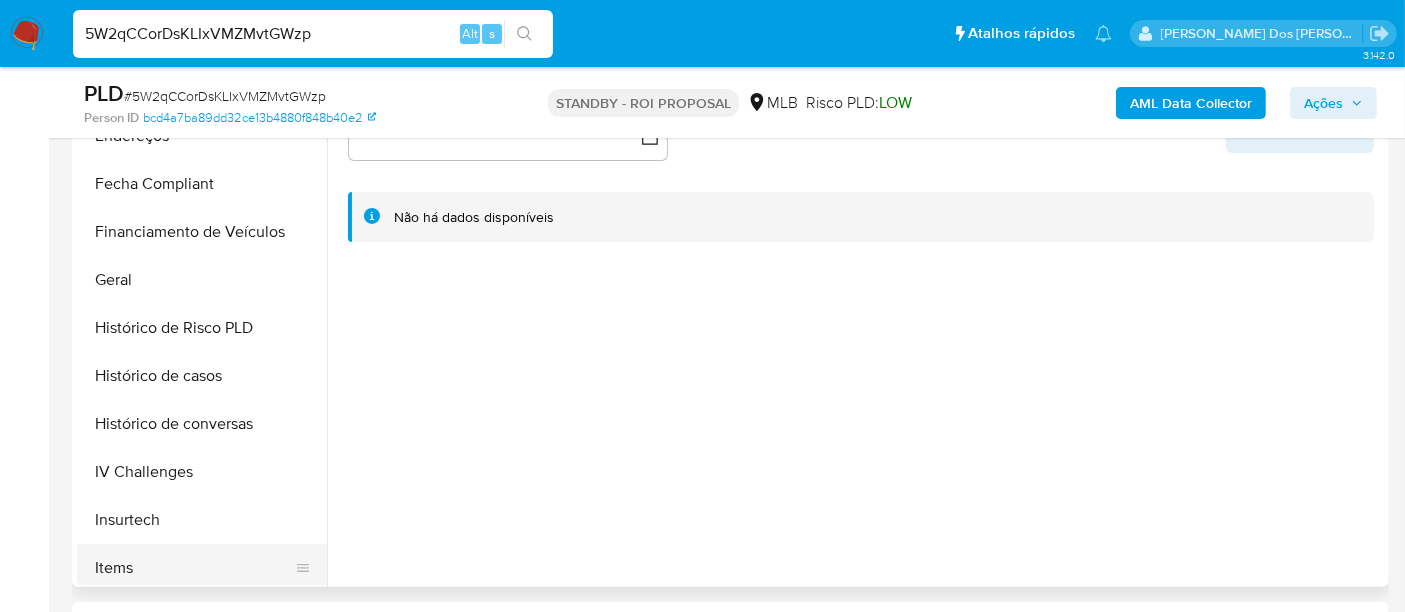 scroll, scrollTop: 666, scrollLeft: 0, axis: vertical 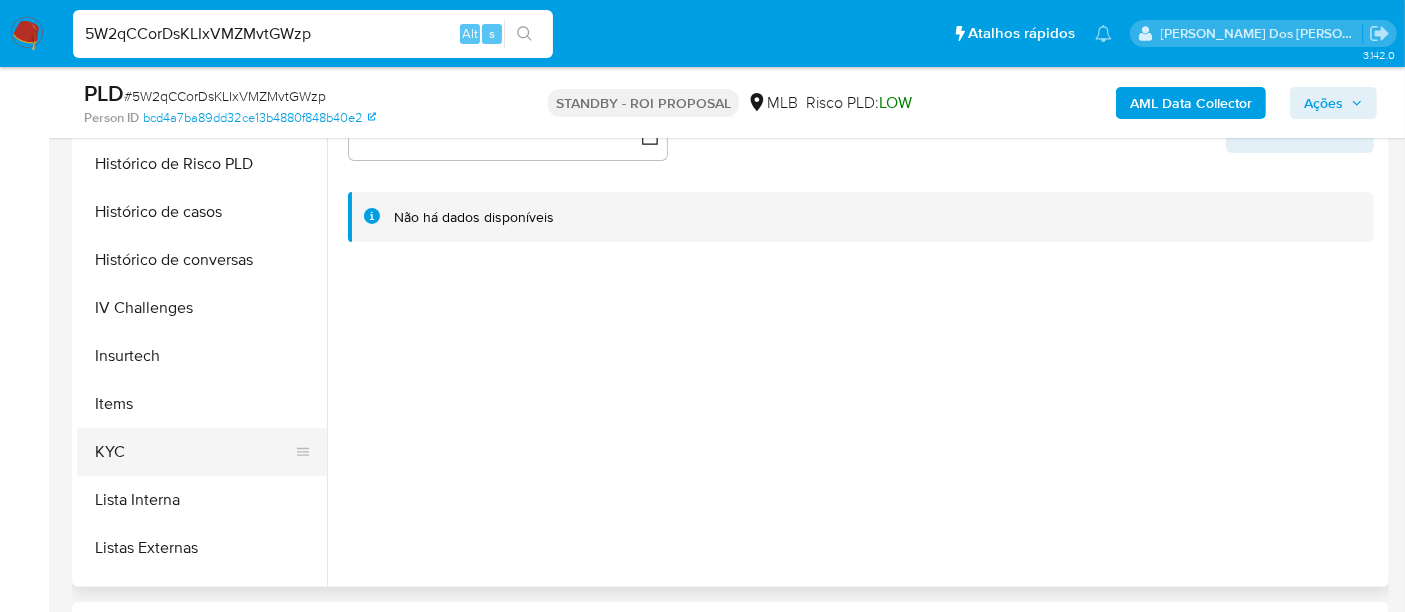 click on "KYC" at bounding box center (194, 452) 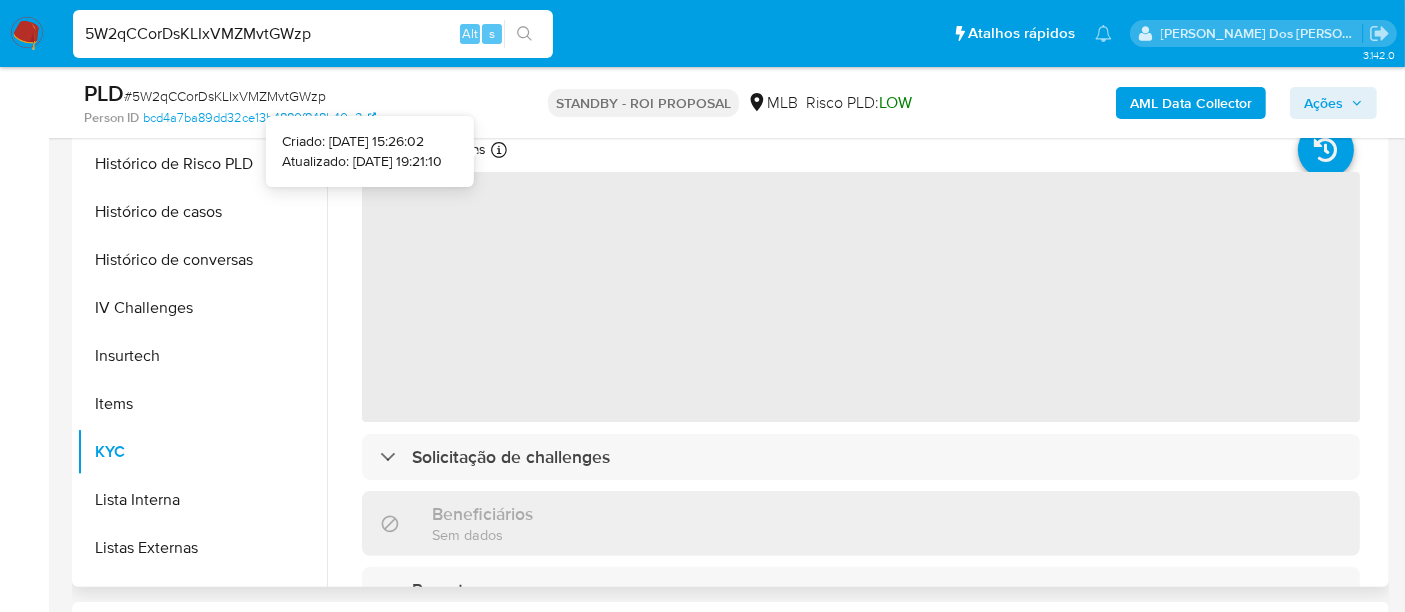 type 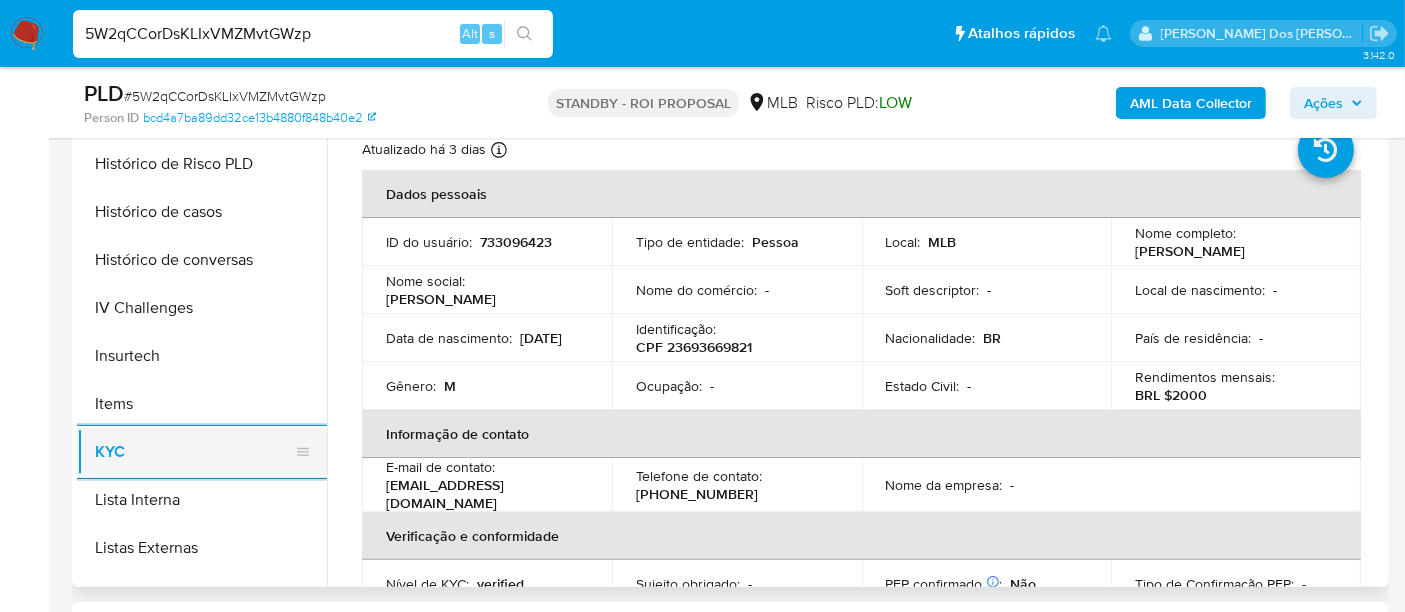 scroll, scrollTop: 555, scrollLeft: 0, axis: vertical 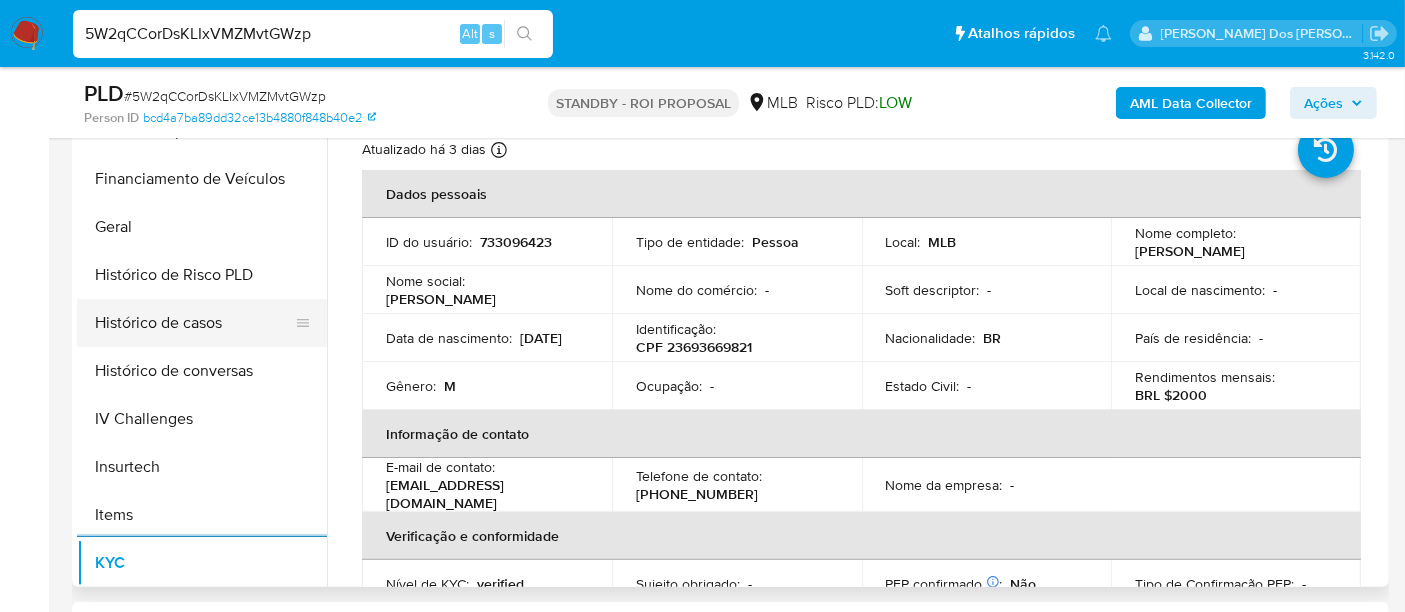 click on "Histórico de casos" at bounding box center (194, 323) 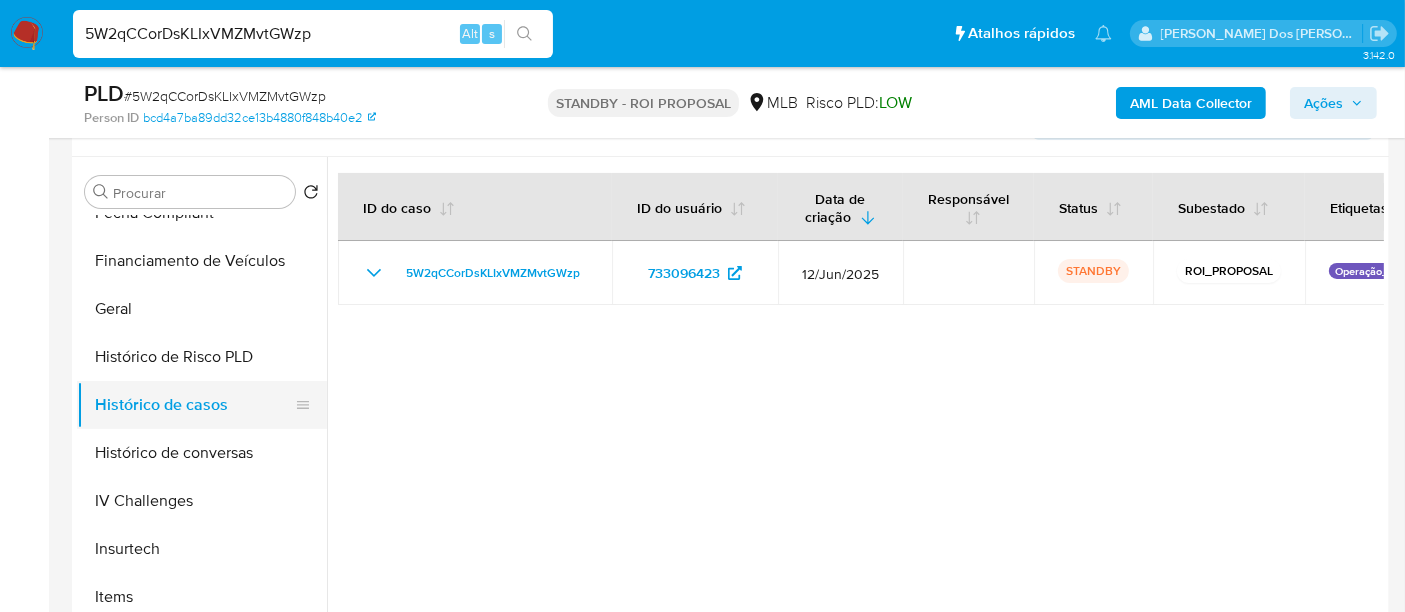 scroll, scrollTop: 333, scrollLeft: 0, axis: vertical 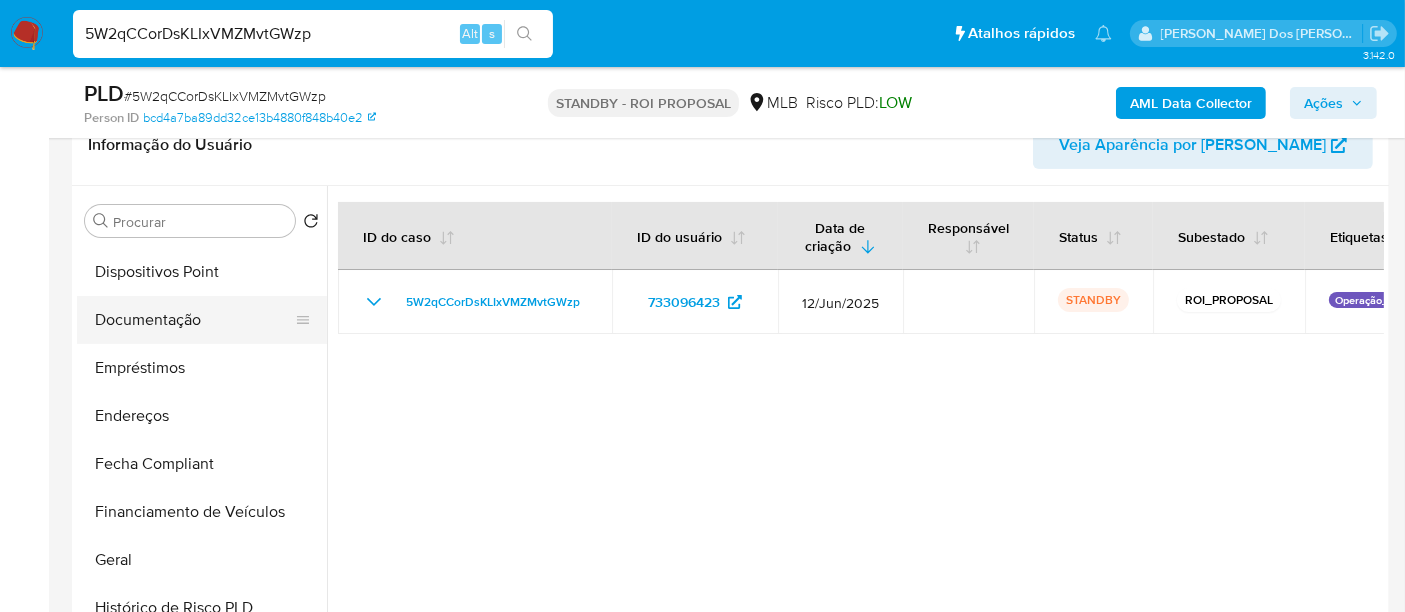 click on "Documentação" at bounding box center (194, 320) 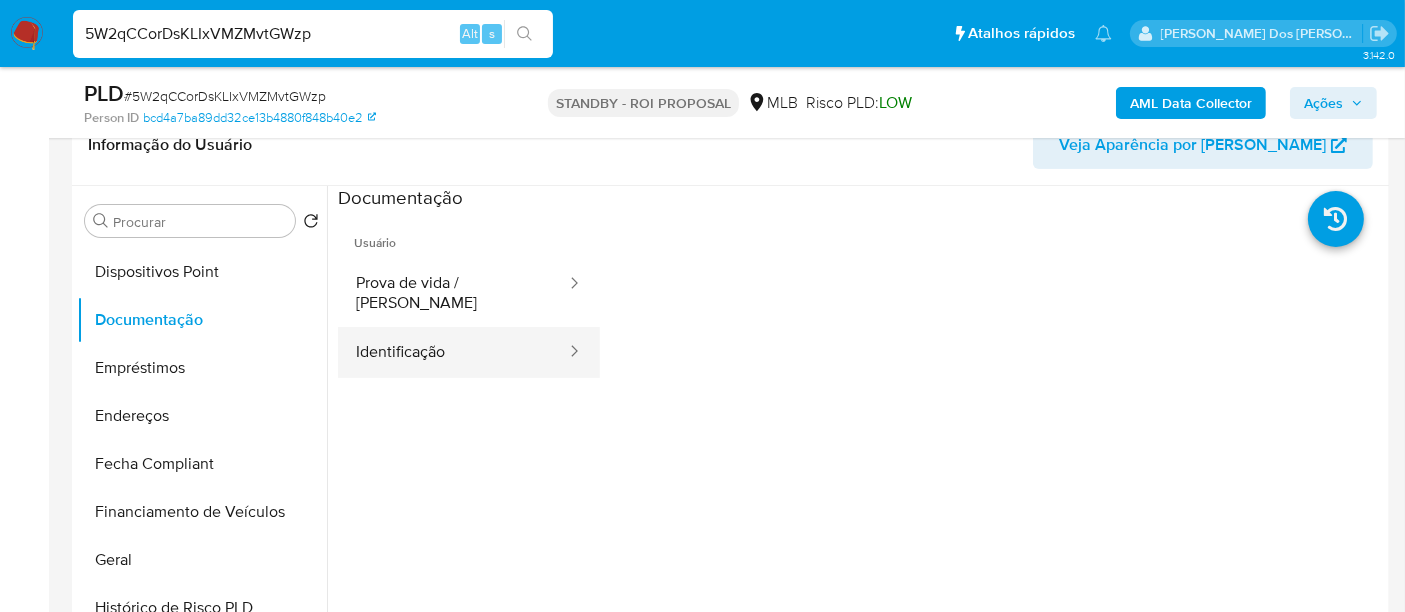 click on "Identificação" at bounding box center [453, 352] 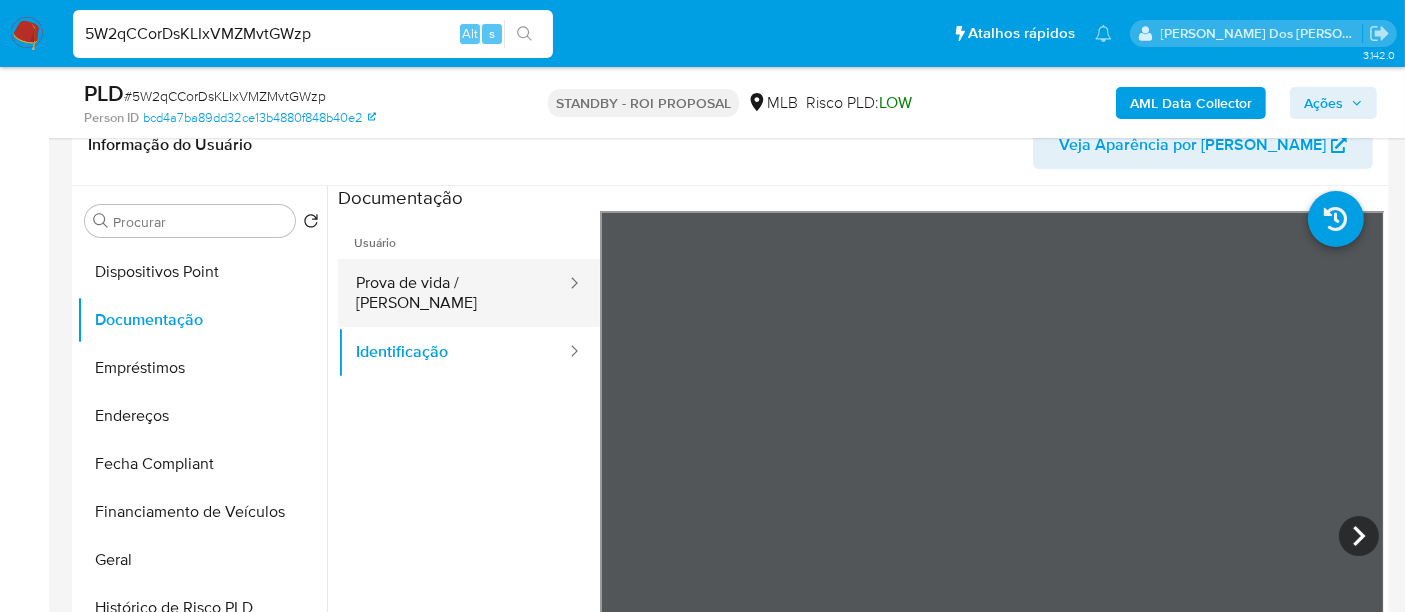 click on "Prova de vida / [PERSON_NAME]" at bounding box center (453, 293) 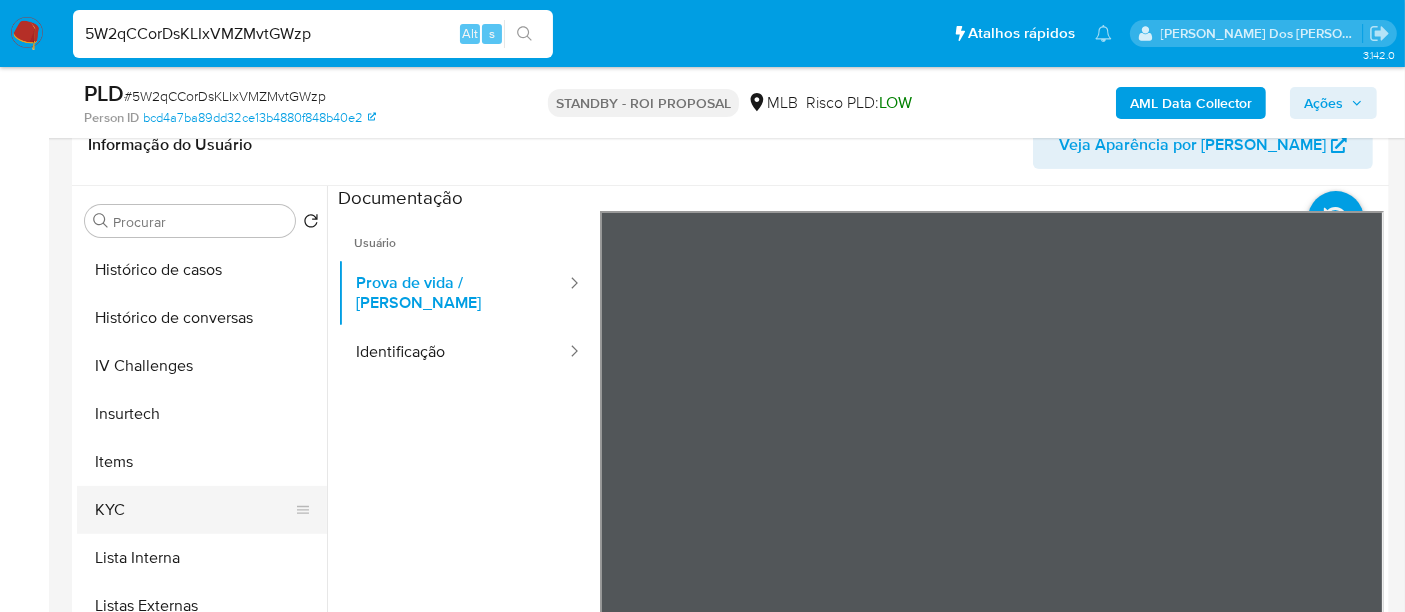 scroll, scrollTop: 844, scrollLeft: 0, axis: vertical 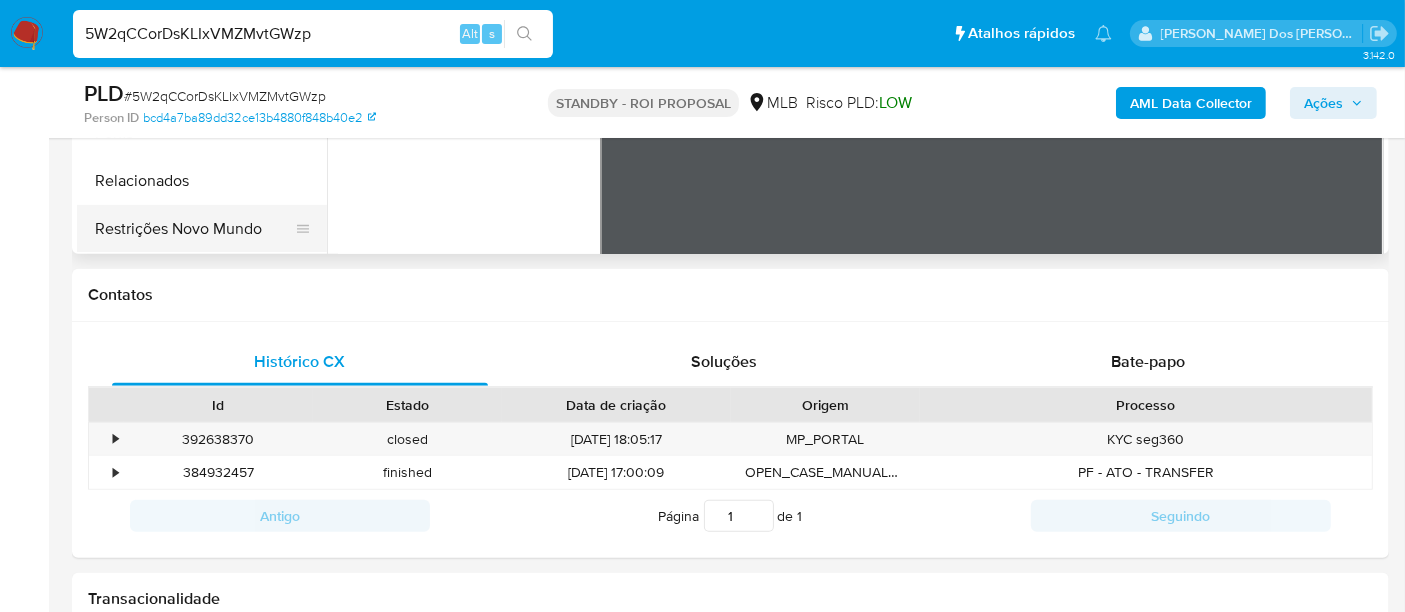 drag, startPoint x: 222, startPoint y: 229, endPoint x: 259, endPoint y: 247, distance: 41.14608 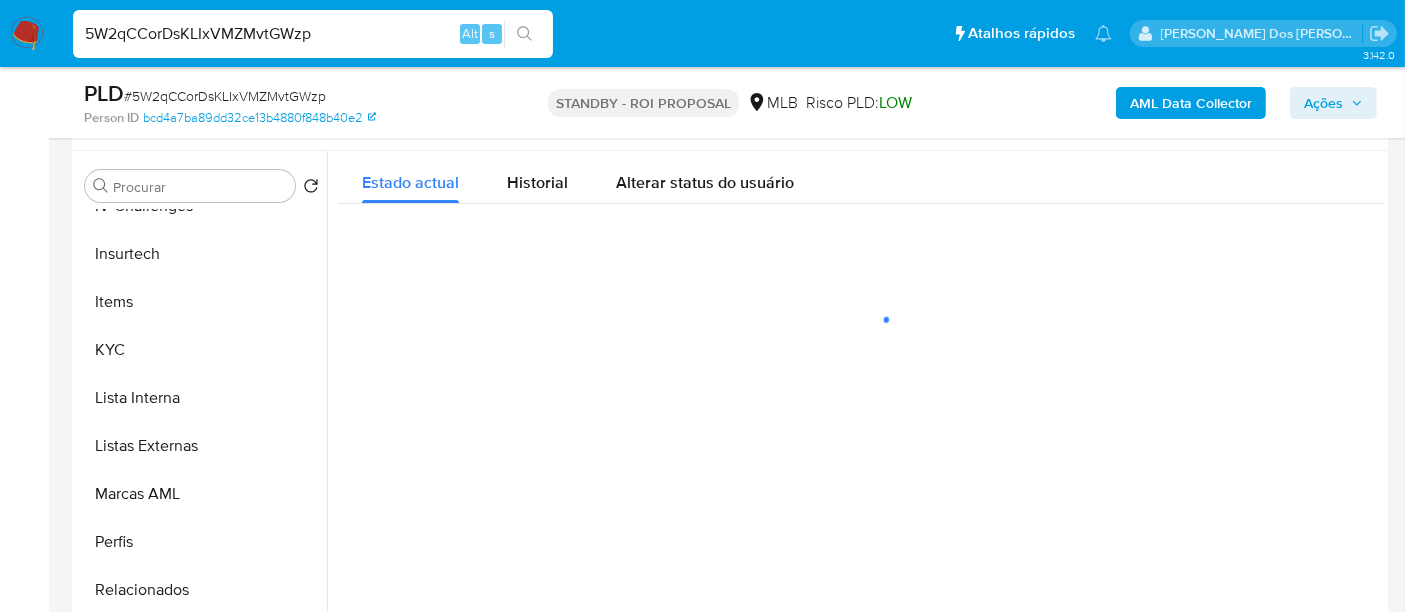 scroll, scrollTop: 333, scrollLeft: 0, axis: vertical 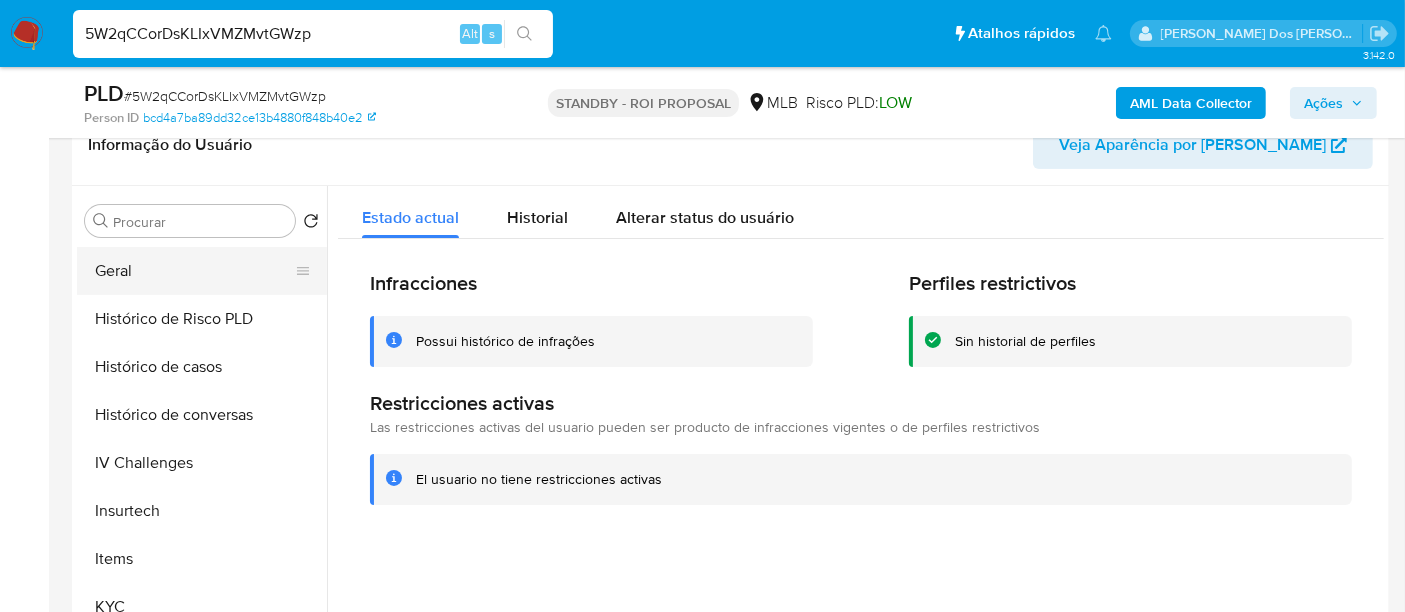 click on "Geral" at bounding box center (194, 271) 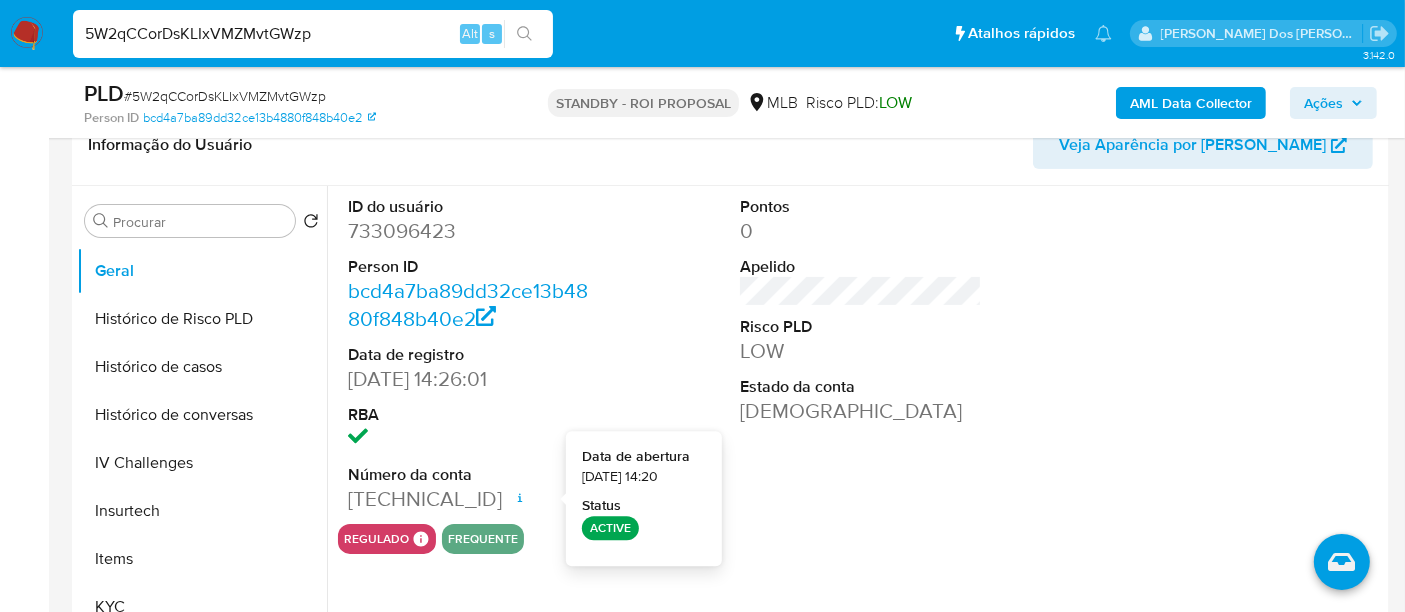 type 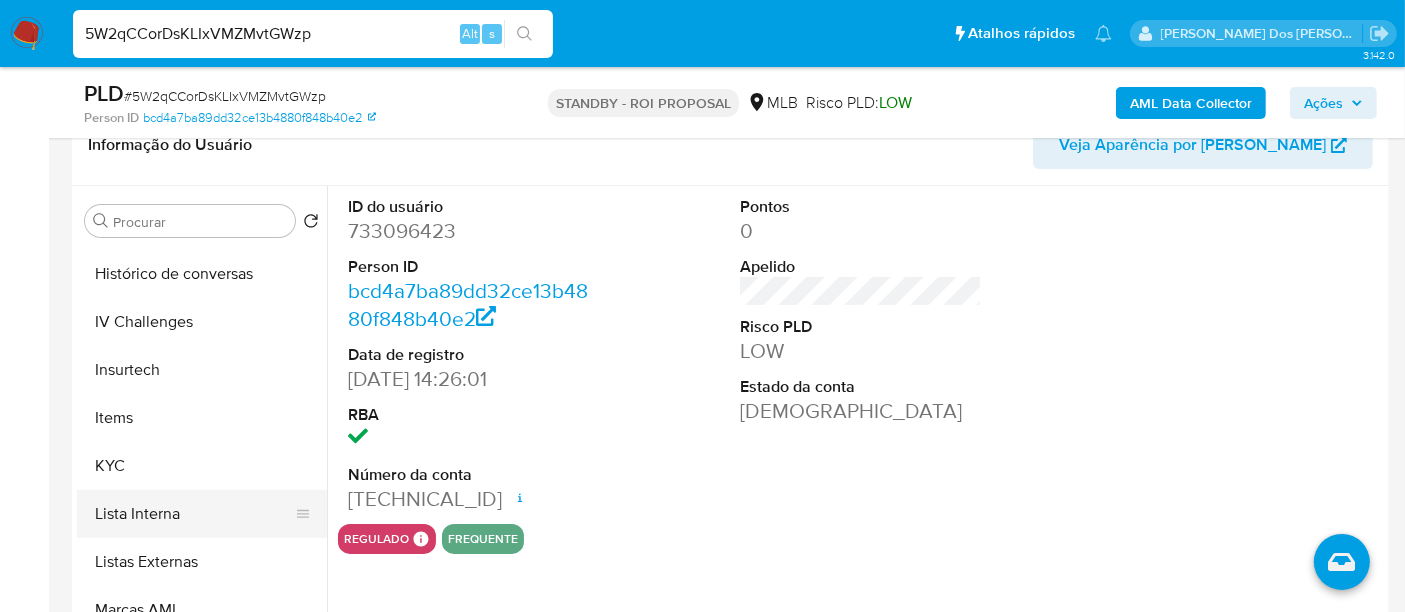 scroll, scrollTop: 844, scrollLeft: 0, axis: vertical 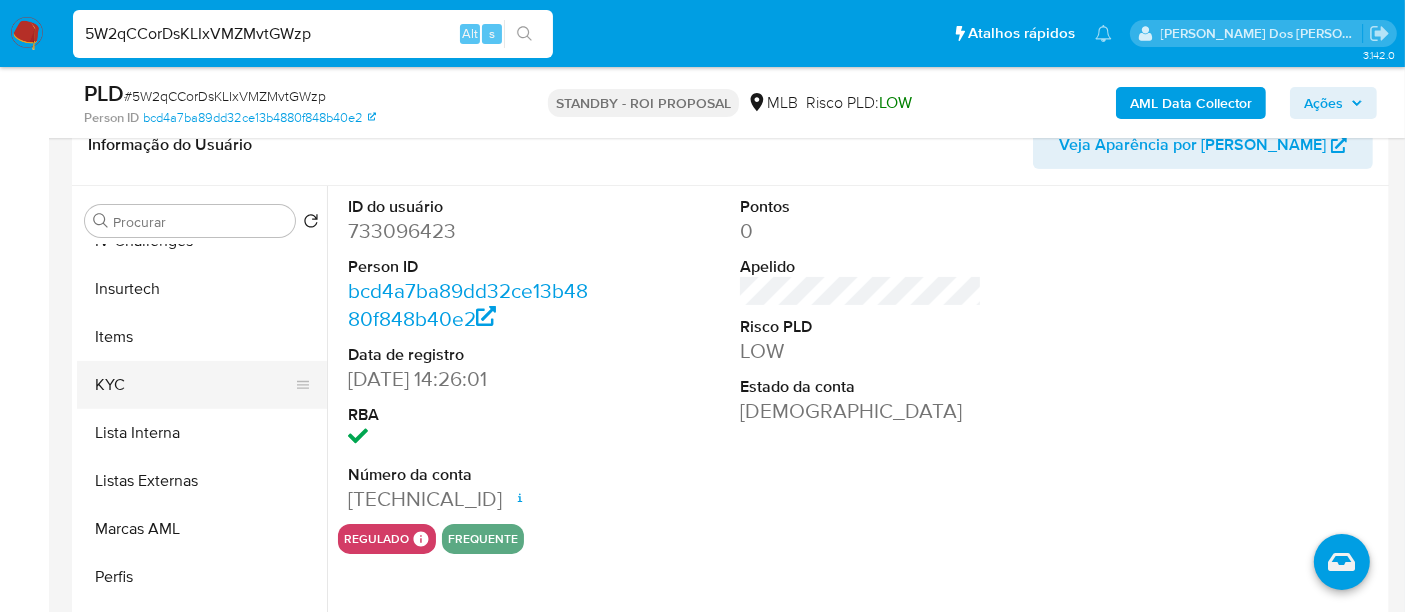 click on "KYC" at bounding box center (194, 385) 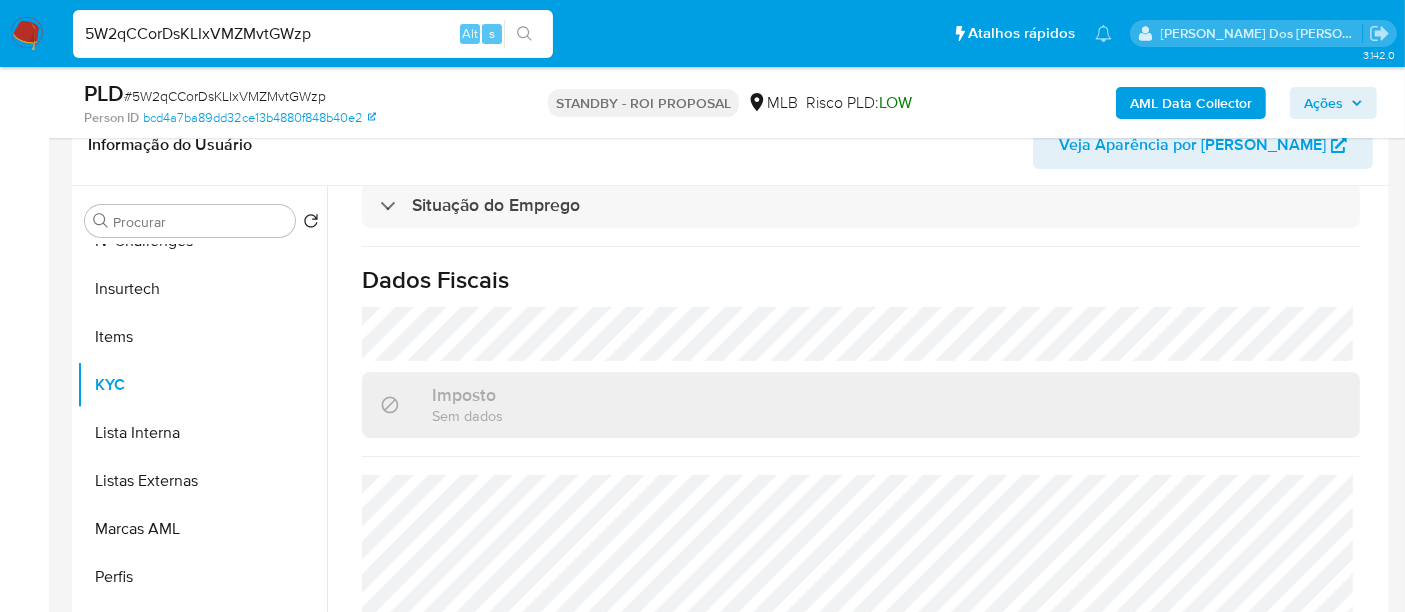 scroll, scrollTop: 908, scrollLeft: 0, axis: vertical 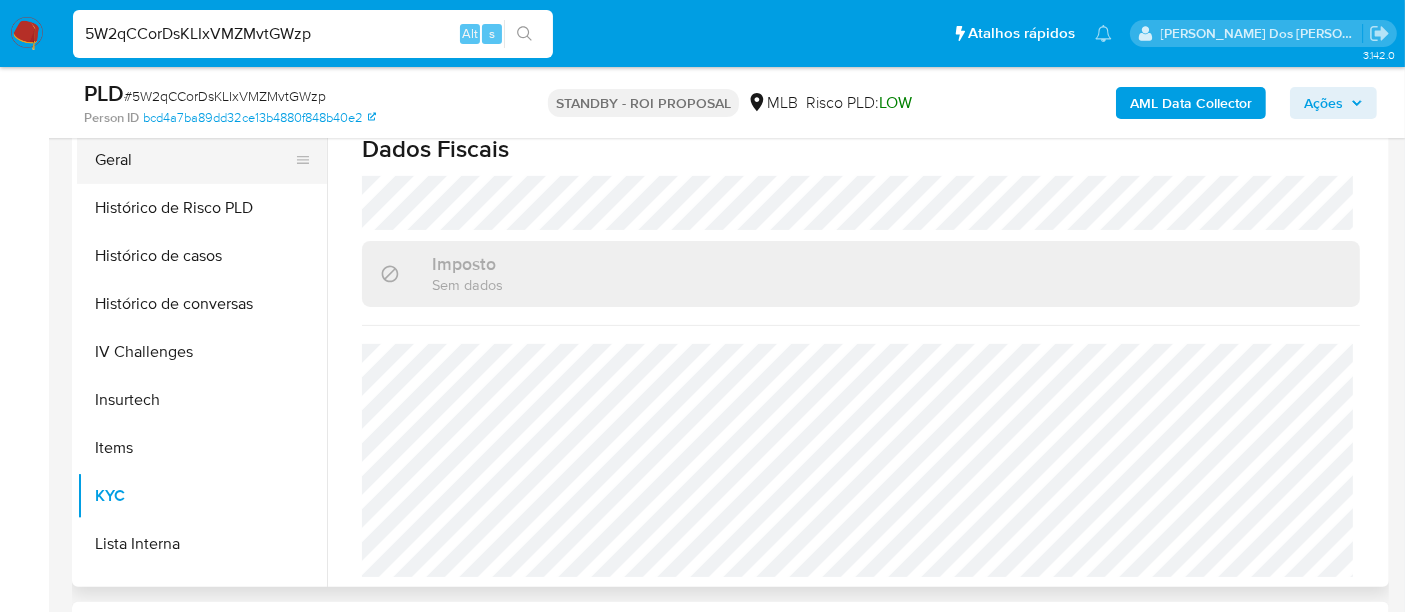 click on "Geral" at bounding box center [194, 160] 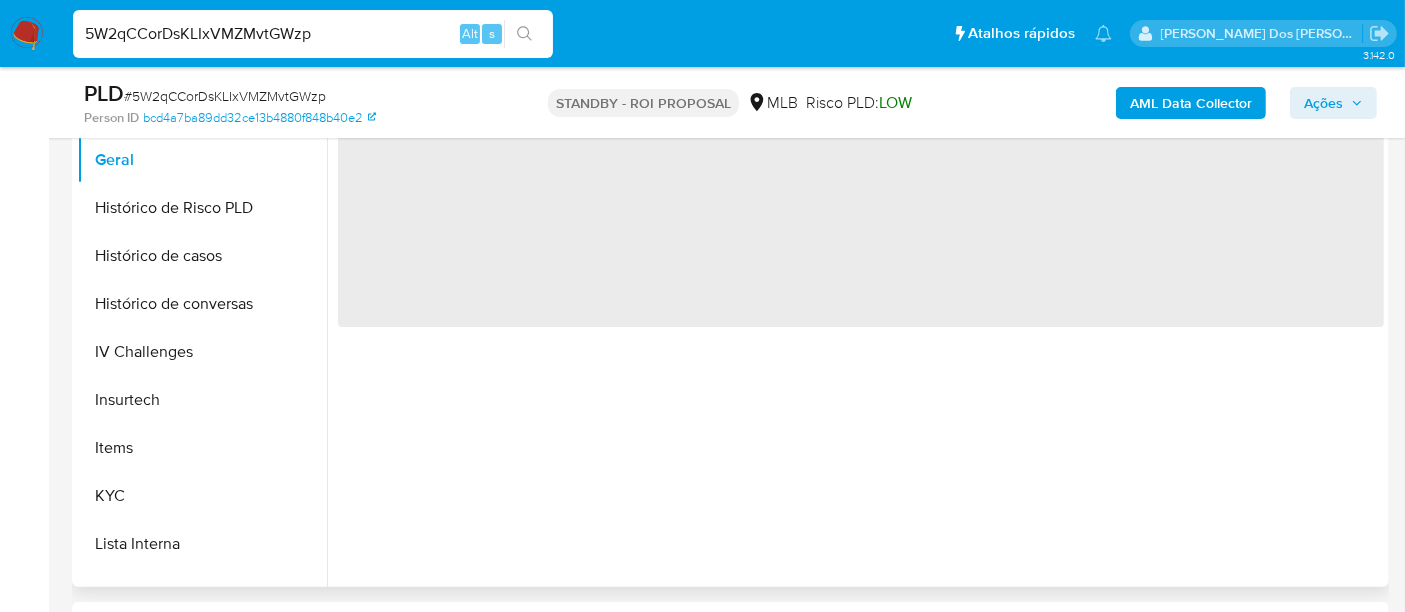scroll, scrollTop: 0, scrollLeft: 0, axis: both 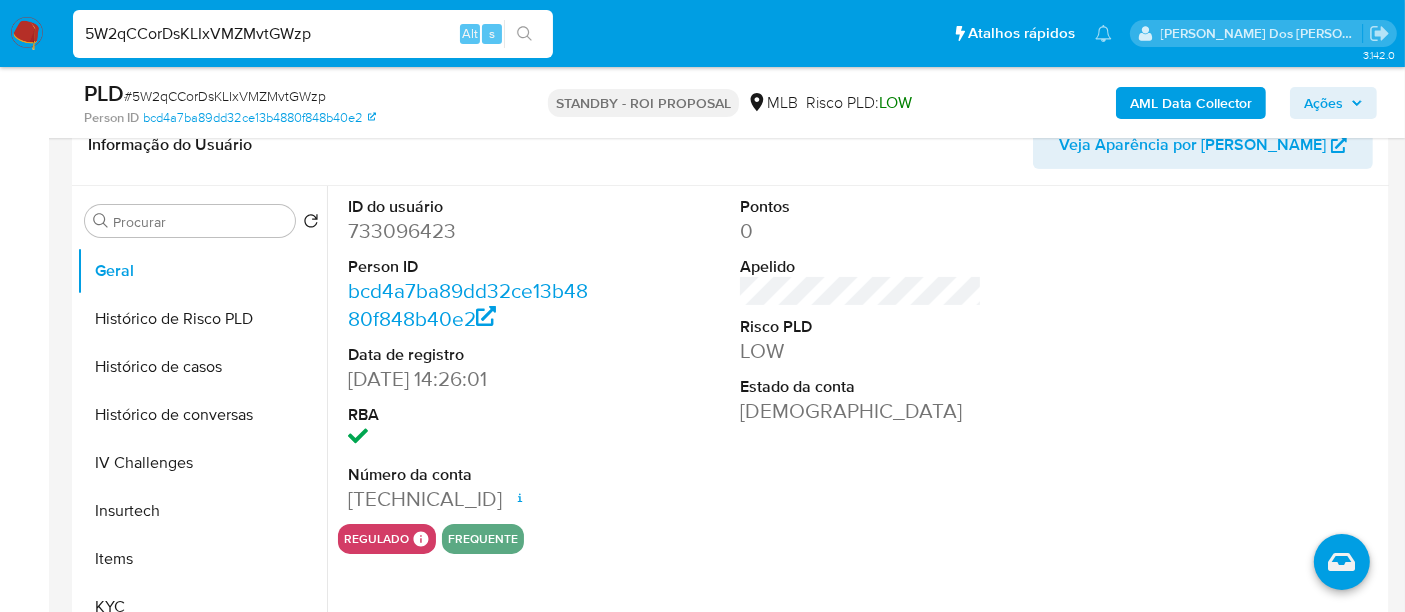 click on "5W2qCCorDsKLIxVMZMvtGWzp" at bounding box center [313, 34] 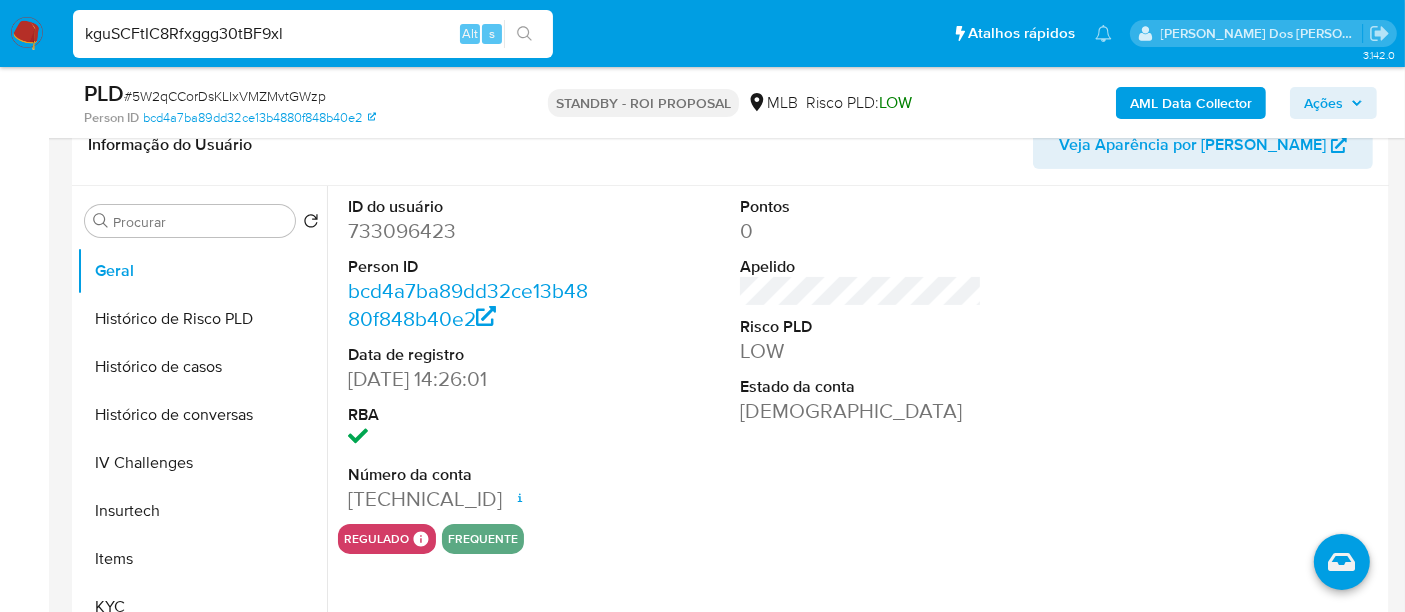 type on "kguSCFtIC8Rfxggg30tBF9xl" 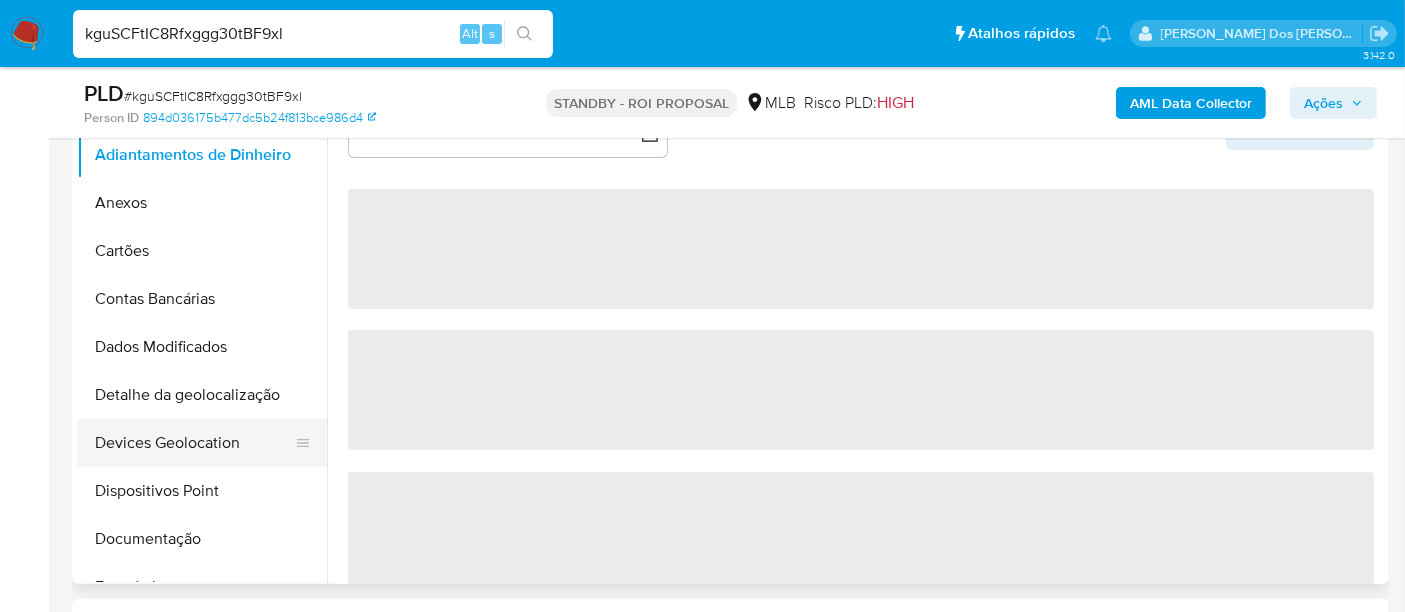 scroll, scrollTop: 555, scrollLeft: 0, axis: vertical 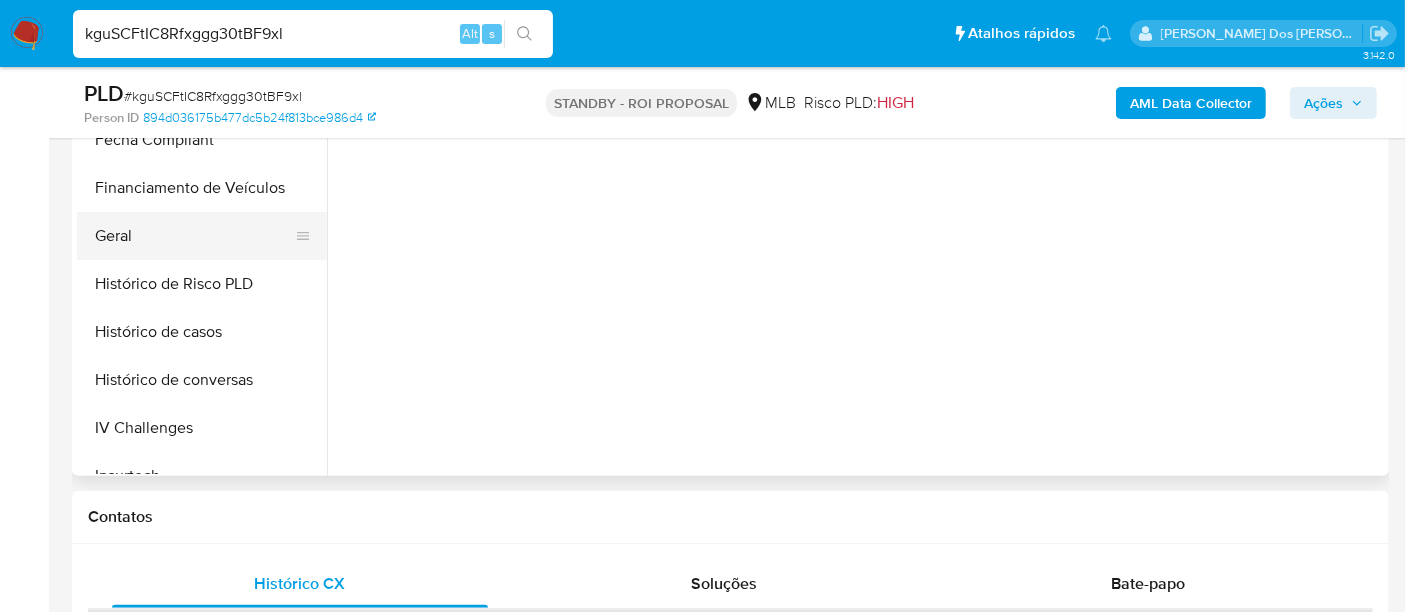 select on "10" 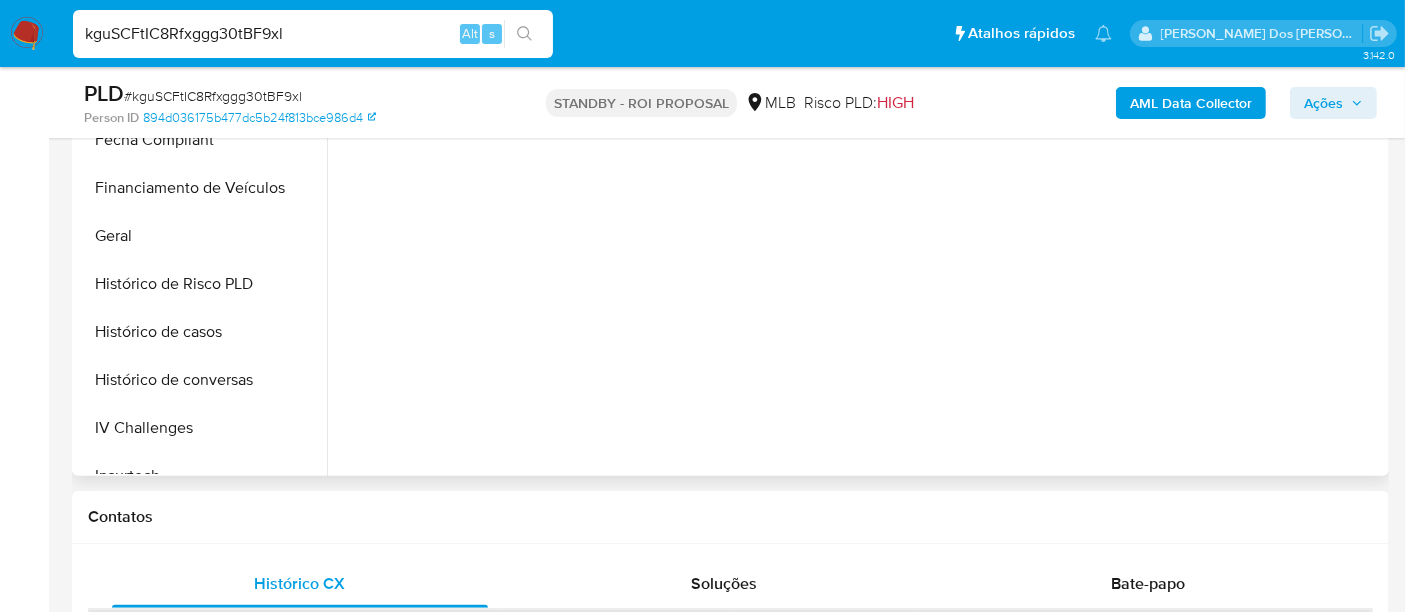 scroll, scrollTop: 666, scrollLeft: 0, axis: vertical 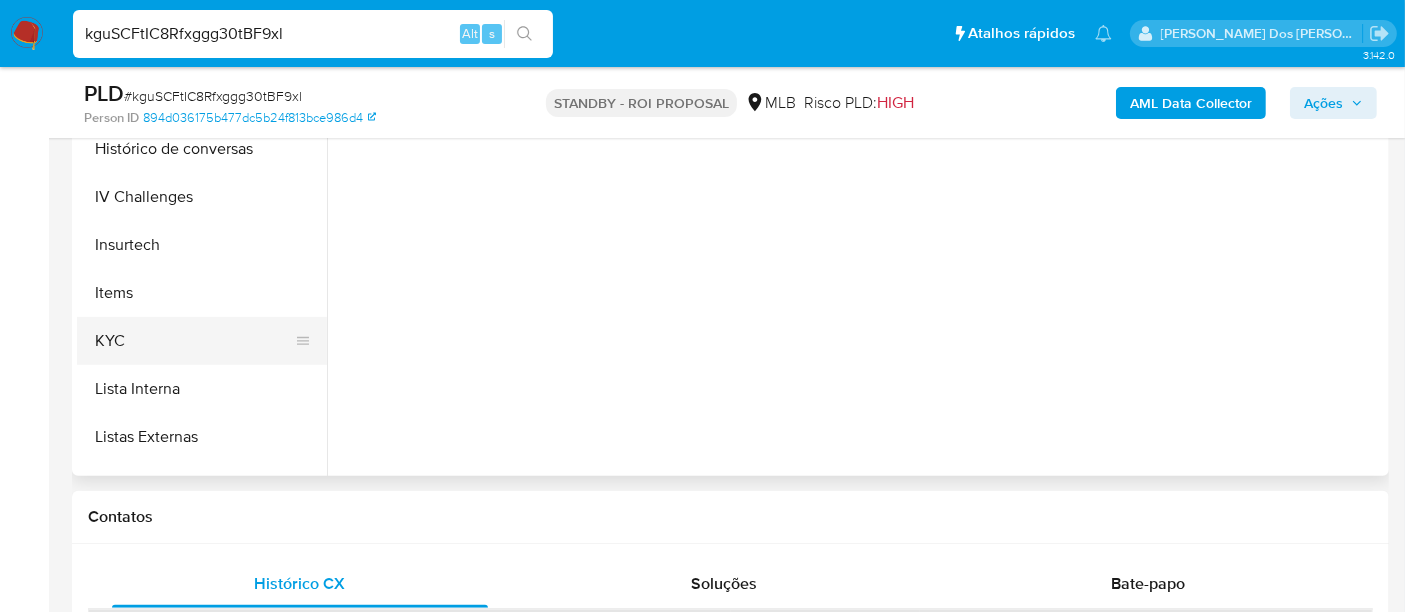 click on "KYC" at bounding box center [194, 341] 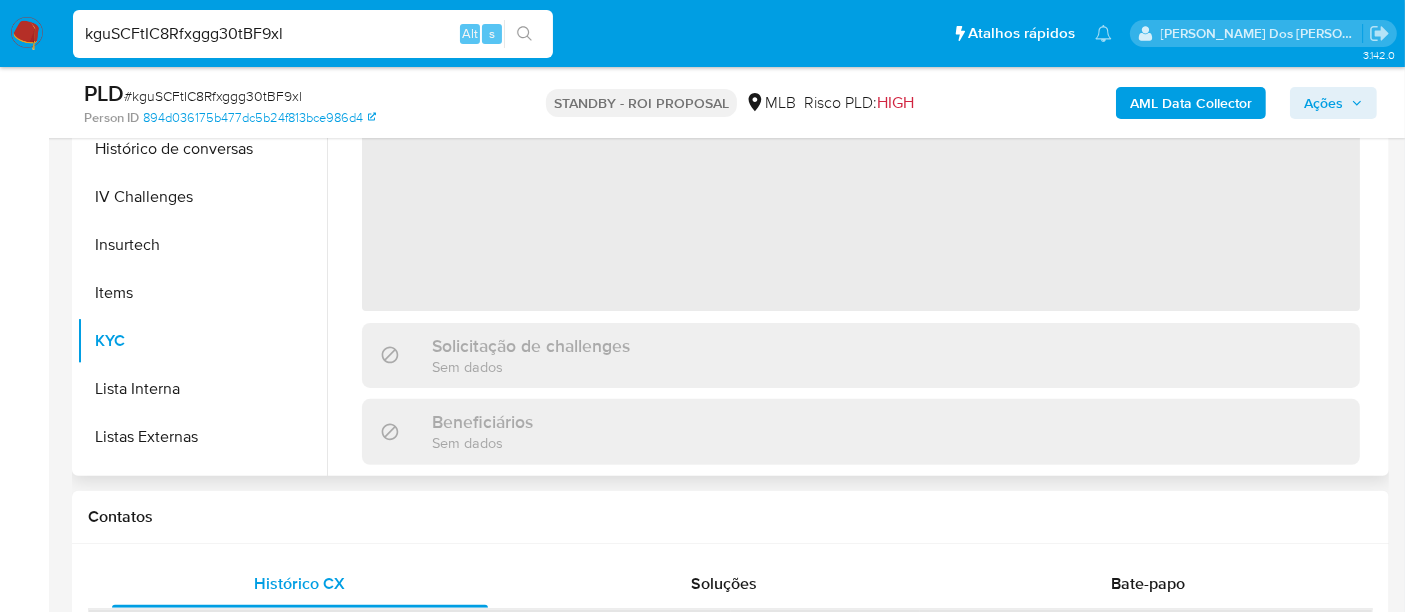 scroll, scrollTop: 444, scrollLeft: 0, axis: vertical 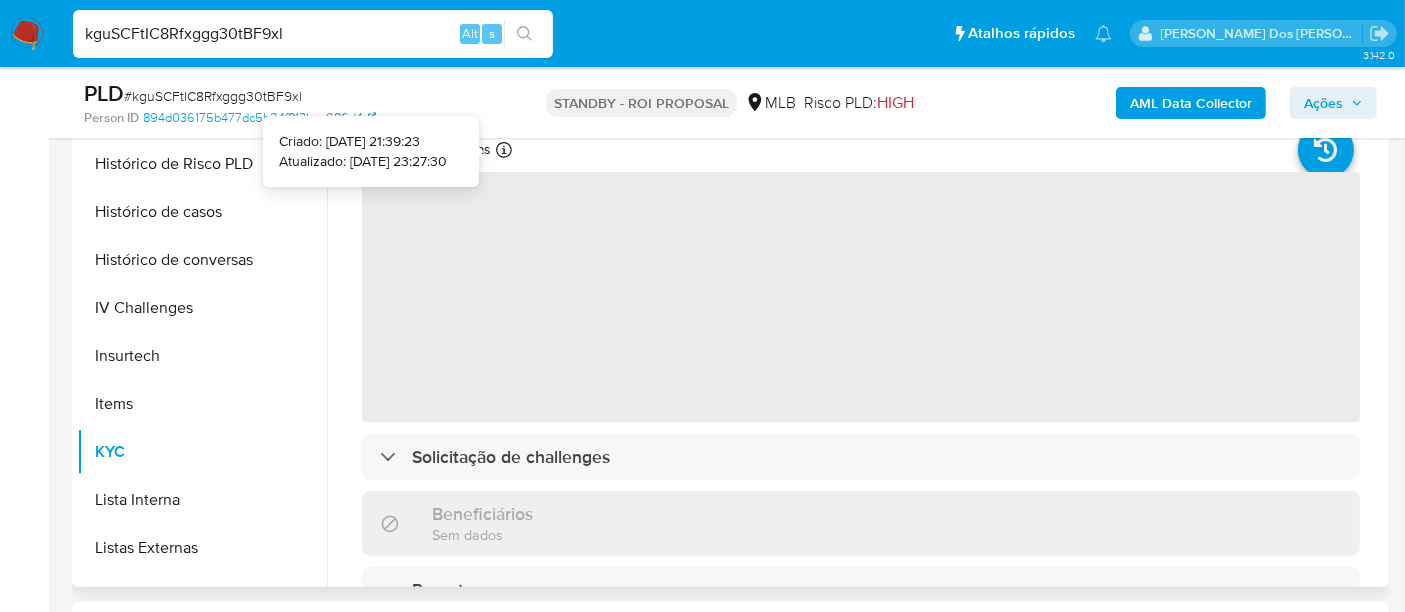 type 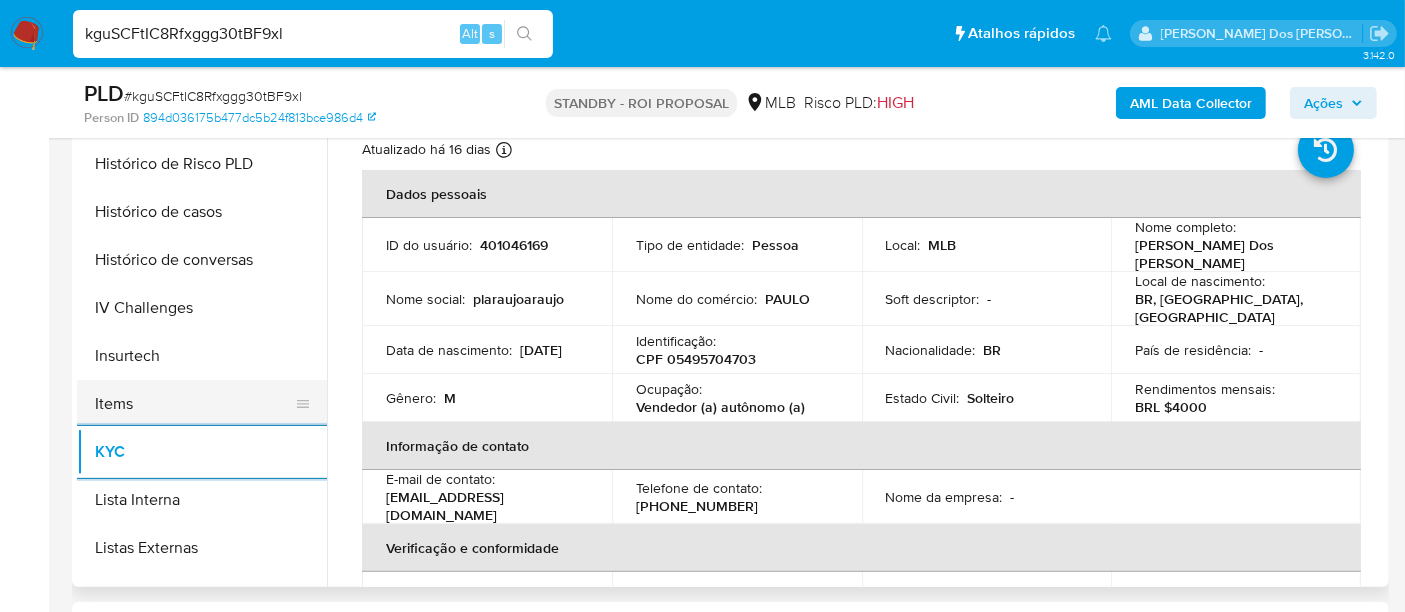 scroll, scrollTop: 555, scrollLeft: 0, axis: vertical 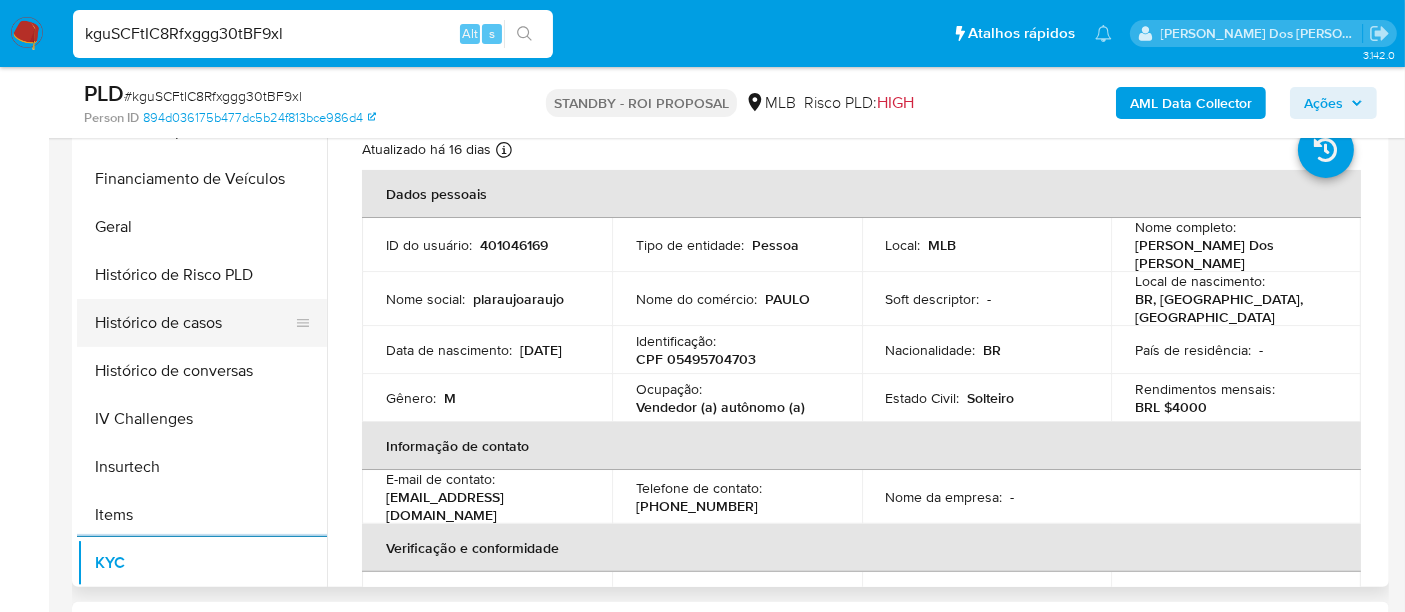 click on "Histórico de casos" at bounding box center (194, 323) 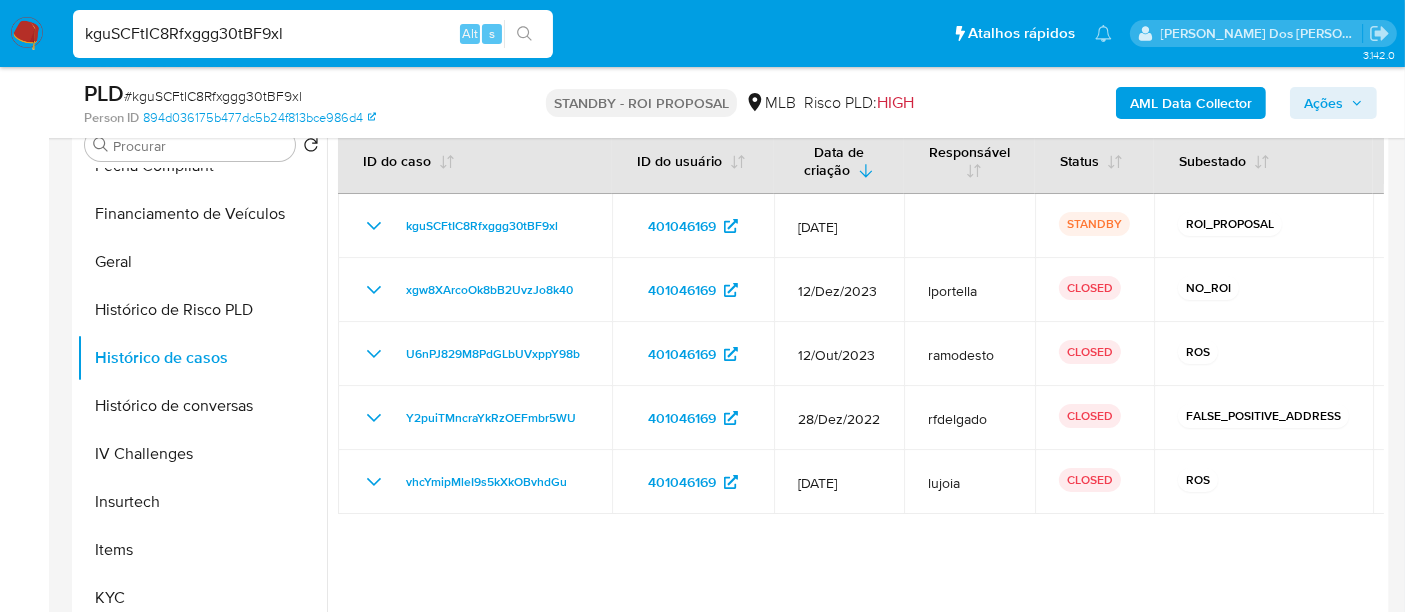 scroll, scrollTop: 444, scrollLeft: 0, axis: vertical 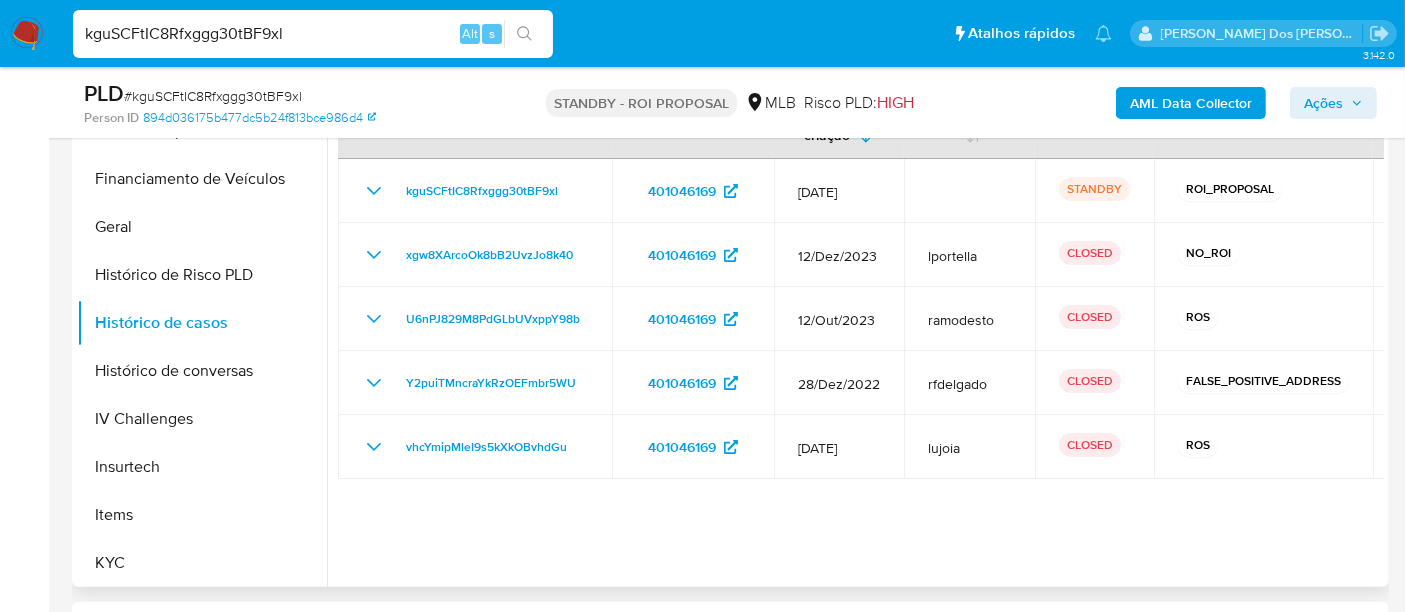 type 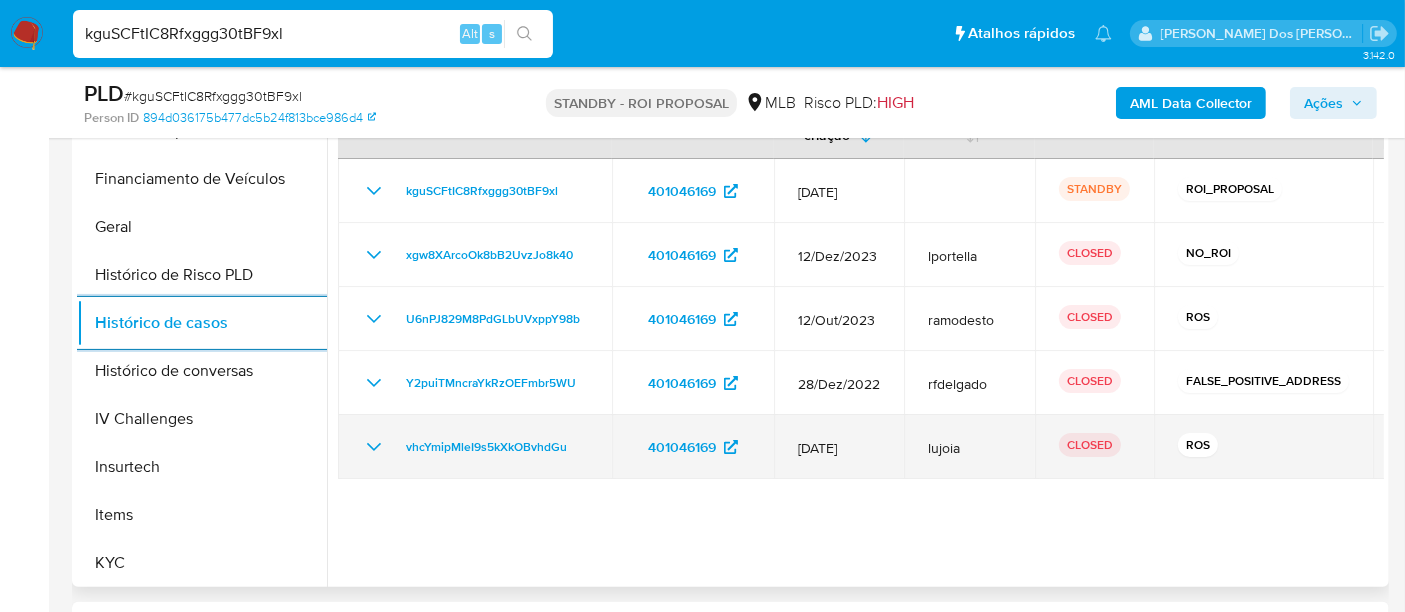 scroll, scrollTop: 333, scrollLeft: 0, axis: vertical 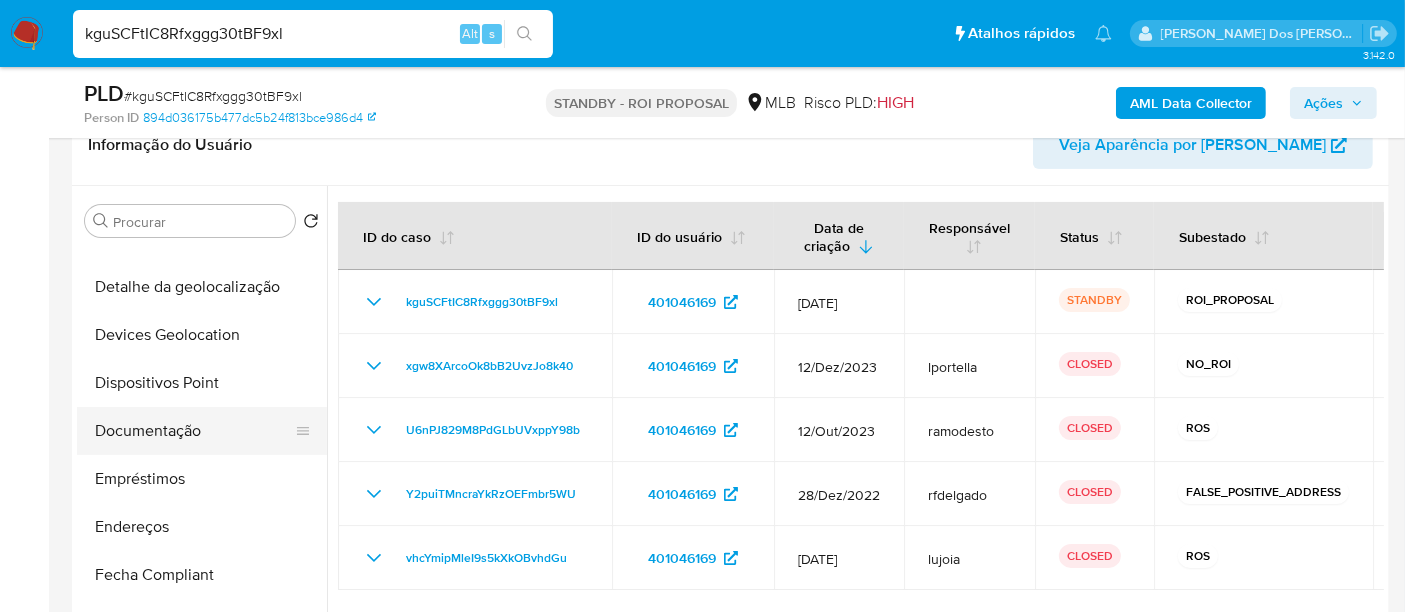 click on "Documentação" at bounding box center (194, 431) 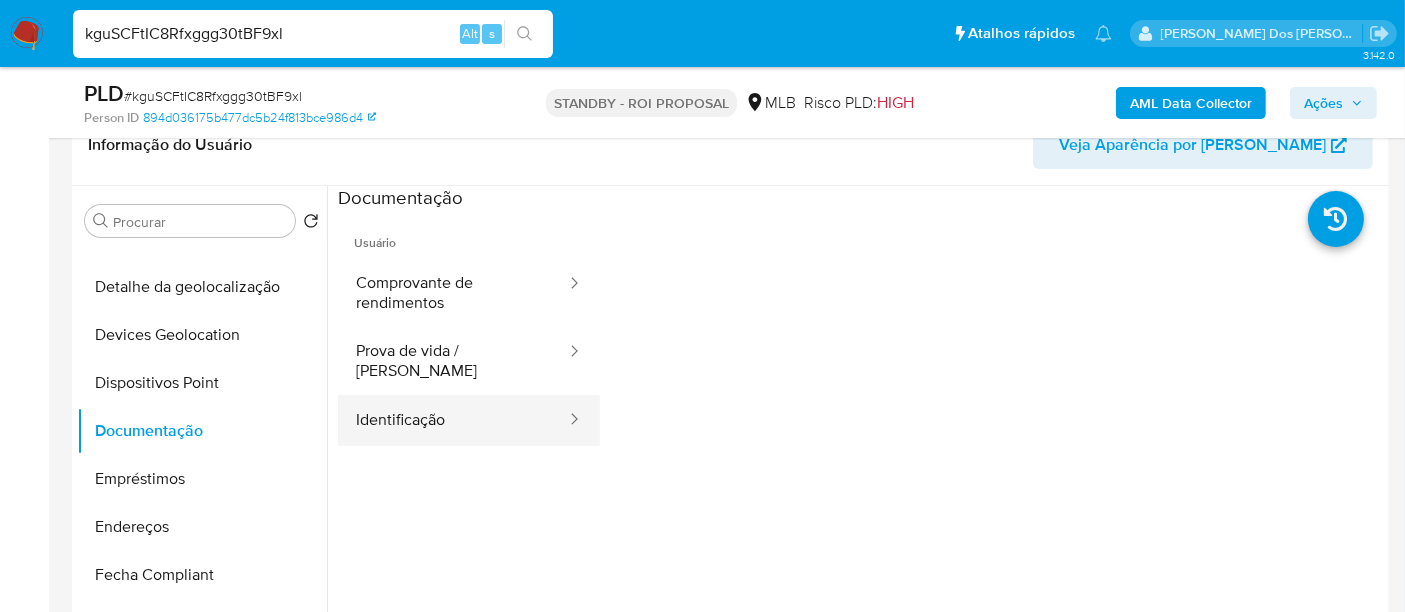 click on "Identificação" at bounding box center [453, 420] 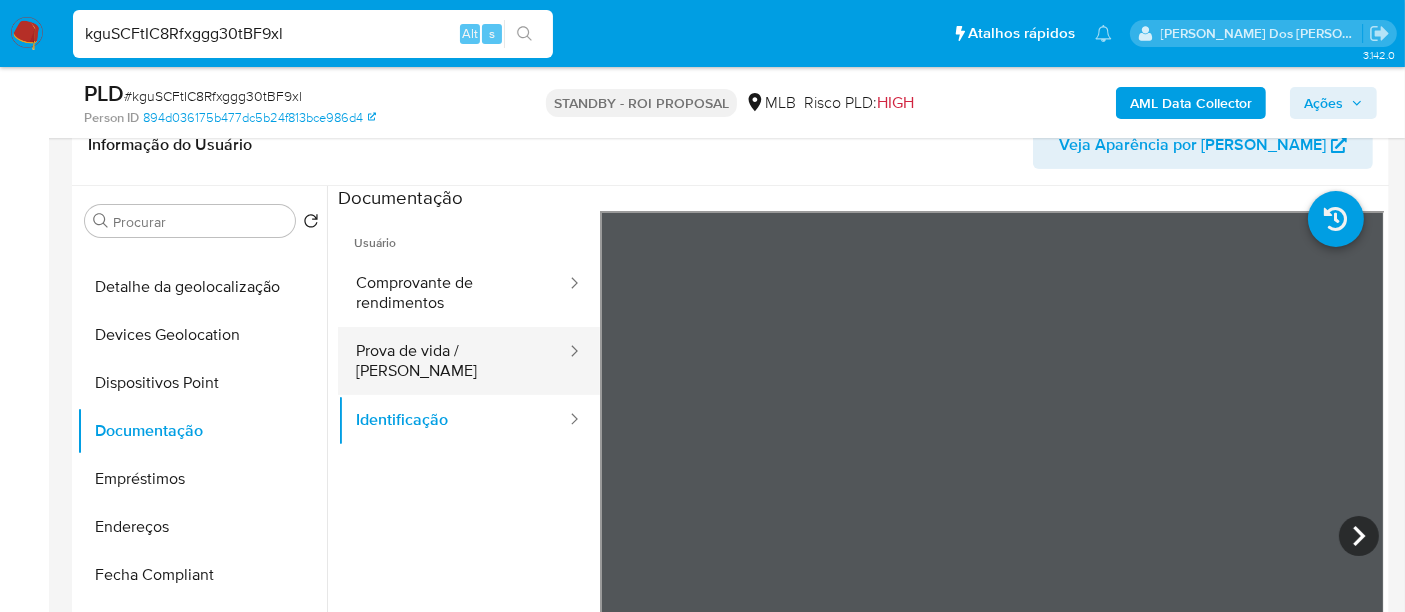 click on "Prova de vida / [PERSON_NAME]" at bounding box center [453, 361] 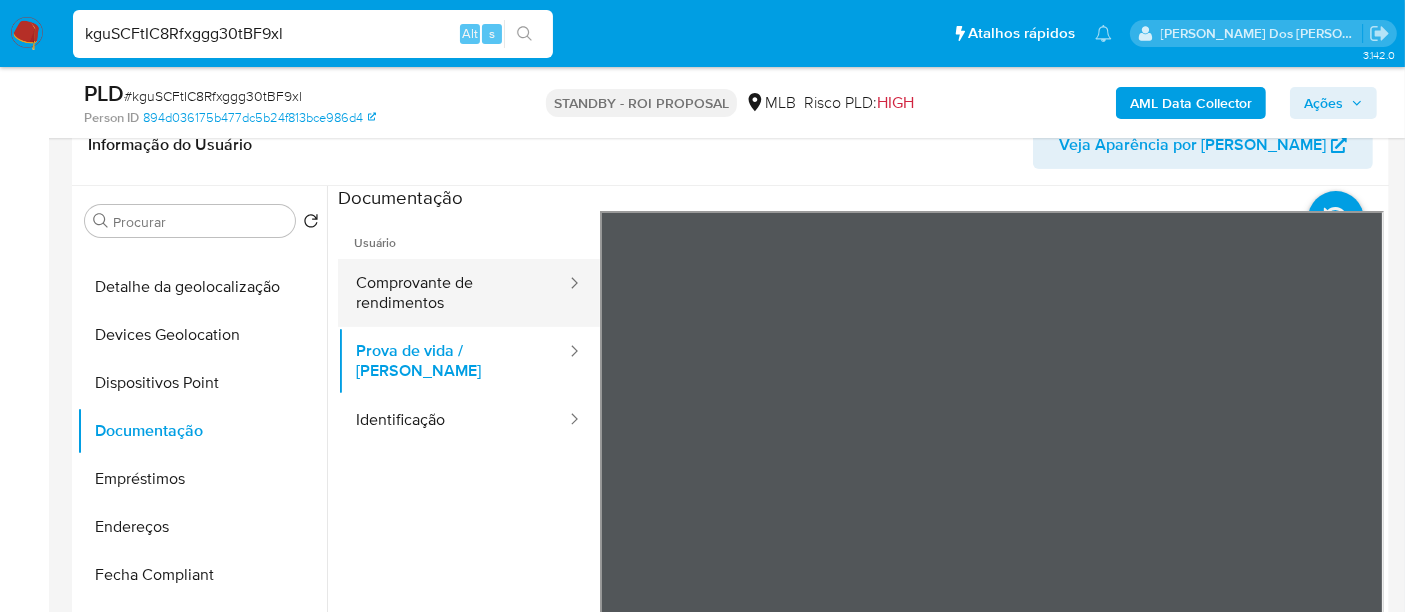 click on "Comprovante de rendimentos" at bounding box center [453, 293] 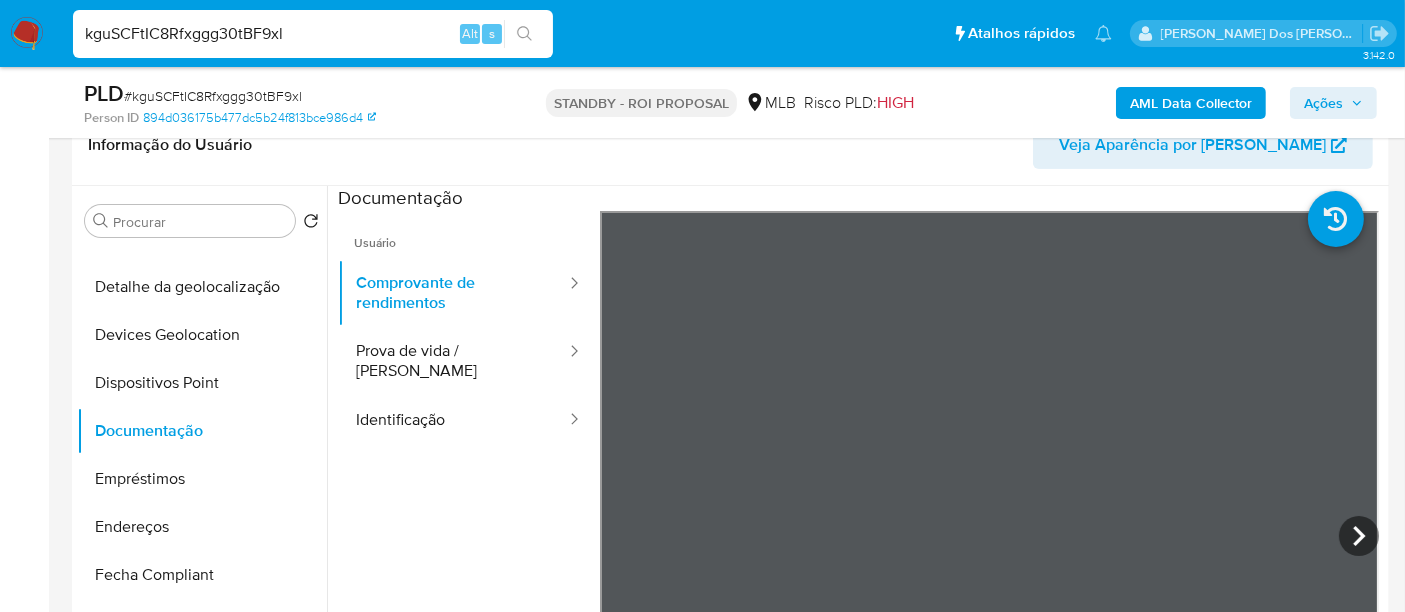 scroll, scrollTop: 111, scrollLeft: 0, axis: vertical 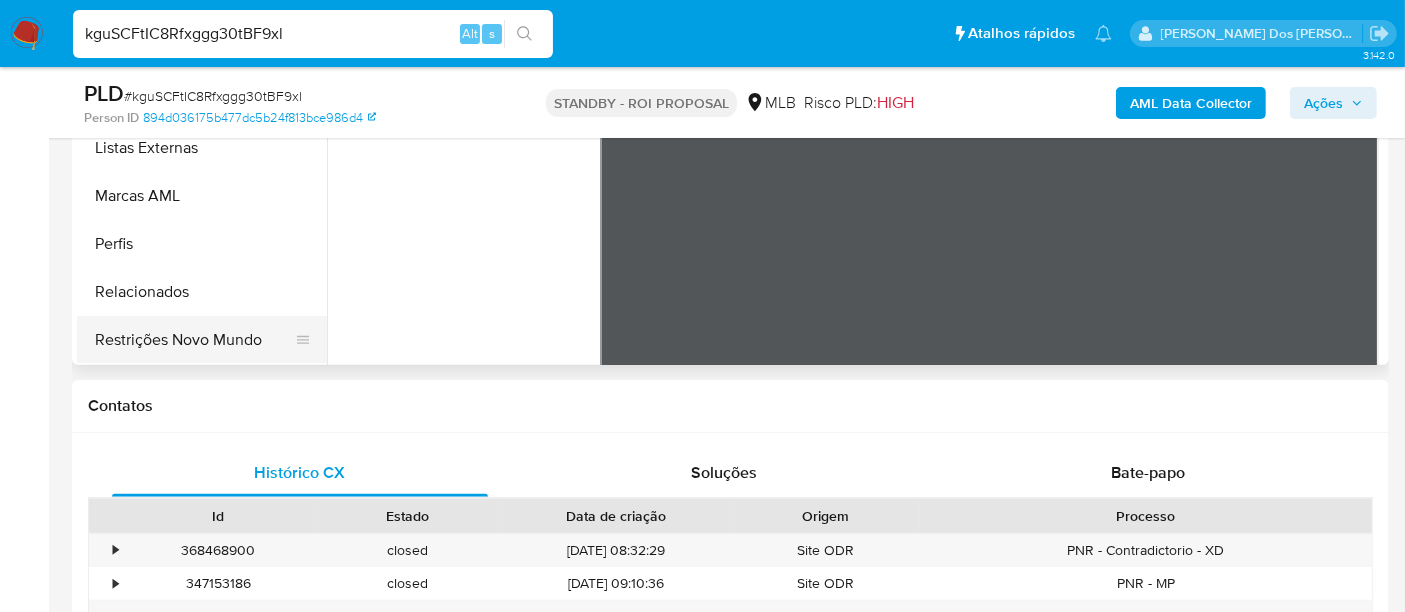 click on "Restrições Novo Mundo" at bounding box center [194, 340] 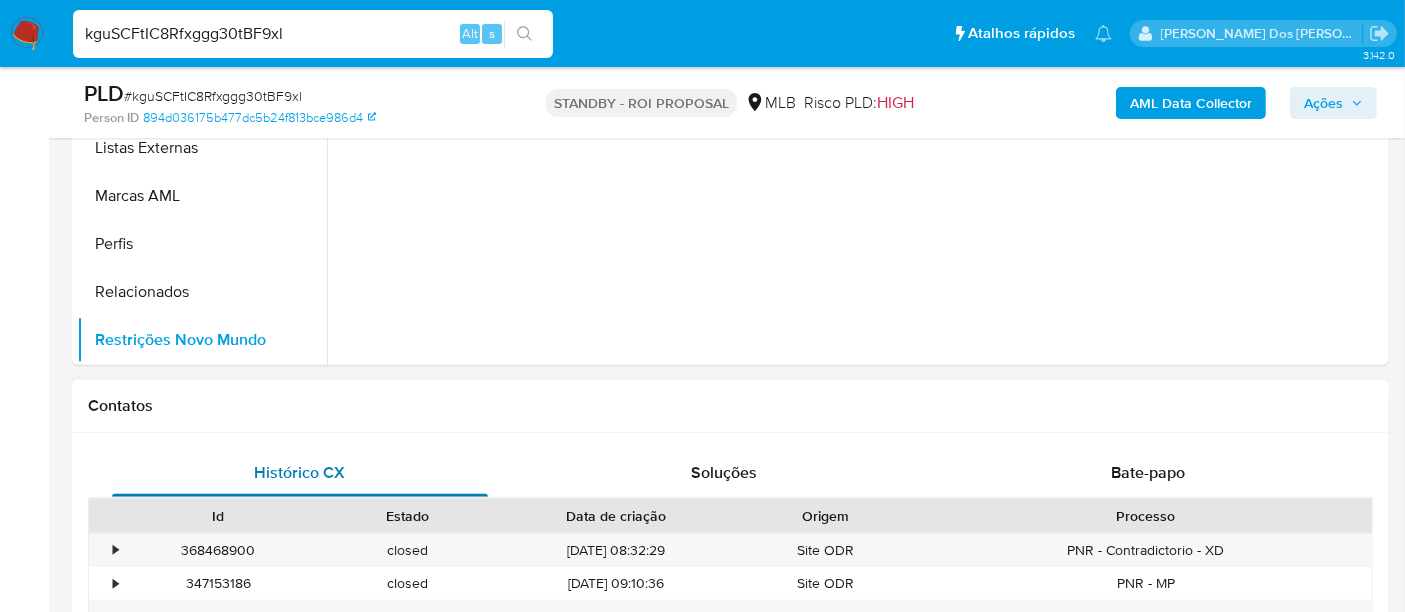scroll, scrollTop: 0, scrollLeft: 0, axis: both 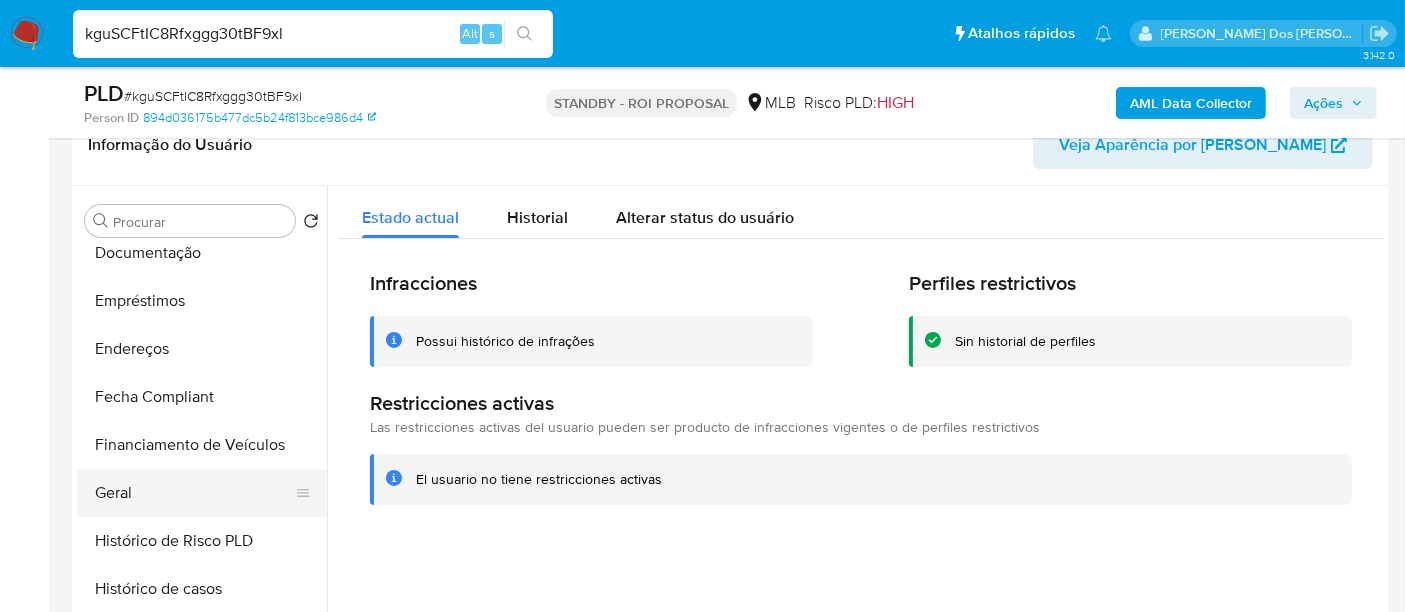 click on "Geral" at bounding box center [194, 493] 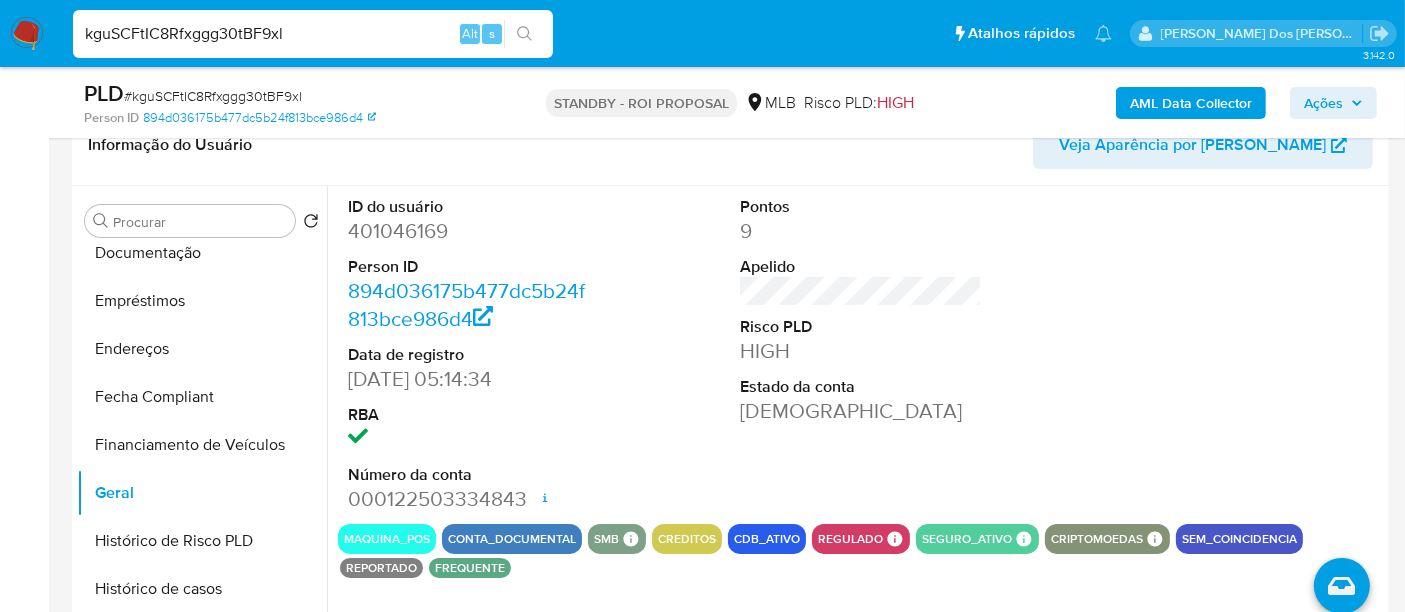 type 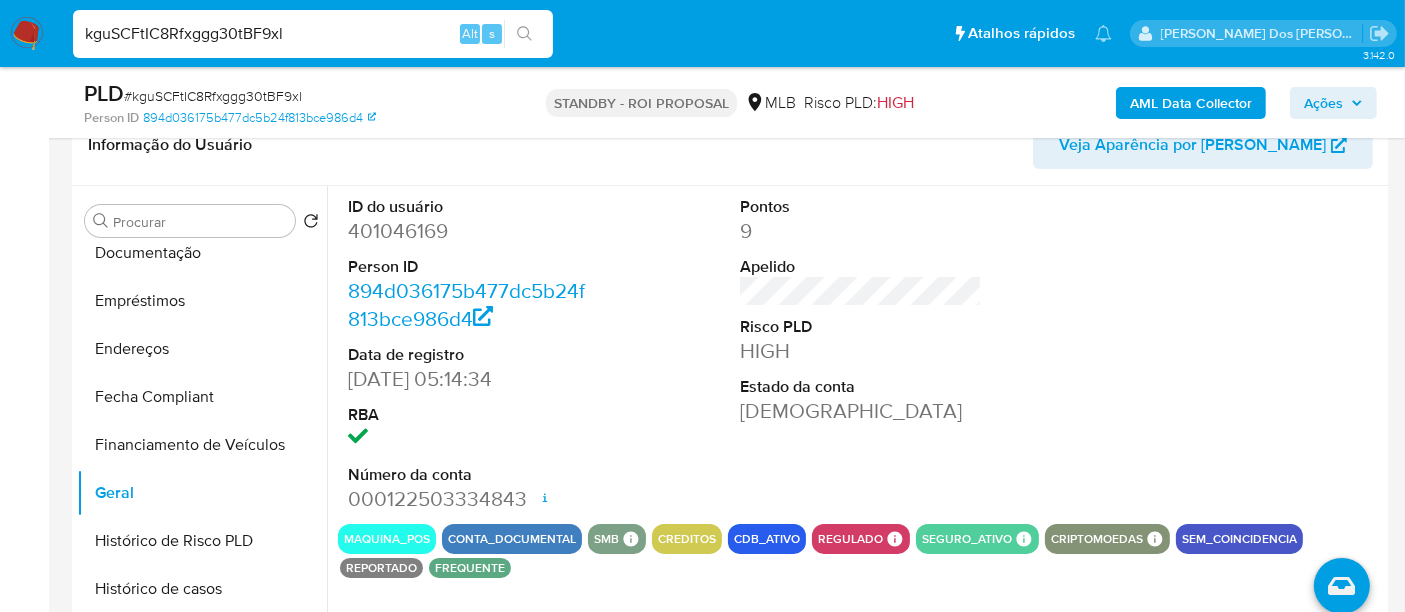 click on "kguSCFtIC8Rfxggg30tBF9xl" at bounding box center (313, 34) 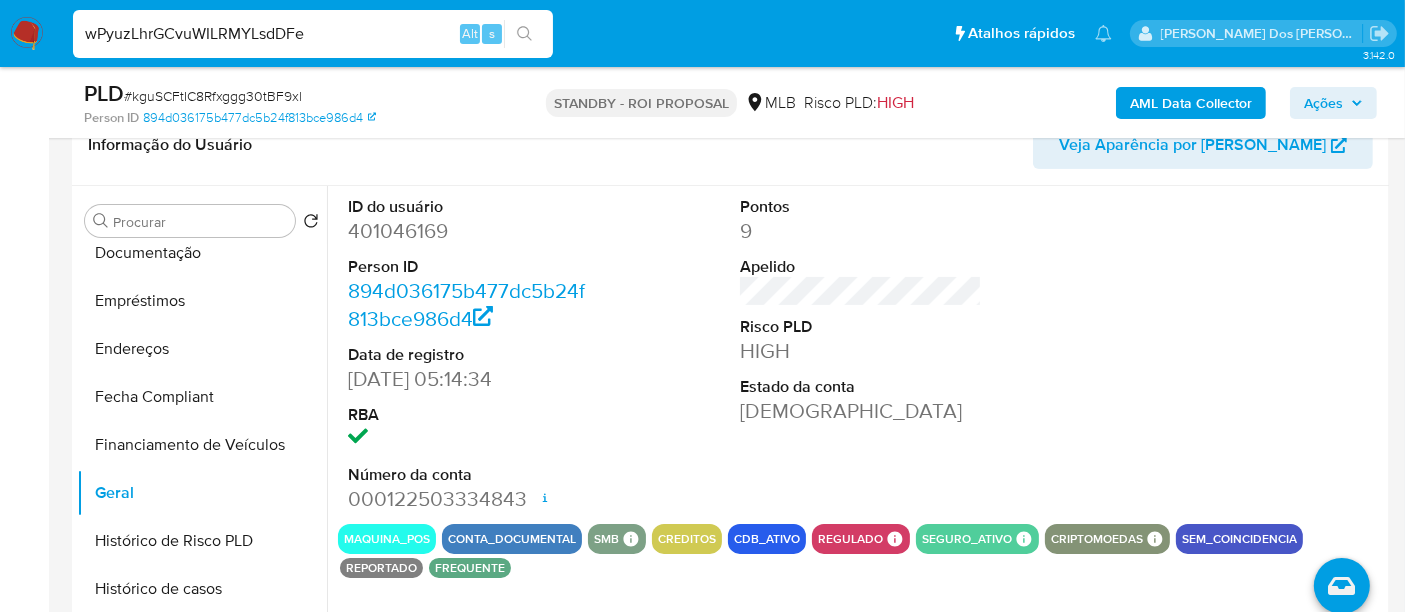 type on "wPyuzLhrGCvuWILRMYLsdDFe" 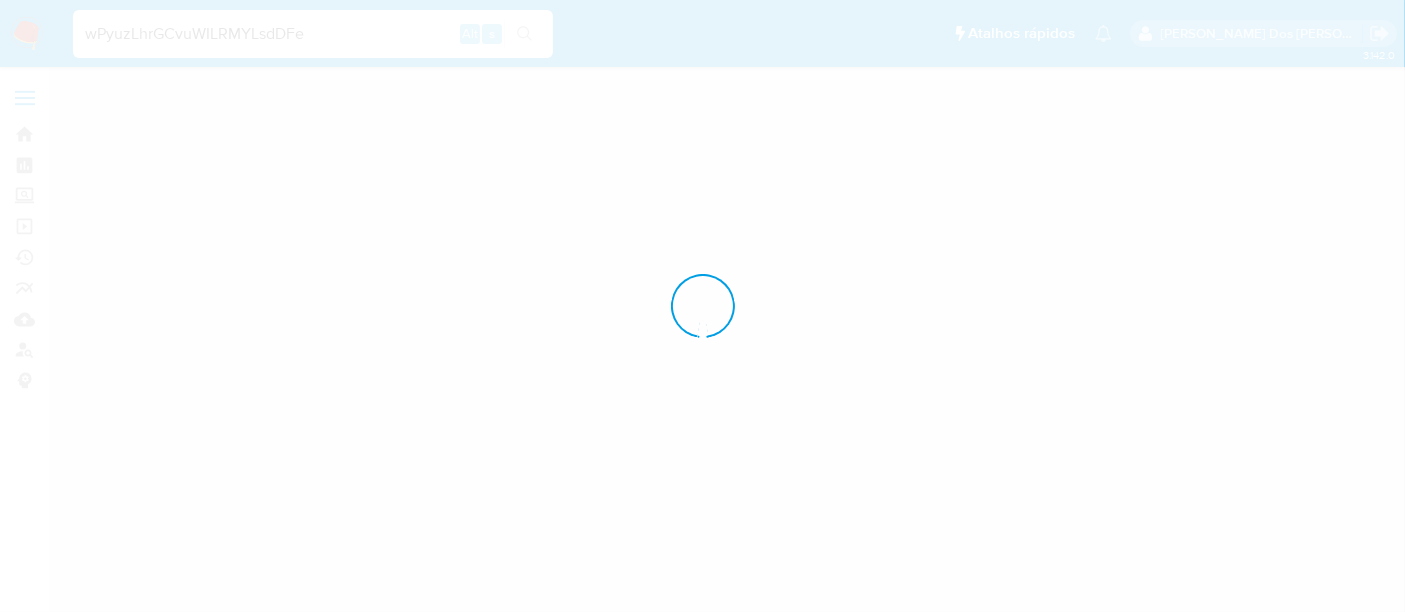 scroll, scrollTop: 0, scrollLeft: 0, axis: both 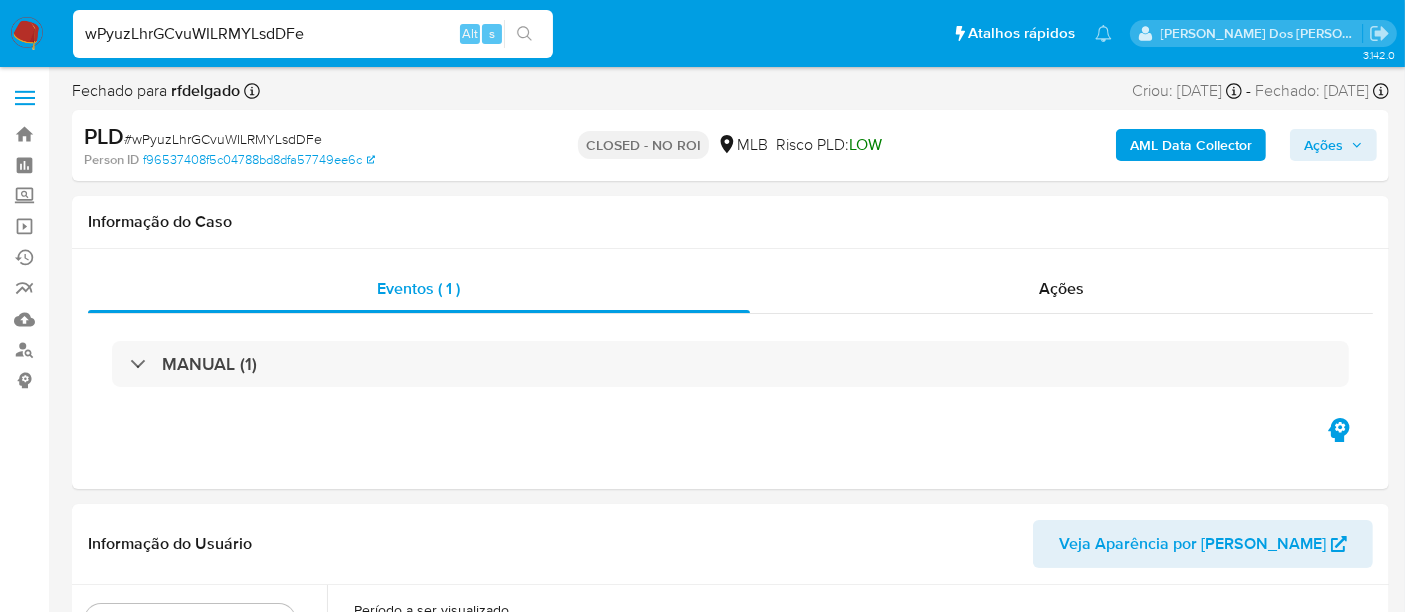 select on "10" 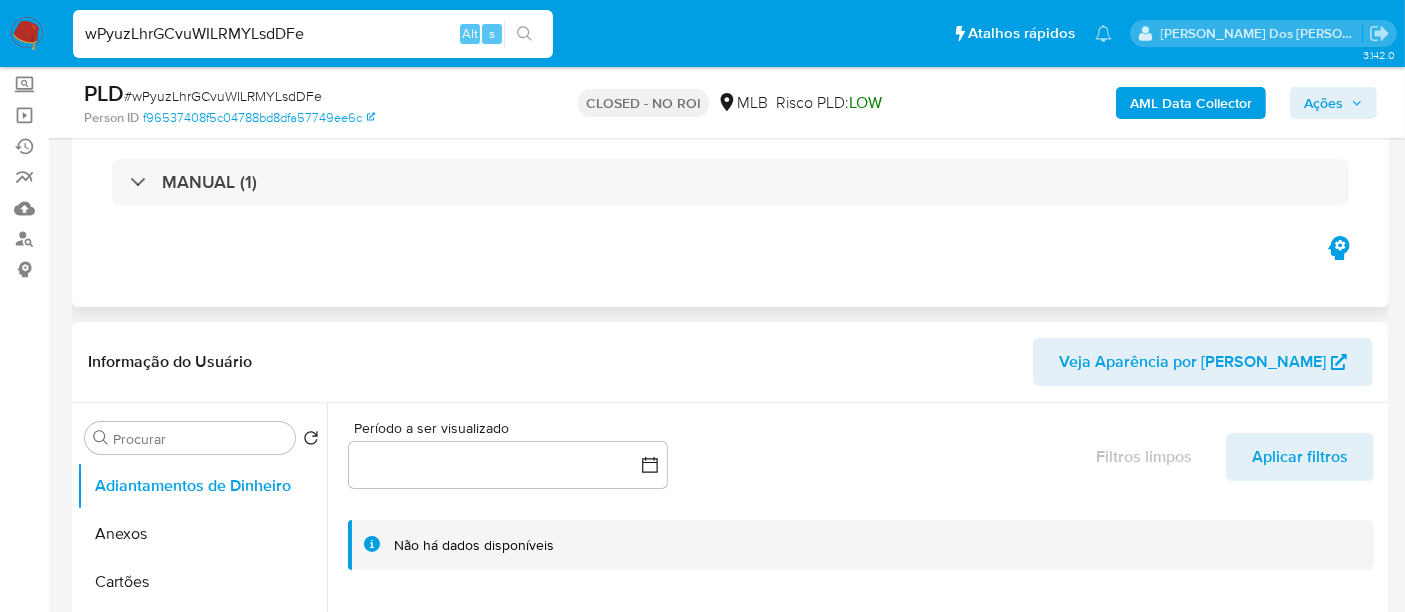 scroll, scrollTop: 222, scrollLeft: 0, axis: vertical 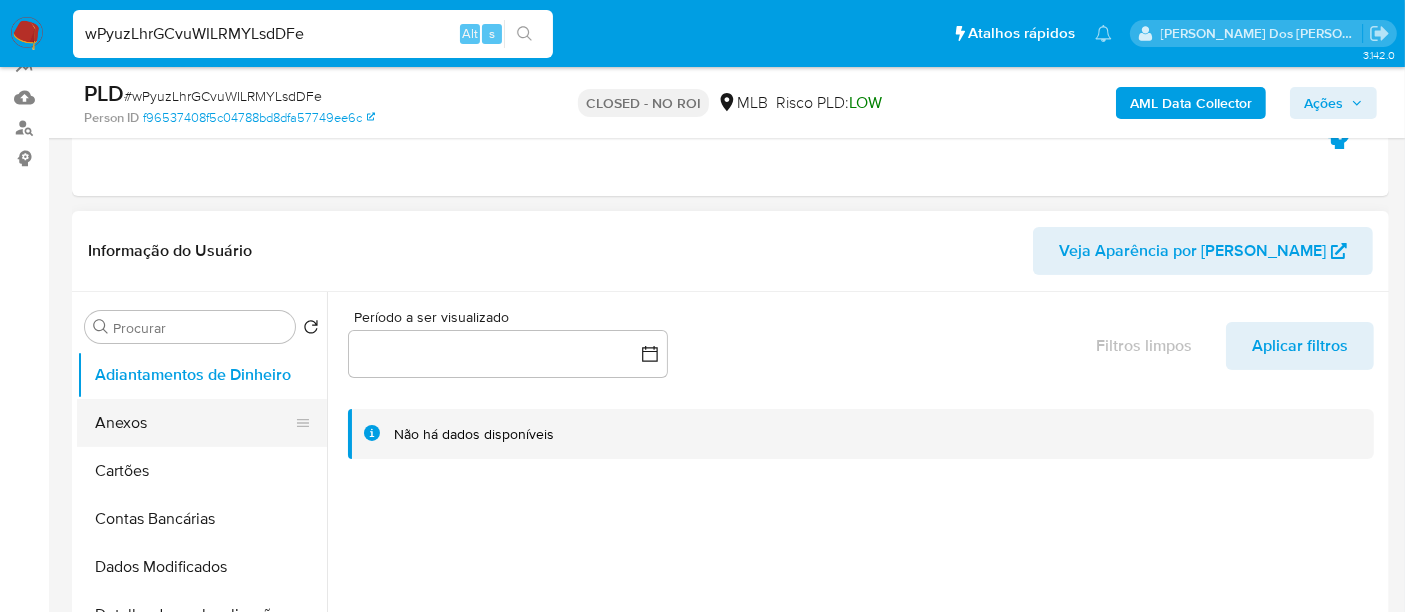 click on "Anexos" at bounding box center [194, 423] 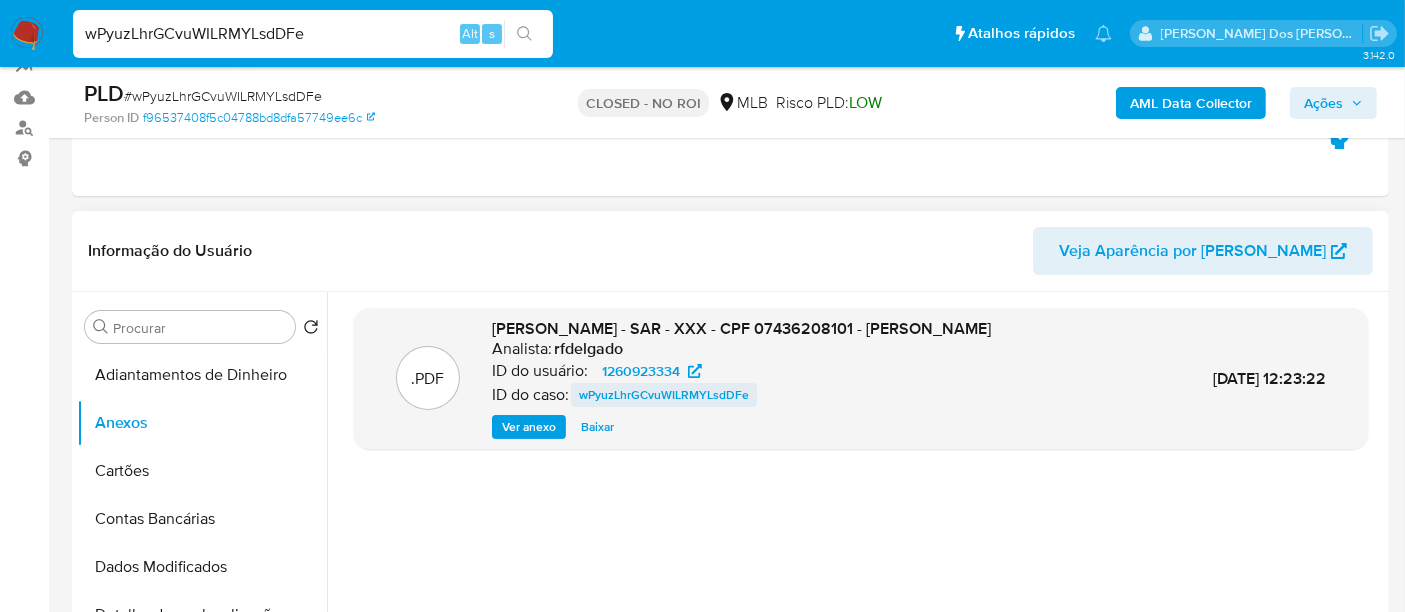 type 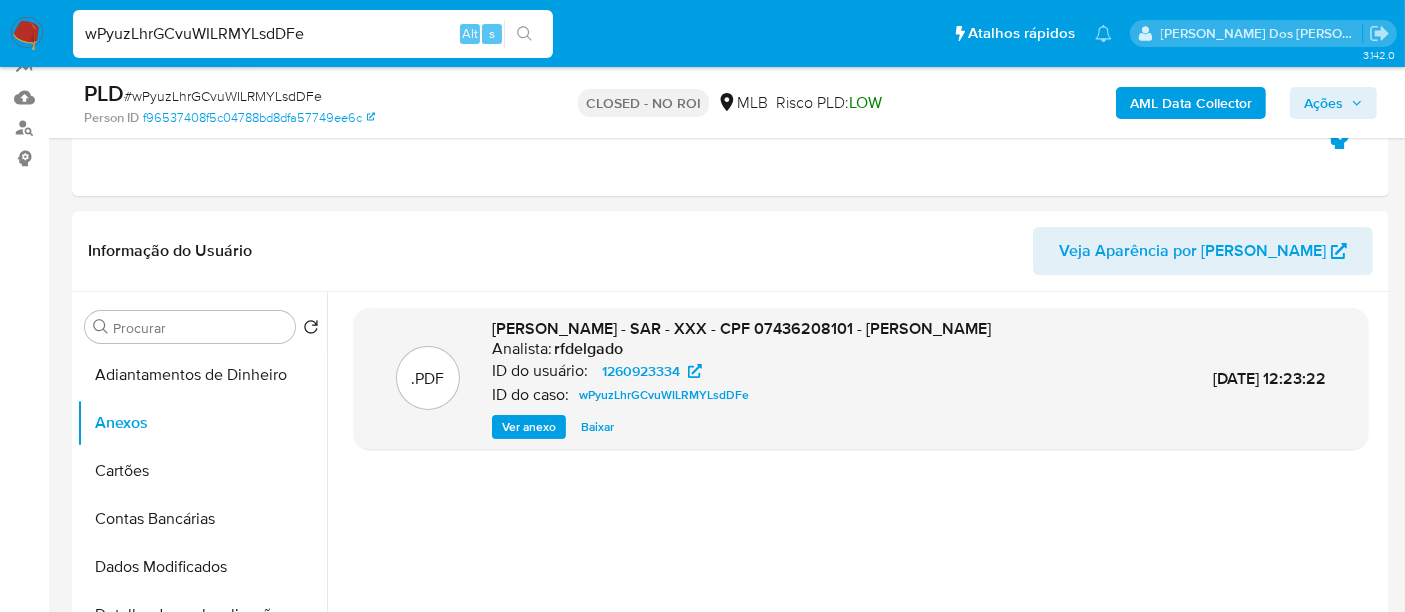 click on "wPyuzLhrGCvuWILRMYLsdDFe" at bounding box center [313, 34] 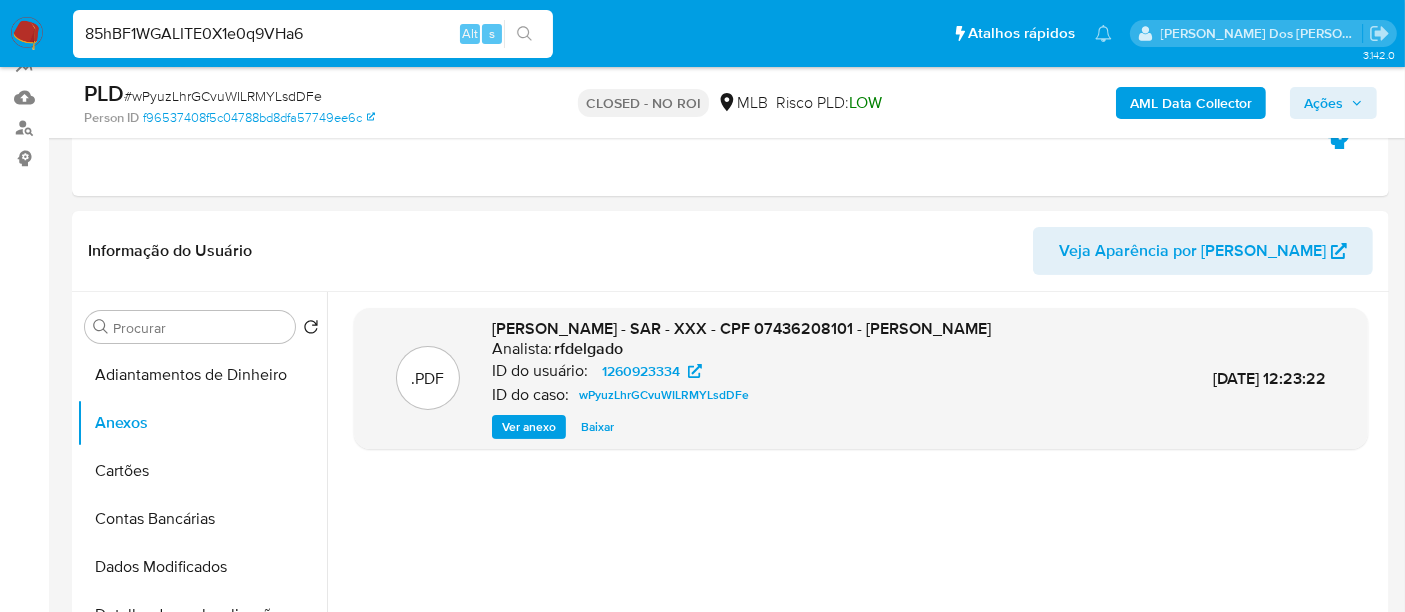 type on "85hBF1WGALITE0X1e0q9VHa6" 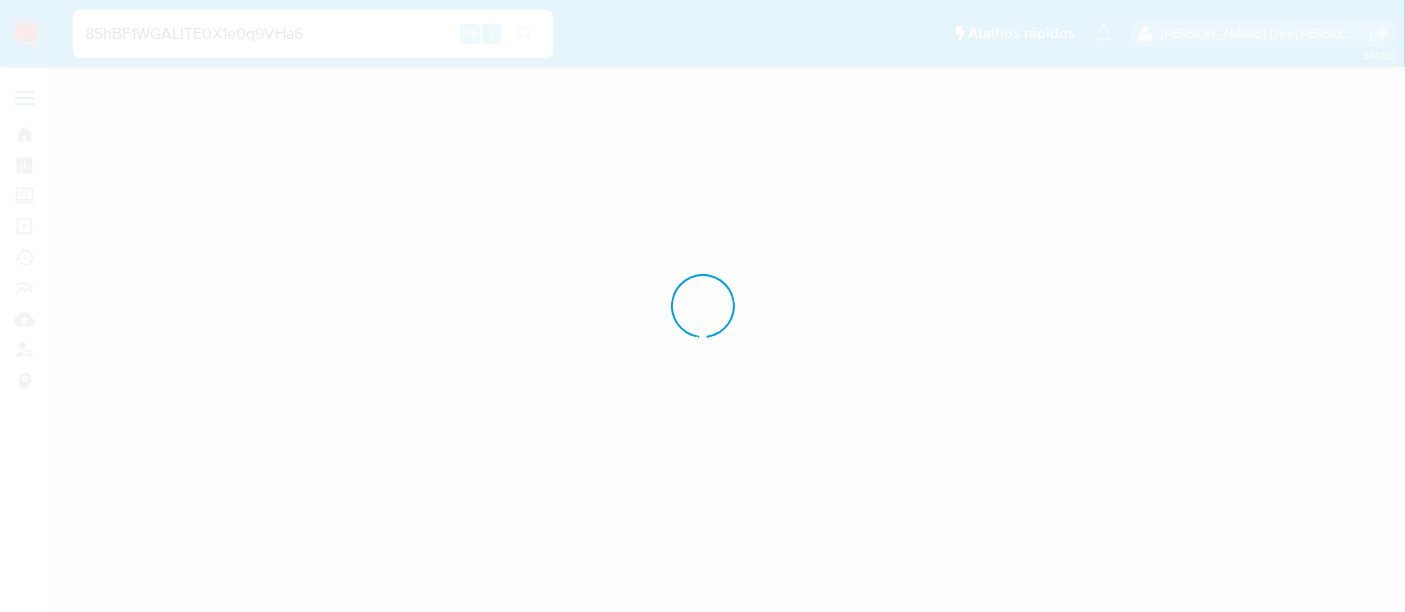 scroll, scrollTop: 0, scrollLeft: 0, axis: both 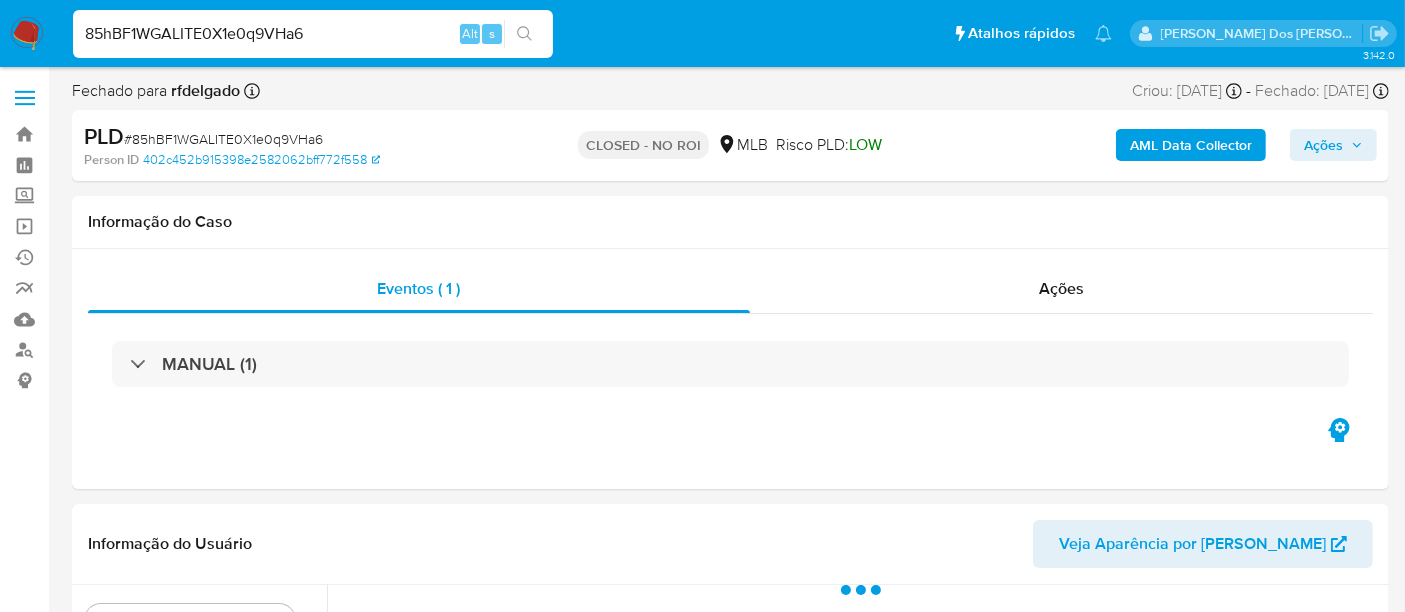 select on "10" 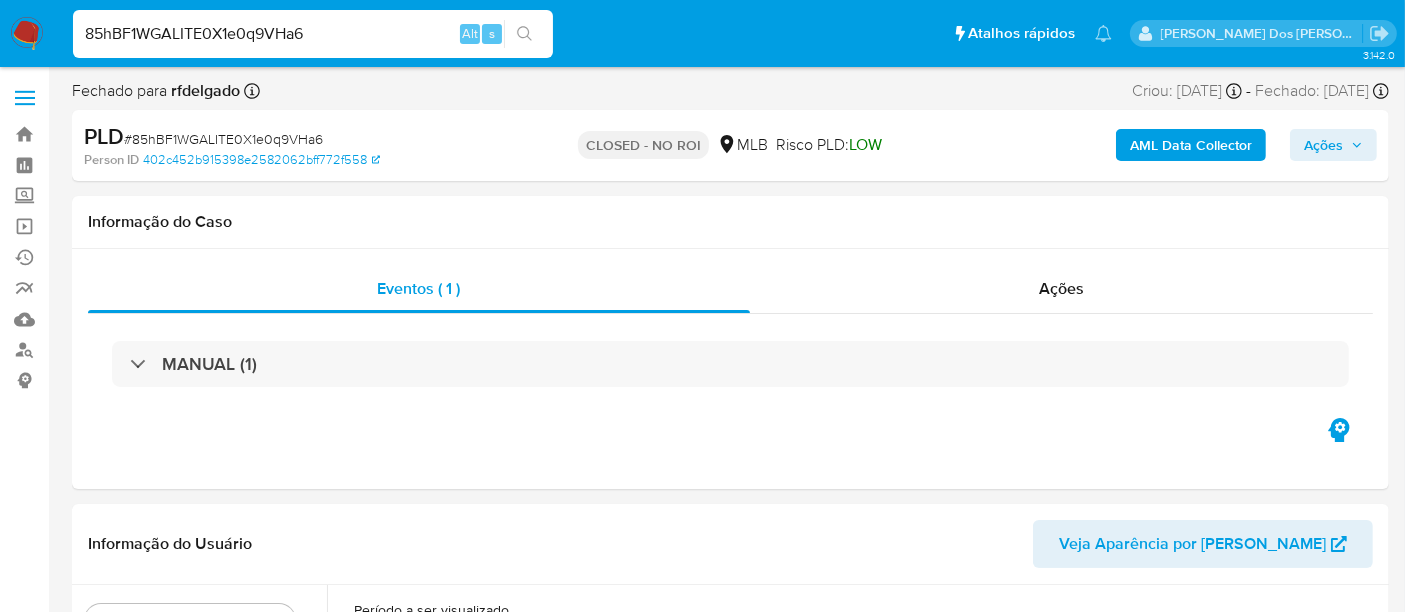 click on "85hBF1WGALITE0X1e0q9VHa6" at bounding box center (313, 34) 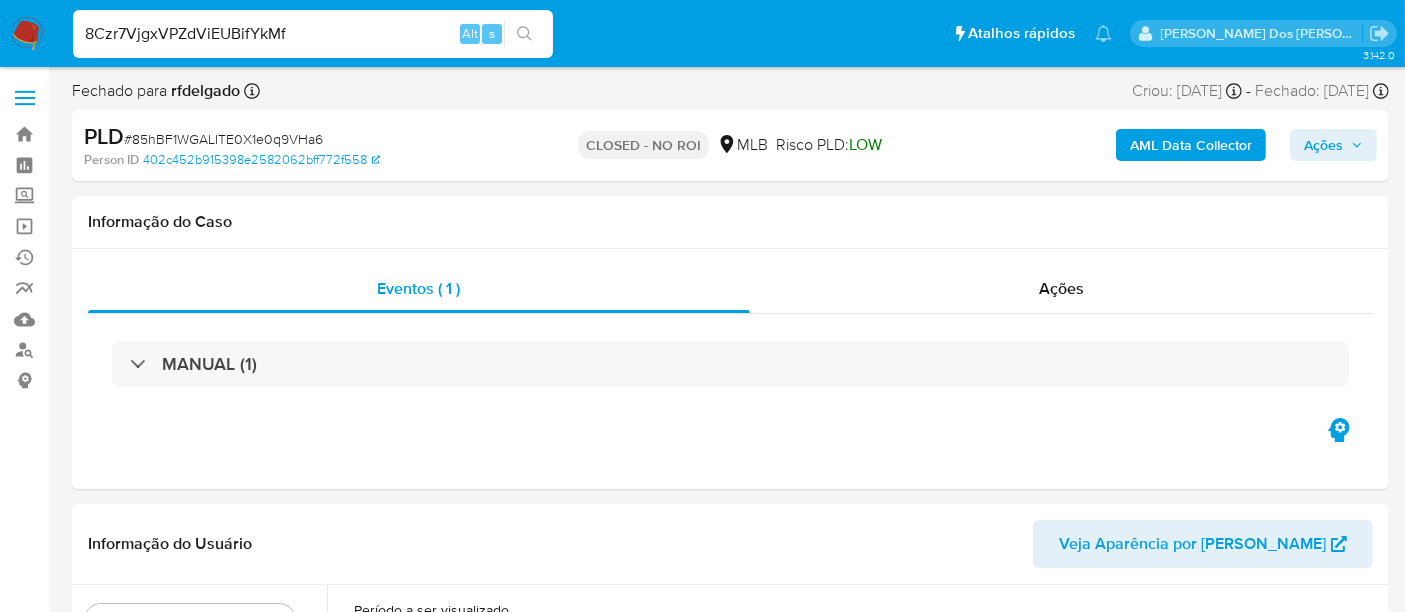 type on "8Czr7VjgxVPZdViEUBifYkMf" 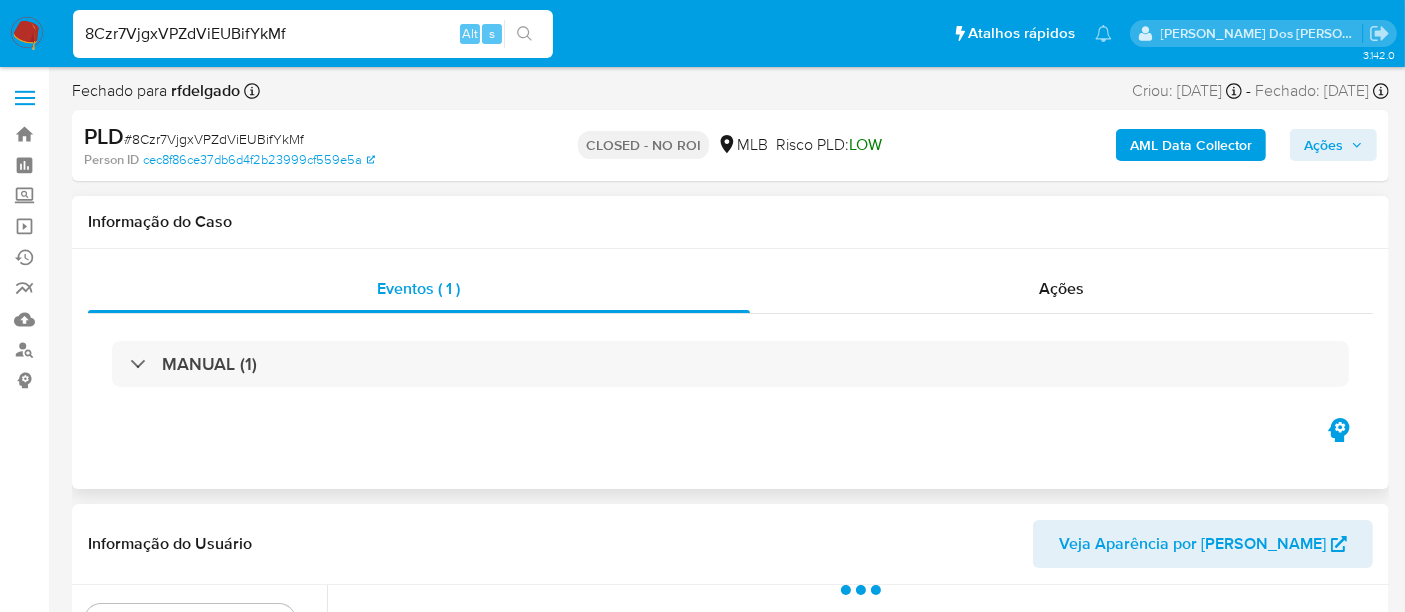 select on "10" 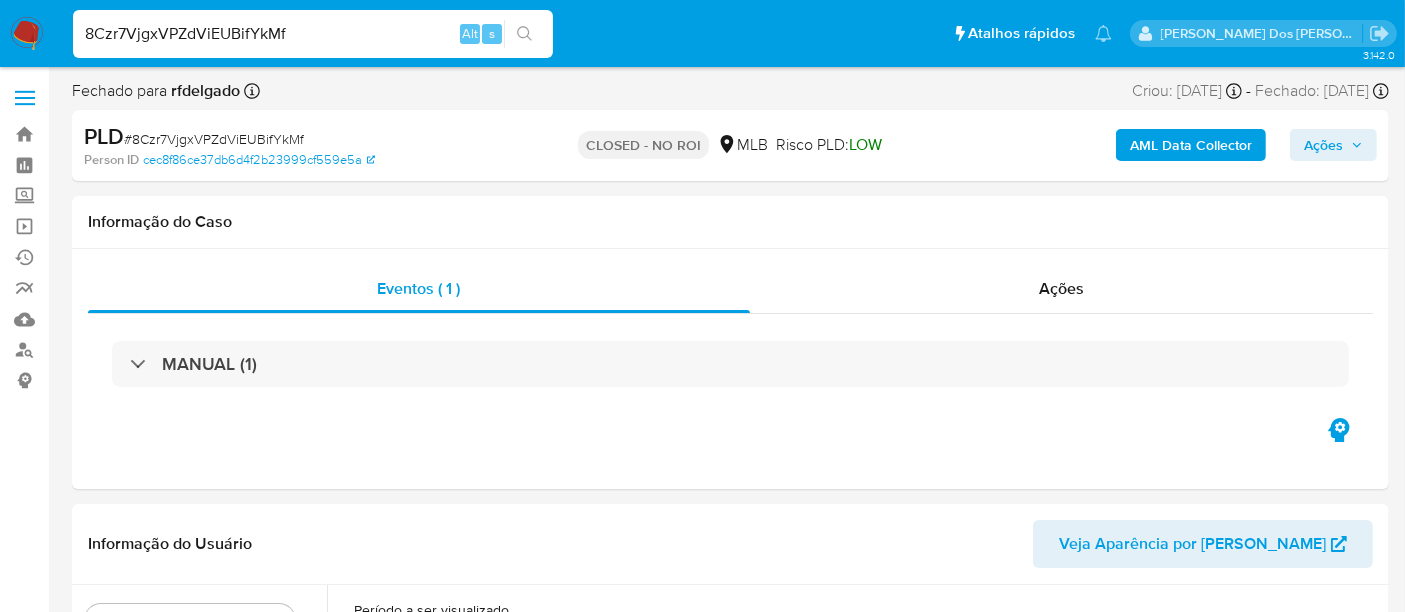 click on "8Czr7VjgxVPZdViEUBifYkMf" at bounding box center [313, 34] 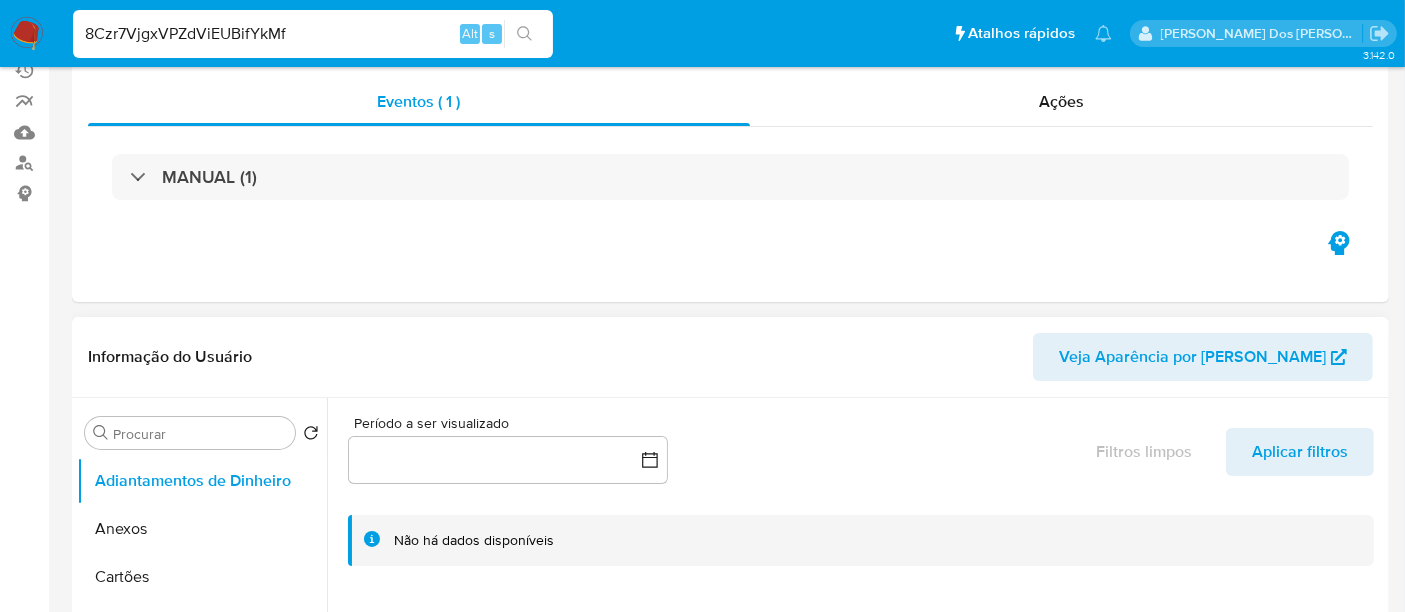 scroll, scrollTop: 555, scrollLeft: 0, axis: vertical 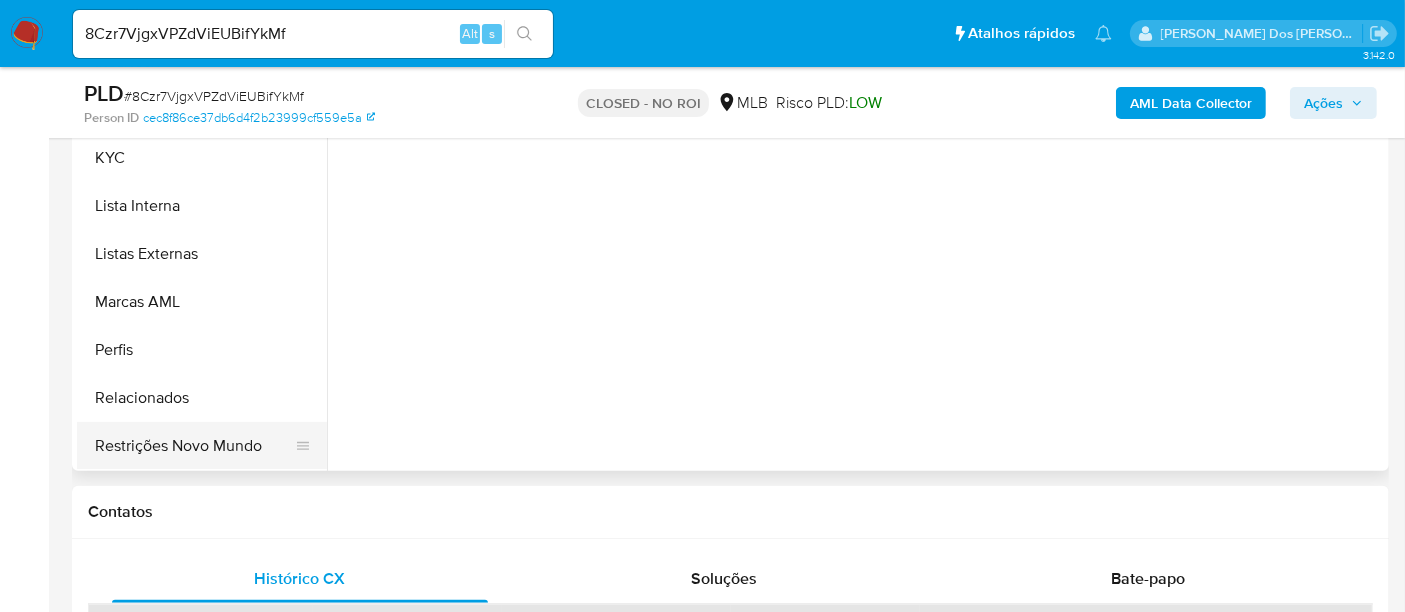 click on "Restrições Novo Mundo" at bounding box center [194, 446] 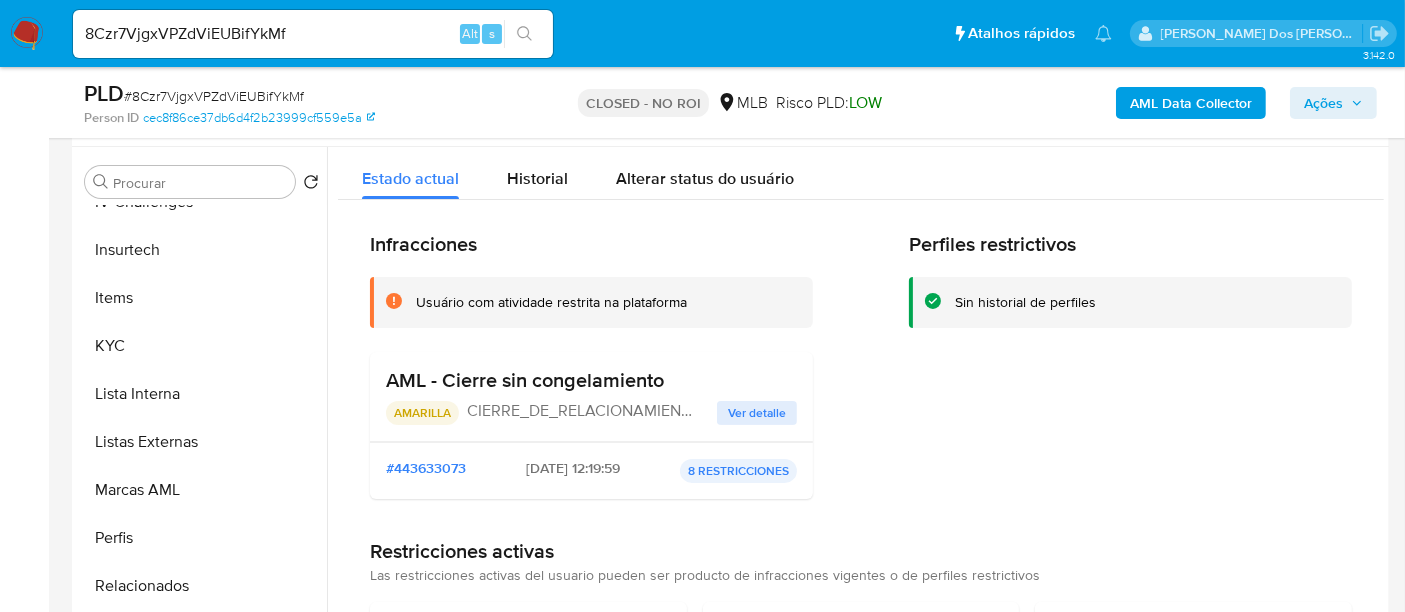 scroll, scrollTop: 333, scrollLeft: 0, axis: vertical 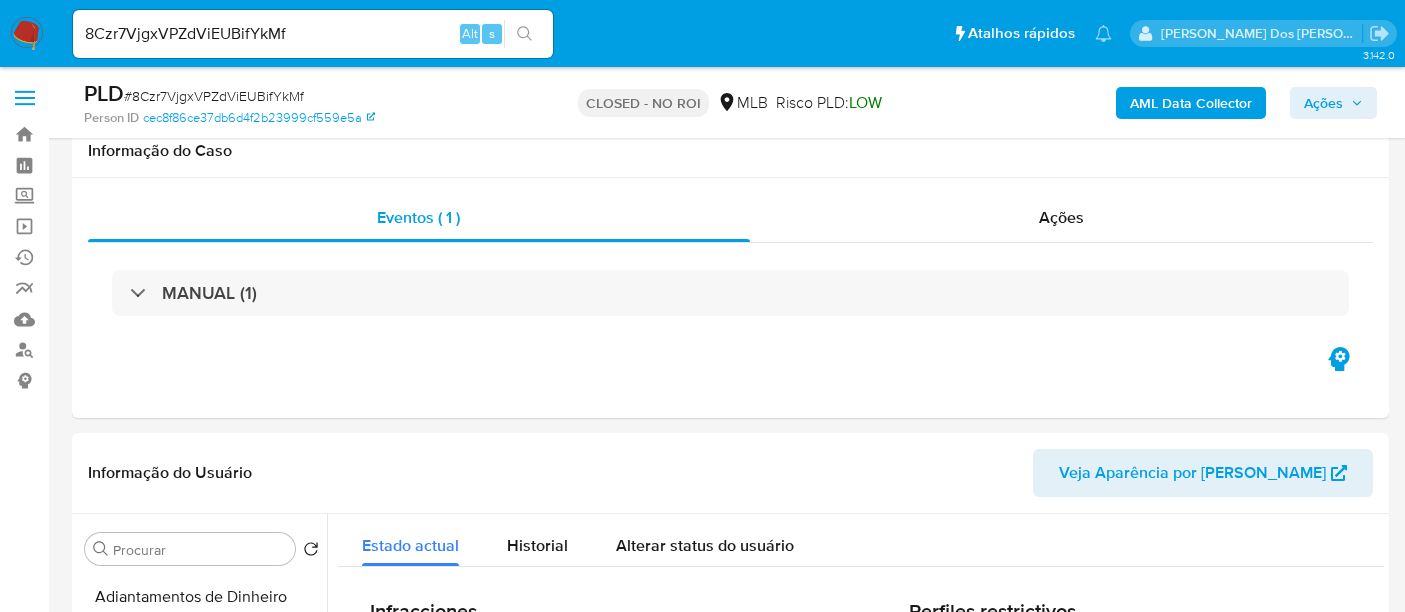select on "10" 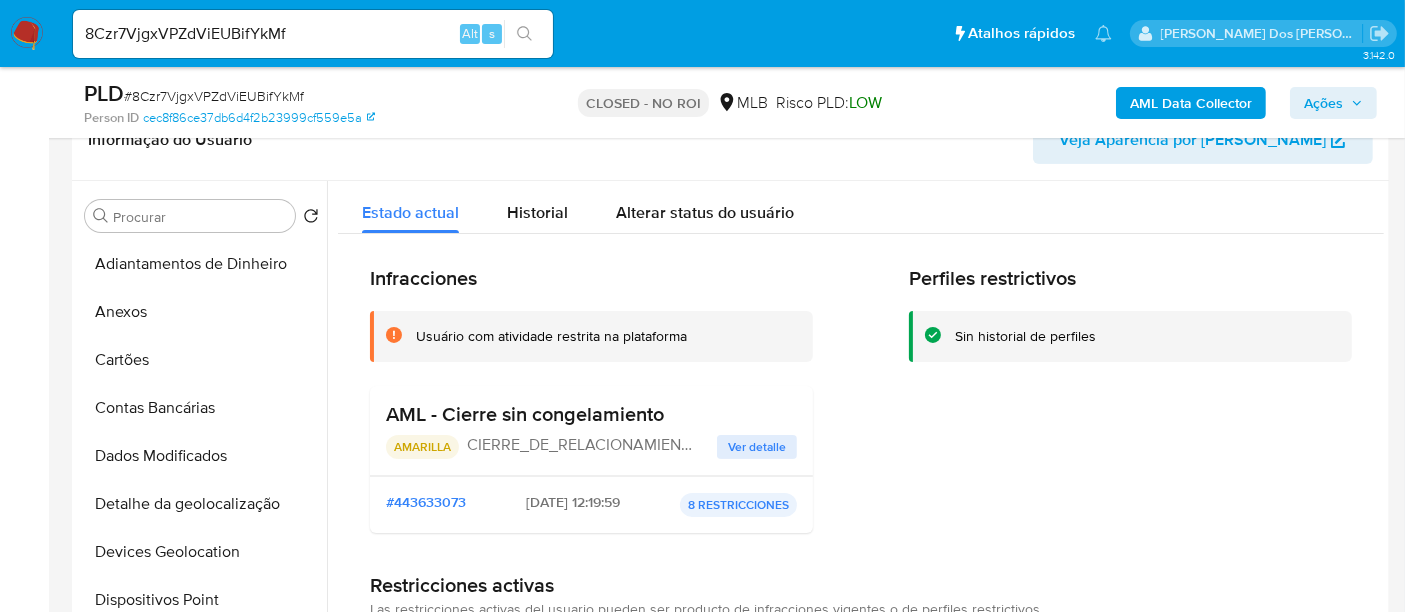 scroll, scrollTop: 844, scrollLeft: 0, axis: vertical 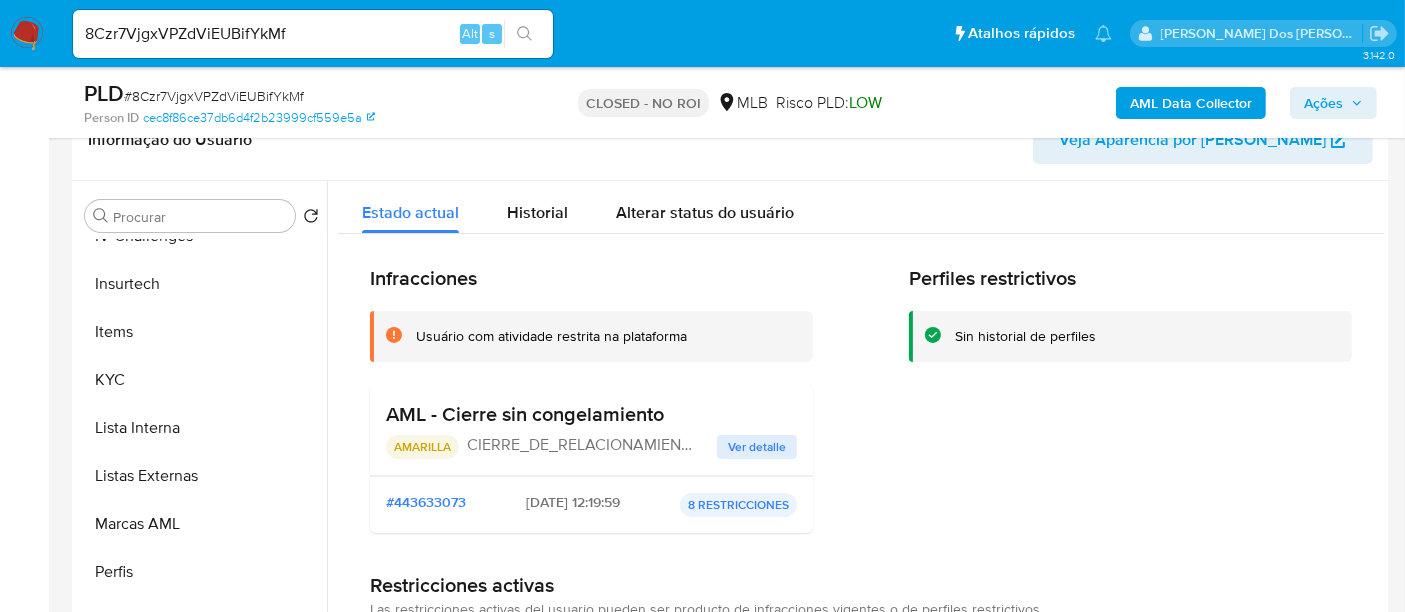 click on "8Czr7VjgxVPZdViEUBifYkMf" at bounding box center [313, 34] 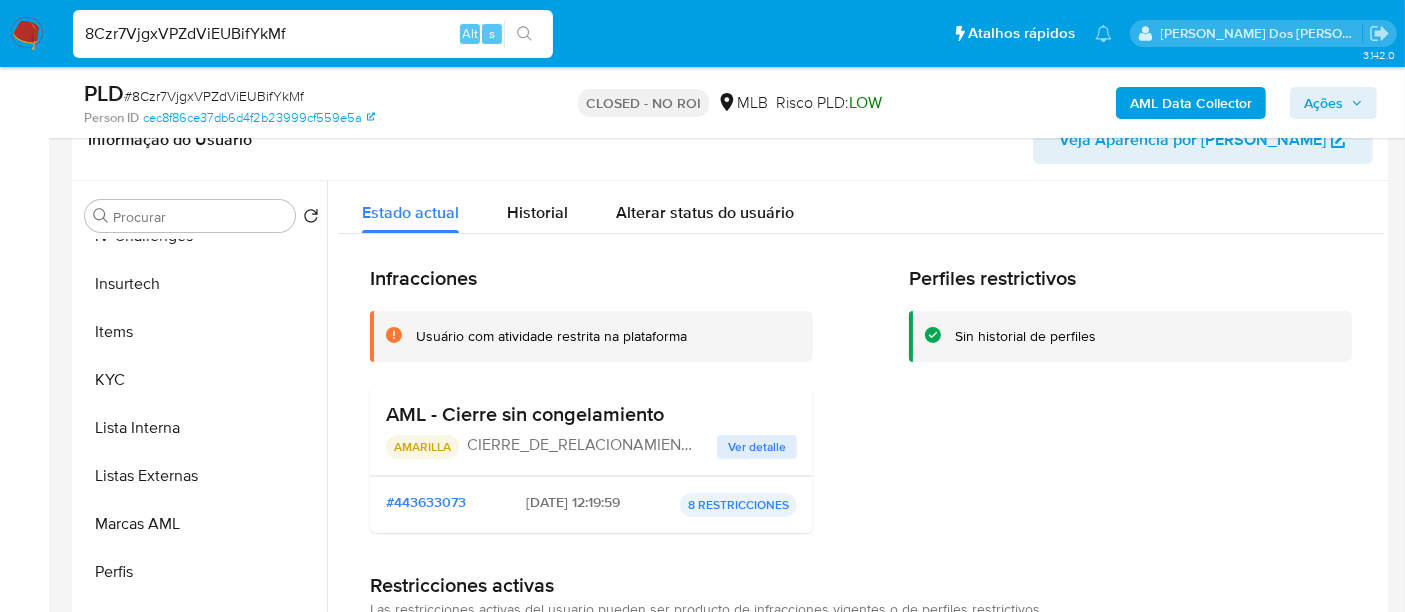 click on "8Czr7VjgxVPZdViEUBifYkMf" at bounding box center [313, 34] 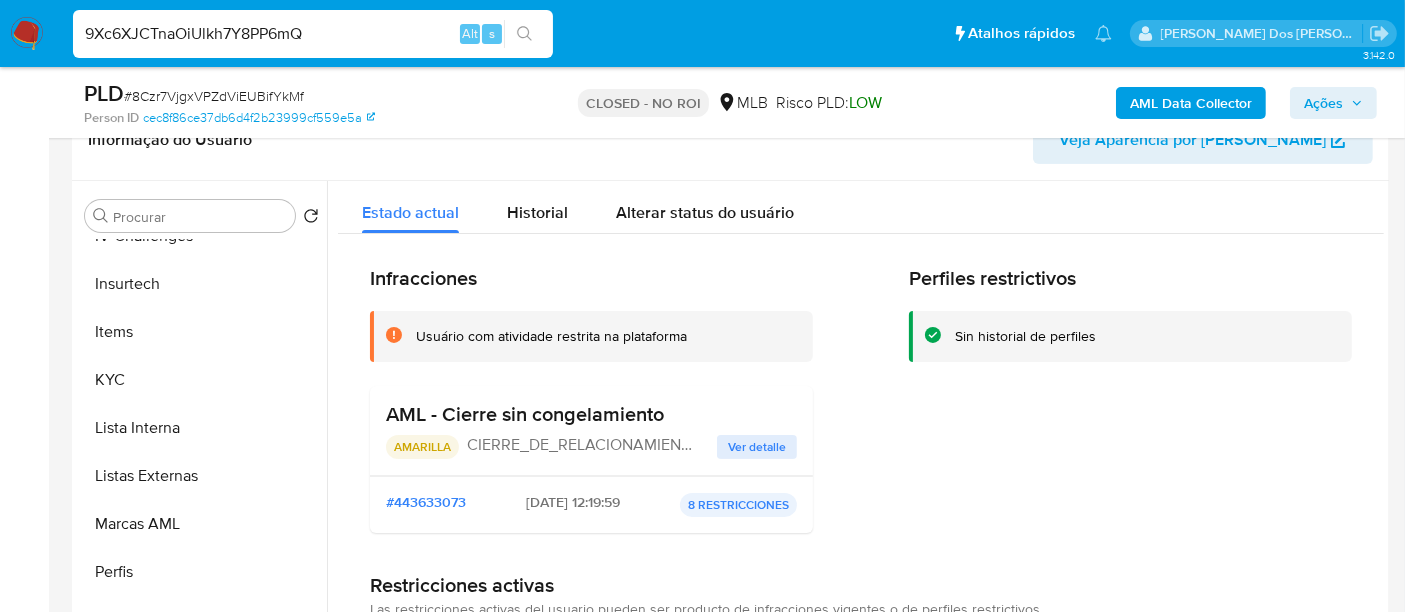type on "9Xc6XJCTnaOiUlkh7Y8PP6mQ" 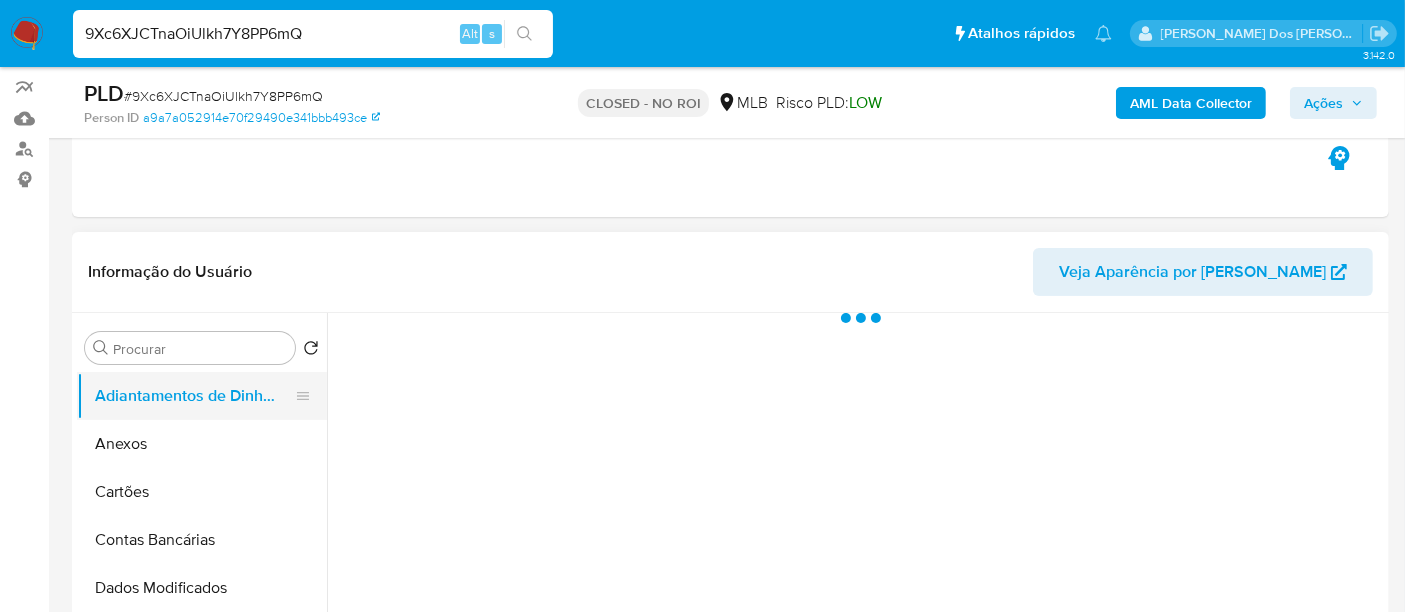 scroll, scrollTop: 333, scrollLeft: 0, axis: vertical 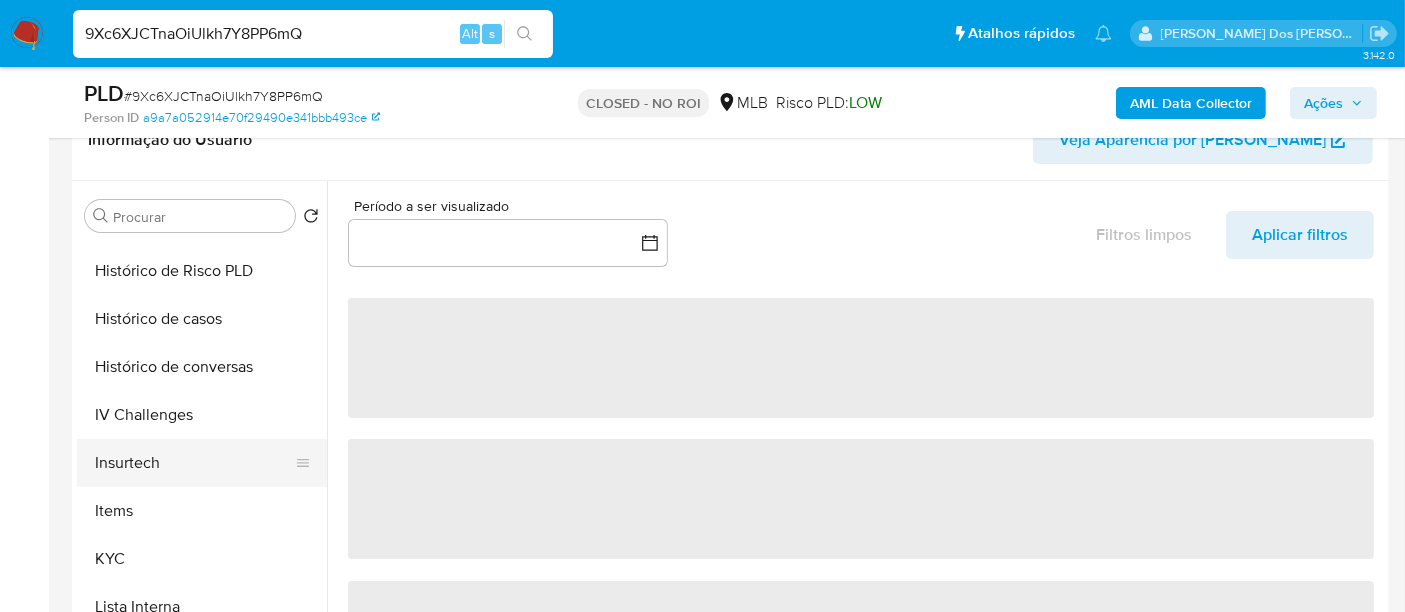 select on "10" 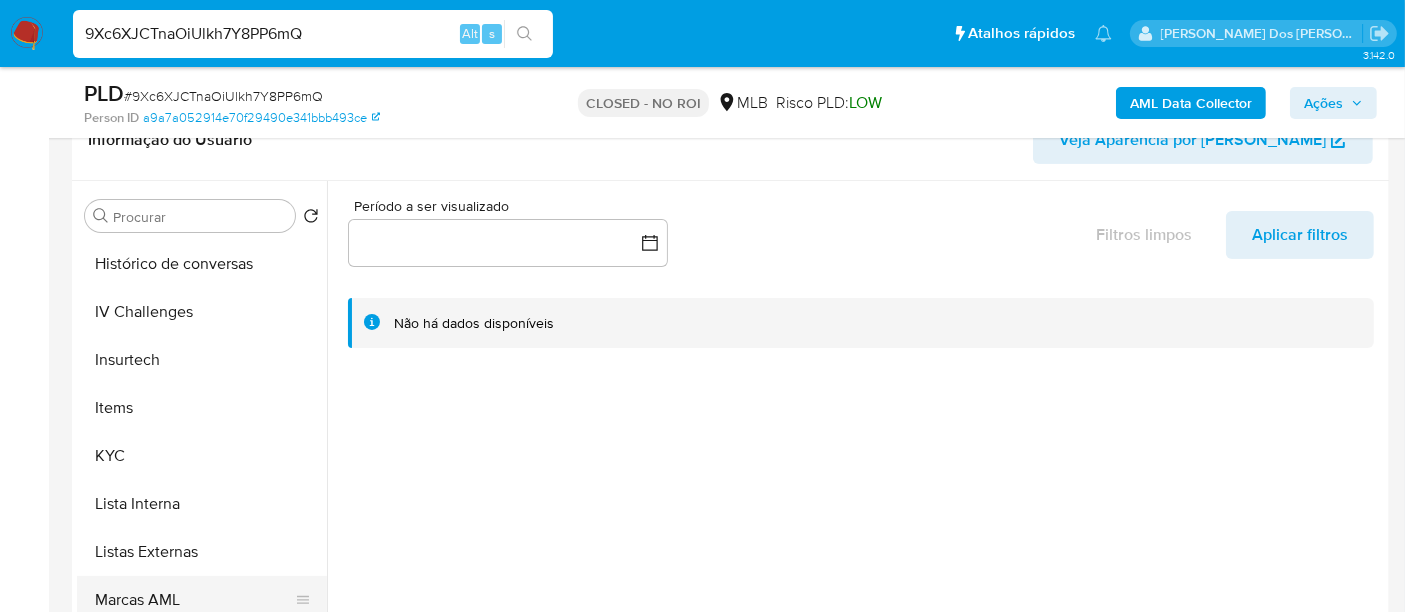 scroll, scrollTop: 844, scrollLeft: 0, axis: vertical 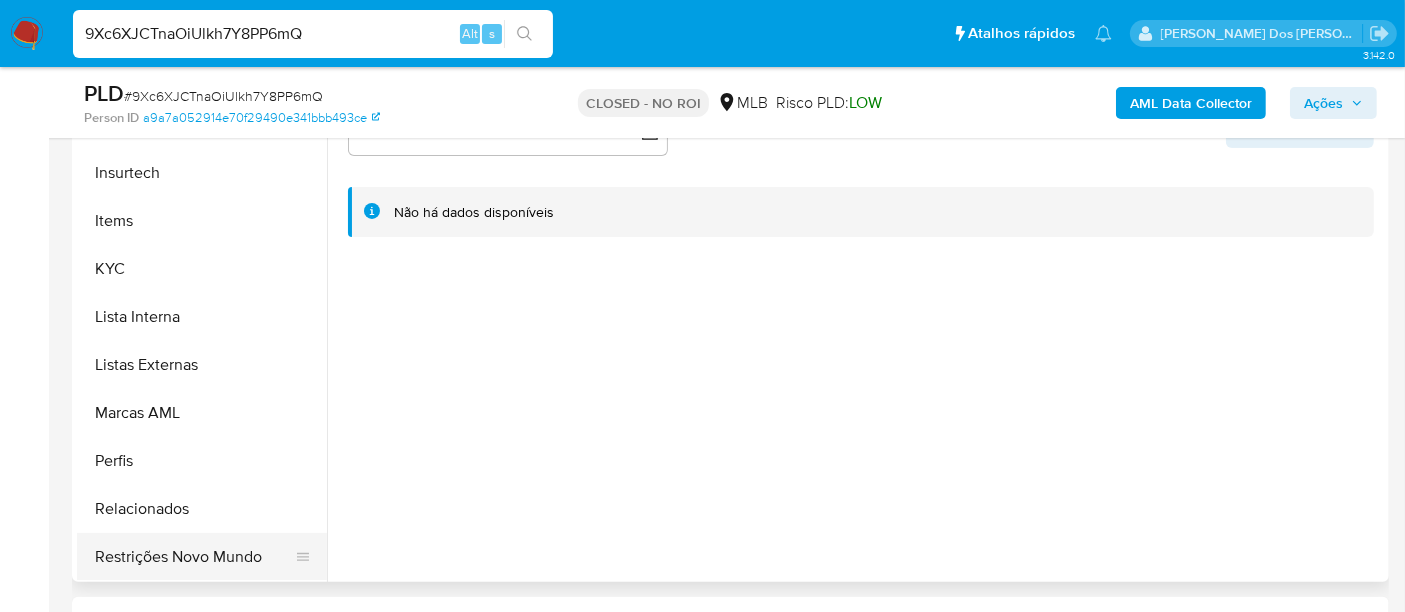 click on "Restrições Novo Mundo" at bounding box center [194, 557] 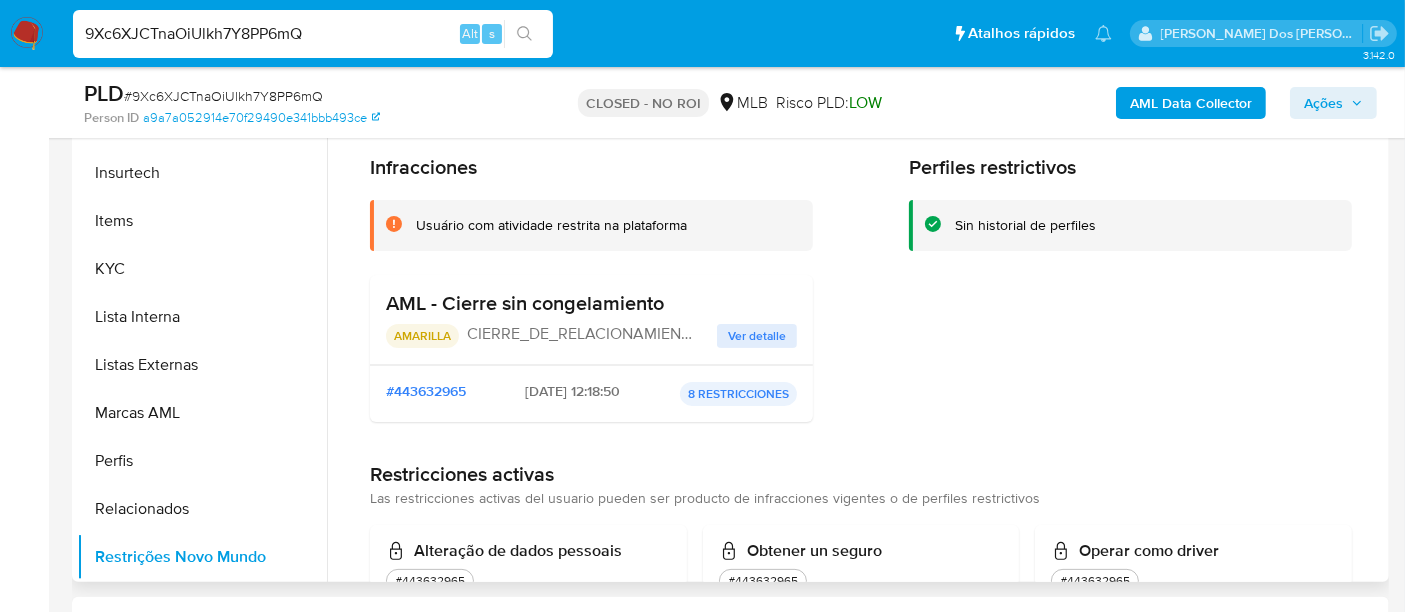 type 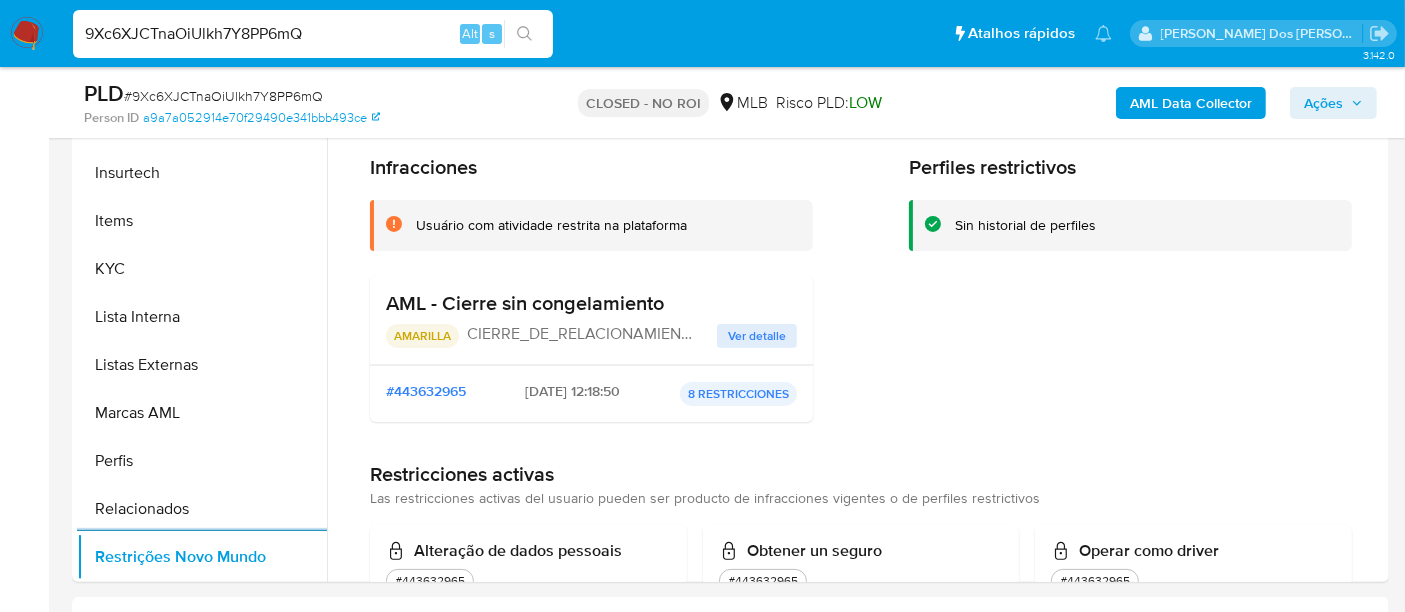 click on "9Xc6XJCTnaOiUlkh7Y8PP6mQ" at bounding box center (313, 34) 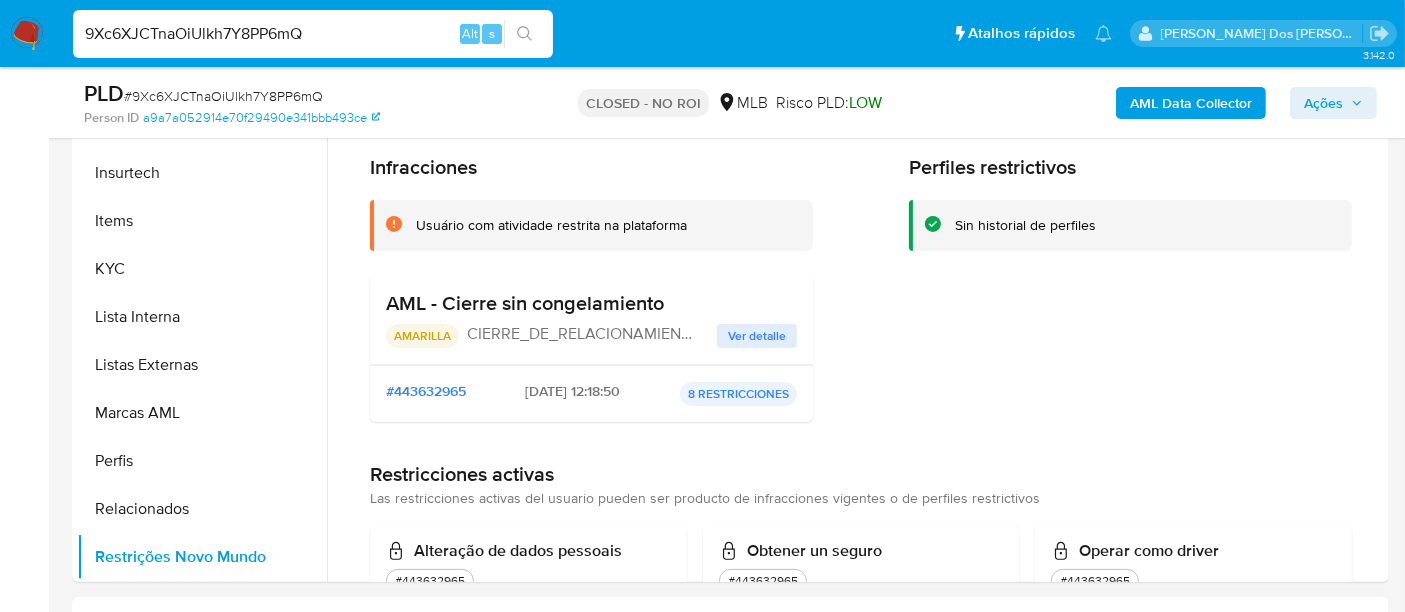 click on "9Xc6XJCTnaOiUlkh7Y8PP6mQ" at bounding box center [313, 34] 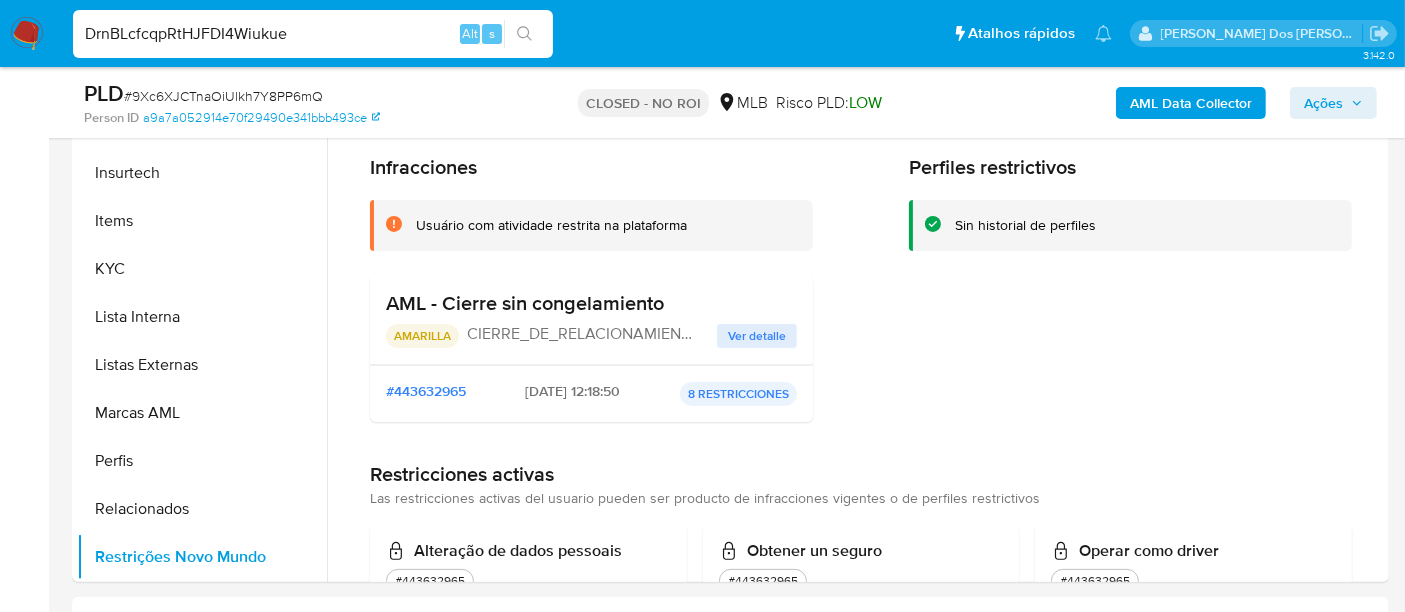 type on "DrnBLcfcqpRtHJFDI4Wiukue" 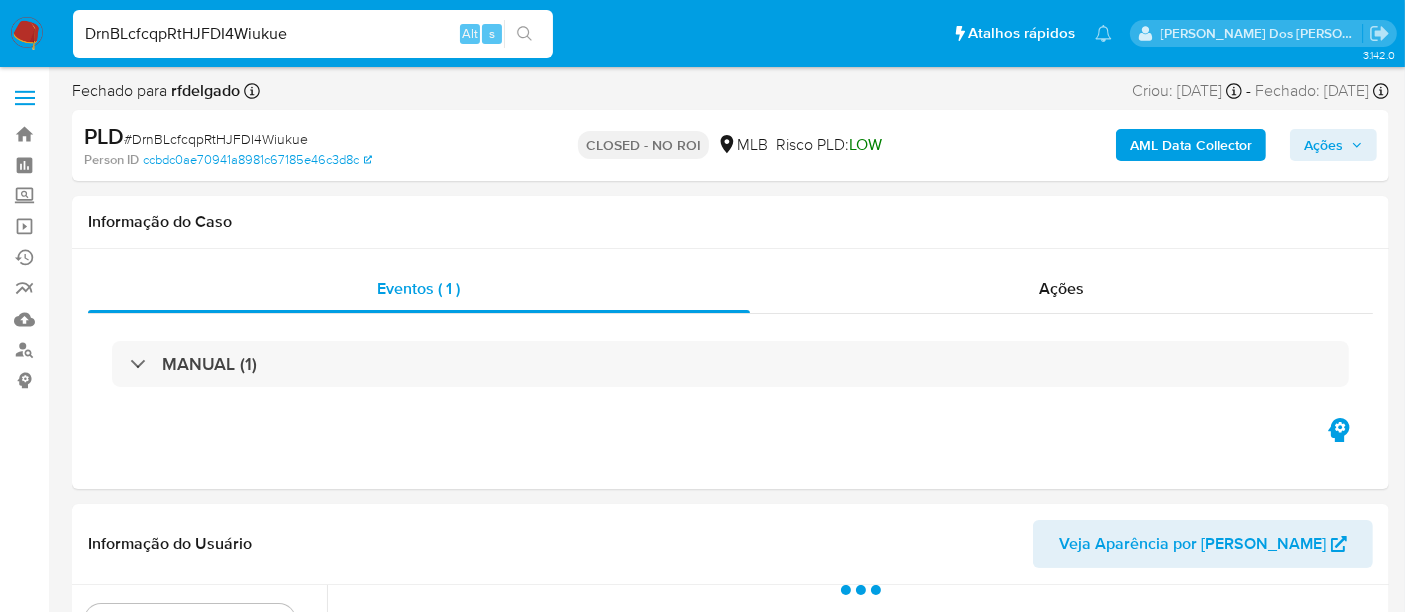 scroll, scrollTop: 555, scrollLeft: 0, axis: vertical 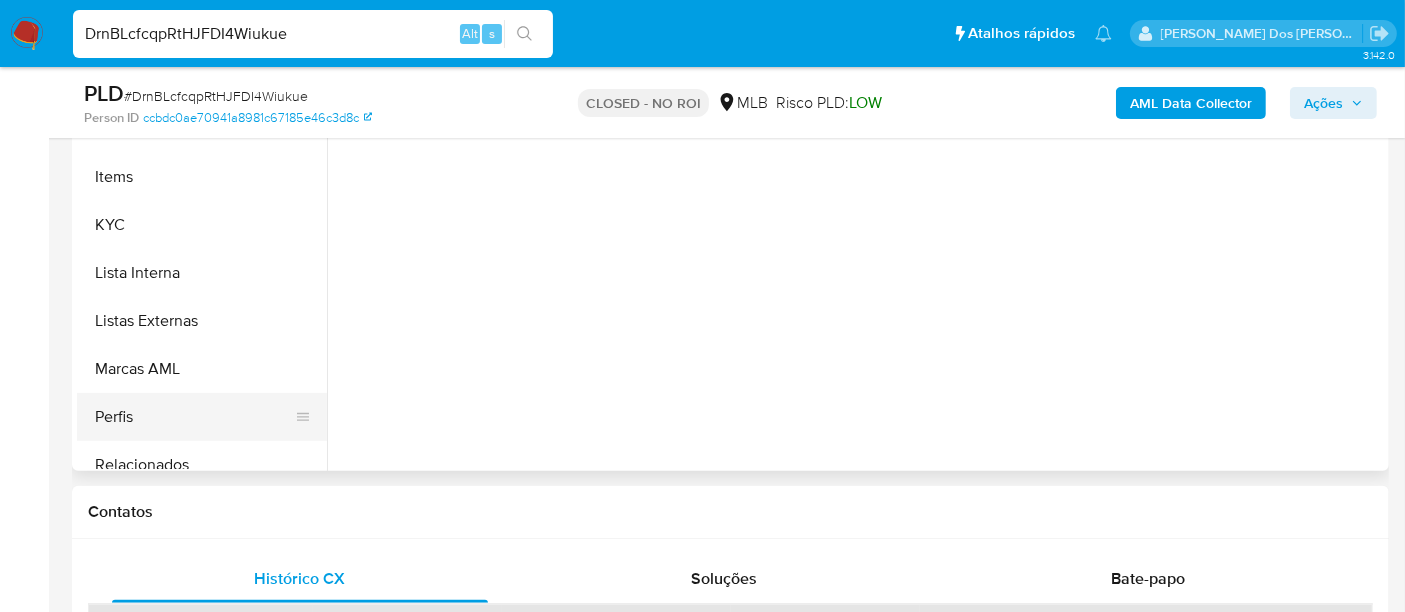 select on "10" 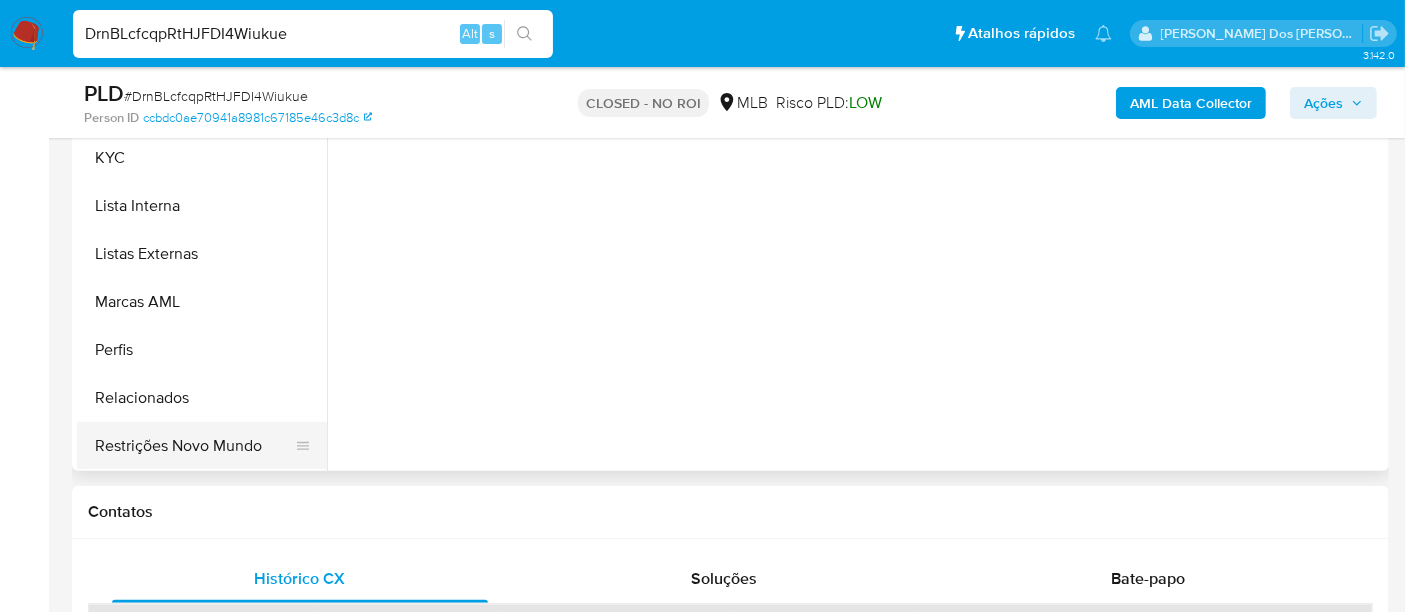 click on "Restrições Novo Mundo" at bounding box center [194, 446] 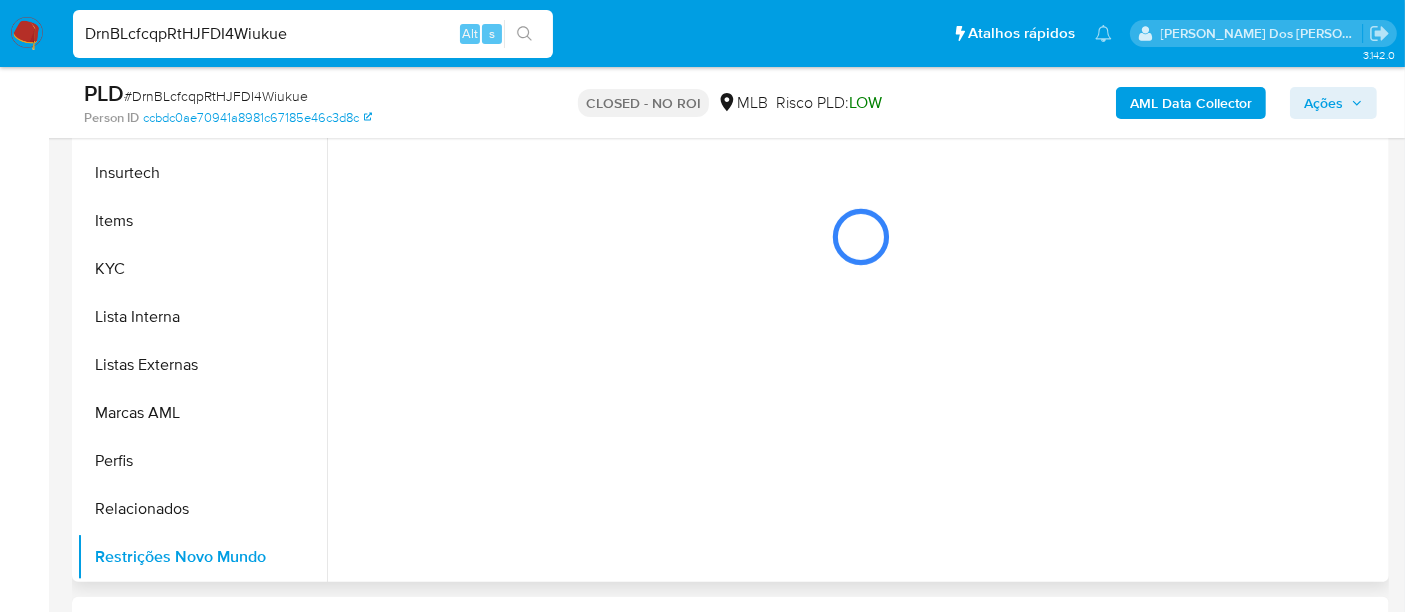 scroll, scrollTop: 333, scrollLeft: 0, axis: vertical 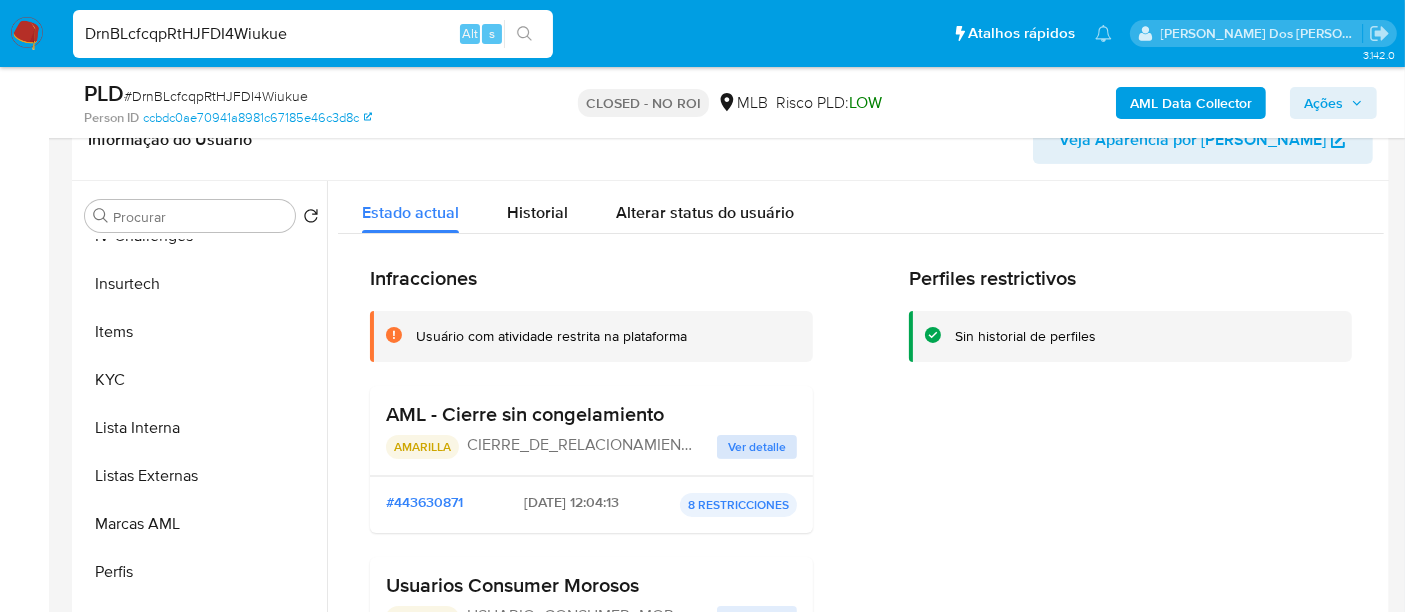 type 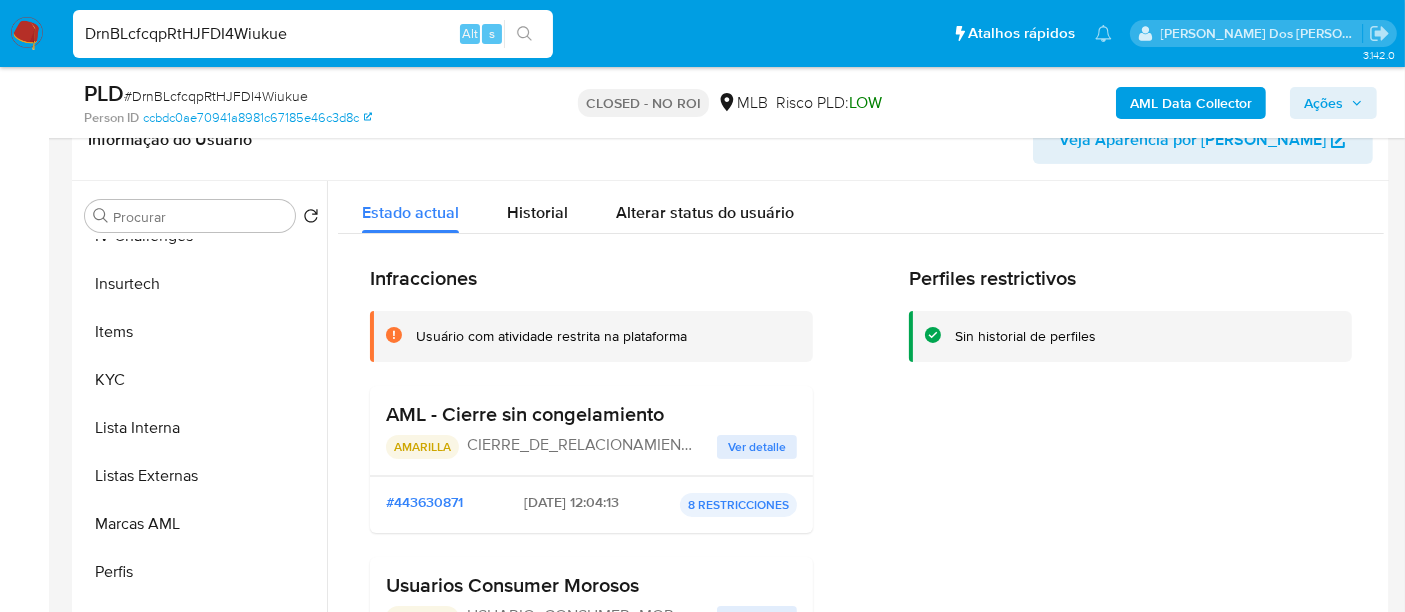 click on "DrnBLcfcqpRtHJFDI4Wiukue" at bounding box center [313, 34] 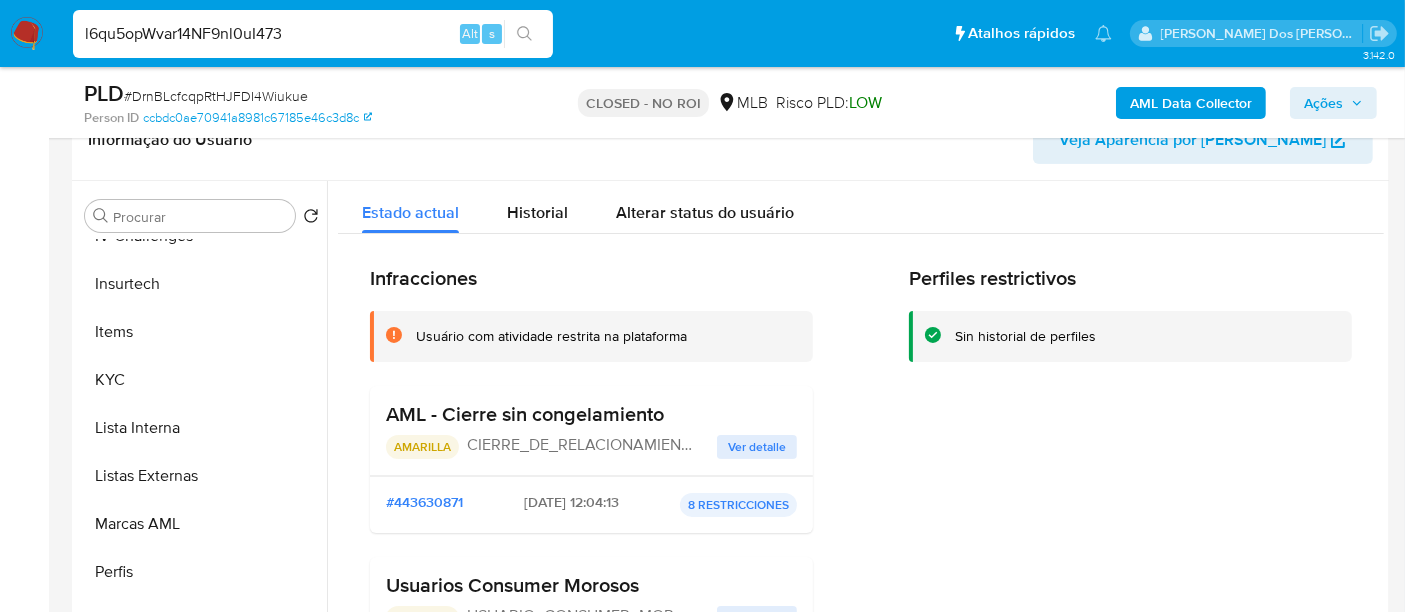type on "l6qu5opWvar14NF9nl0uI473" 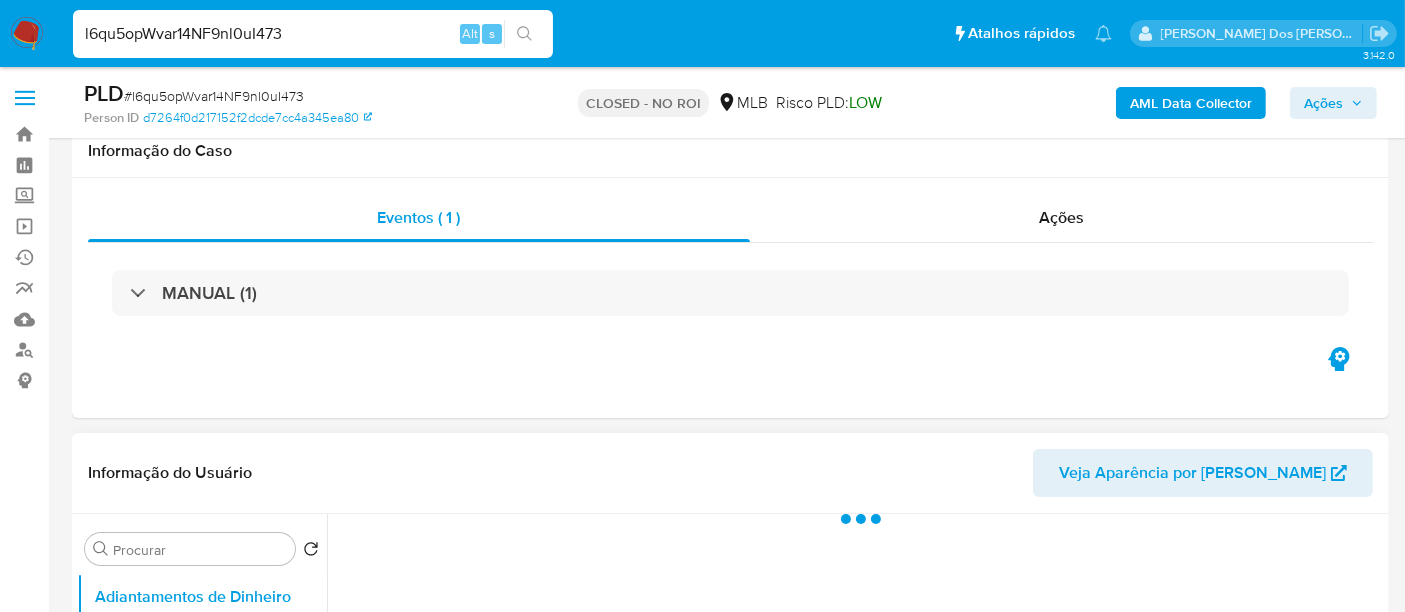 scroll, scrollTop: 444, scrollLeft: 0, axis: vertical 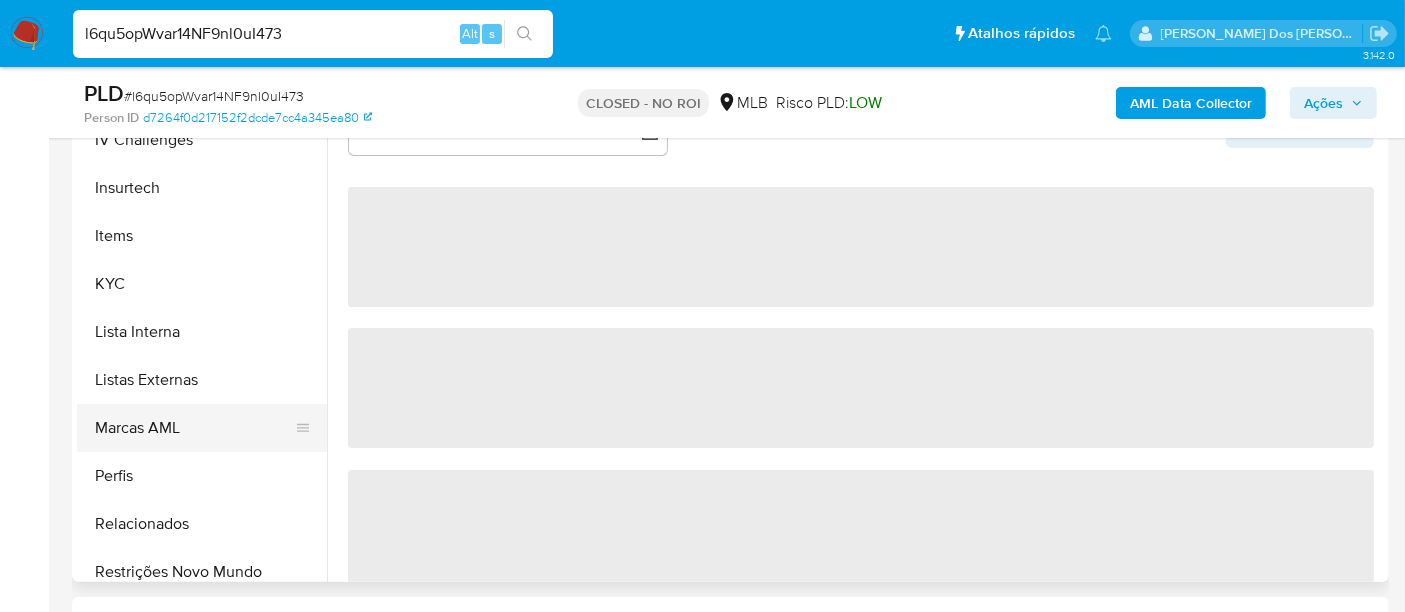 select on "10" 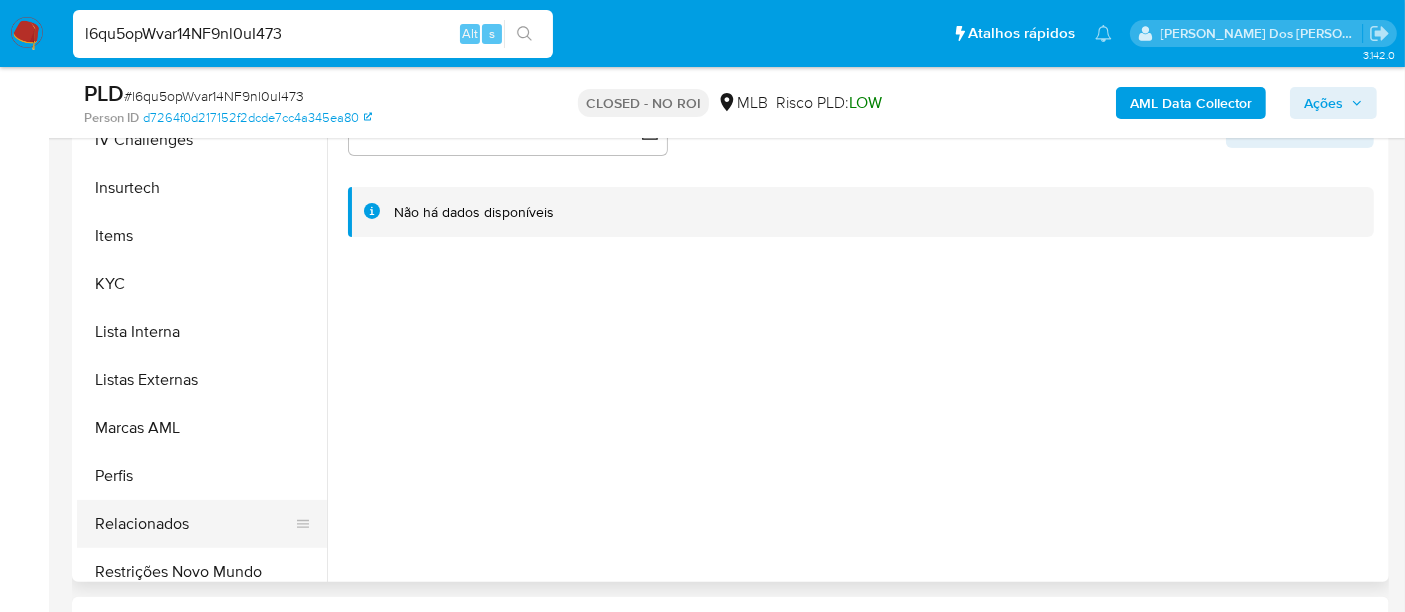 scroll, scrollTop: 844, scrollLeft: 0, axis: vertical 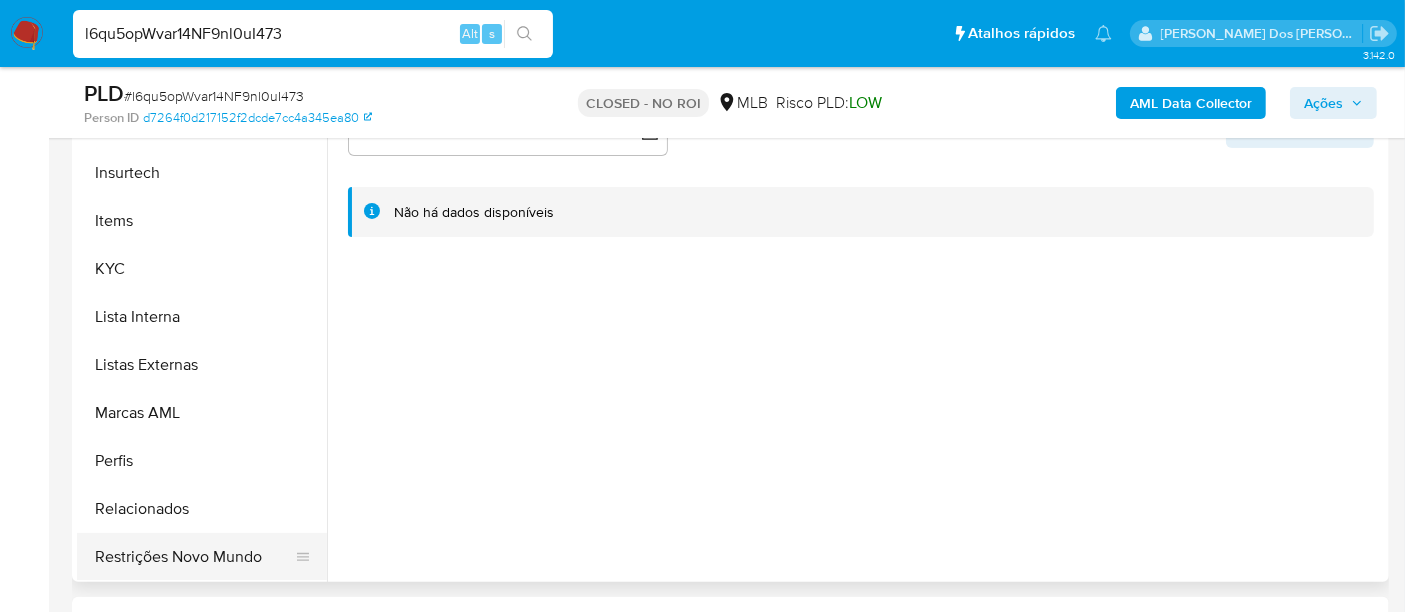 click on "Restrições Novo Mundo" at bounding box center [194, 557] 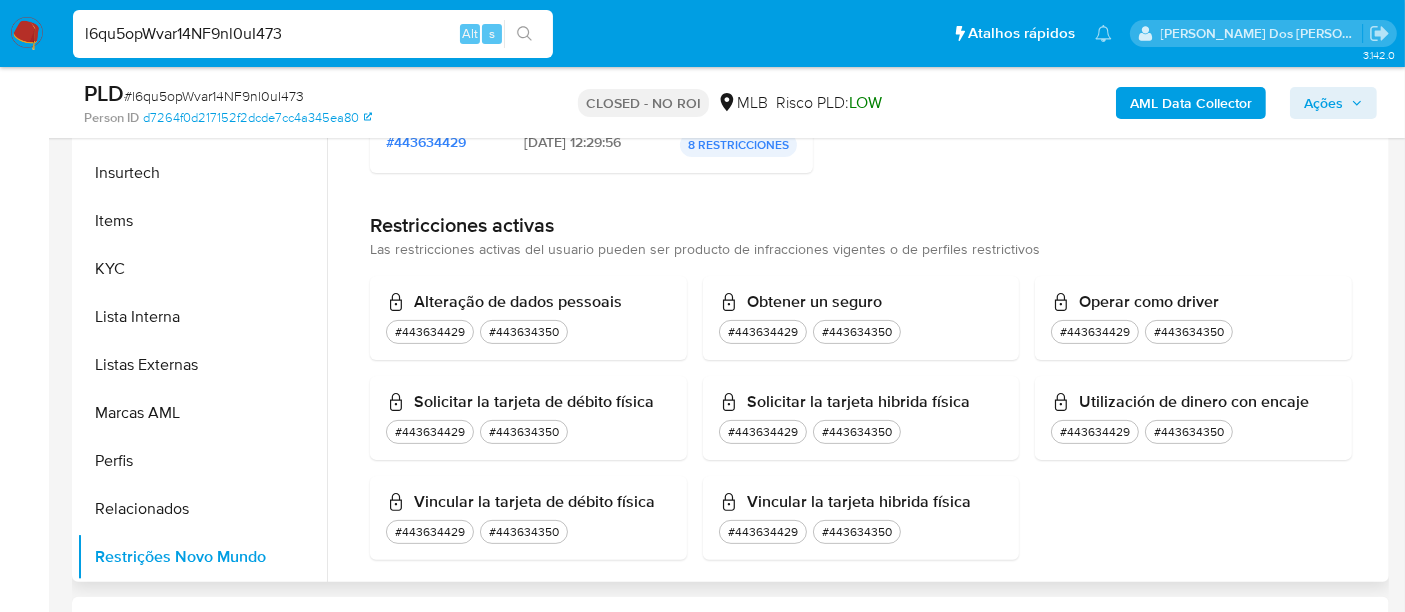 scroll, scrollTop: 438, scrollLeft: 0, axis: vertical 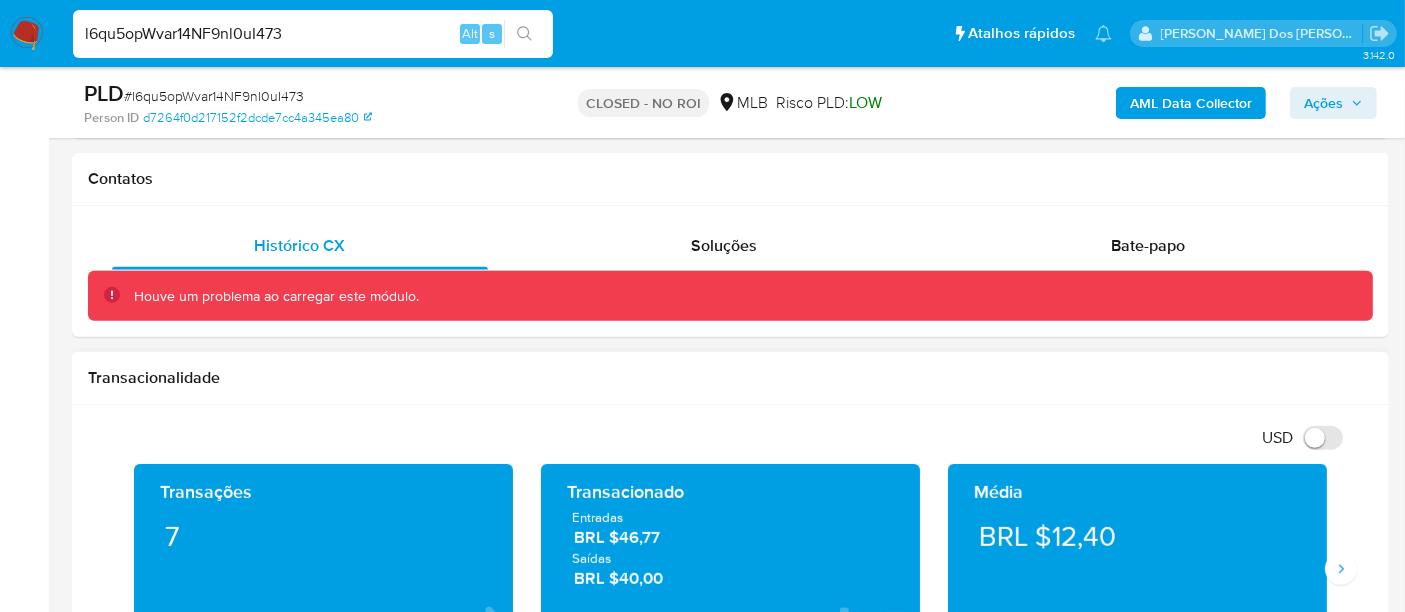 type 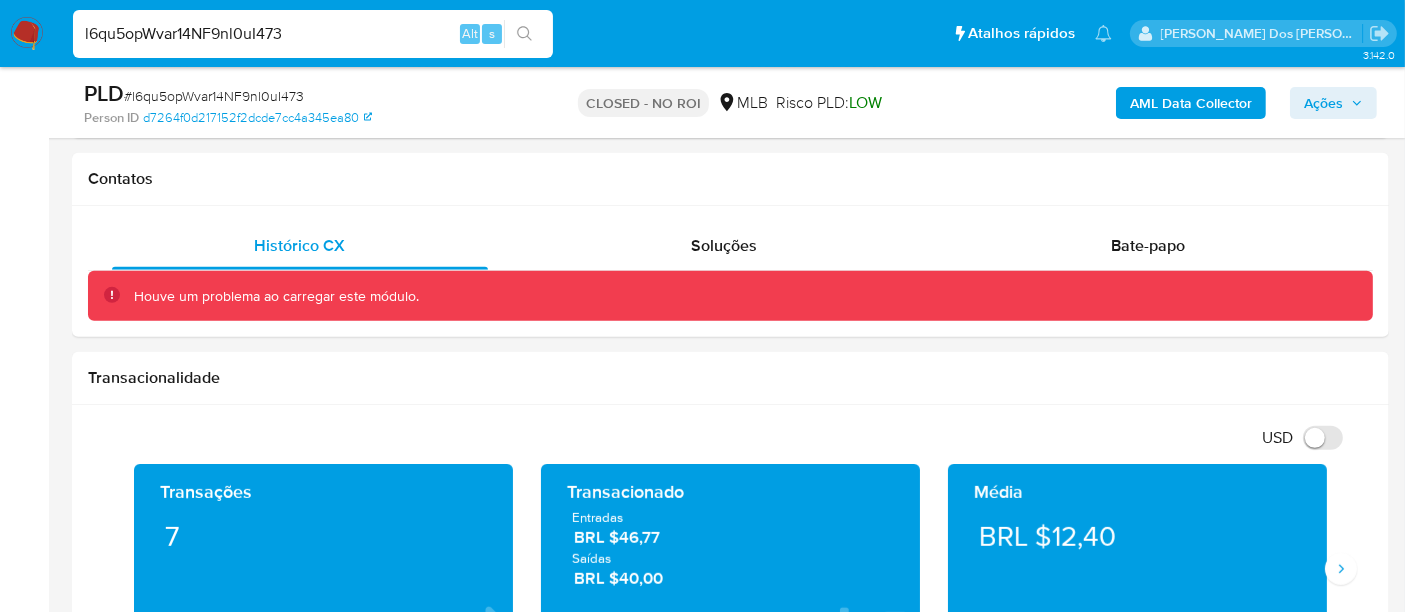 click on "l6qu5opWvar14NF9nl0uI473" at bounding box center [313, 34] 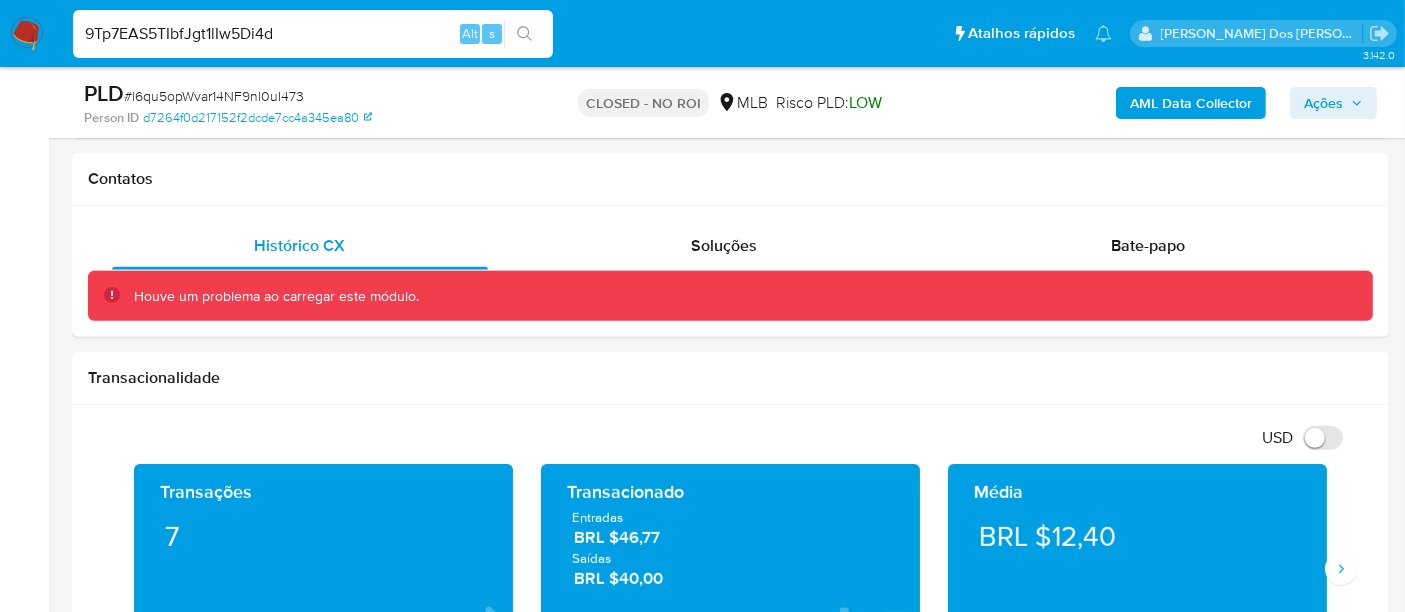 type on "9Tp7EAS5TIbfJgt1lIw5Di4d" 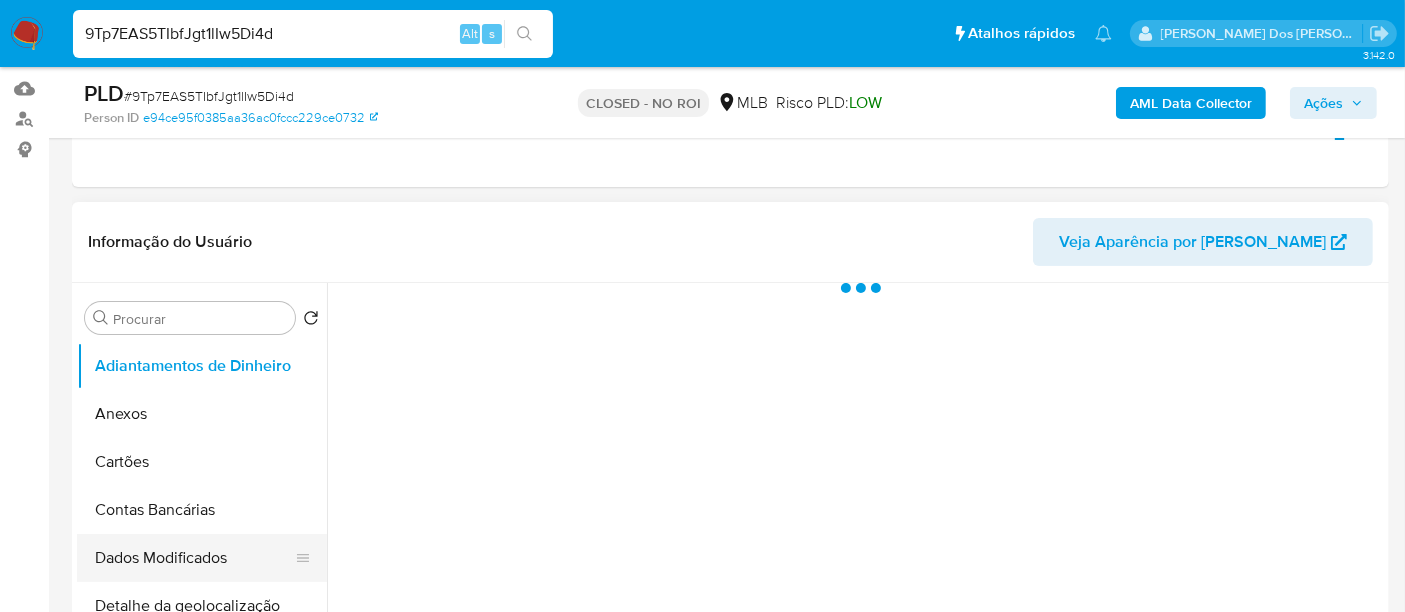 scroll, scrollTop: 444, scrollLeft: 0, axis: vertical 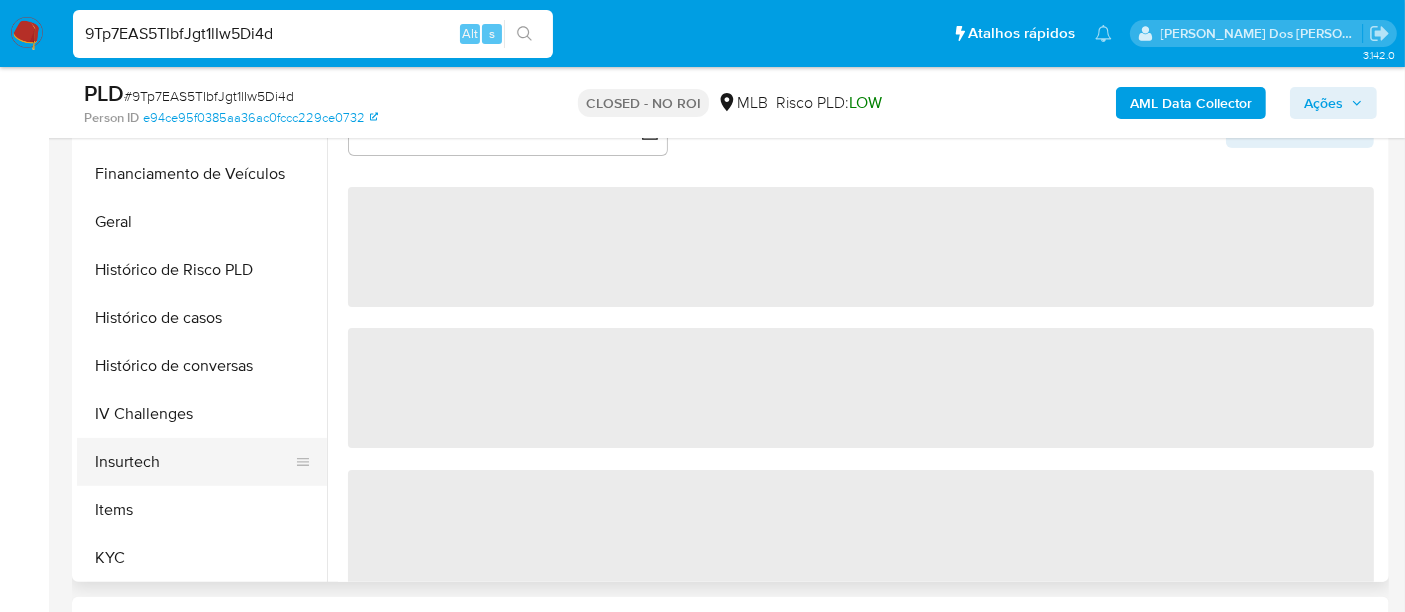 select on "10" 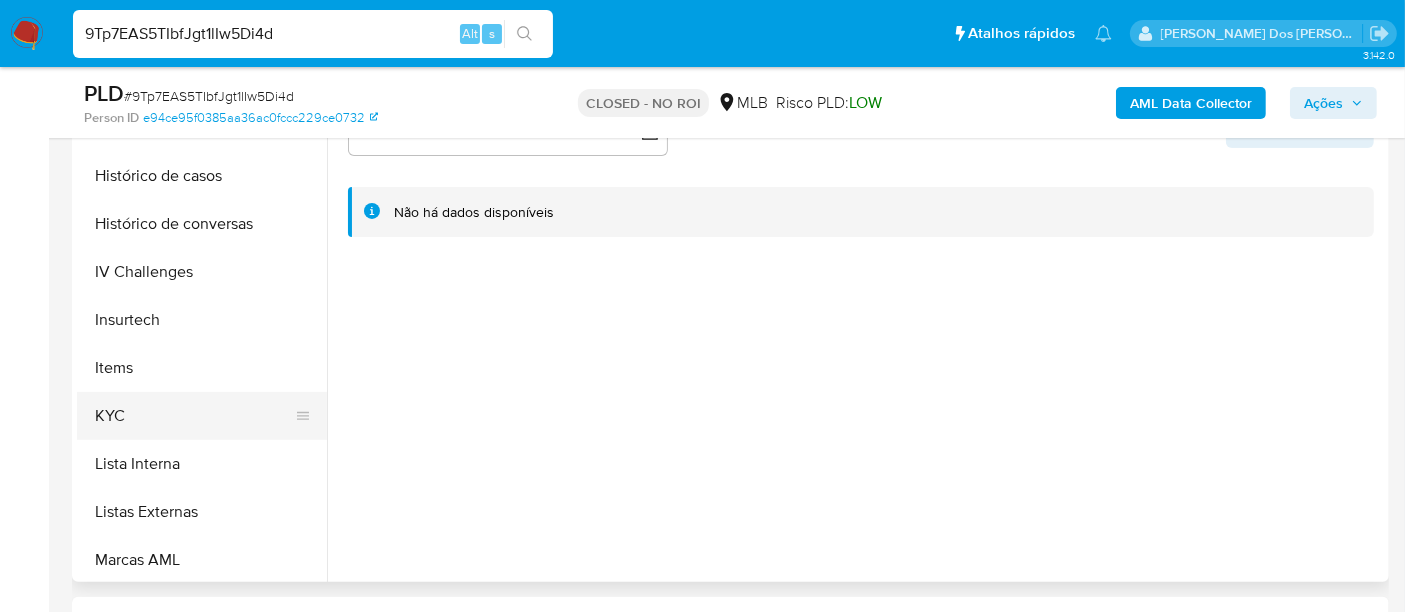 scroll, scrollTop: 777, scrollLeft: 0, axis: vertical 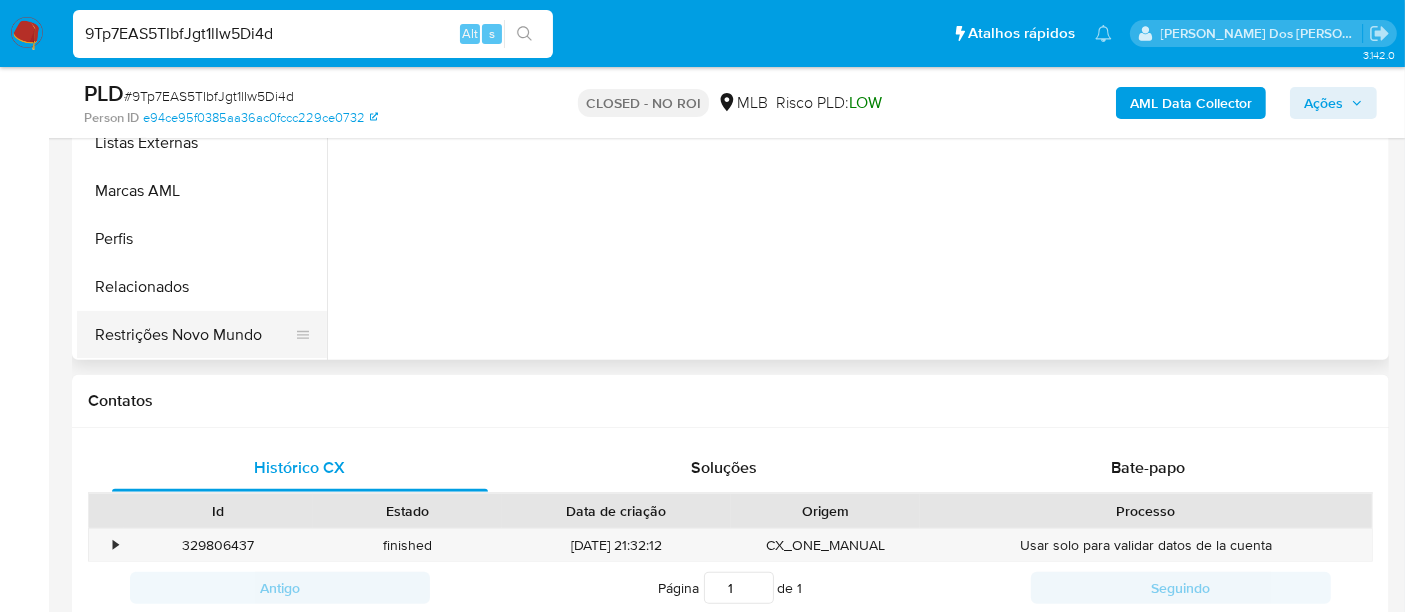 click on "Restrições Novo Mundo" at bounding box center [194, 335] 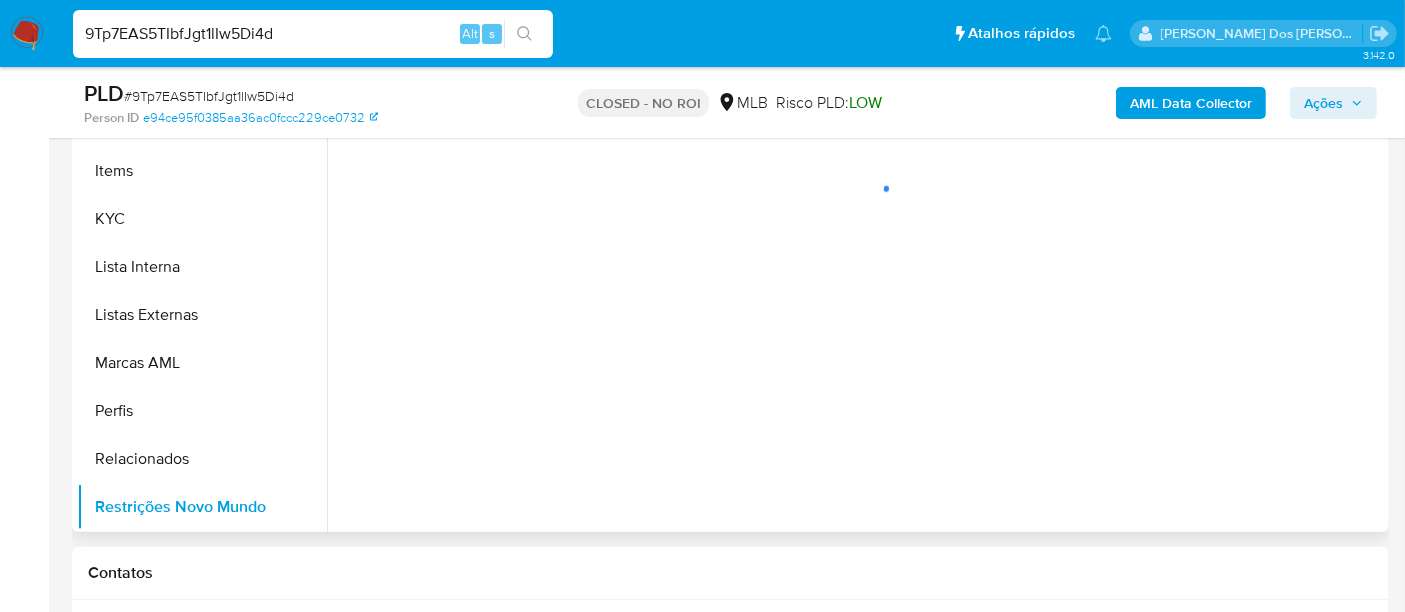 scroll, scrollTop: 444, scrollLeft: 0, axis: vertical 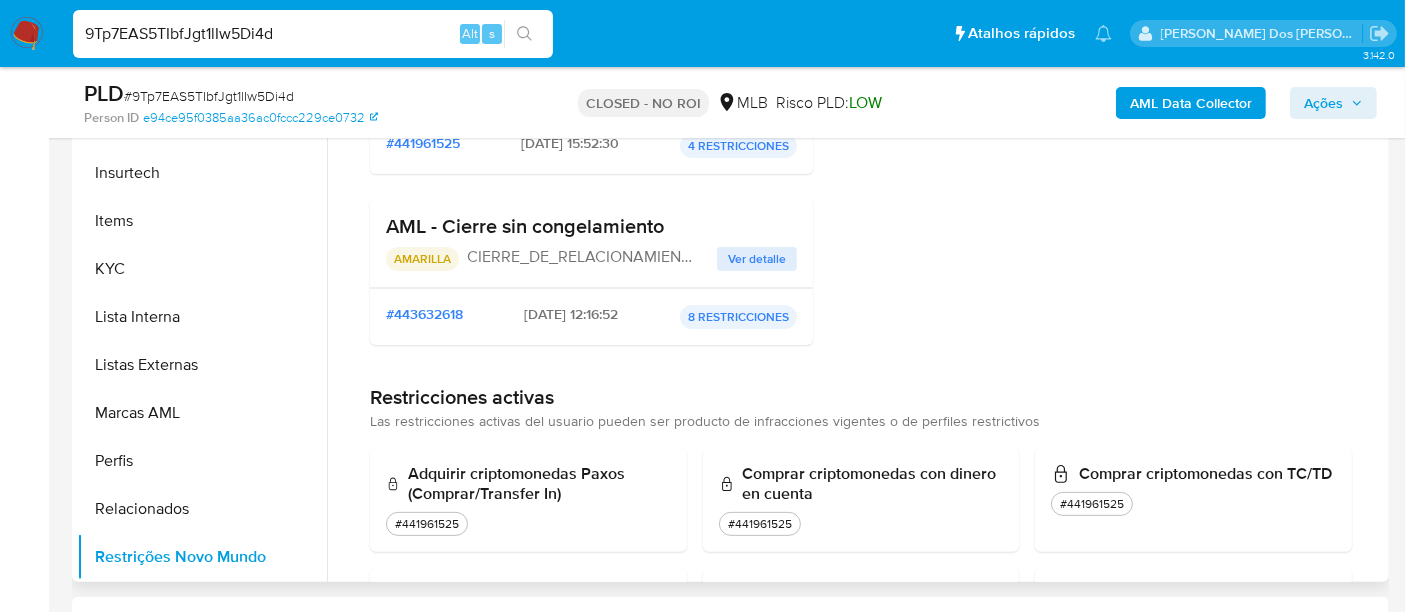 type 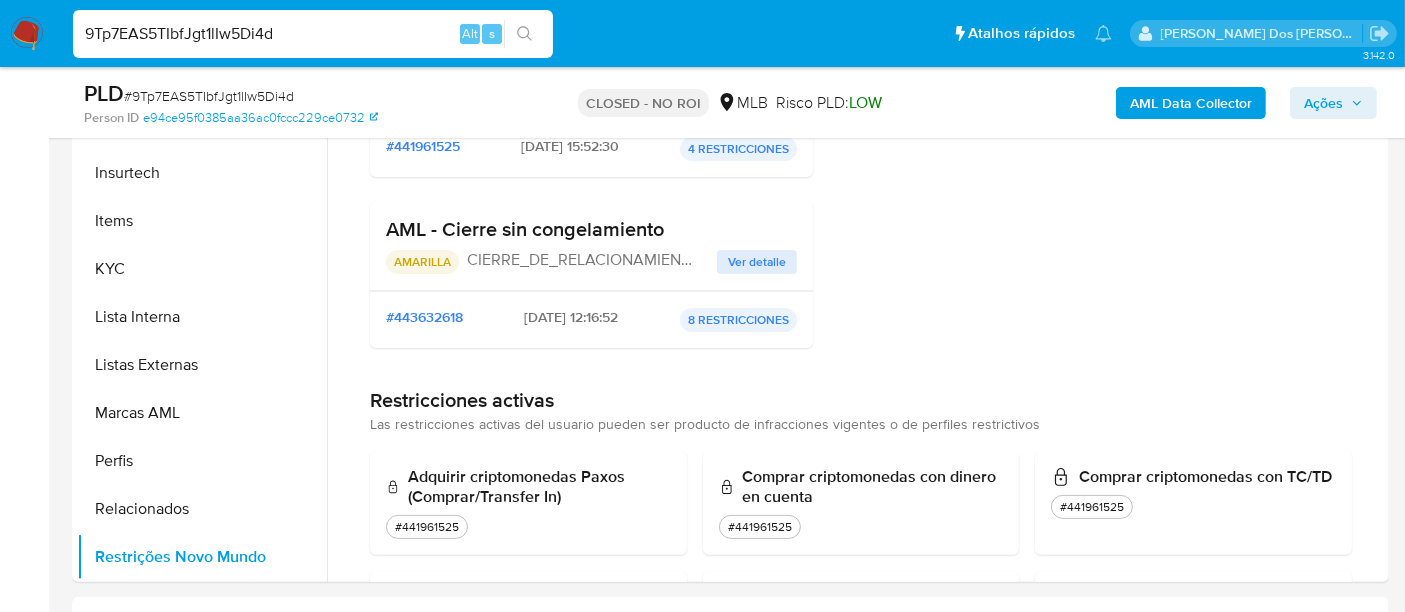 click on "9Tp7EAS5TIbfJgt1lIw5Di4d" at bounding box center (313, 34) 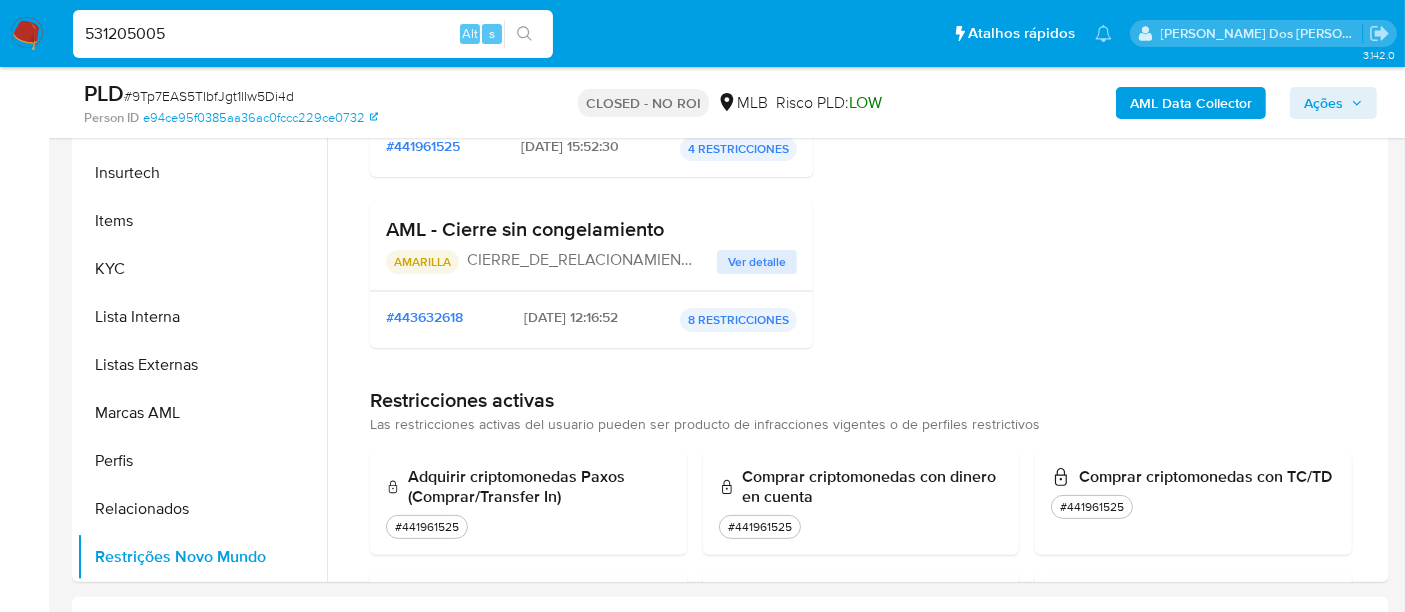 type on "531205005" 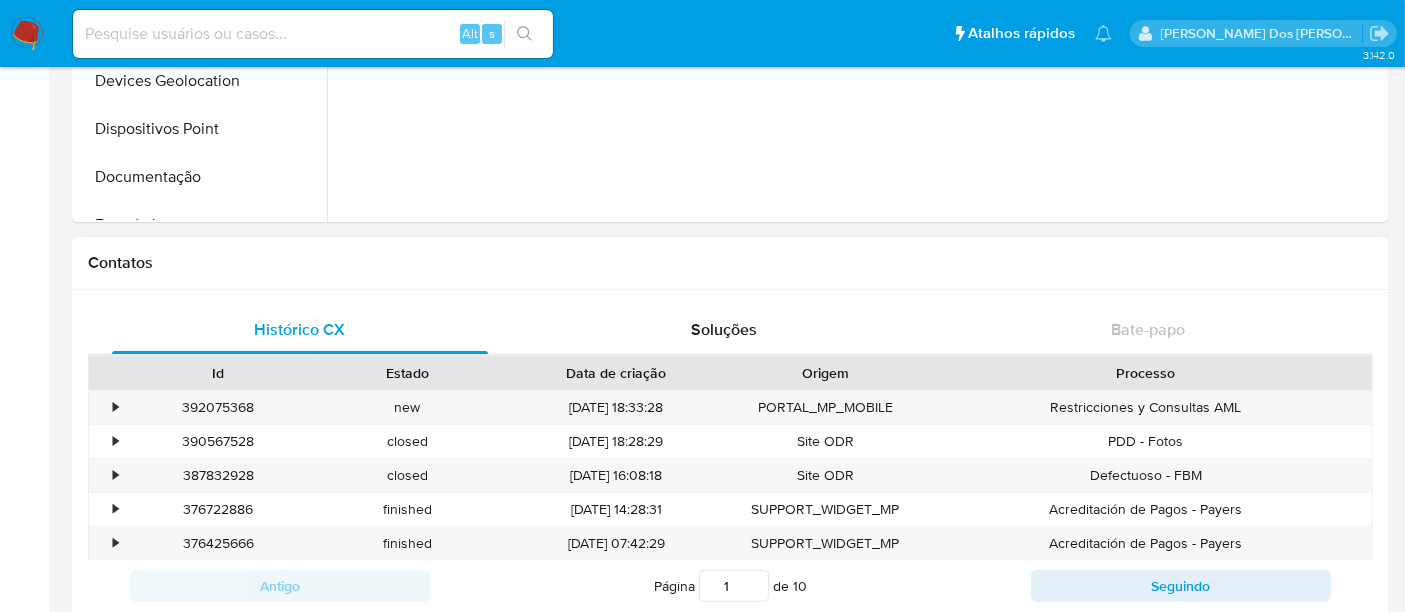 scroll, scrollTop: 555, scrollLeft: 0, axis: vertical 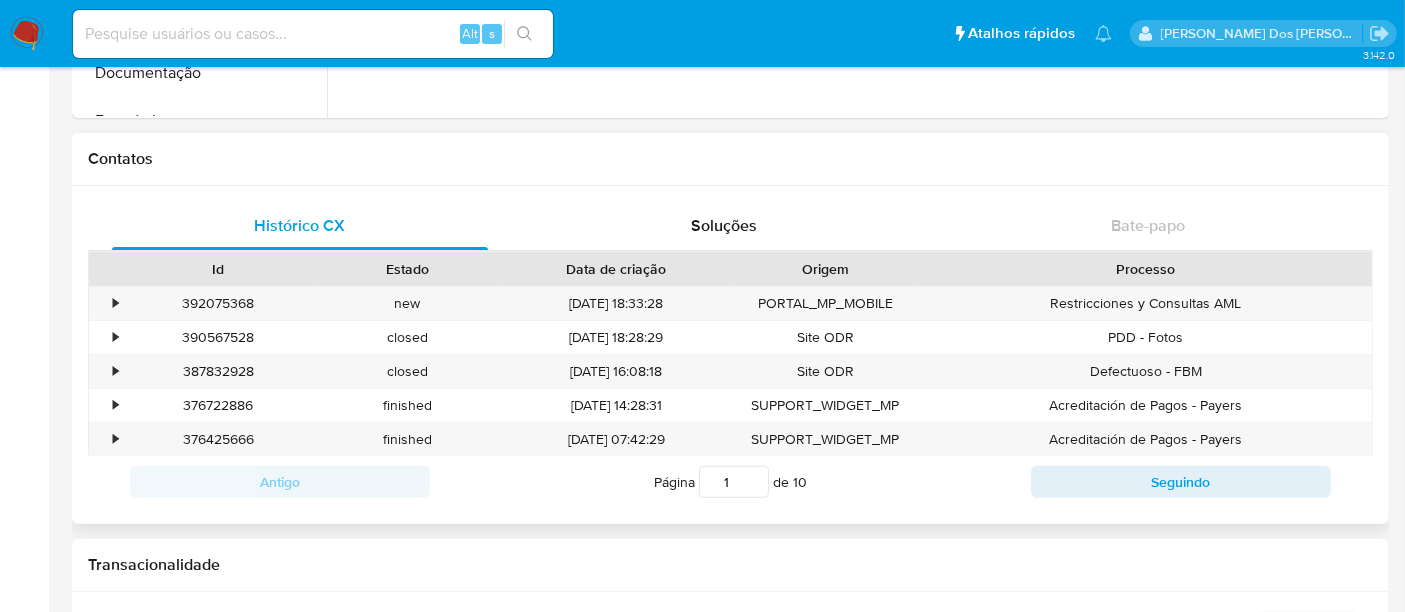 select on "10" 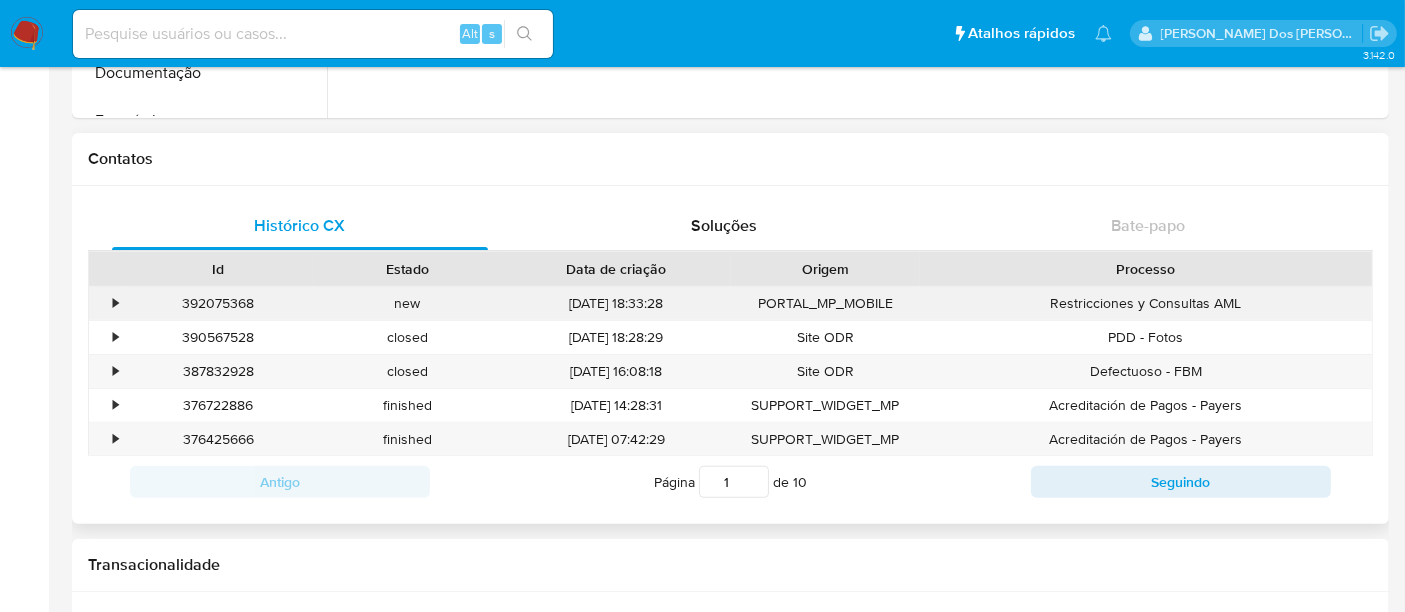 click on "•" at bounding box center (106, 303) 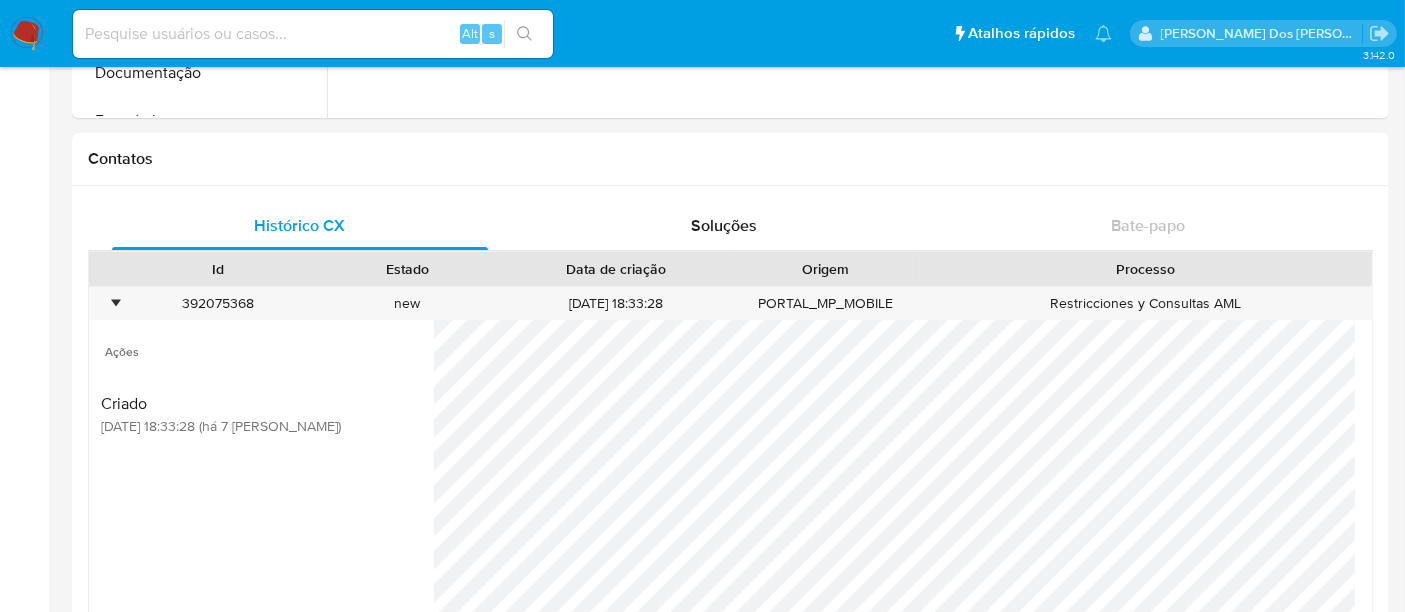 scroll, scrollTop: 777, scrollLeft: 0, axis: vertical 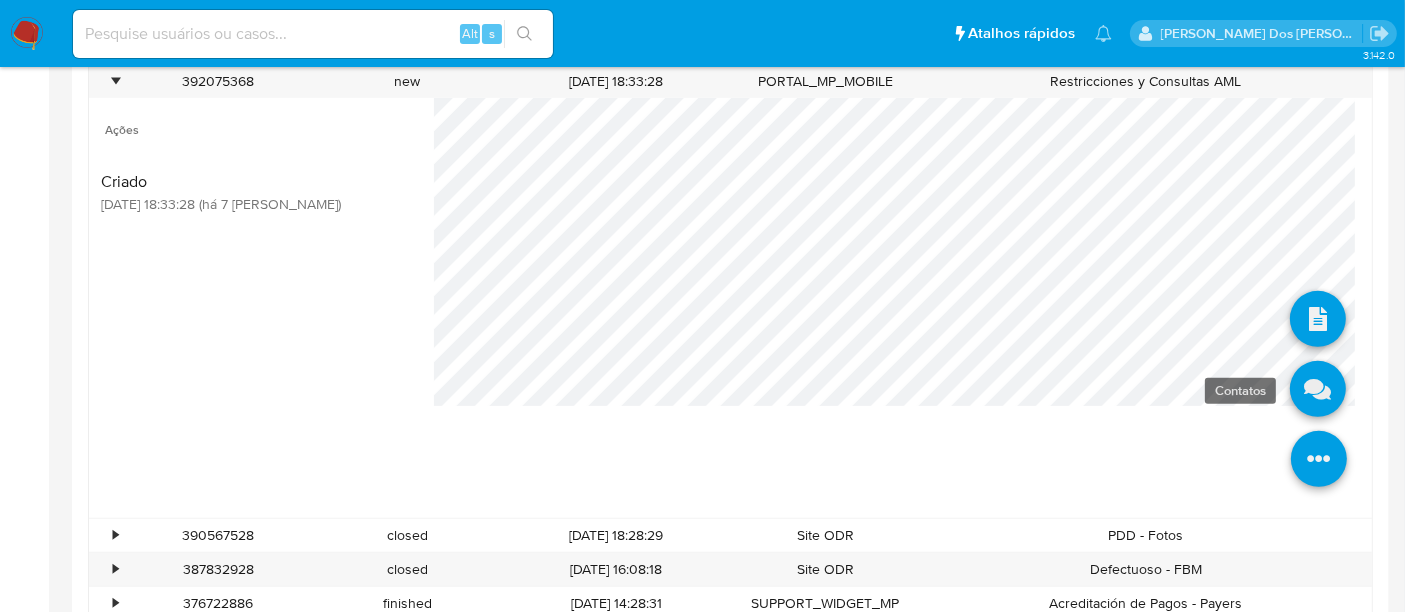 click at bounding box center [1318, 389] 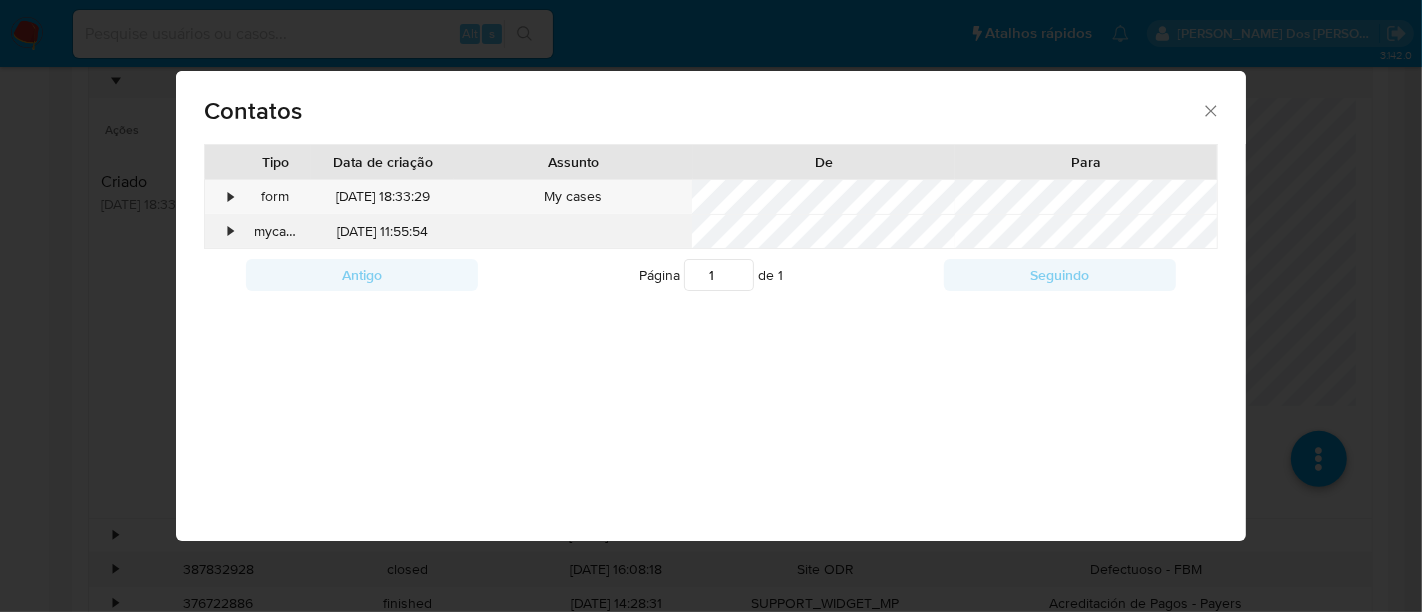 click on "•" at bounding box center (222, 232) 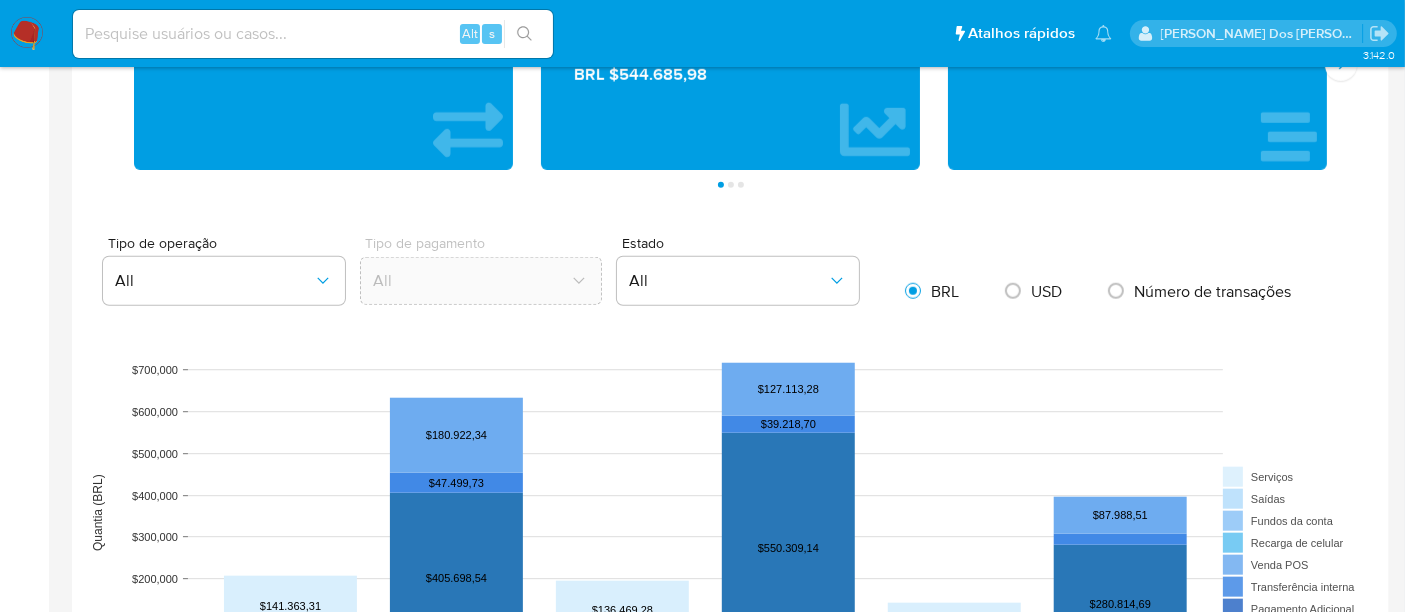scroll, scrollTop: 1333, scrollLeft: 0, axis: vertical 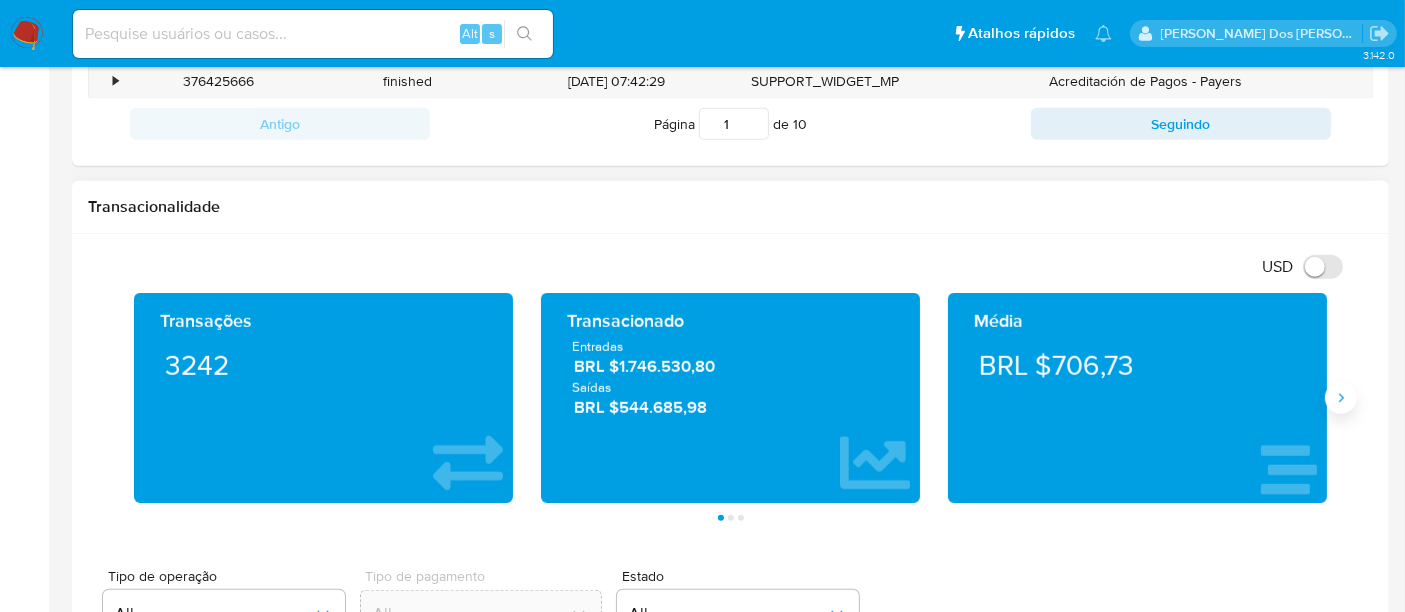 click 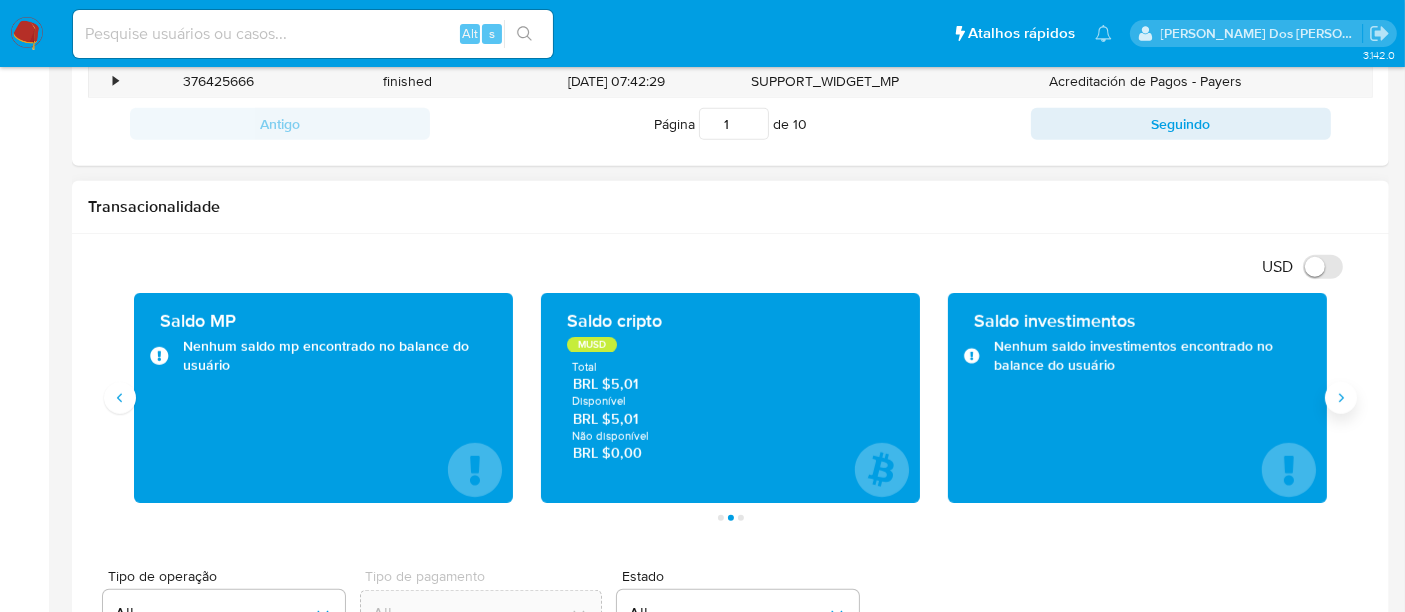 click at bounding box center [1341, 398] 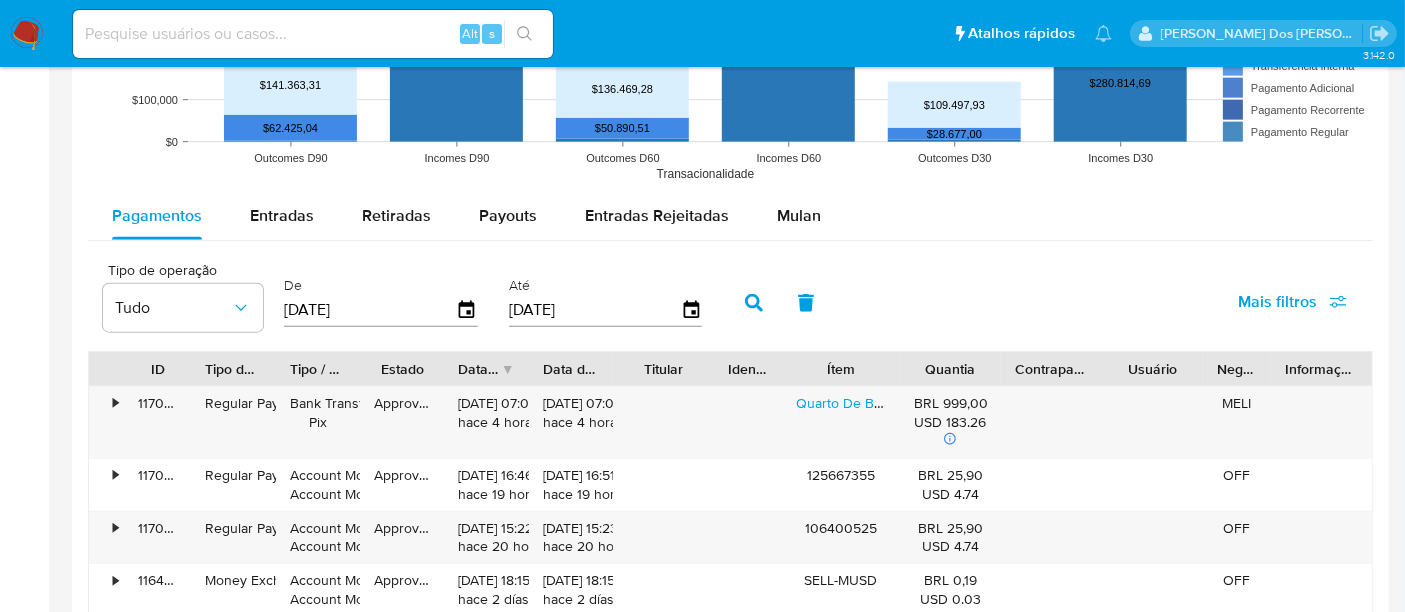 scroll, scrollTop: 2222, scrollLeft: 0, axis: vertical 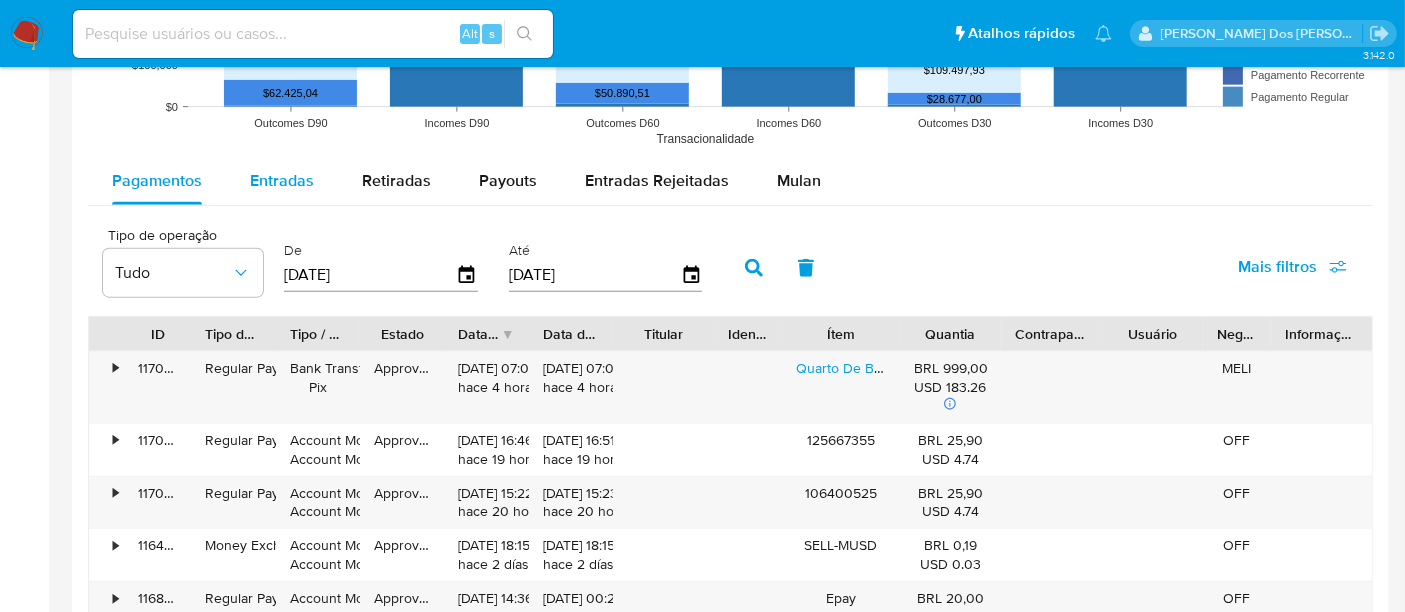 click on "Entradas" at bounding box center [282, 180] 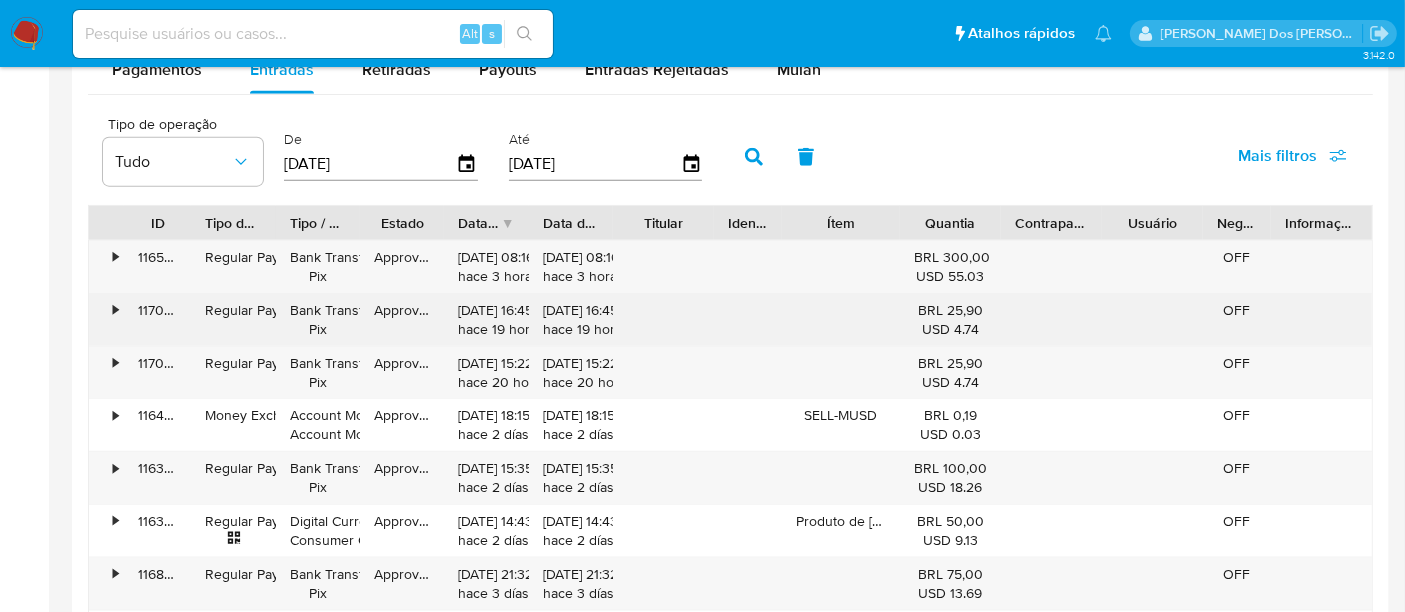 scroll, scrollTop: 2222, scrollLeft: 0, axis: vertical 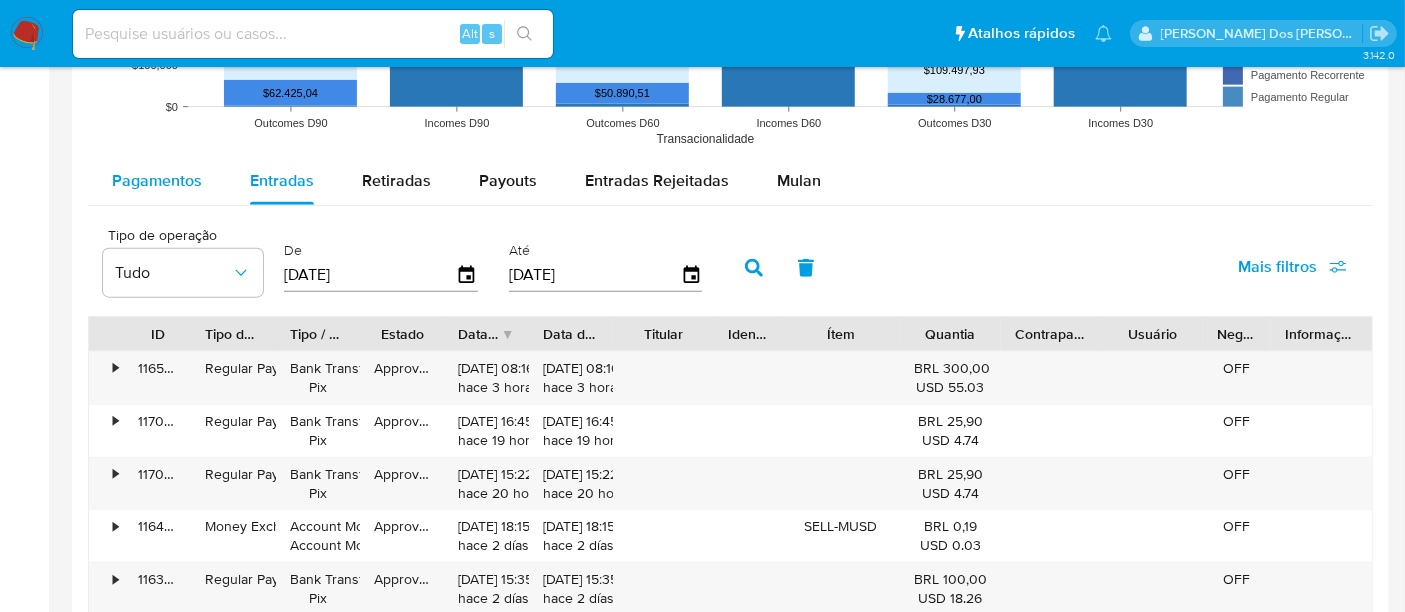 click on "Pagamentos" at bounding box center [157, 180] 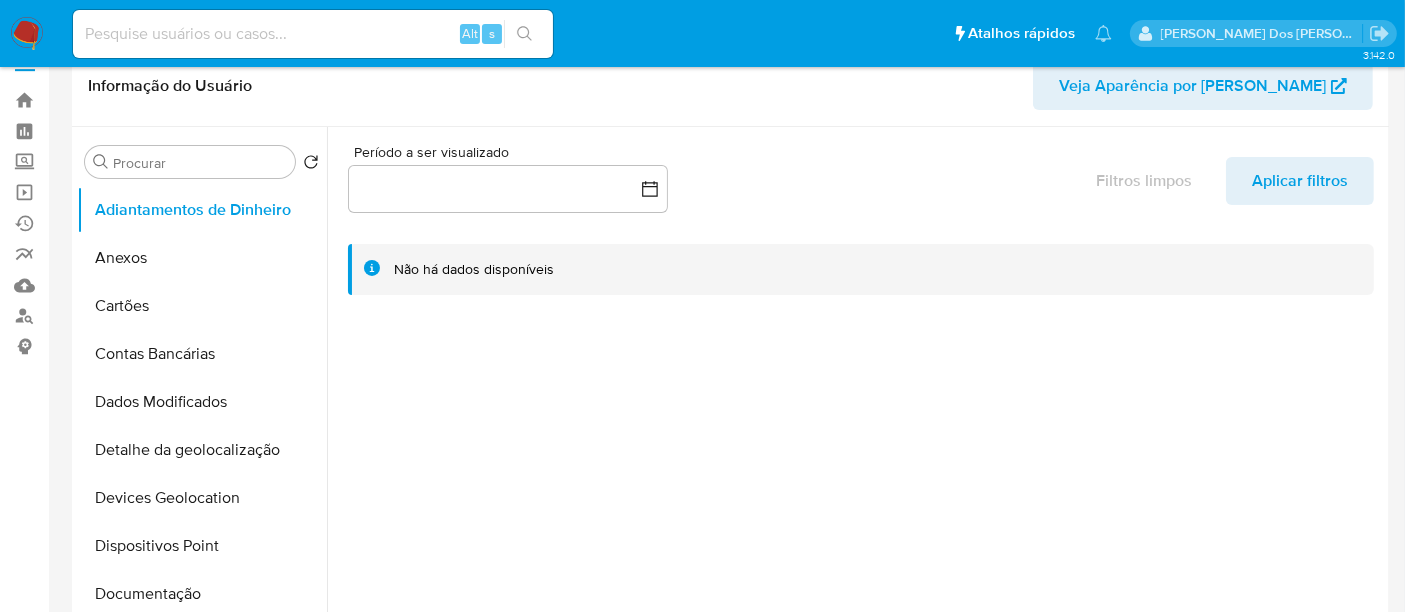 scroll, scrollTop: 0, scrollLeft: 0, axis: both 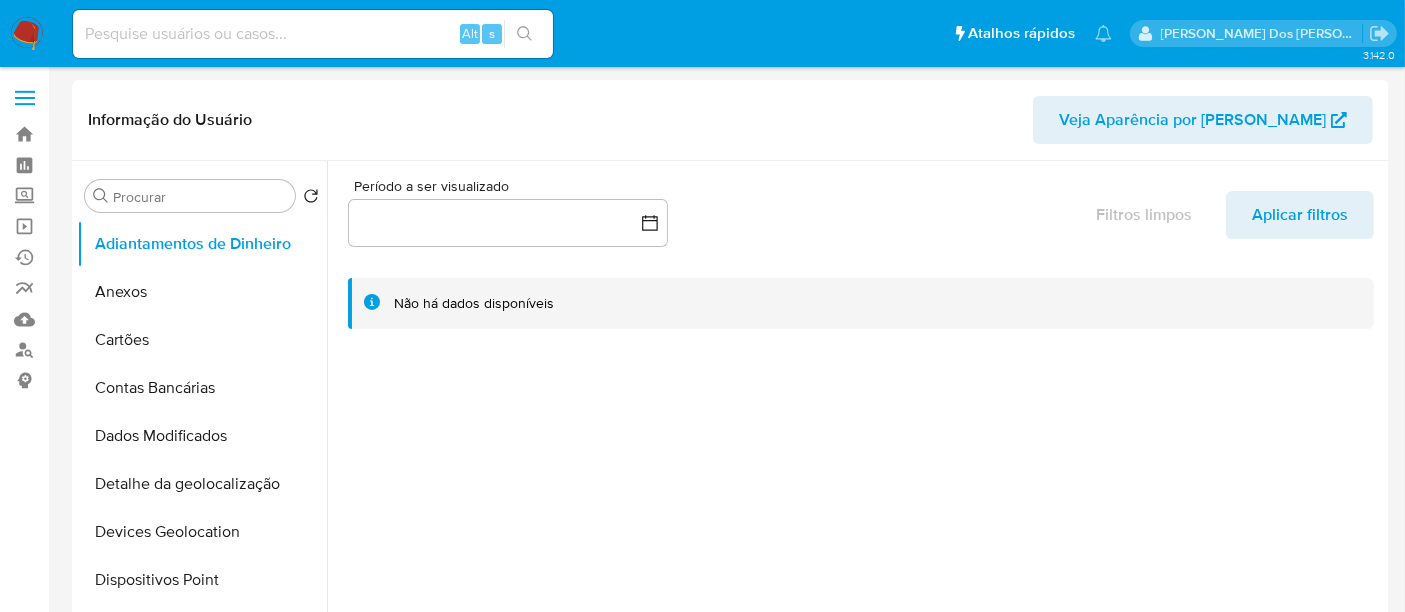 click at bounding box center [27, 34] 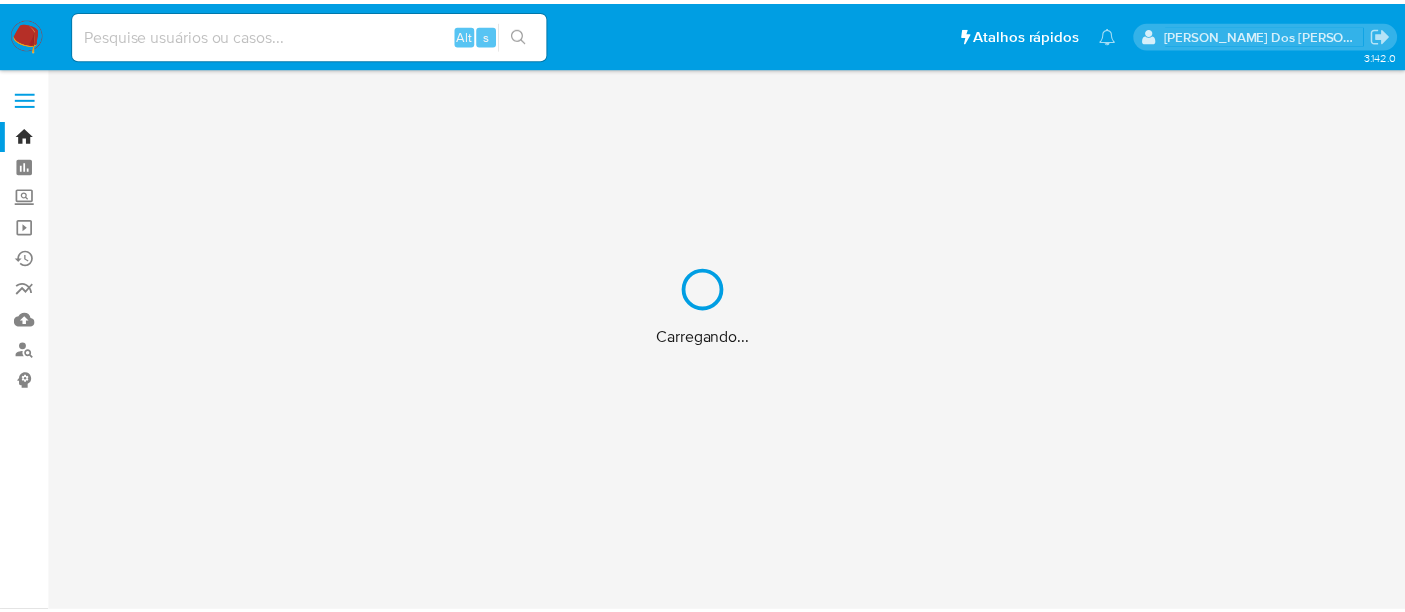 scroll, scrollTop: 0, scrollLeft: 0, axis: both 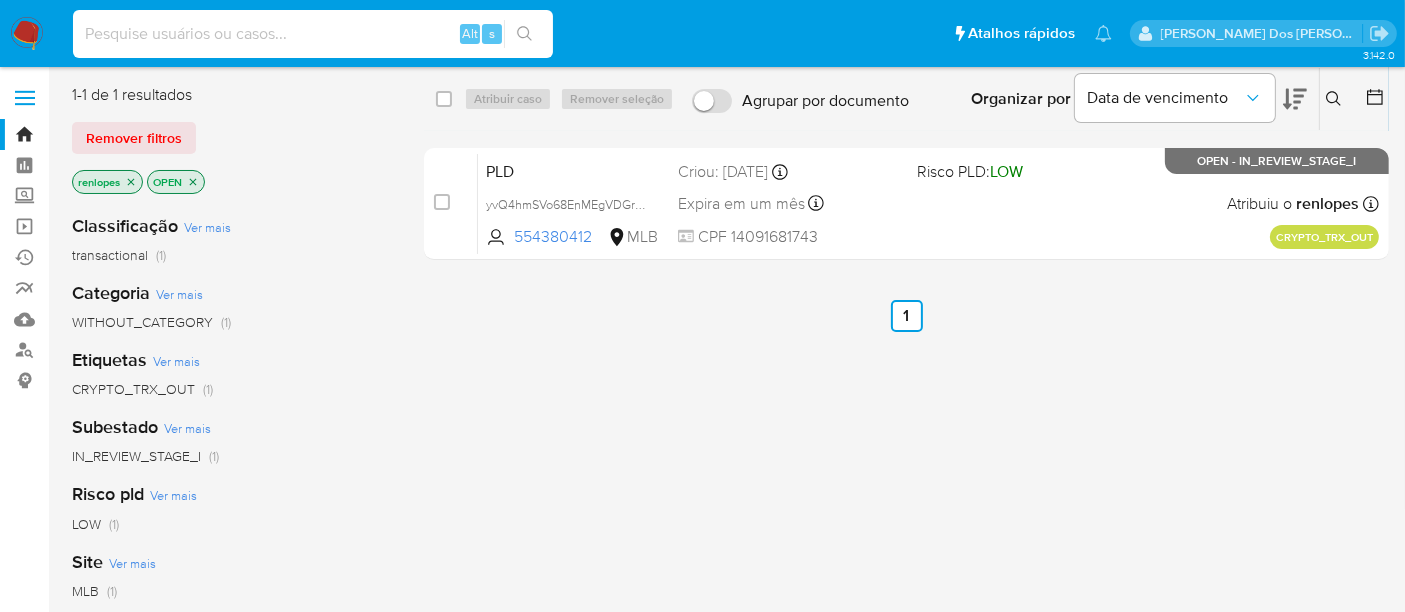 click at bounding box center (313, 34) 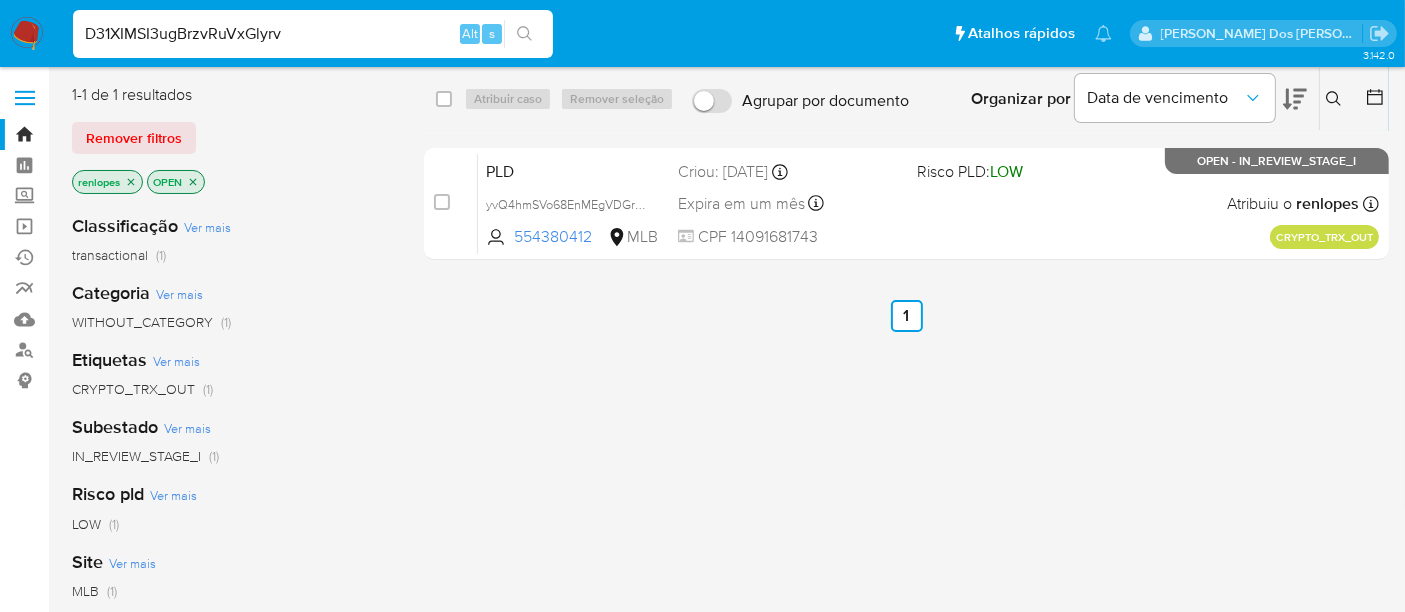 type on "D31XIMSI3ugBrzvRuVxGlyrv" 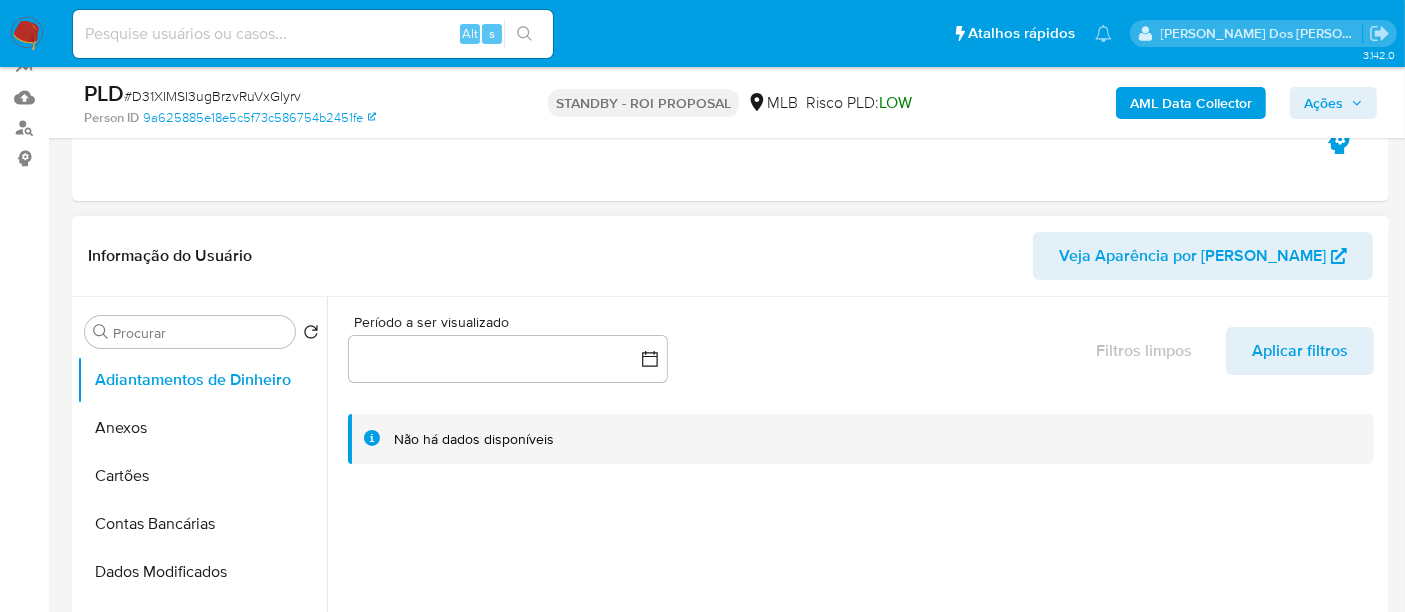 select on "10" 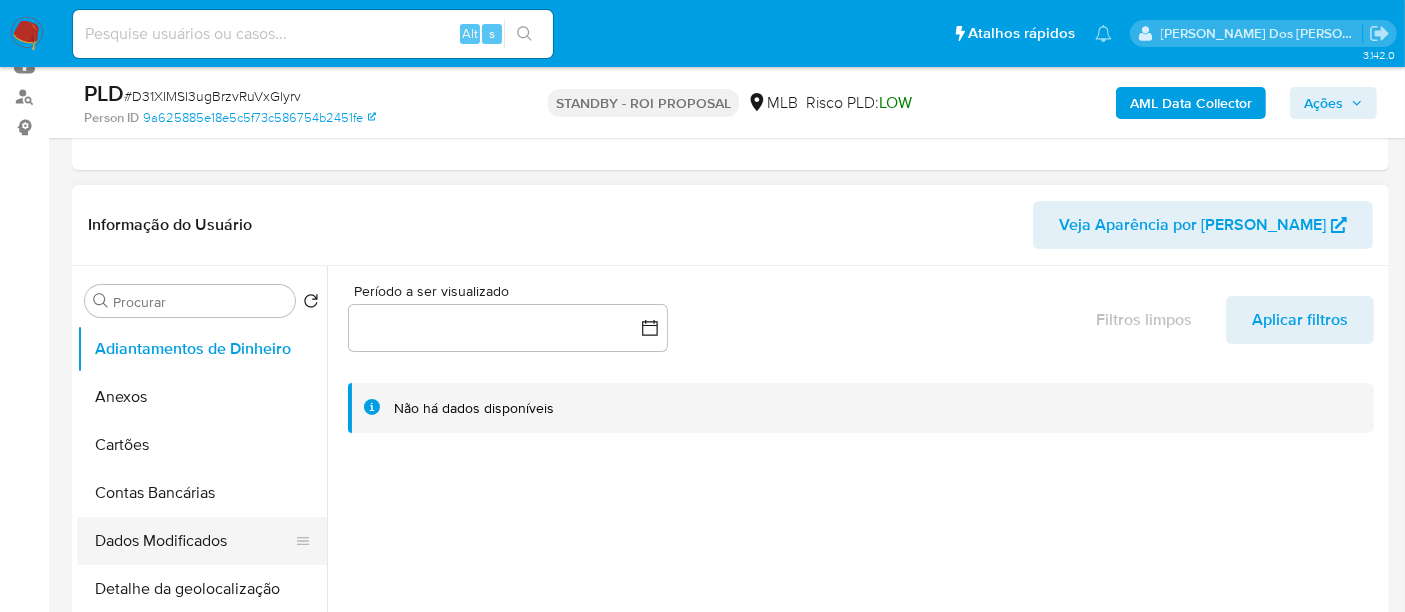 scroll, scrollTop: 444, scrollLeft: 0, axis: vertical 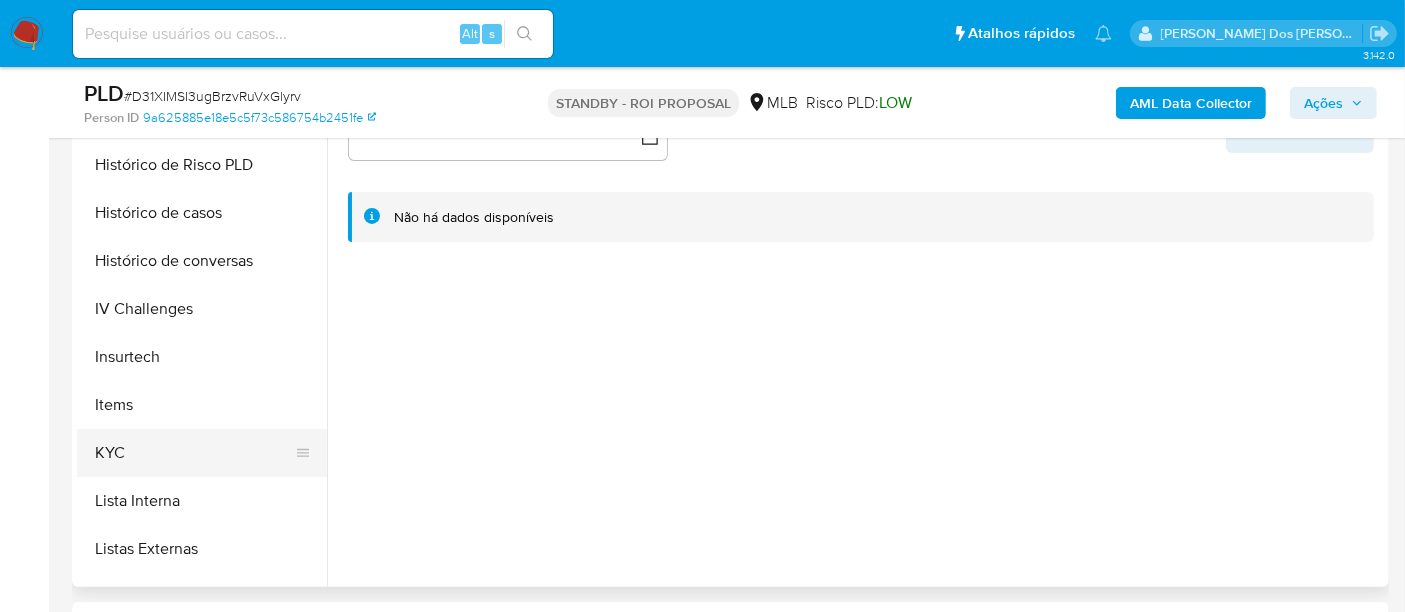 click on "KYC" at bounding box center [194, 453] 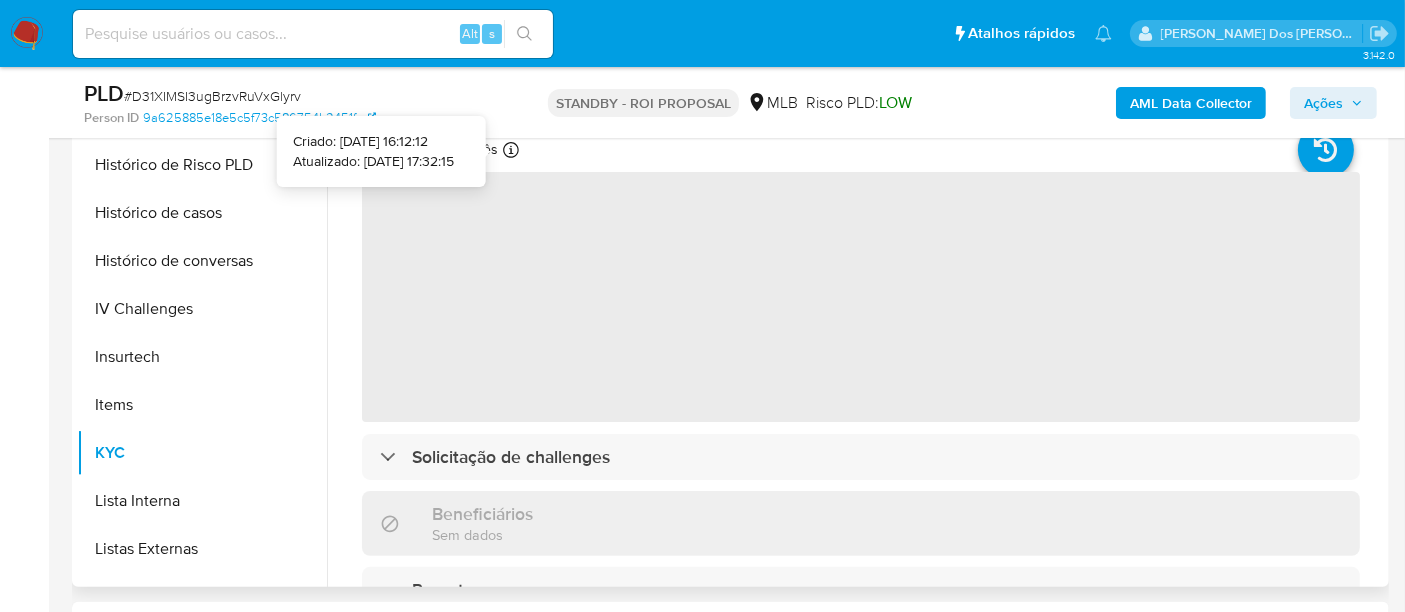 type 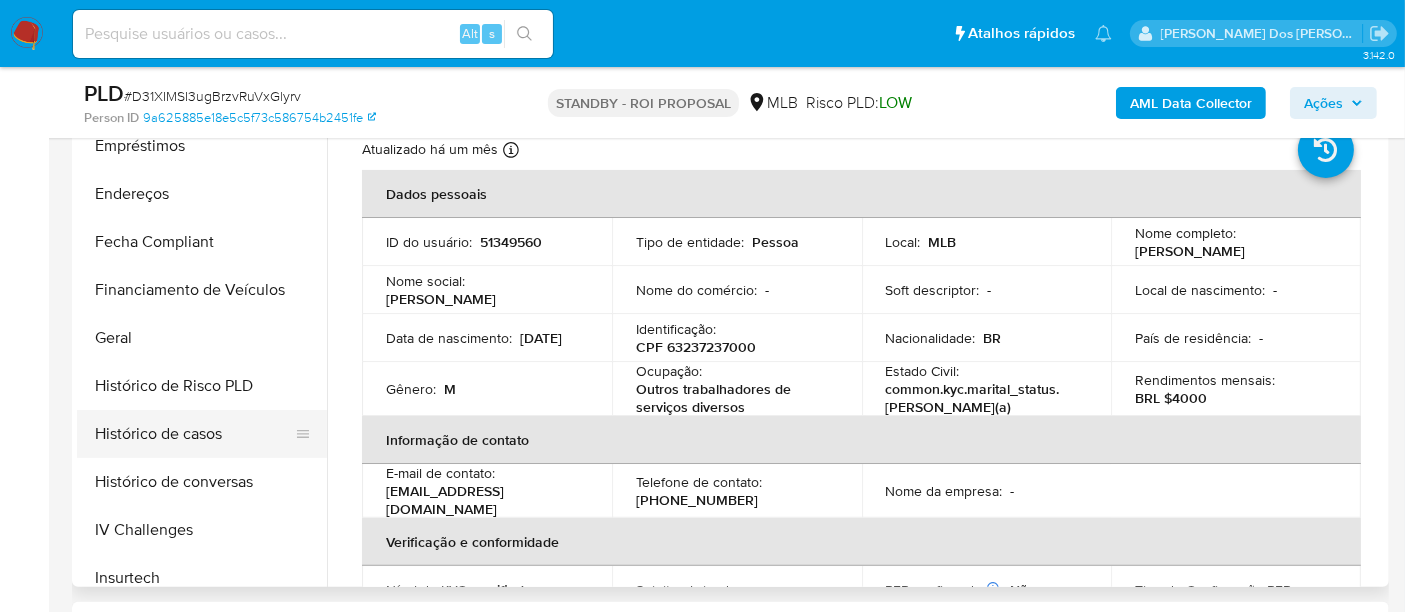 scroll, scrollTop: 443, scrollLeft: 0, axis: vertical 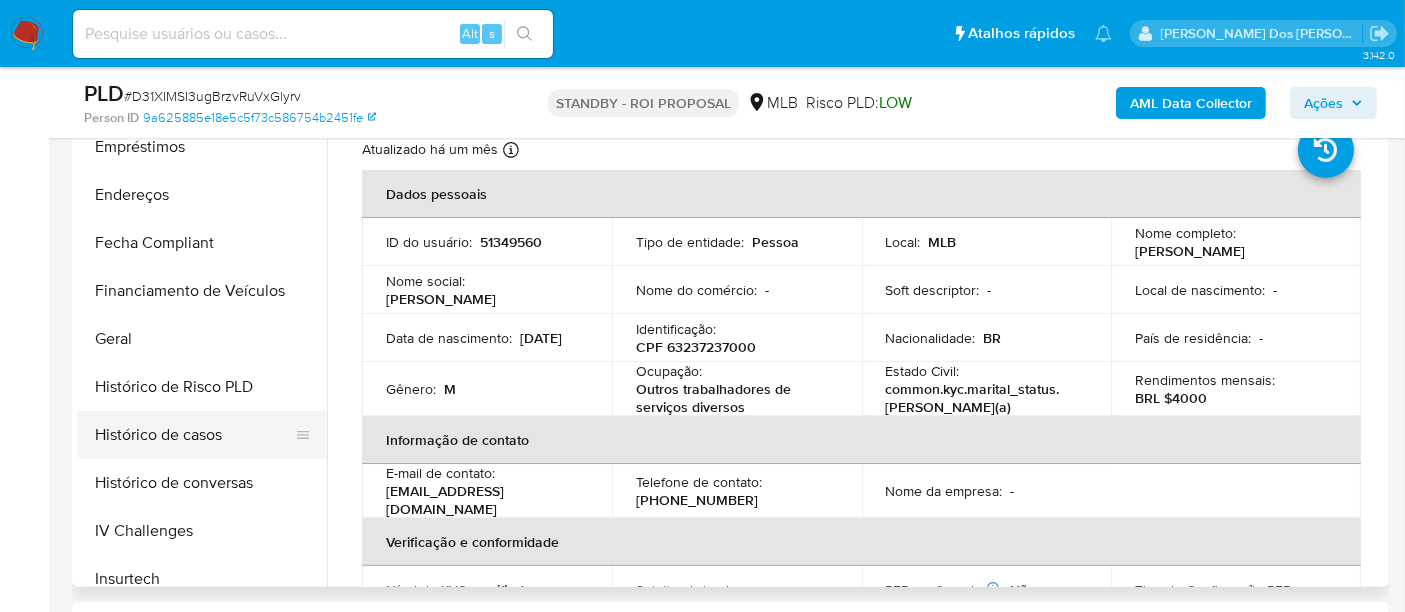 click on "Histórico de casos" at bounding box center (194, 435) 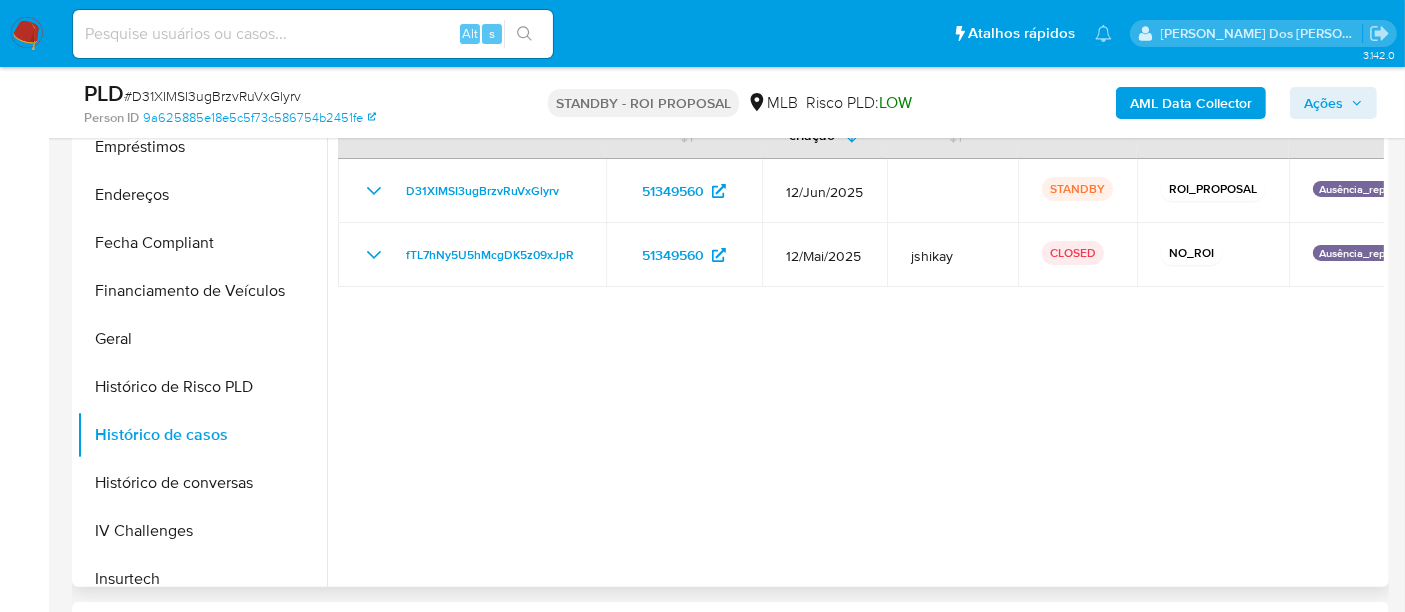 scroll, scrollTop: 333, scrollLeft: 0, axis: vertical 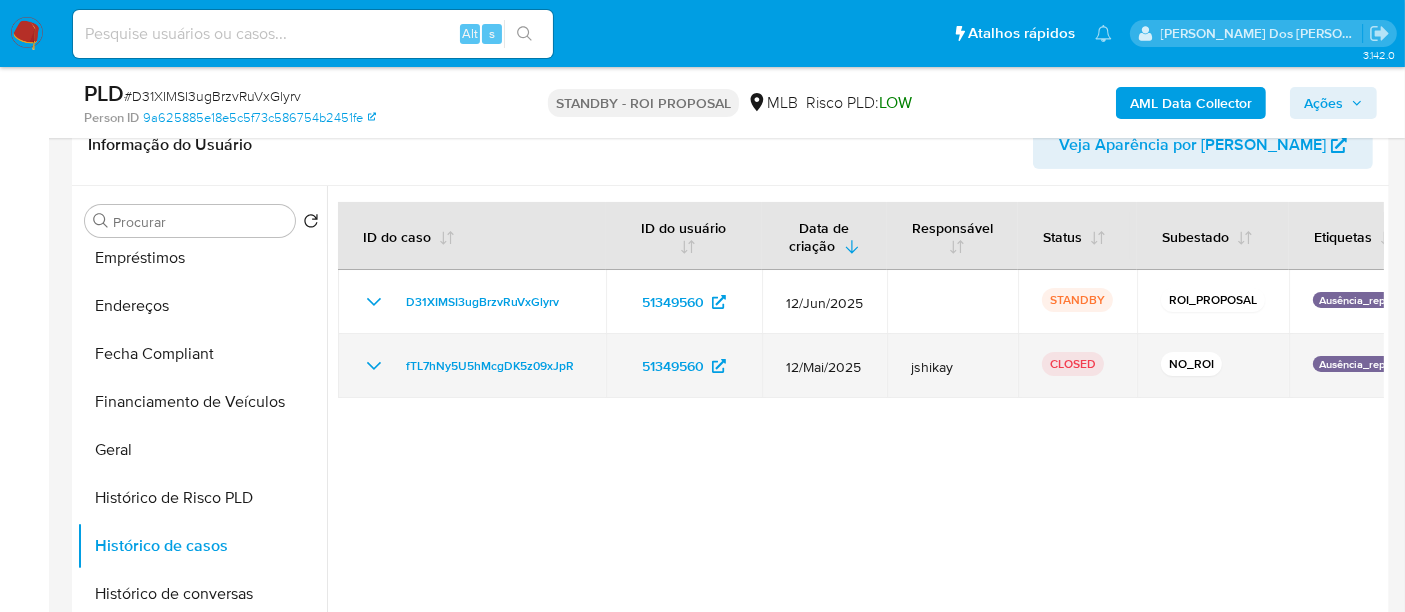 click 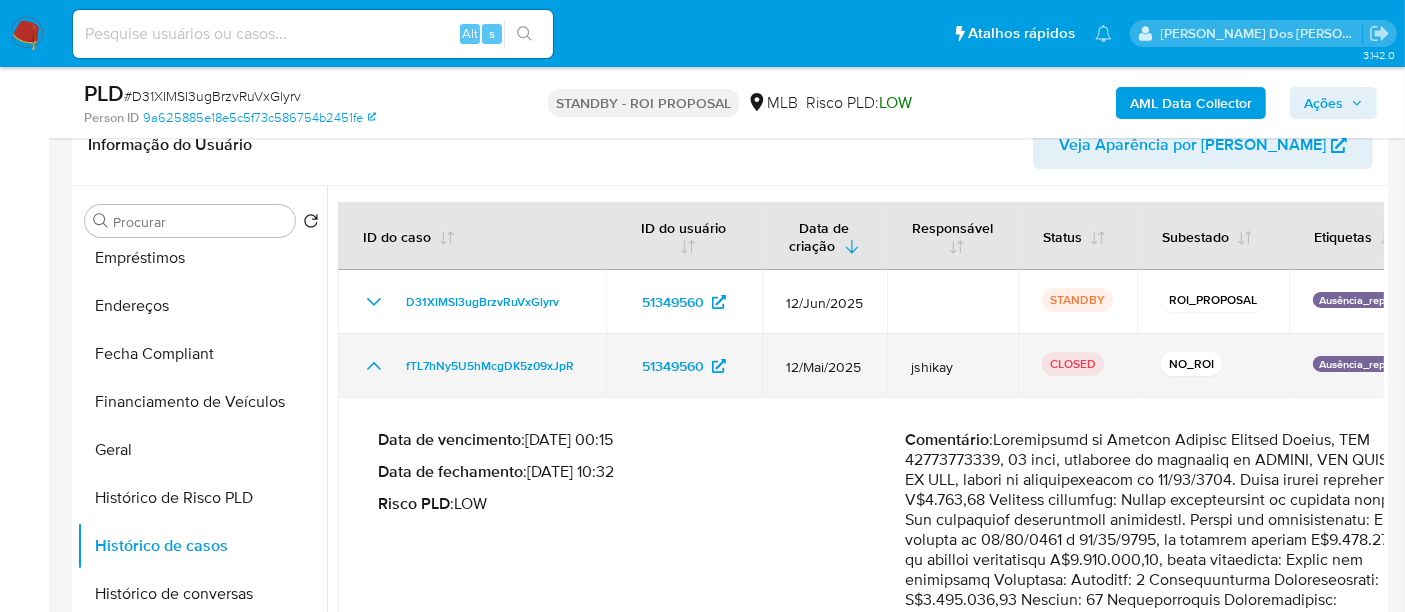 click 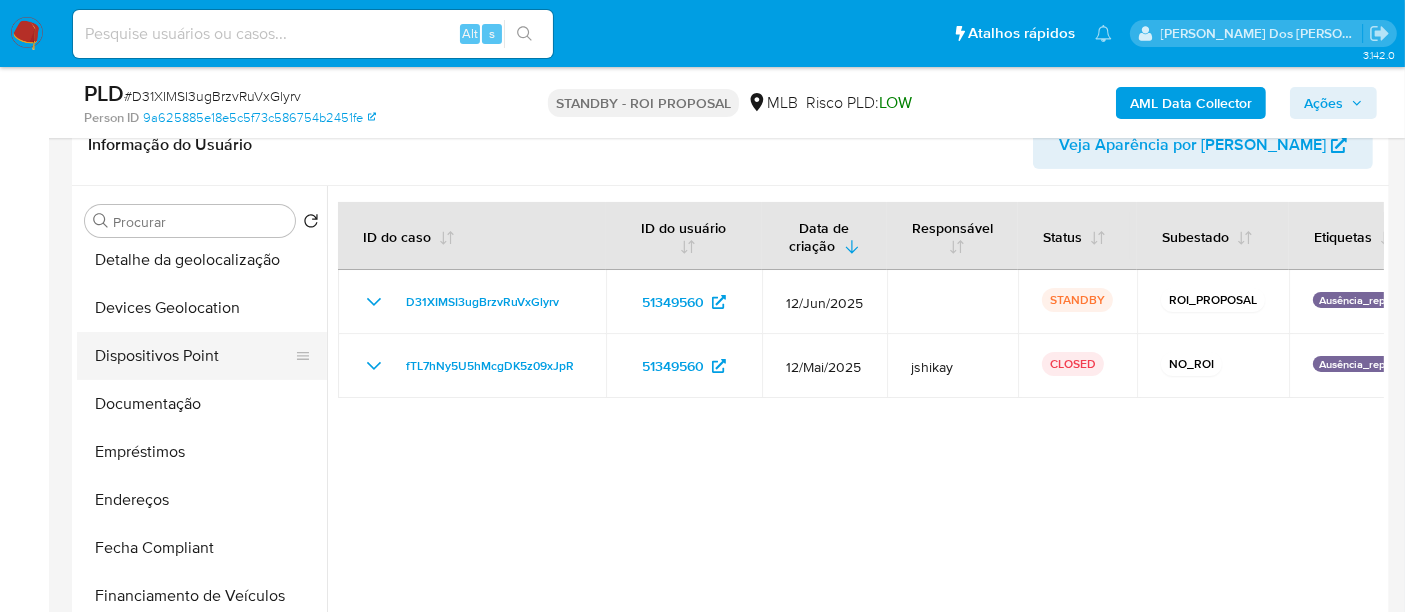 scroll, scrollTop: 221, scrollLeft: 0, axis: vertical 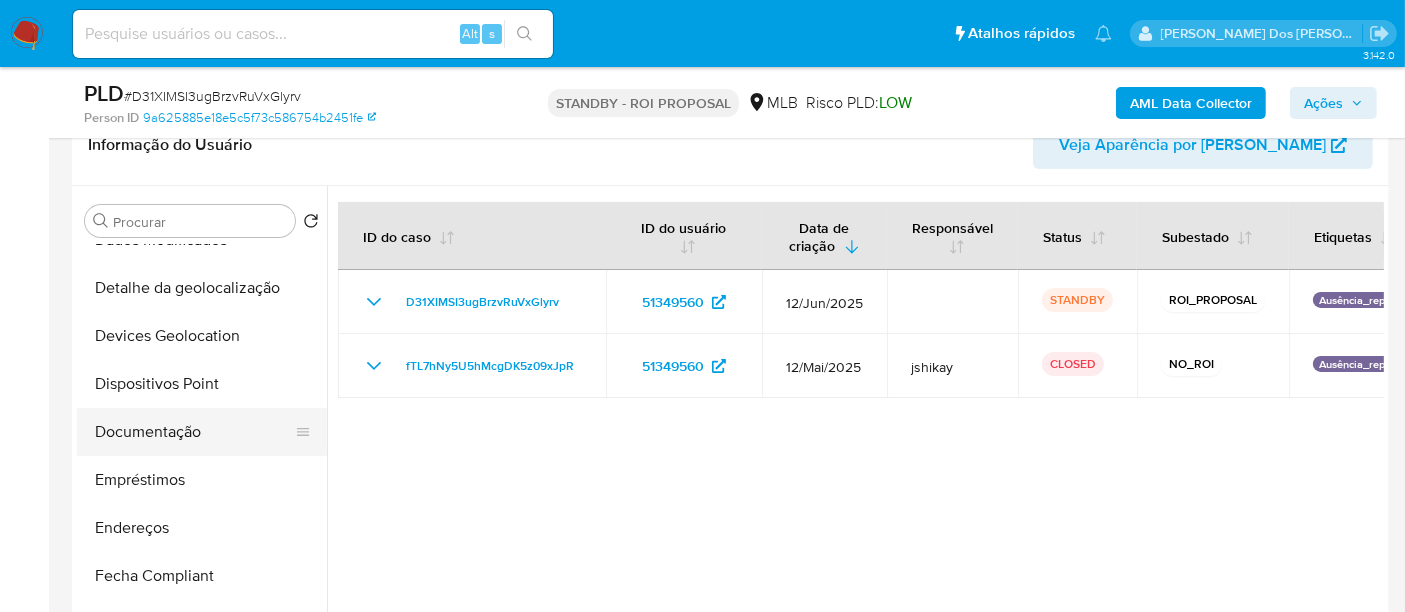 click on "Documentação" at bounding box center (194, 432) 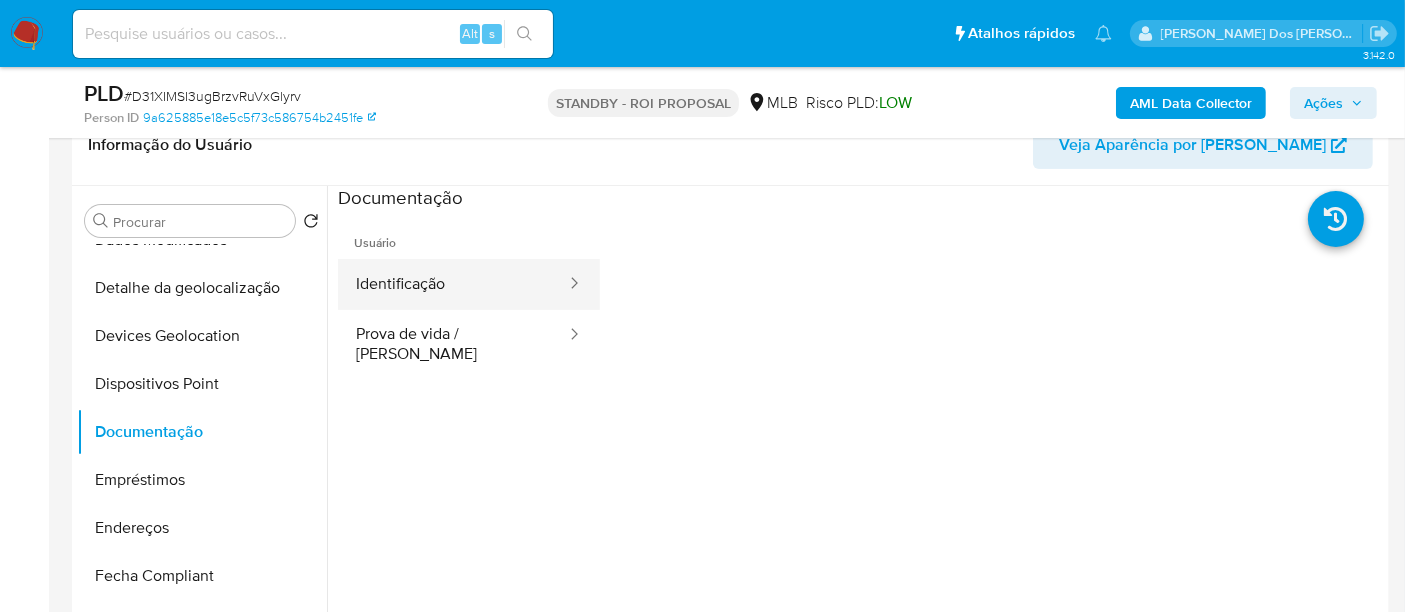 click on "Identificação" at bounding box center [453, 284] 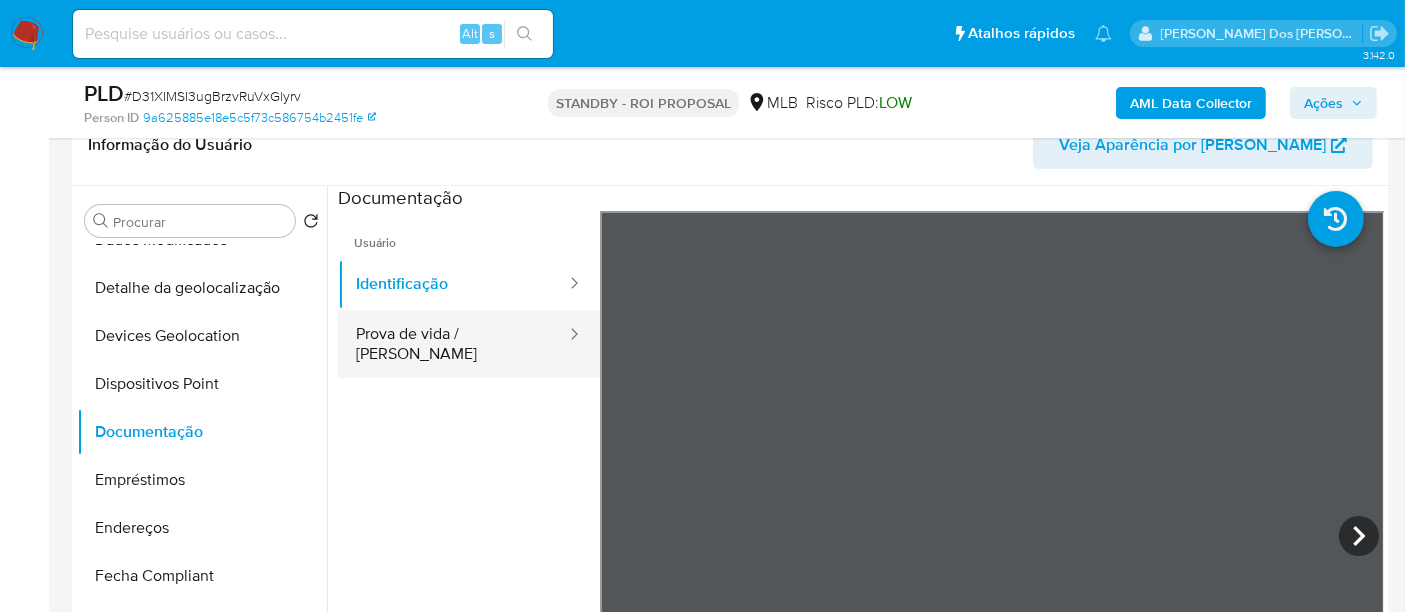 click on "Prova de vida / [PERSON_NAME]" at bounding box center (453, 344) 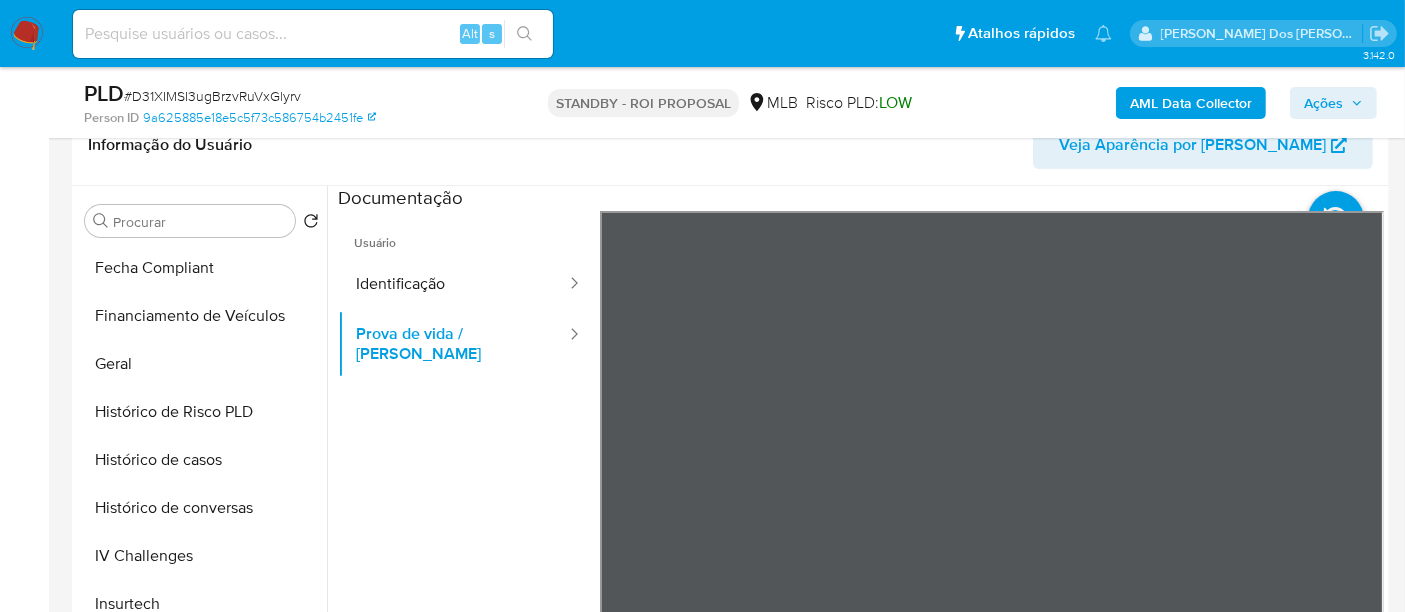 scroll, scrollTop: 844, scrollLeft: 0, axis: vertical 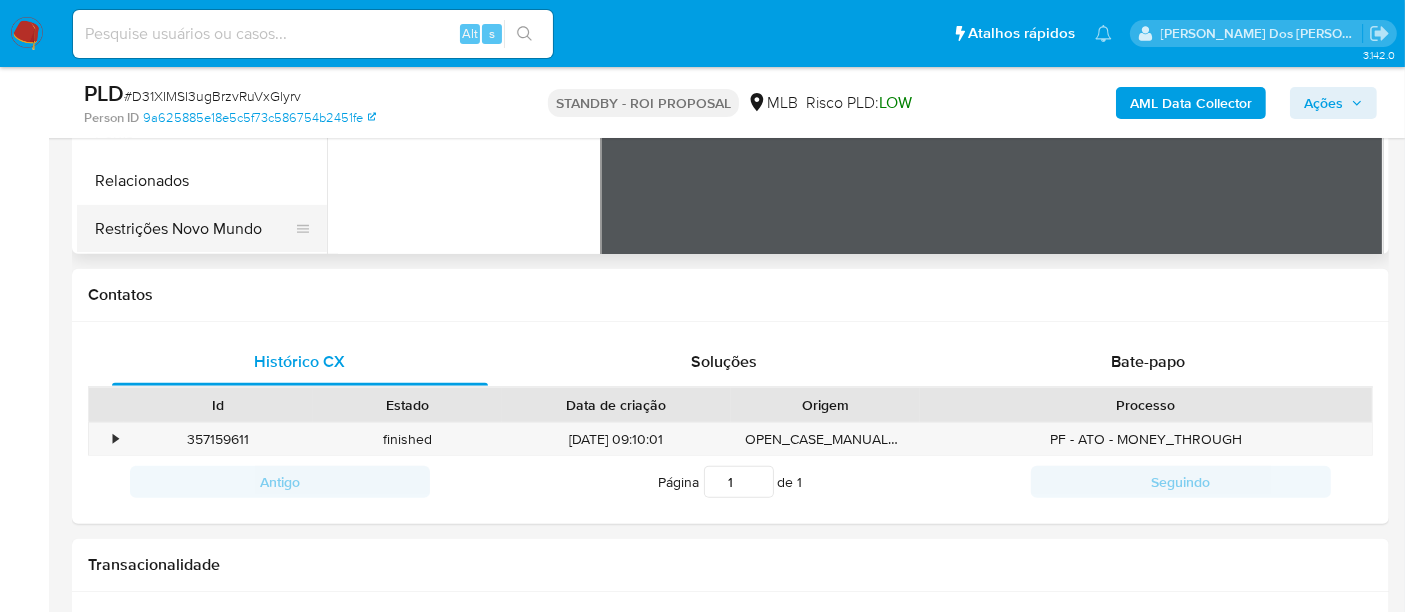 click on "Restrições Novo Mundo" at bounding box center (194, 229) 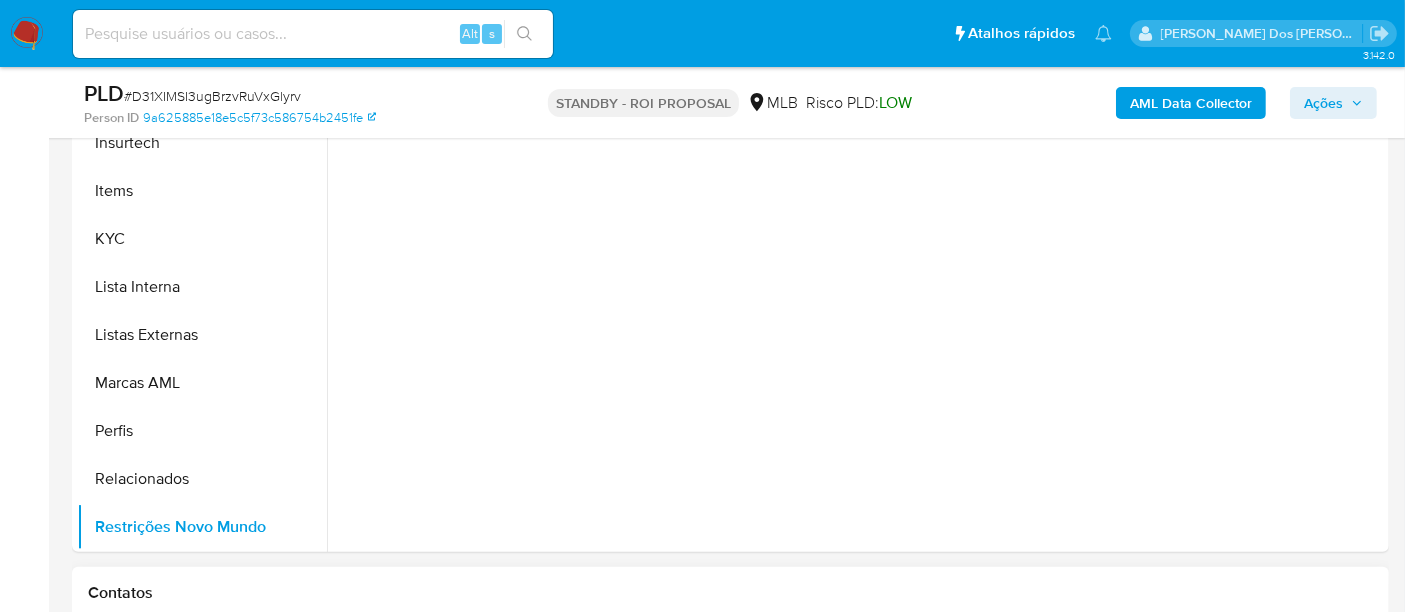 scroll, scrollTop: 444, scrollLeft: 0, axis: vertical 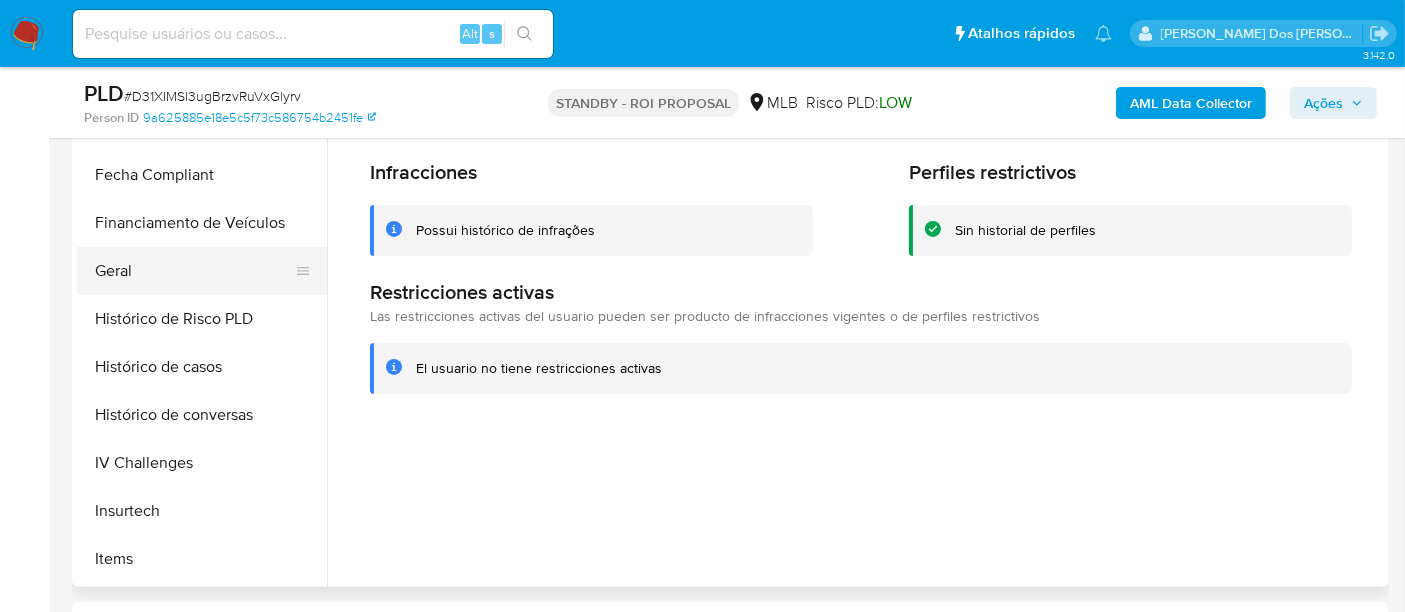 click on "Geral" at bounding box center (194, 271) 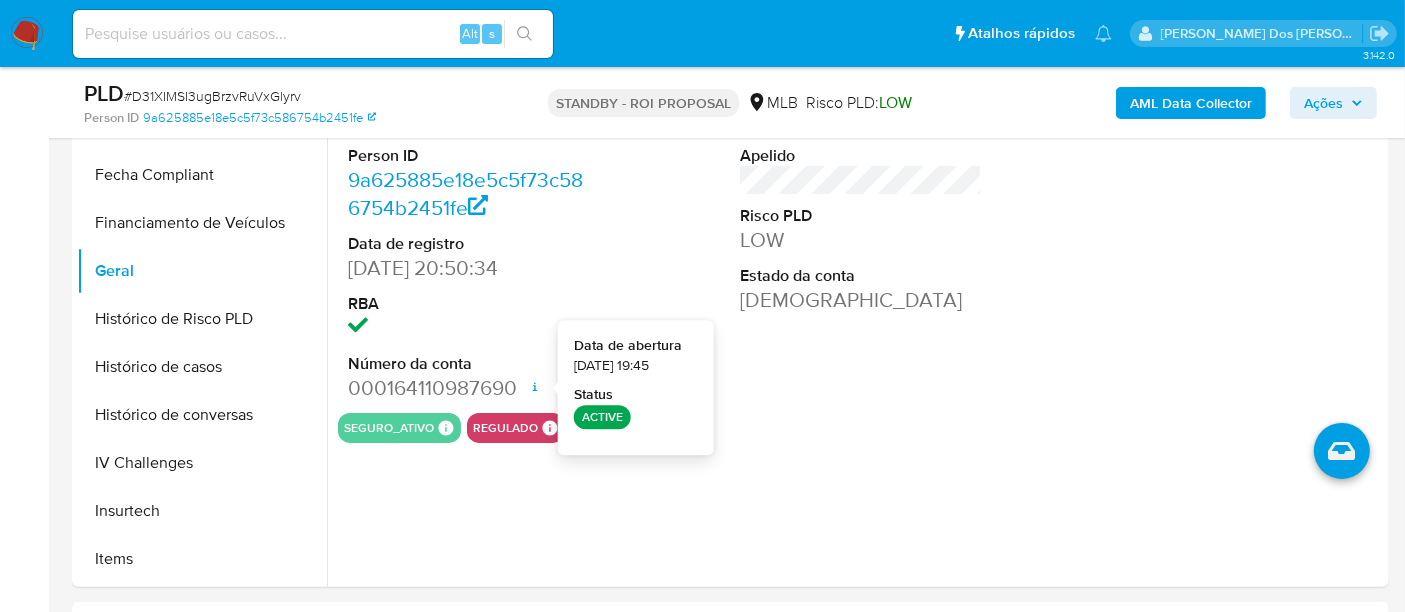 type 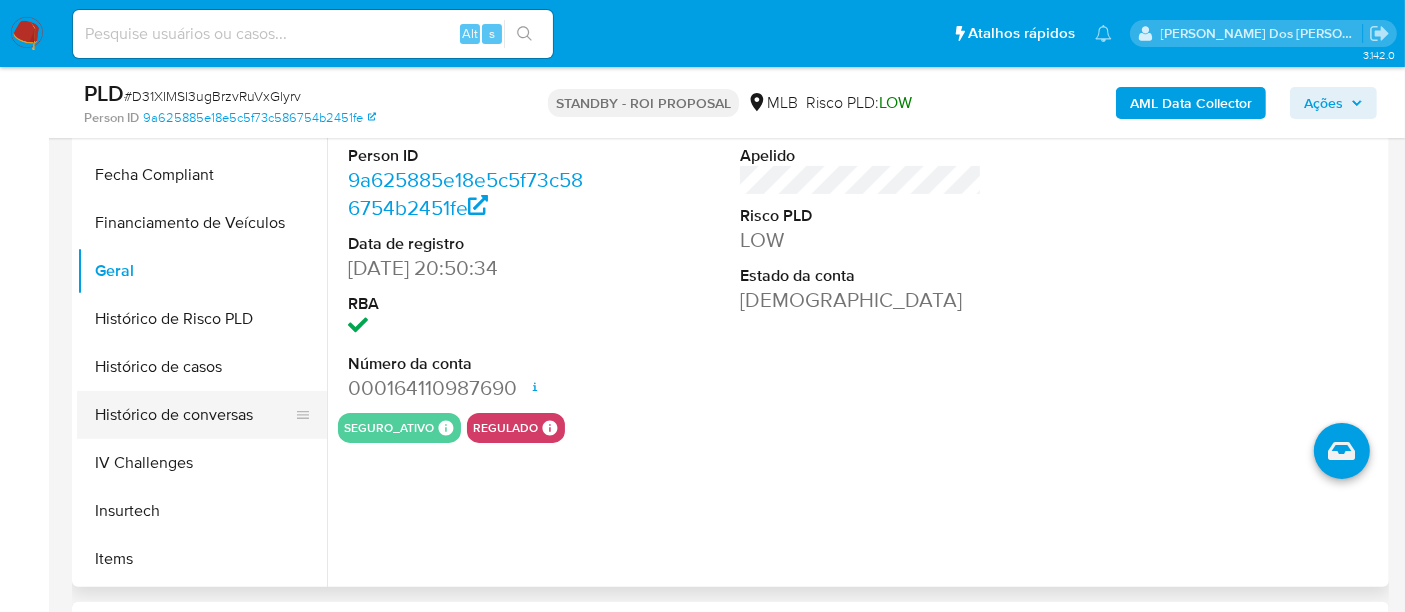 scroll, scrollTop: 622, scrollLeft: 0, axis: vertical 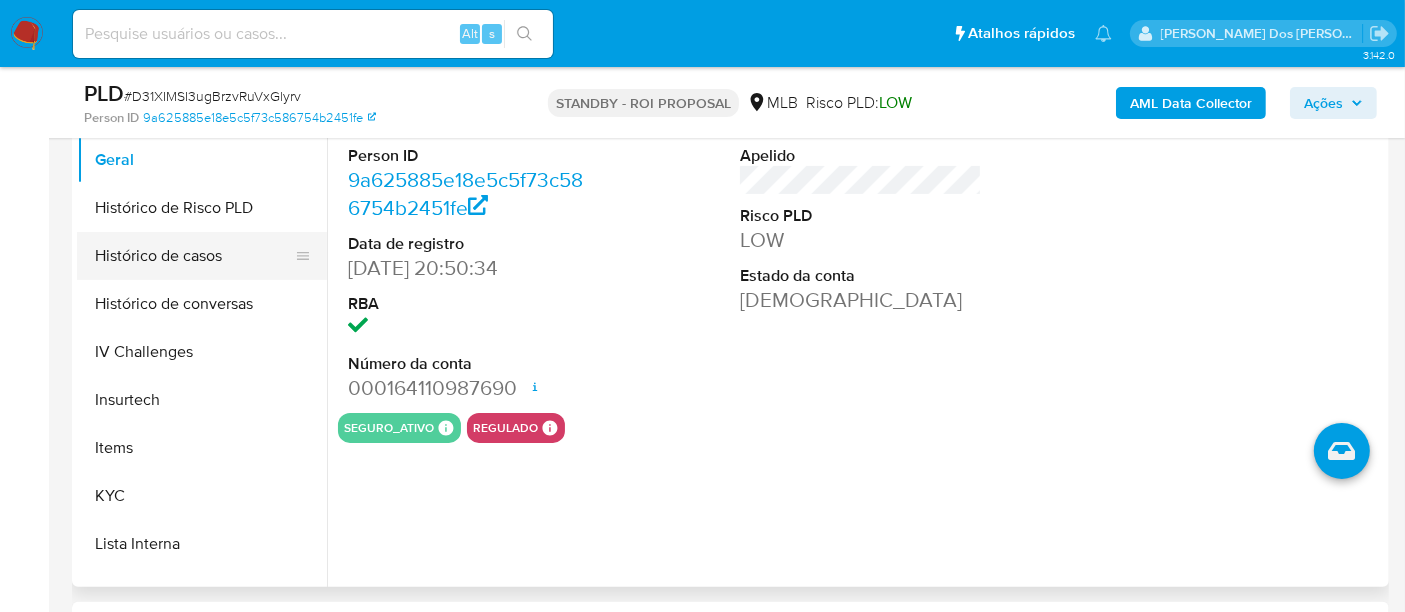 click on "Histórico de casos" at bounding box center (194, 256) 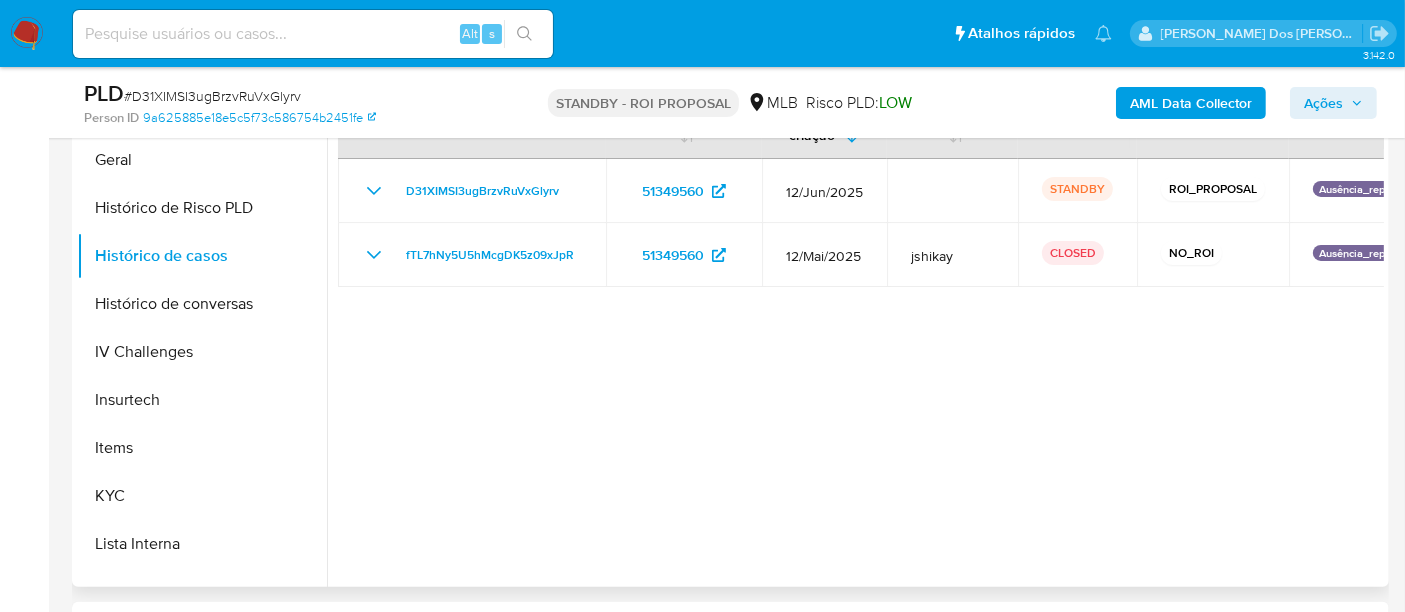 type 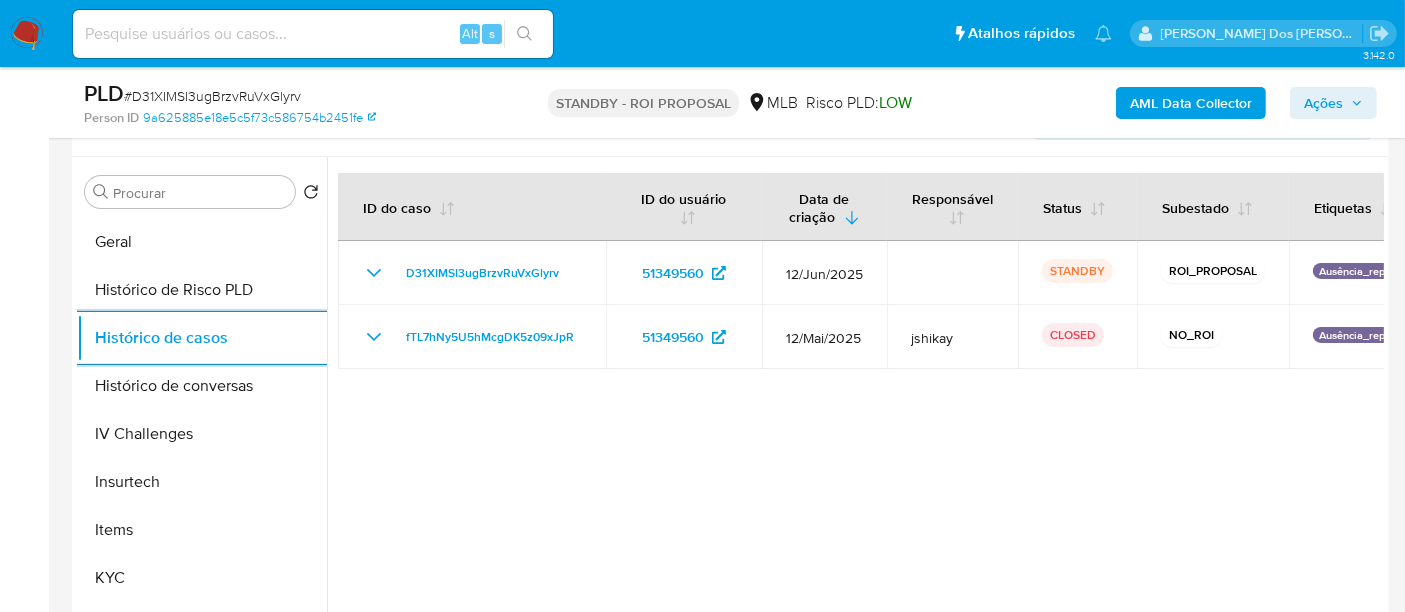 scroll, scrollTop: 333, scrollLeft: 0, axis: vertical 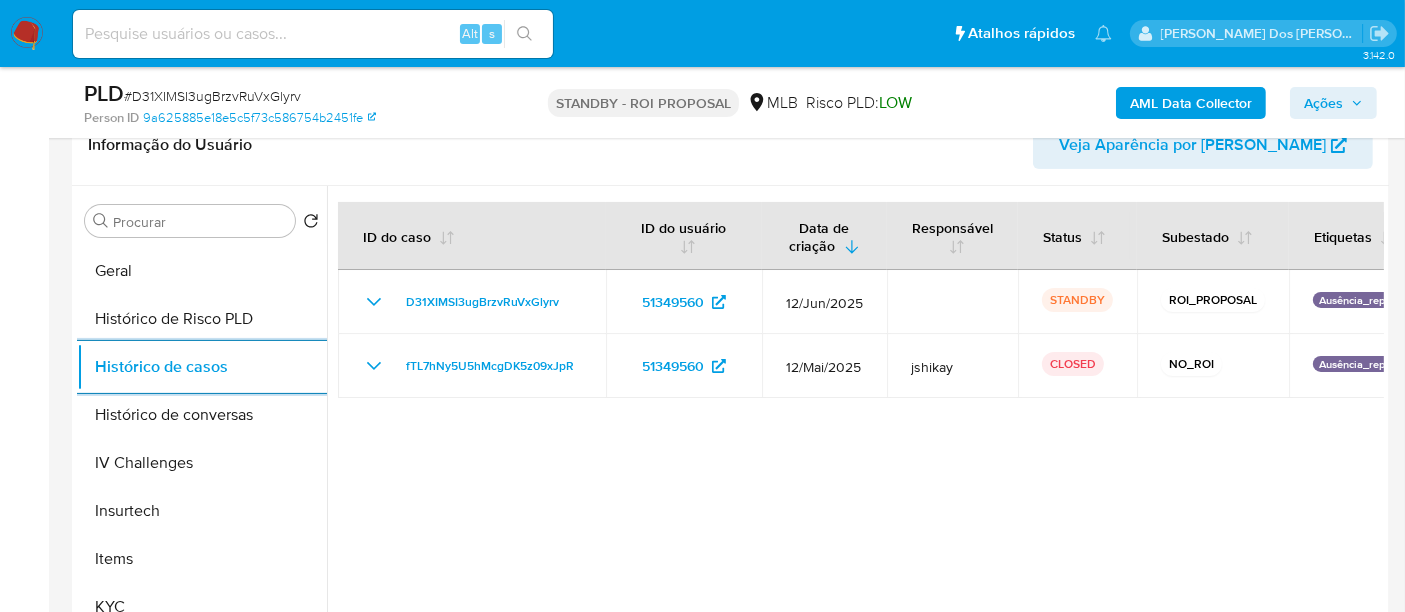 click at bounding box center (313, 34) 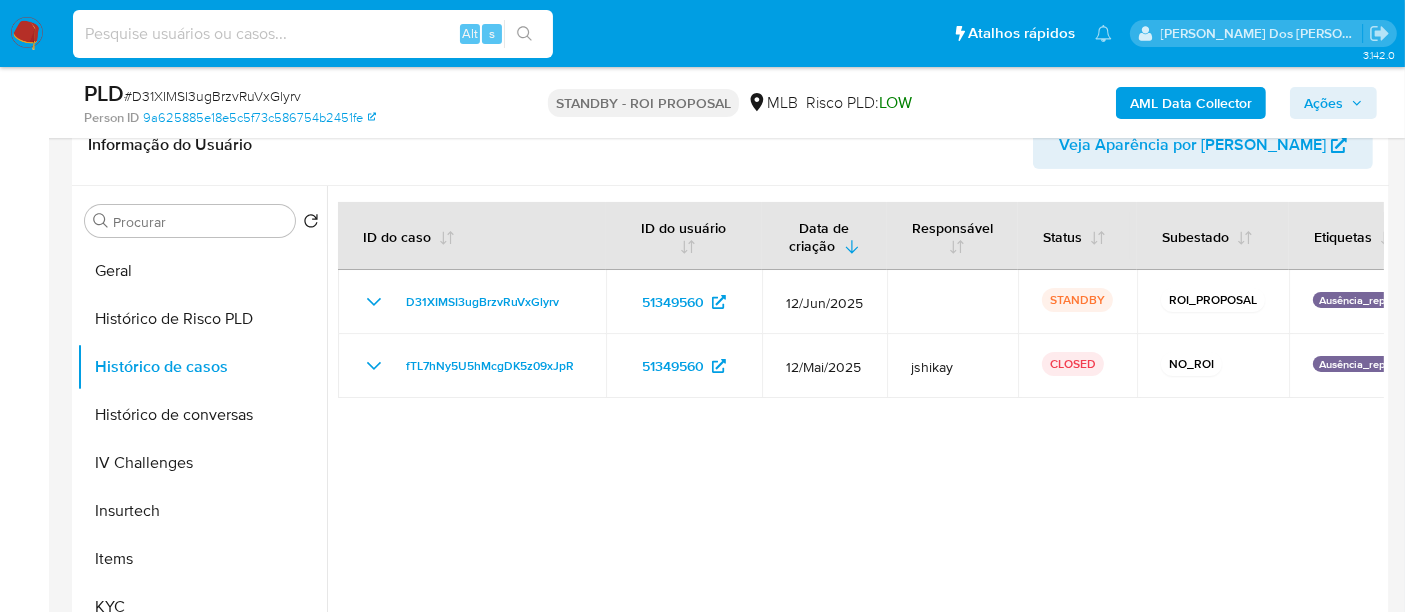 paste on "tPAPzw7QTOCSjw0vsfgRedwI" 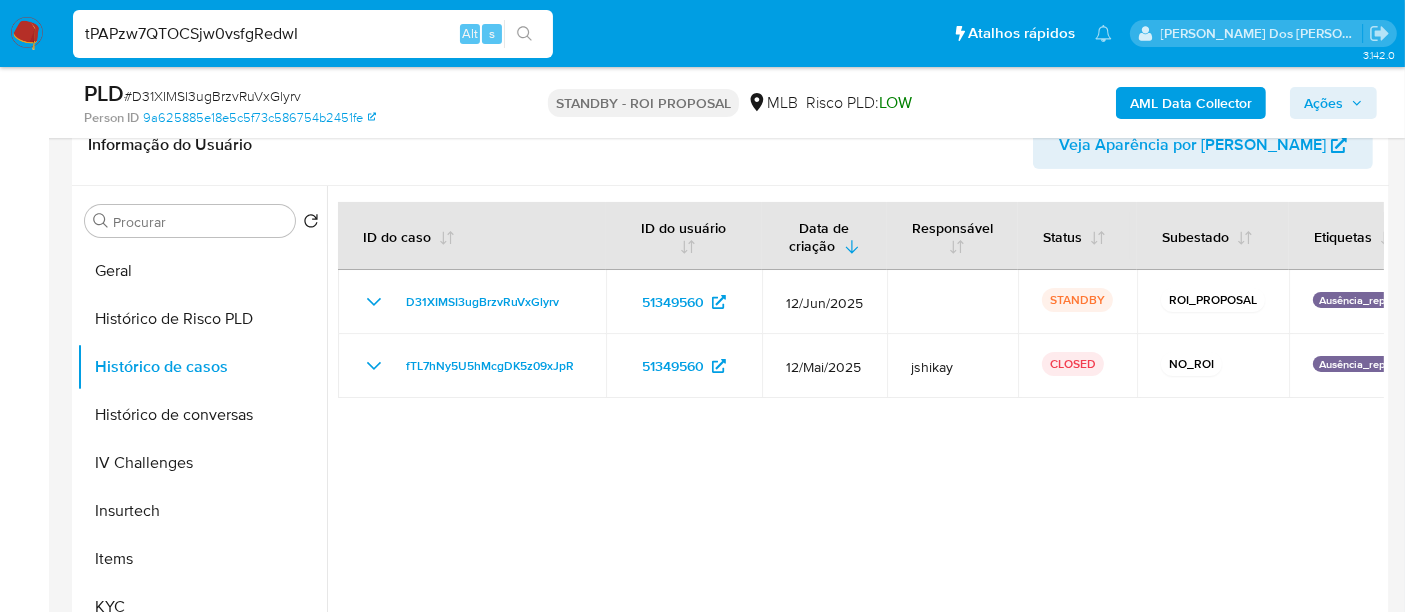type on "tPAPzw7QTOCSjw0vsfgRedwI" 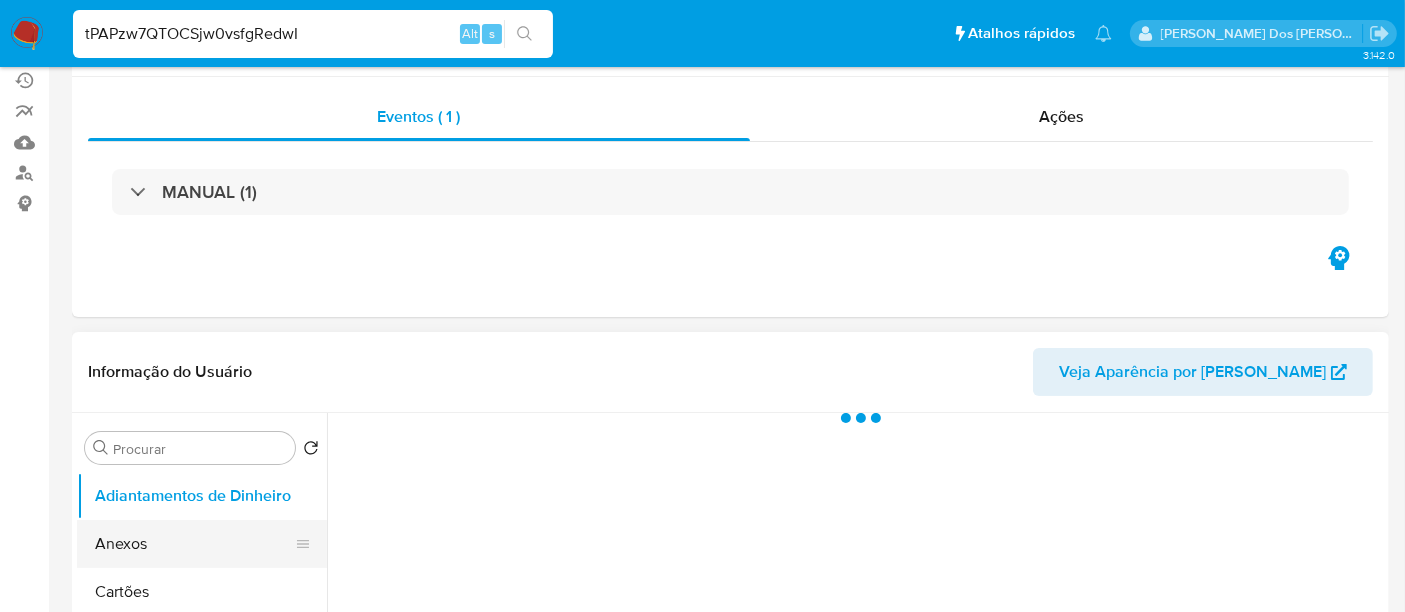 scroll, scrollTop: 333, scrollLeft: 0, axis: vertical 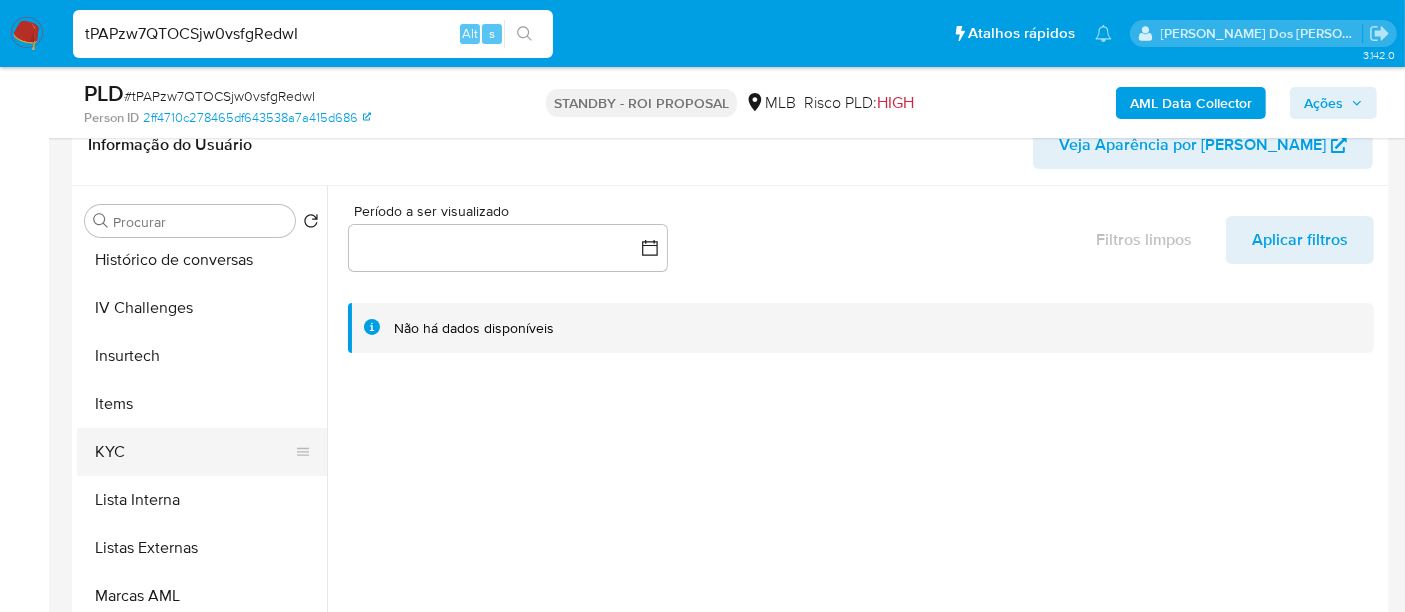 click on "KYC" at bounding box center (194, 452) 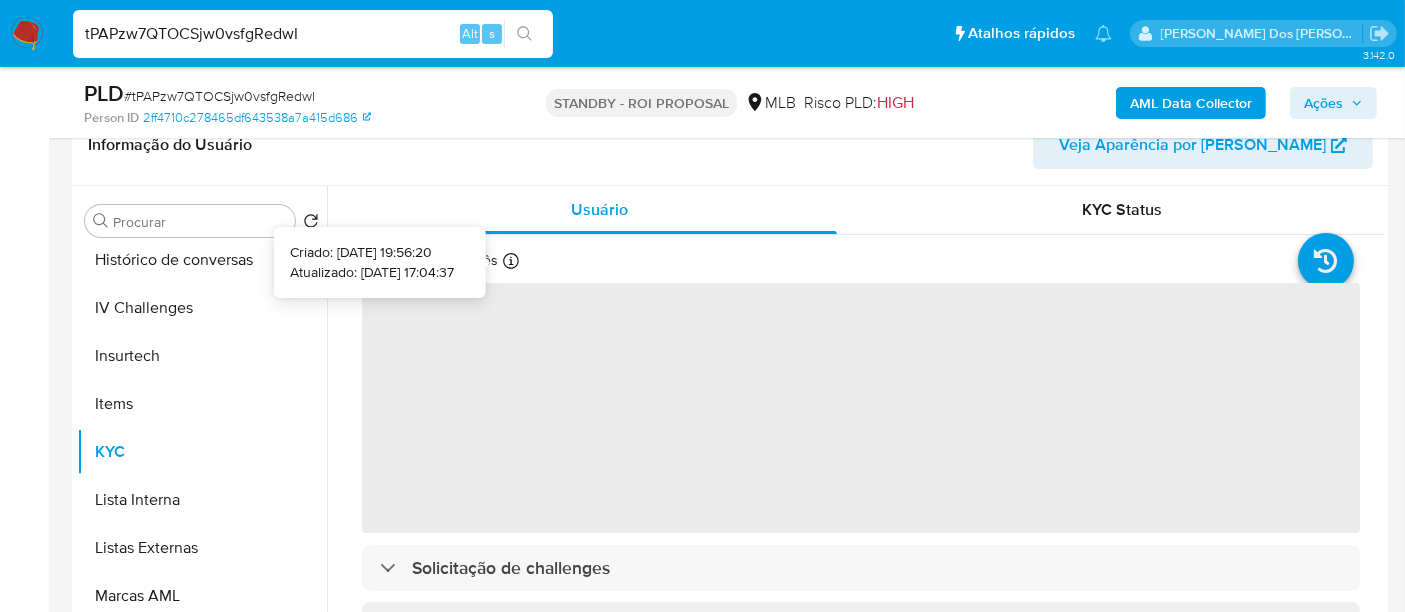 type 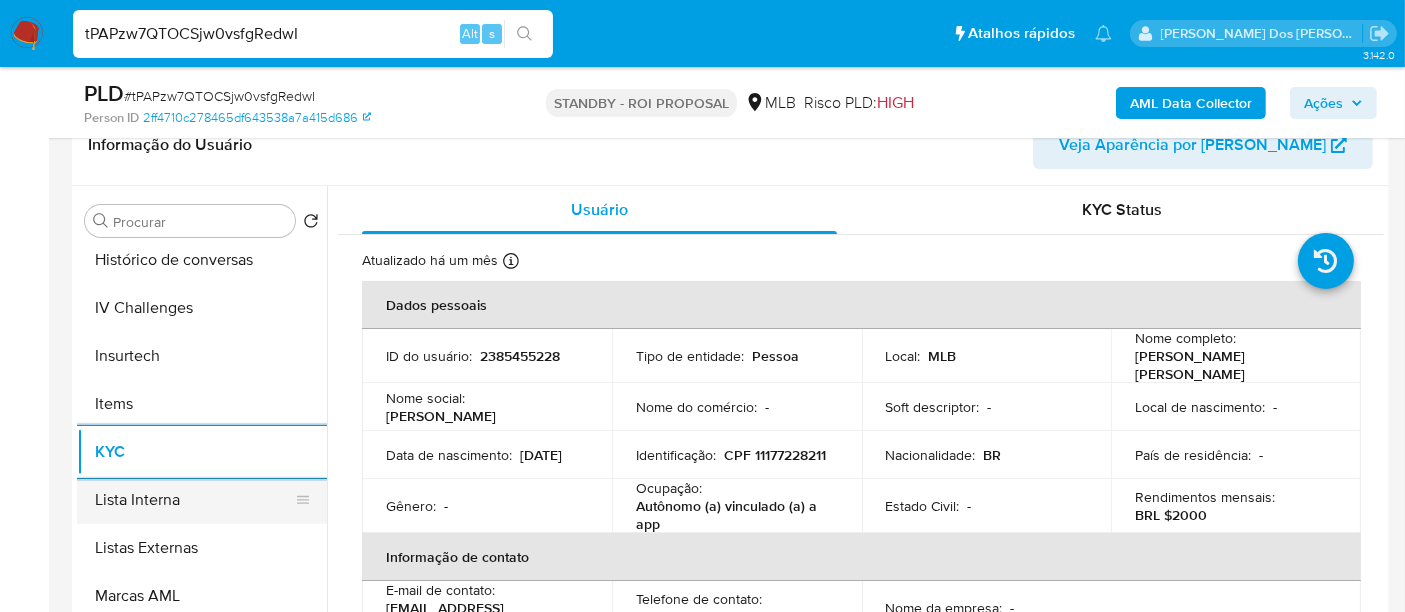 select on "10" 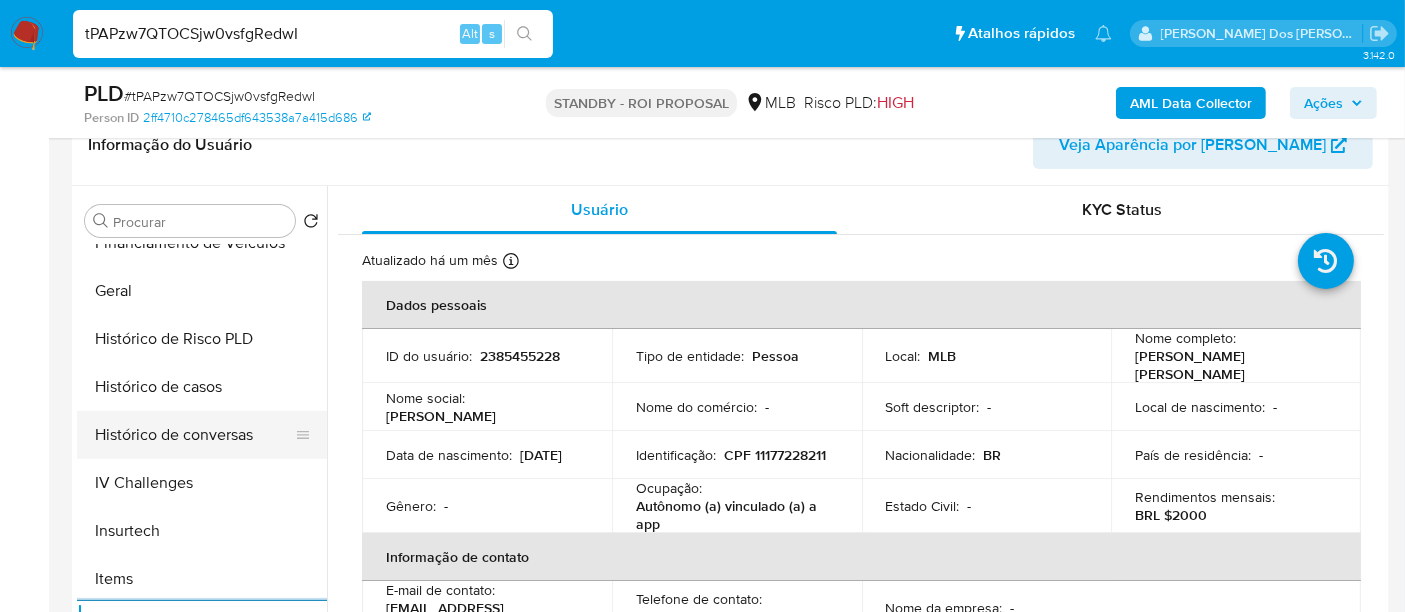 scroll, scrollTop: 555, scrollLeft: 0, axis: vertical 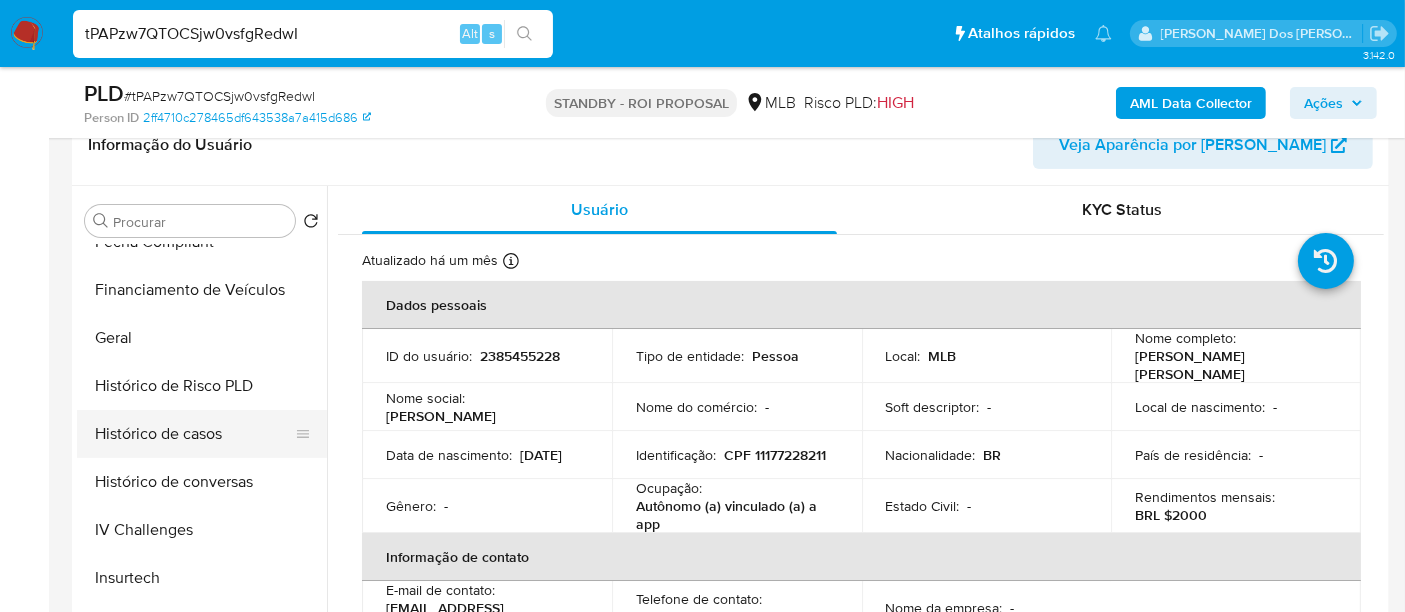 click on "Histórico de casos" at bounding box center (194, 434) 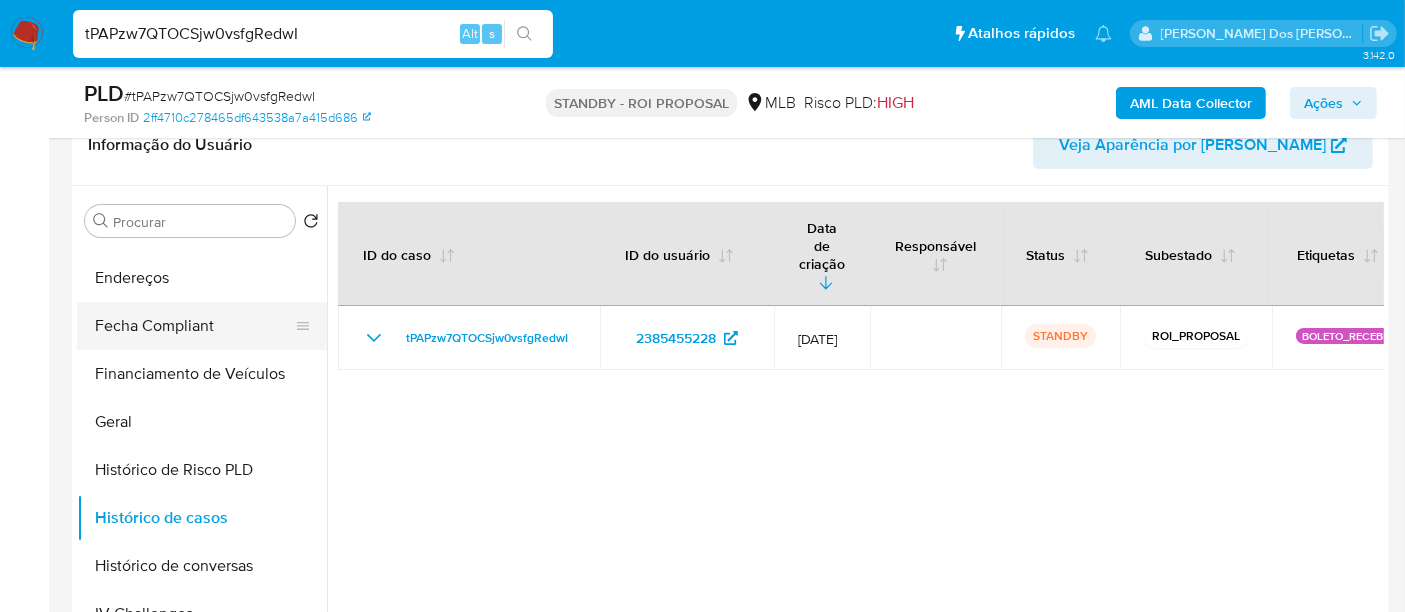 scroll, scrollTop: 333, scrollLeft: 0, axis: vertical 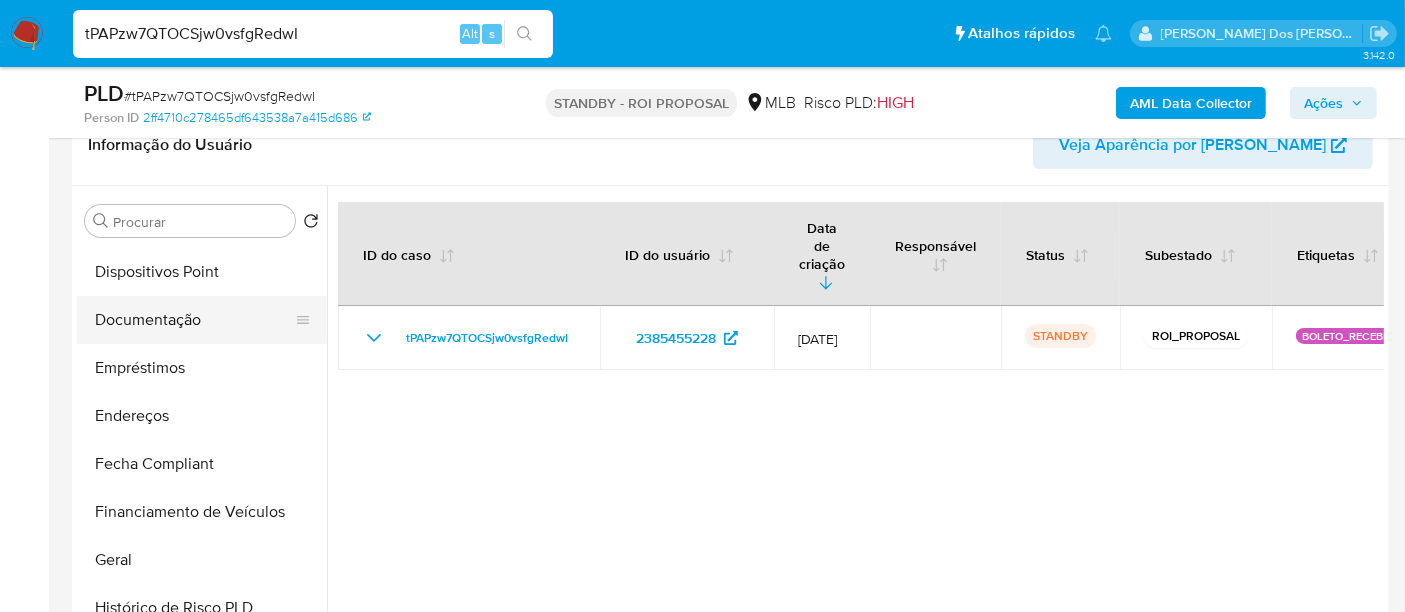click on "Documentação" at bounding box center (194, 320) 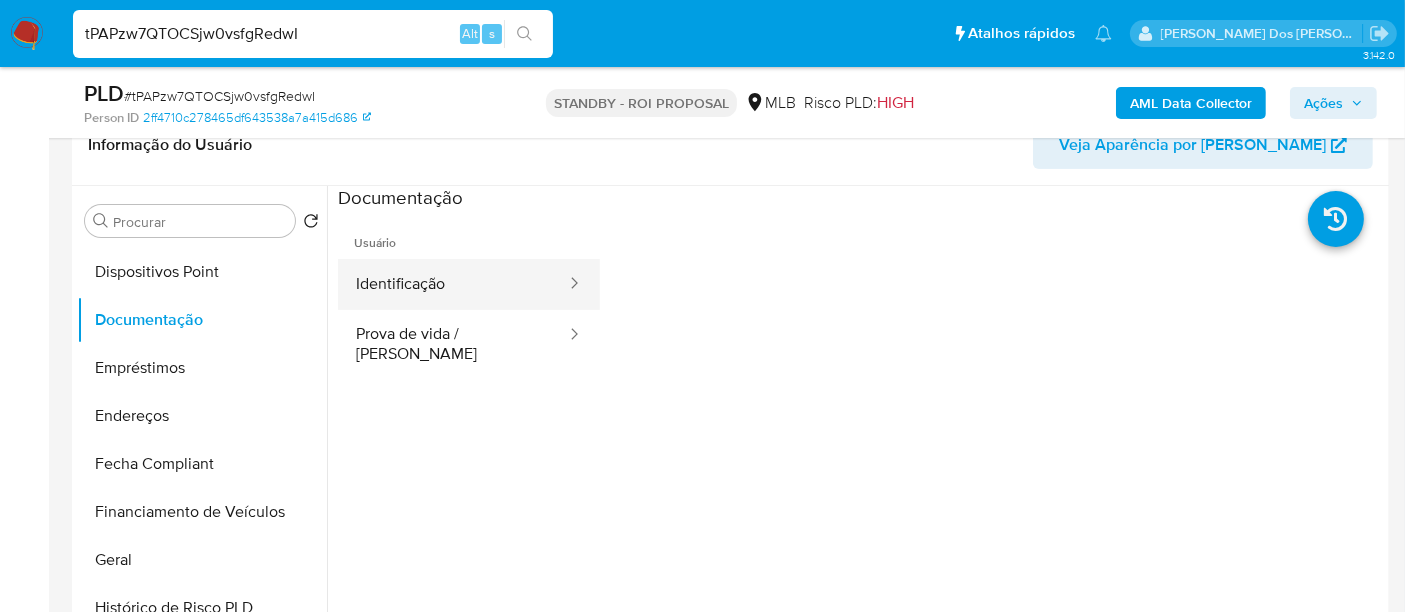 click on "Identificação" at bounding box center (453, 284) 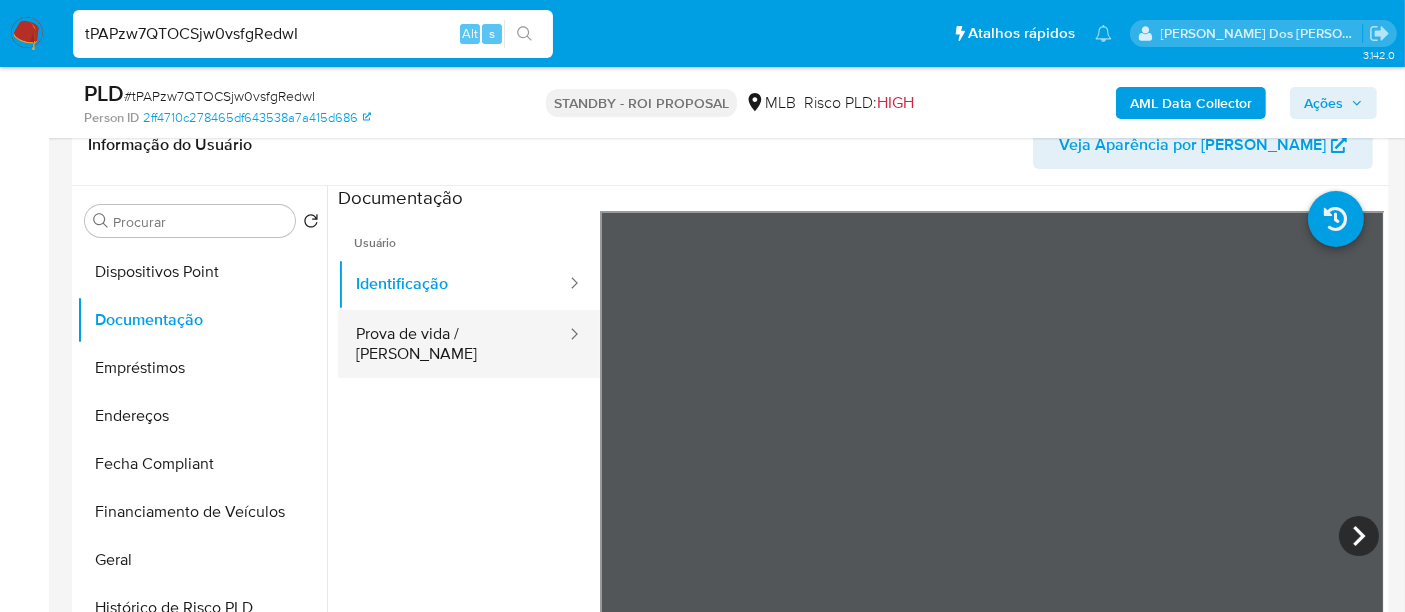 click on "Prova de vida / [PERSON_NAME]" at bounding box center (453, 344) 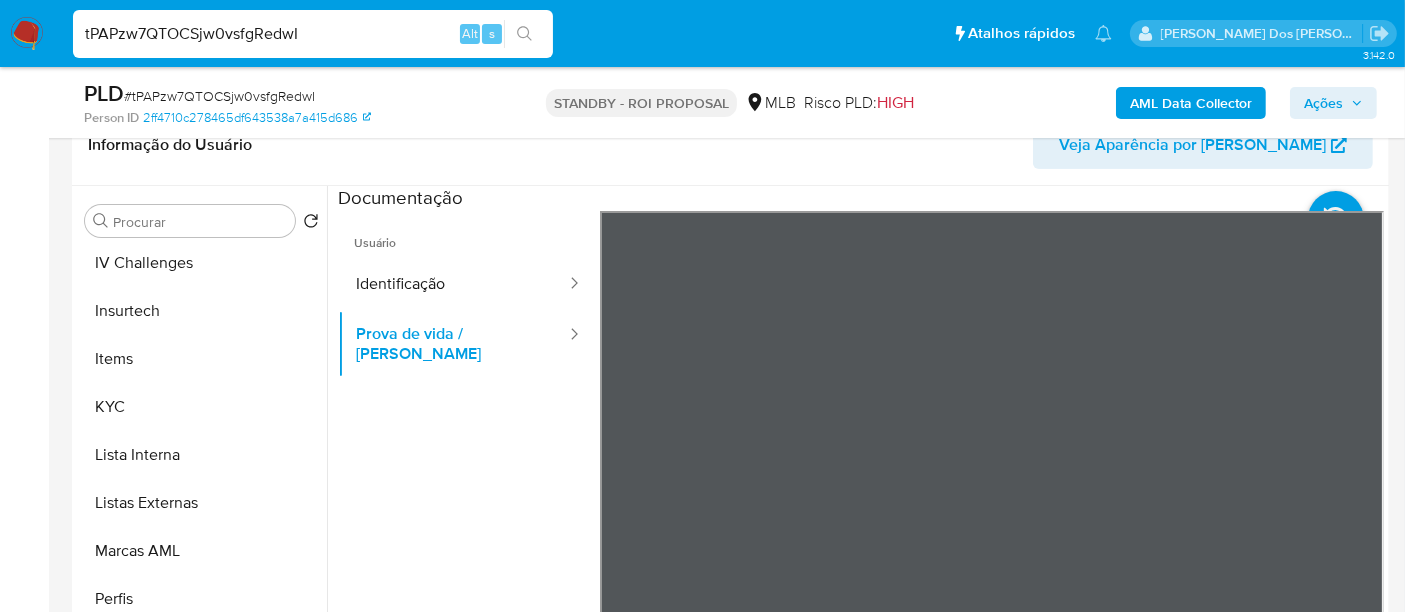 scroll, scrollTop: 844, scrollLeft: 0, axis: vertical 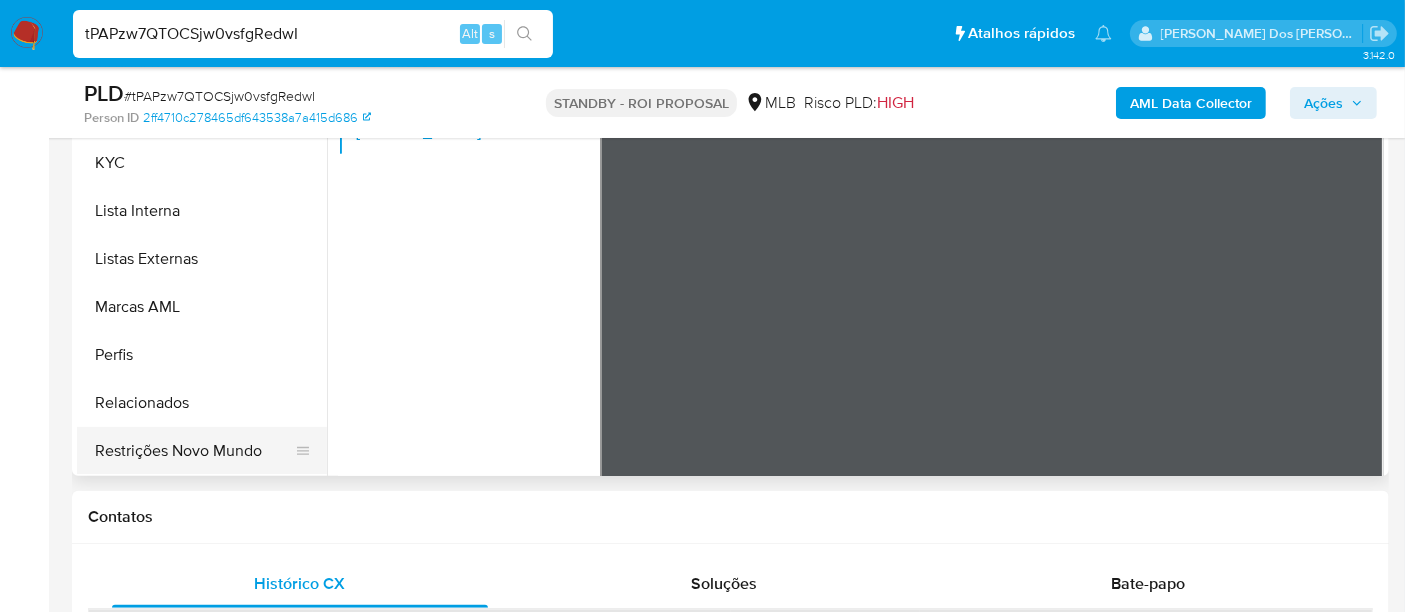 click on "Restrições Novo Mundo" at bounding box center (194, 451) 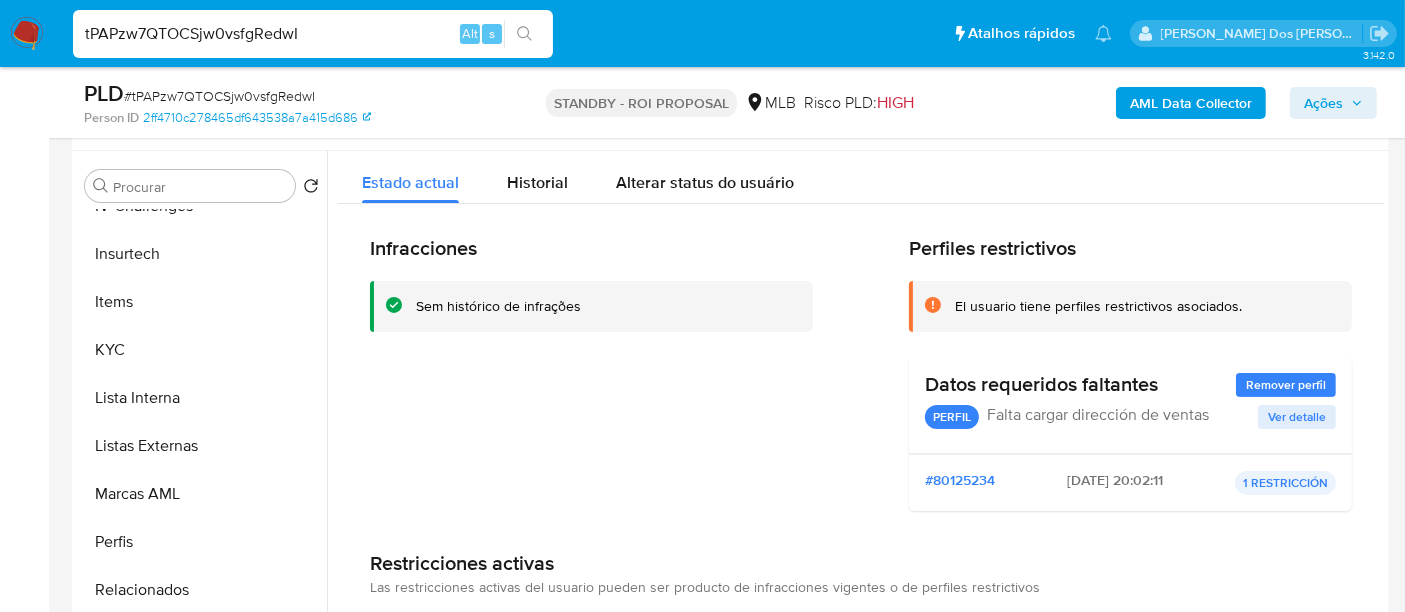 scroll, scrollTop: 333, scrollLeft: 0, axis: vertical 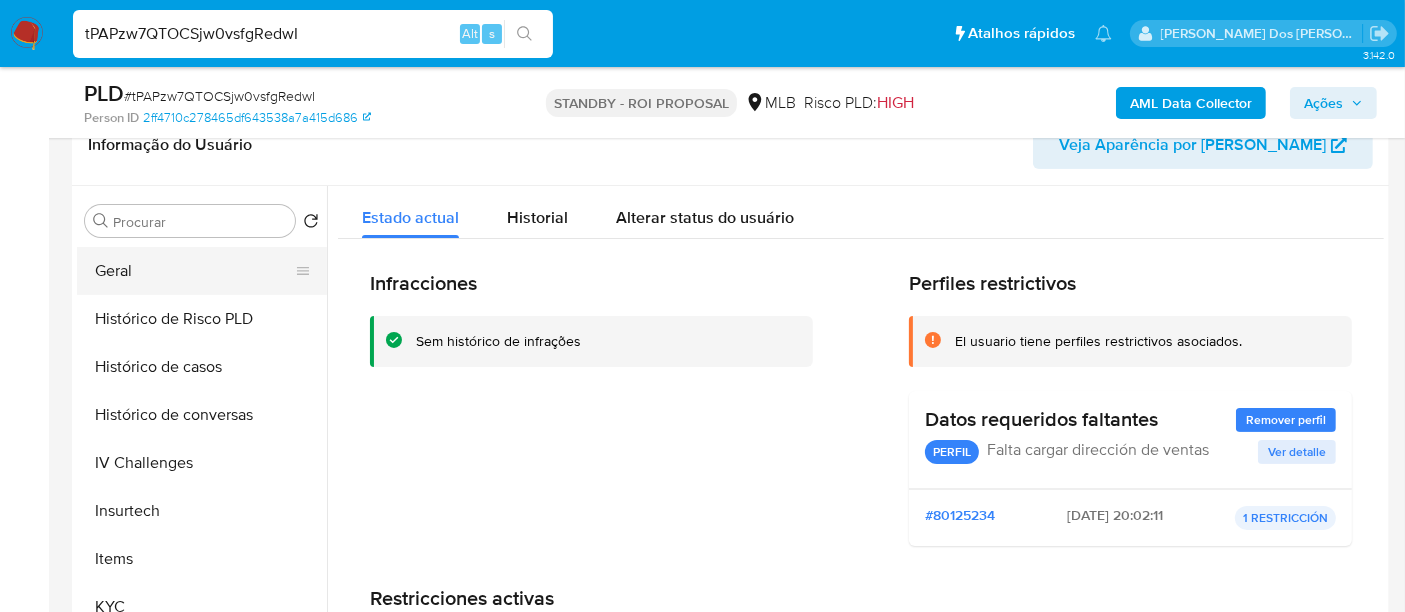 click on "Geral" at bounding box center [194, 271] 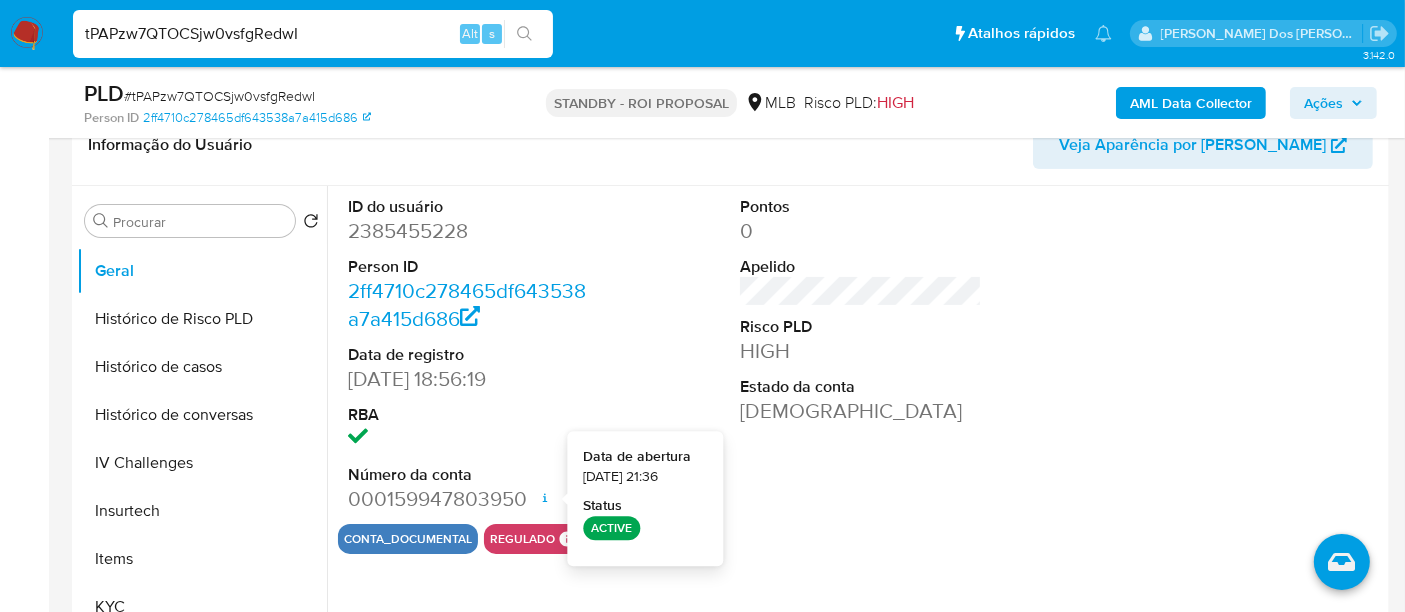 type 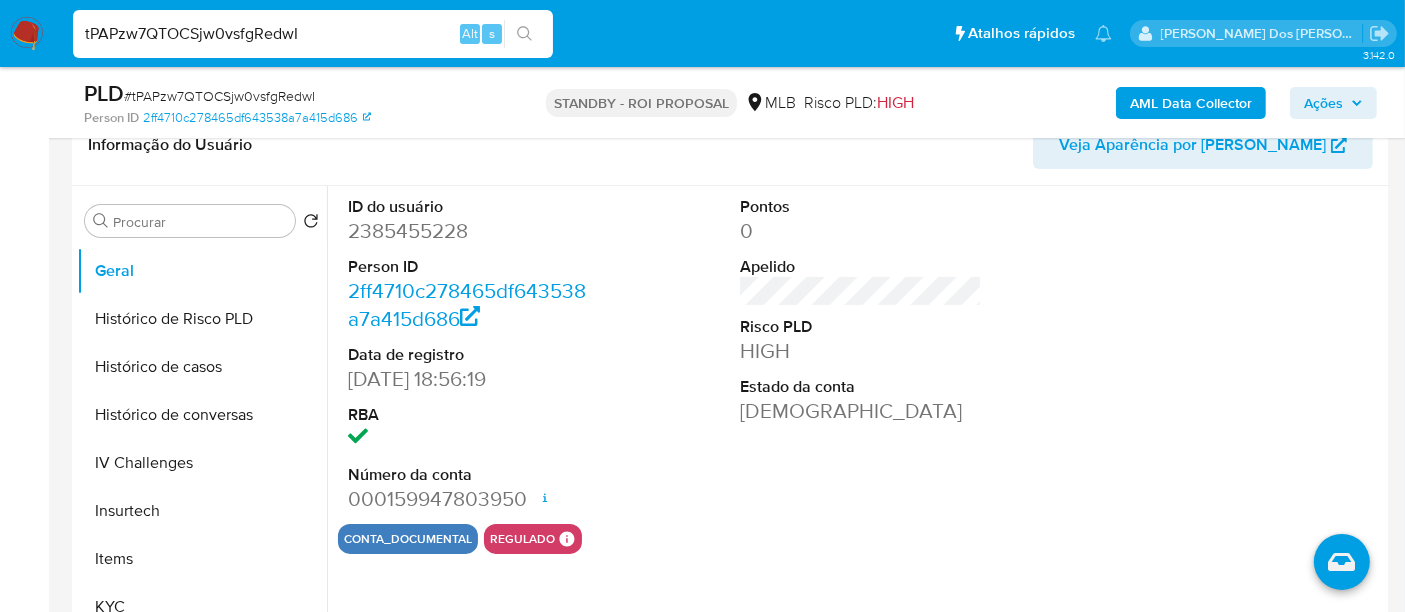 click on "tPAPzw7QTOCSjw0vsfgRedwI" at bounding box center (313, 34) 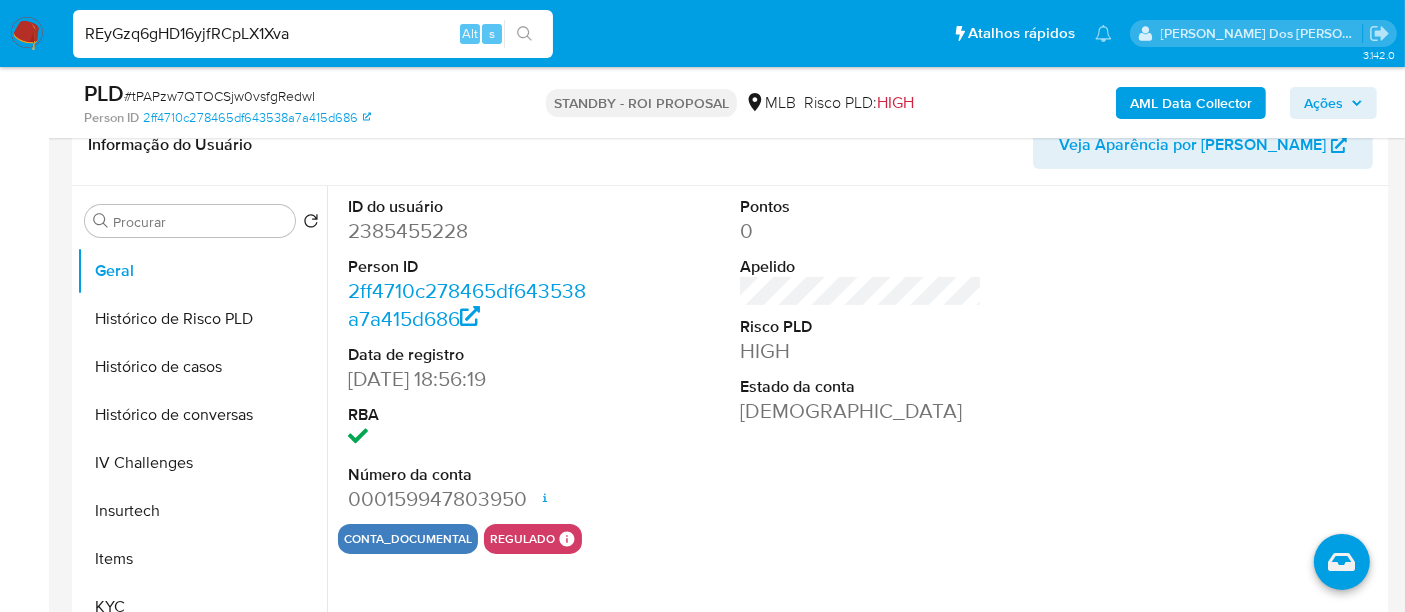type on "REyGzq6gHD16yjfRCpLX1Xva" 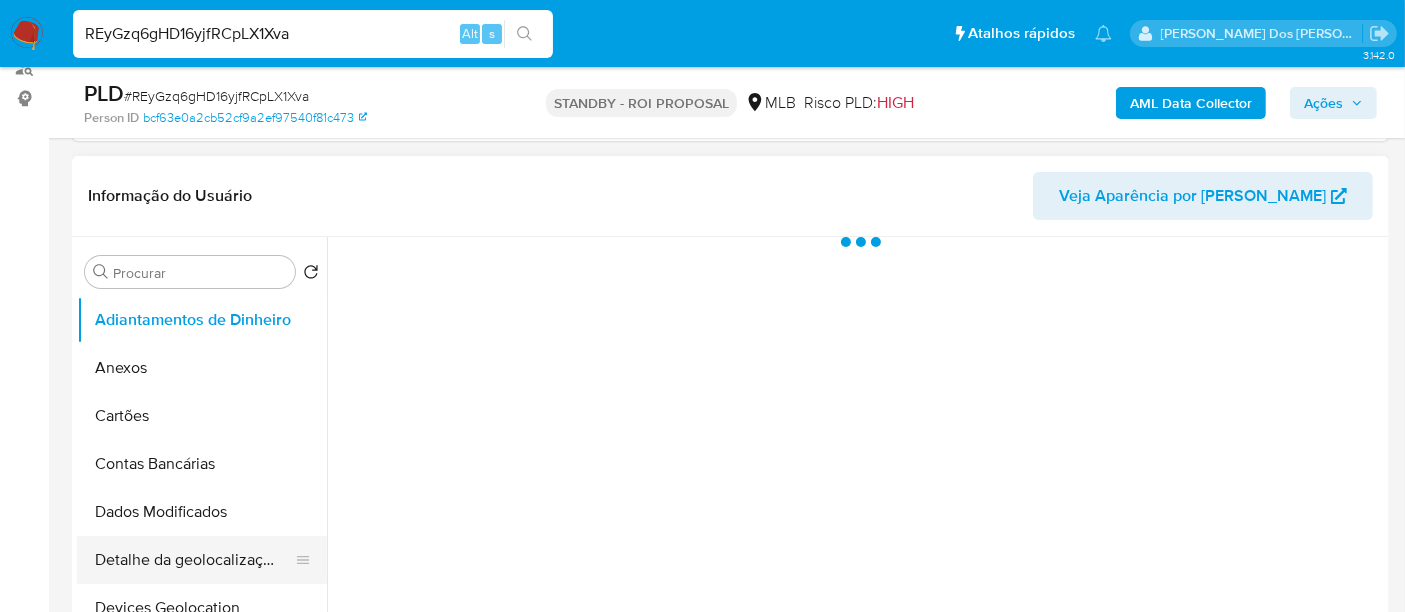 scroll, scrollTop: 555, scrollLeft: 0, axis: vertical 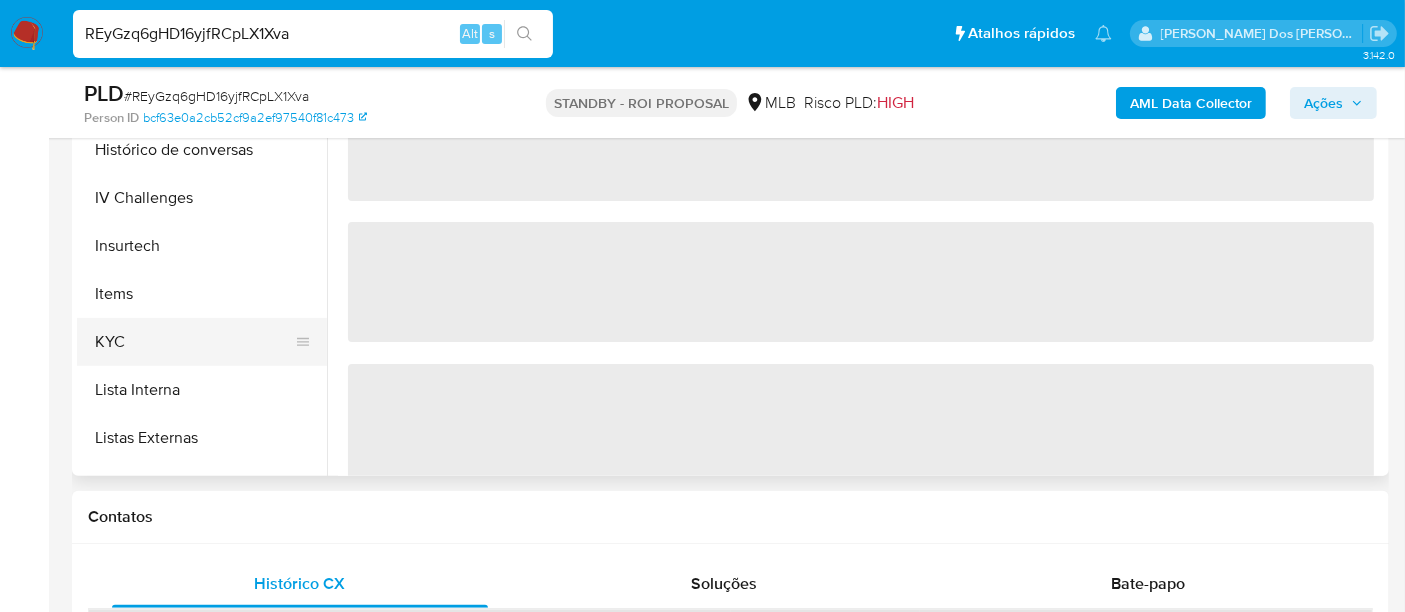 select on "10" 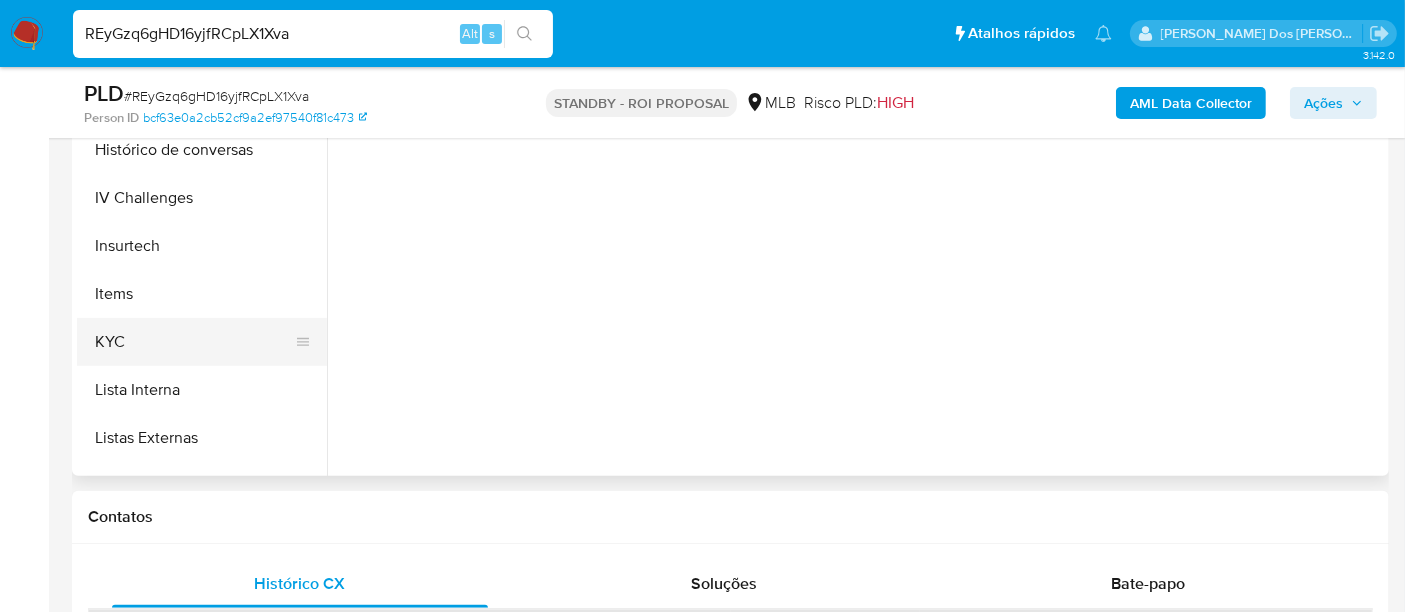 click on "KYC" at bounding box center [194, 342] 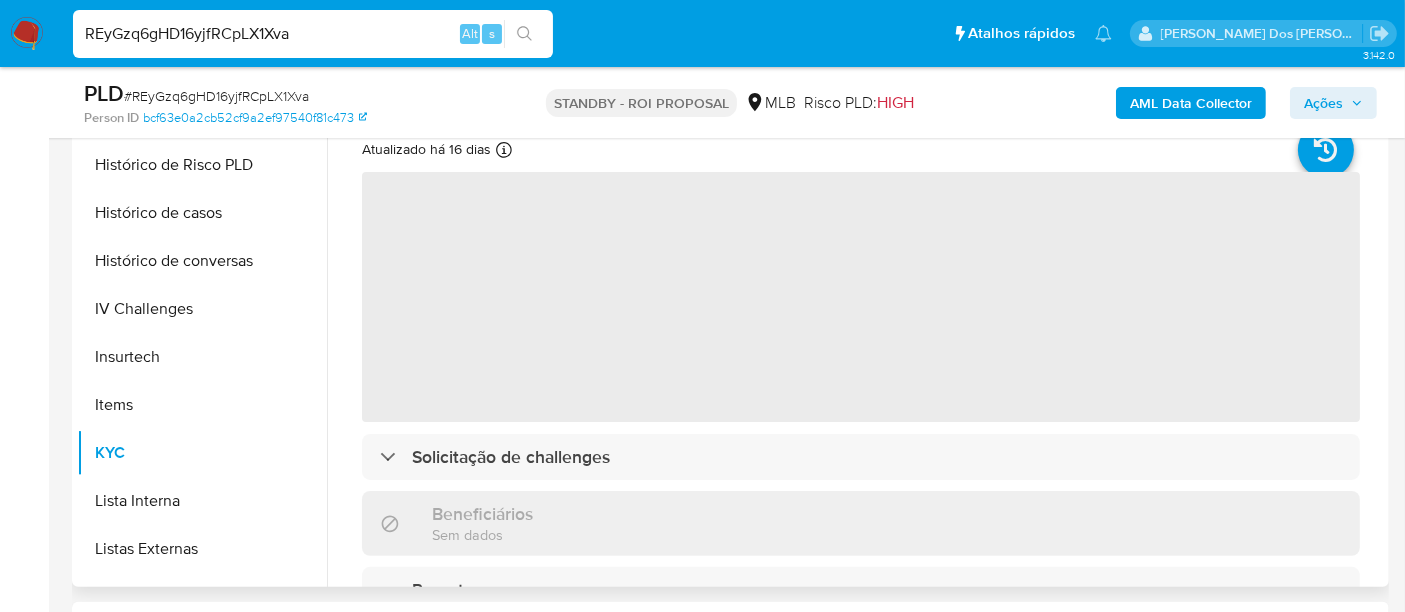 scroll, scrollTop: 333, scrollLeft: 0, axis: vertical 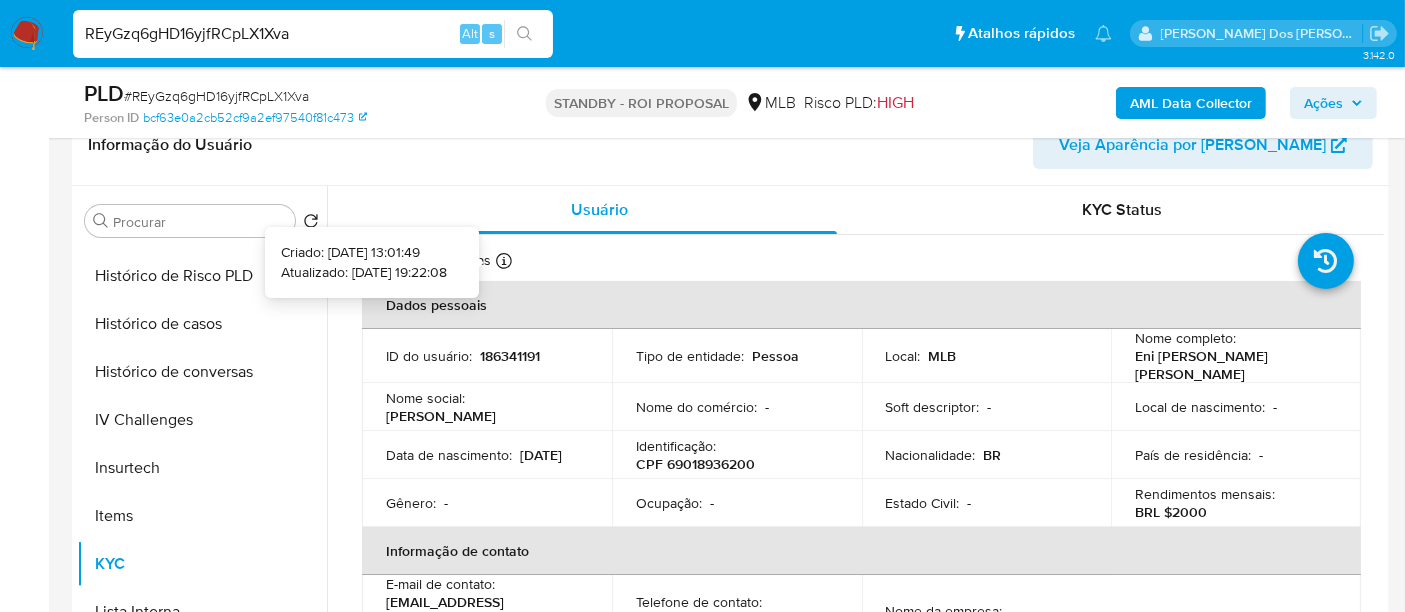 type 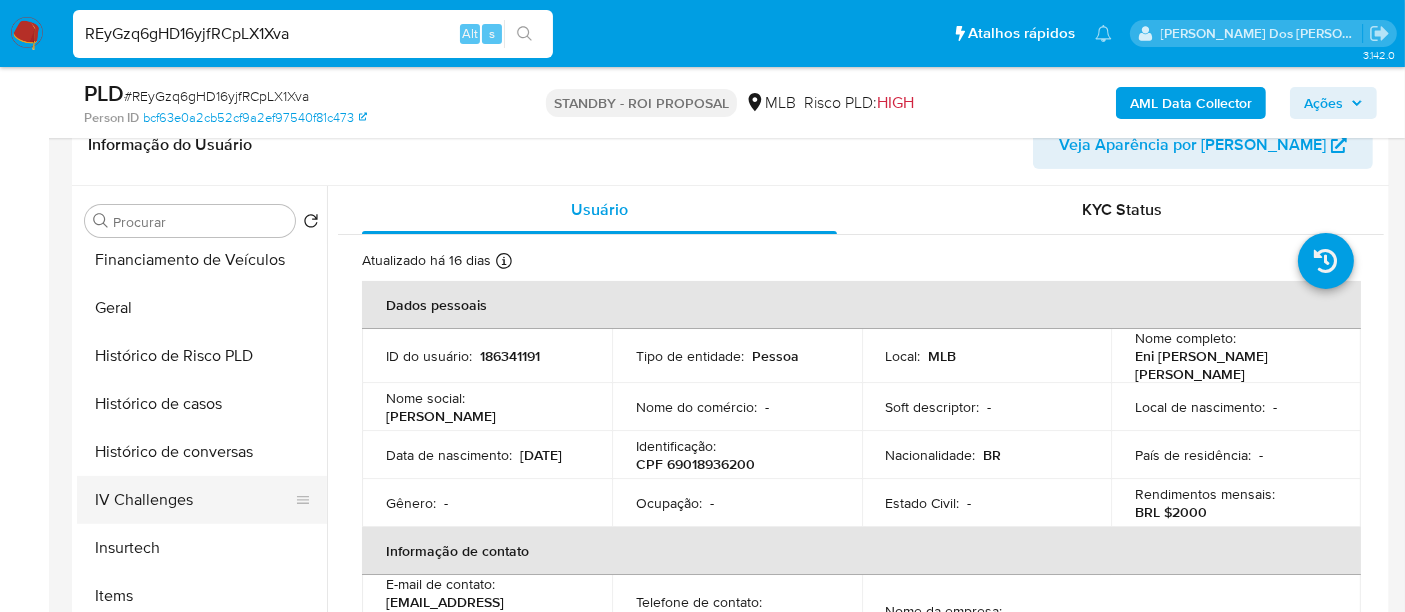 scroll, scrollTop: 554, scrollLeft: 0, axis: vertical 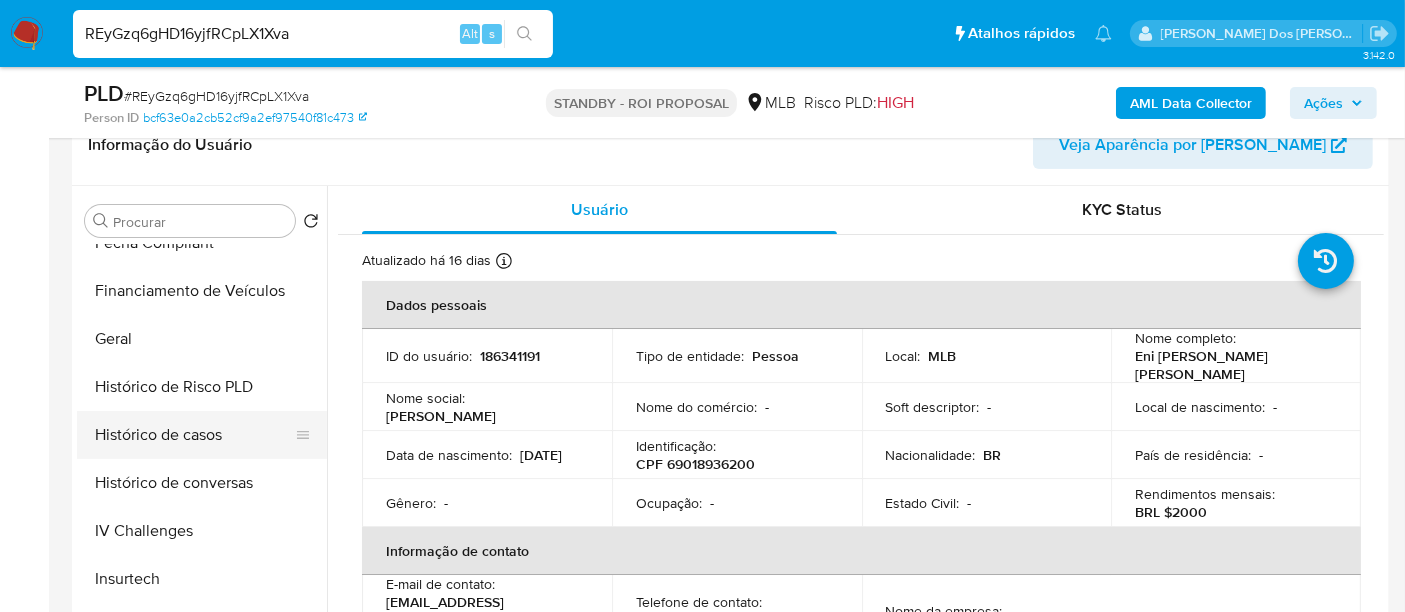 click on "Histórico de casos" at bounding box center [194, 435] 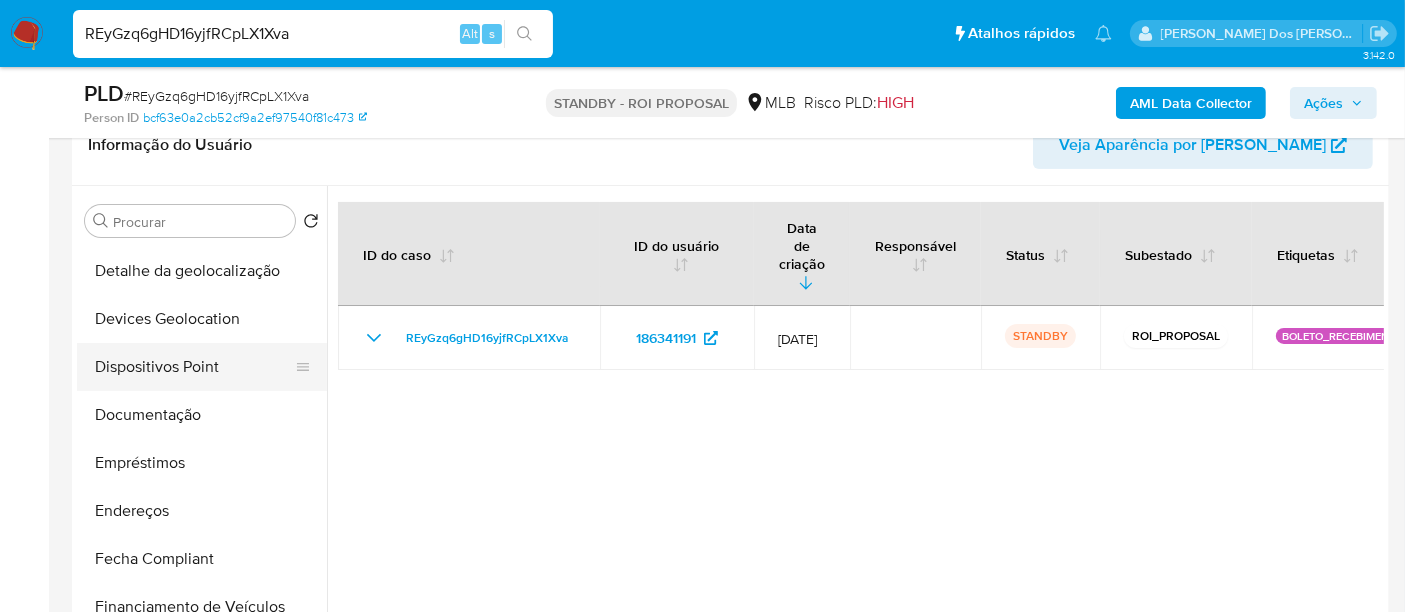scroll, scrollTop: 221, scrollLeft: 0, axis: vertical 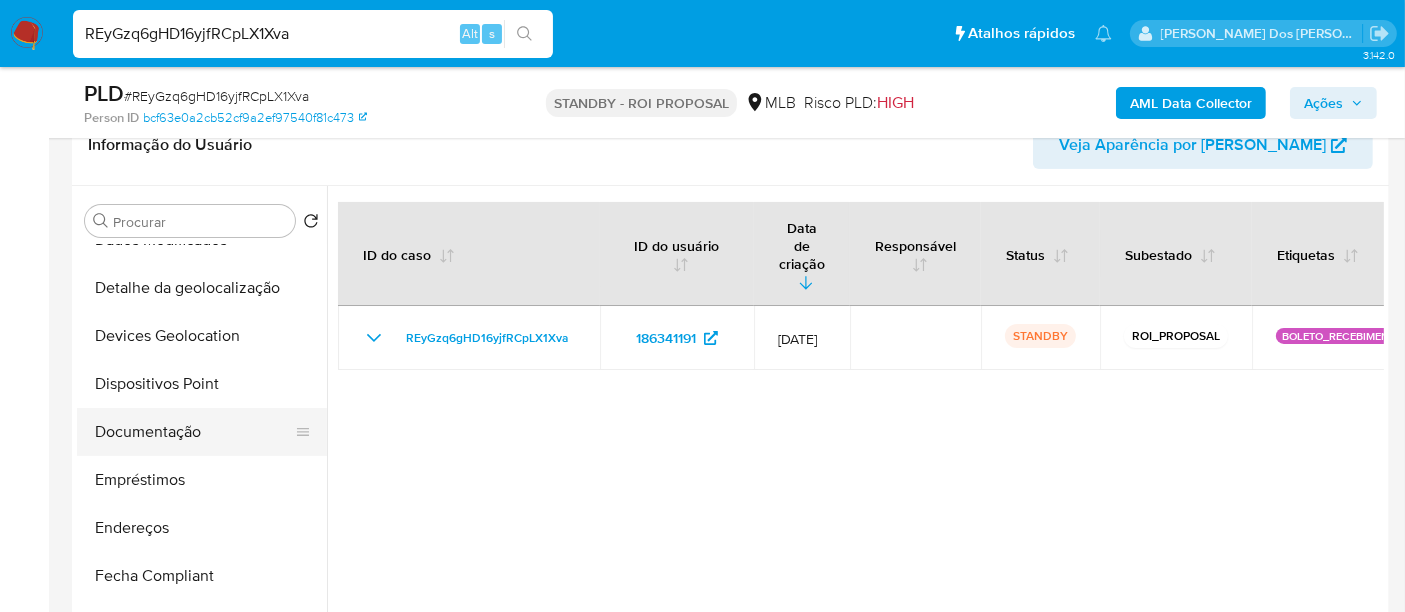 click on "Documentação" at bounding box center (194, 432) 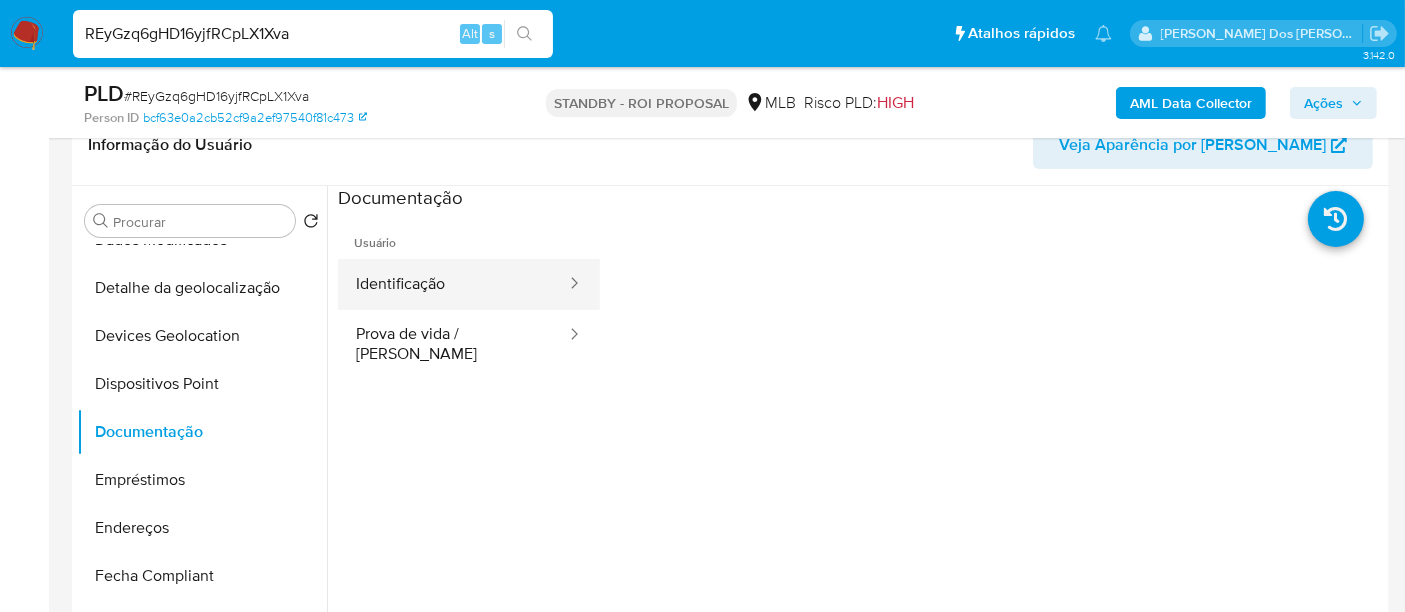 click on "Identificação" at bounding box center [453, 284] 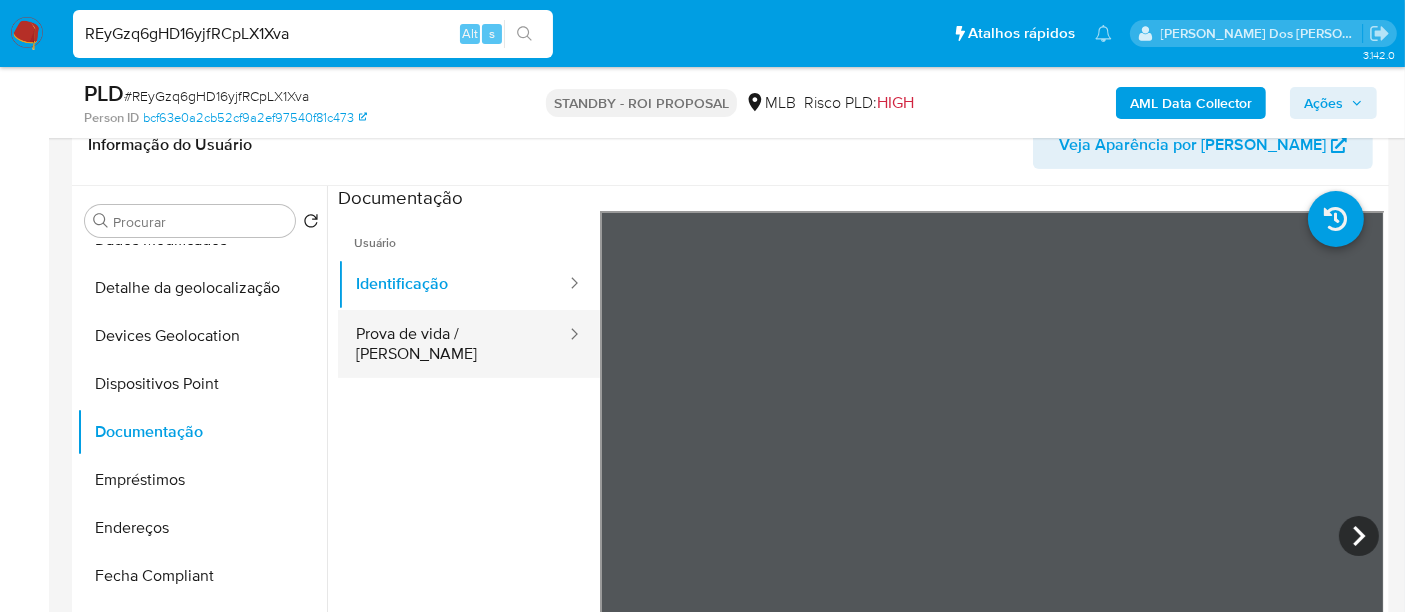 click on "Prova de vida / [PERSON_NAME]" at bounding box center [453, 344] 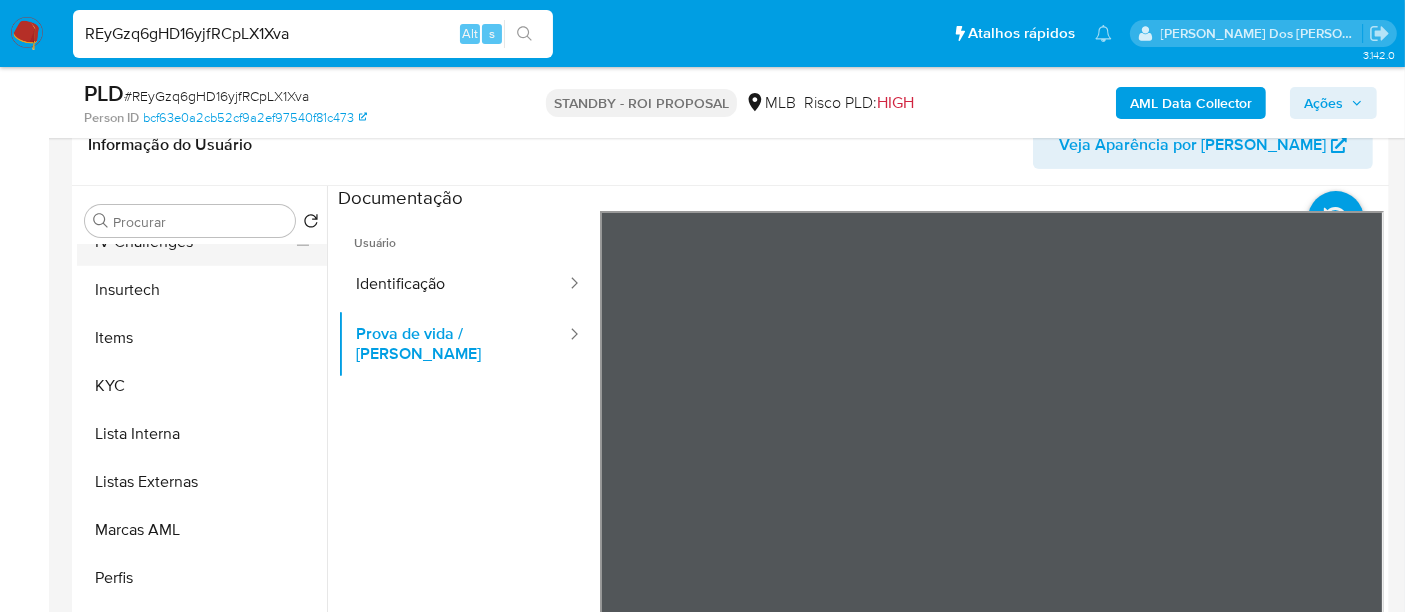 scroll, scrollTop: 844, scrollLeft: 0, axis: vertical 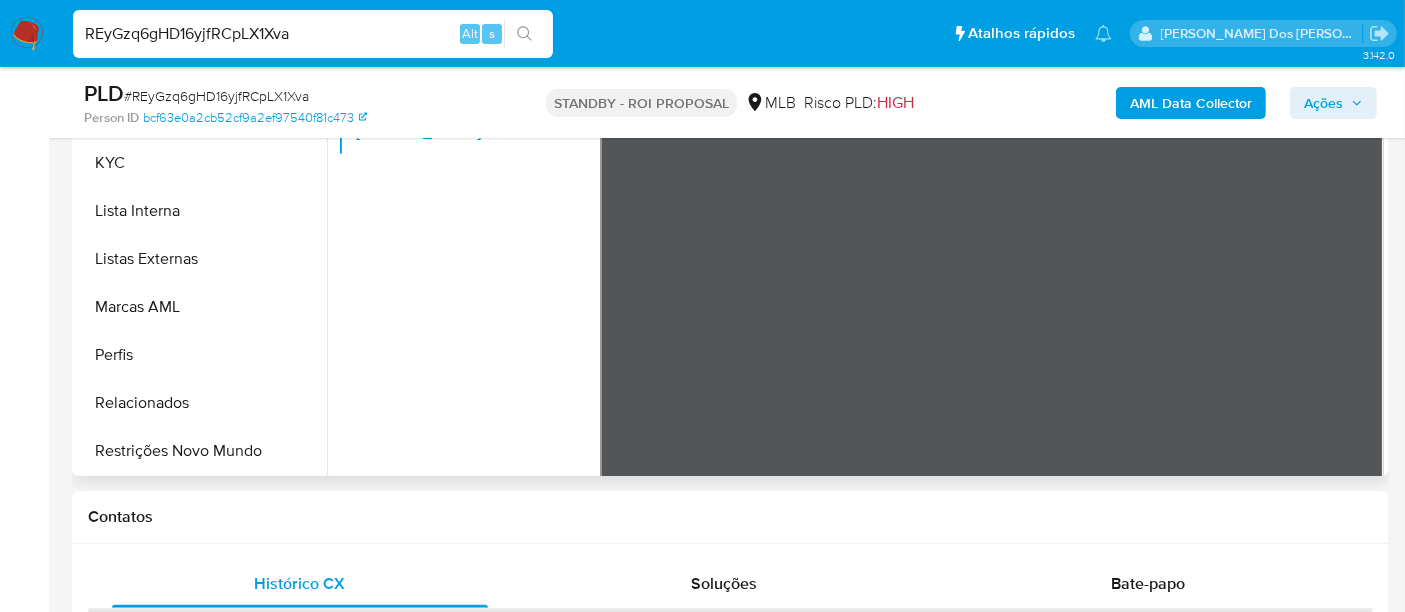 drag, startPoint x: 217, startPoint y: 448, endPoint x: 462, endPoint y: 448, distance: 245 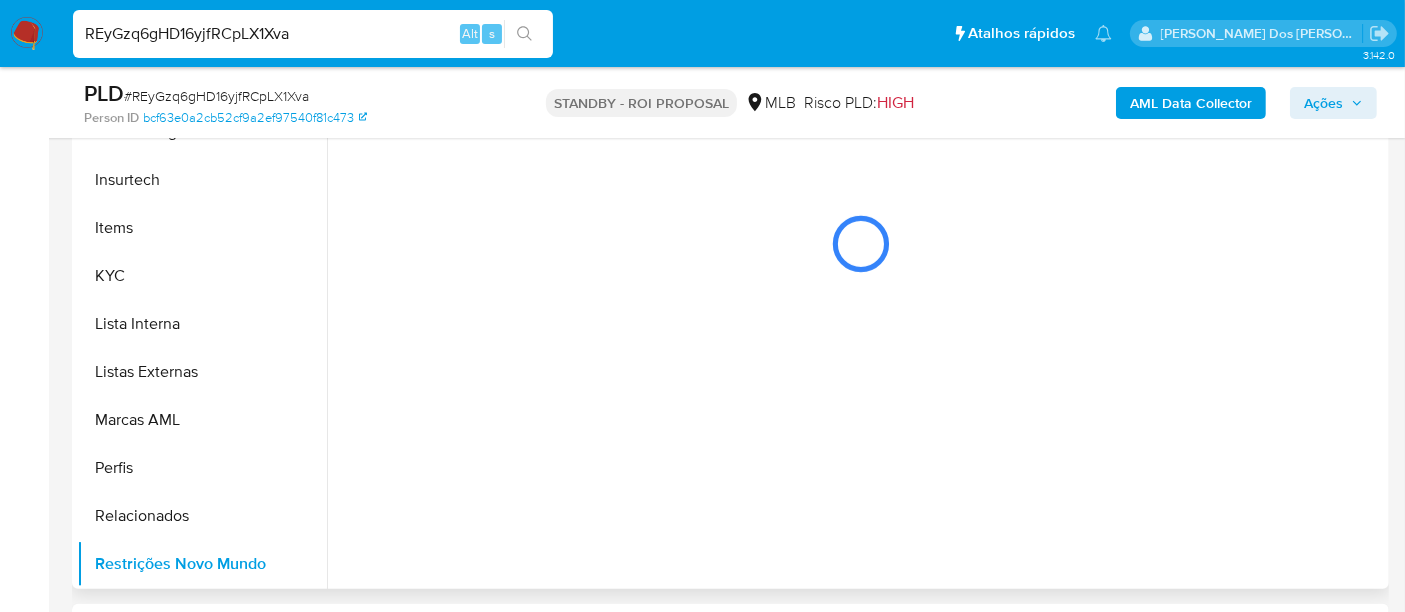 scroll, scrollTop: 333, scrollLeft: 0, axis: vertical 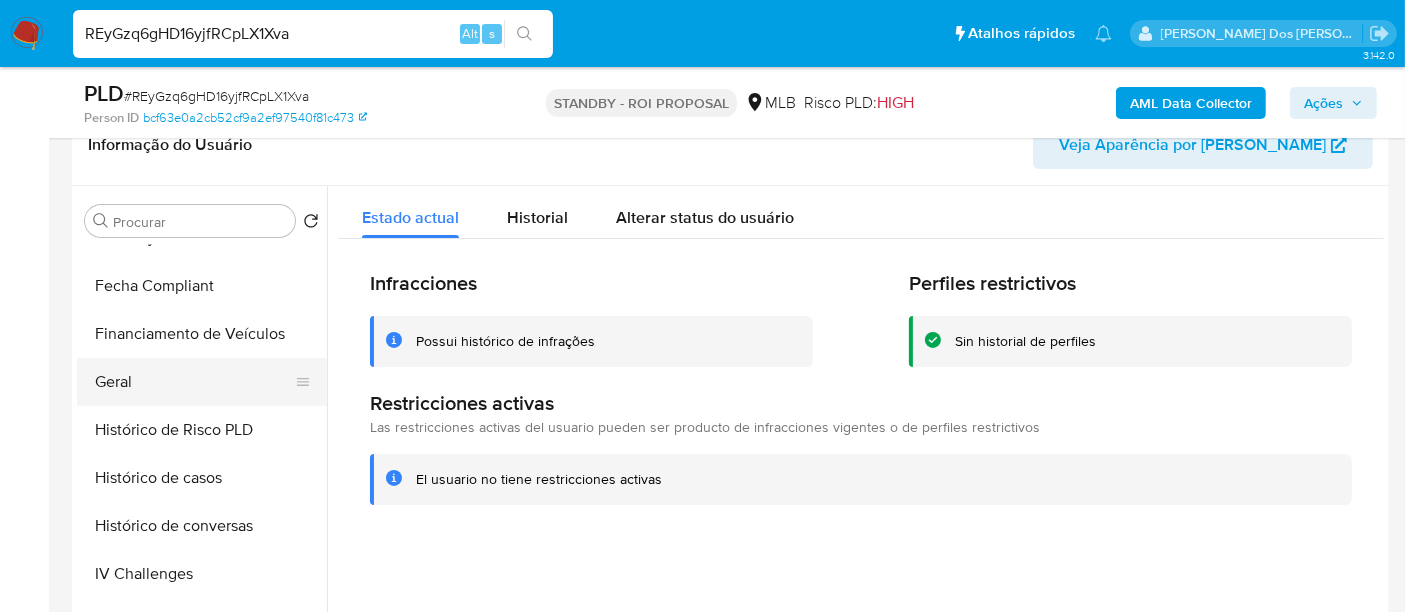click on "Geral" at bounding box center [194, 382] 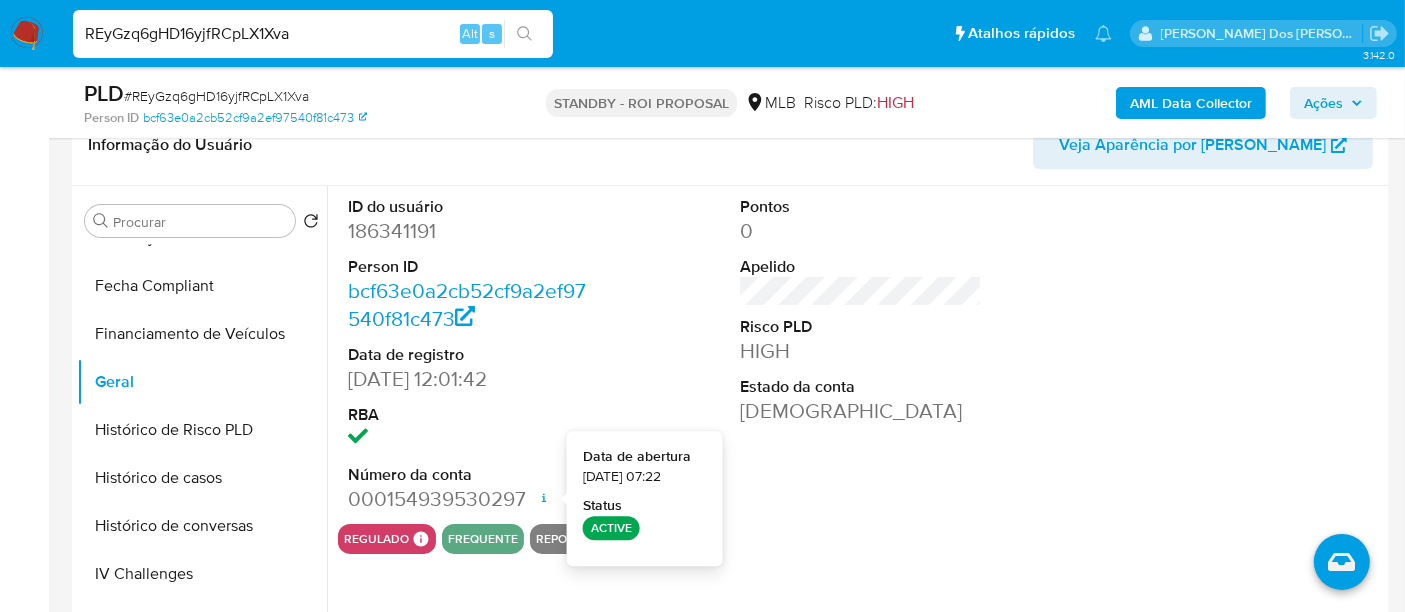 type 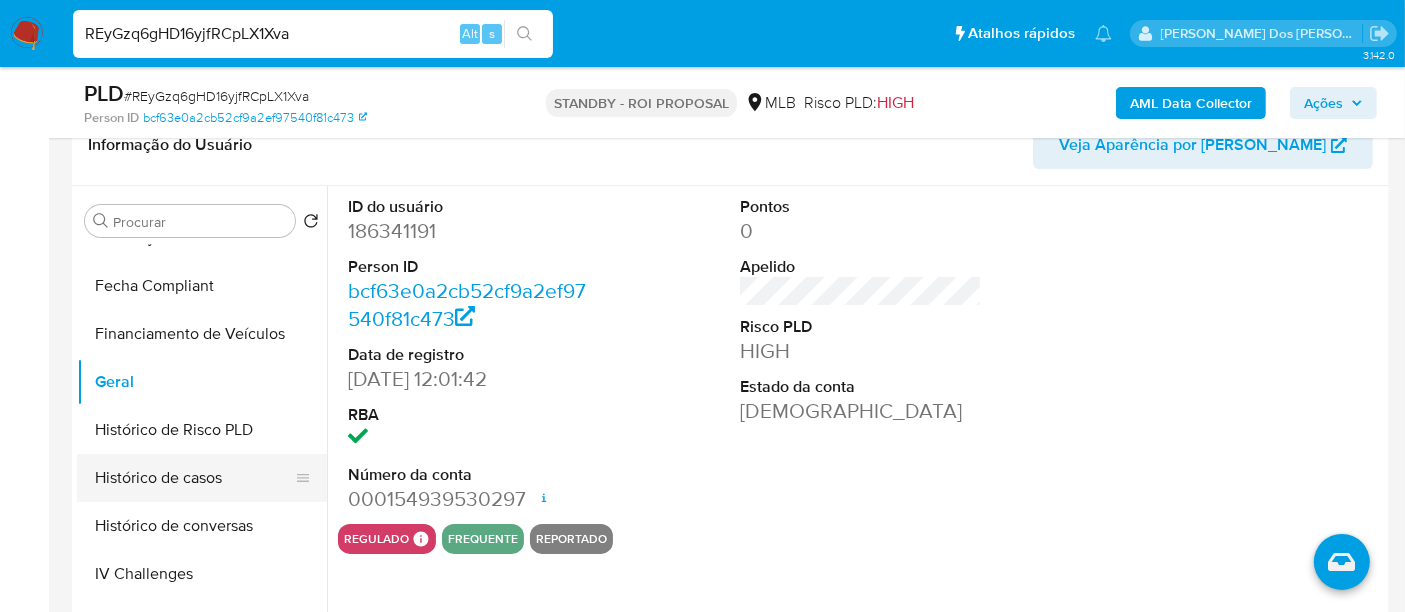 click on "Histórico de casos" at bounding box center (194, 478) 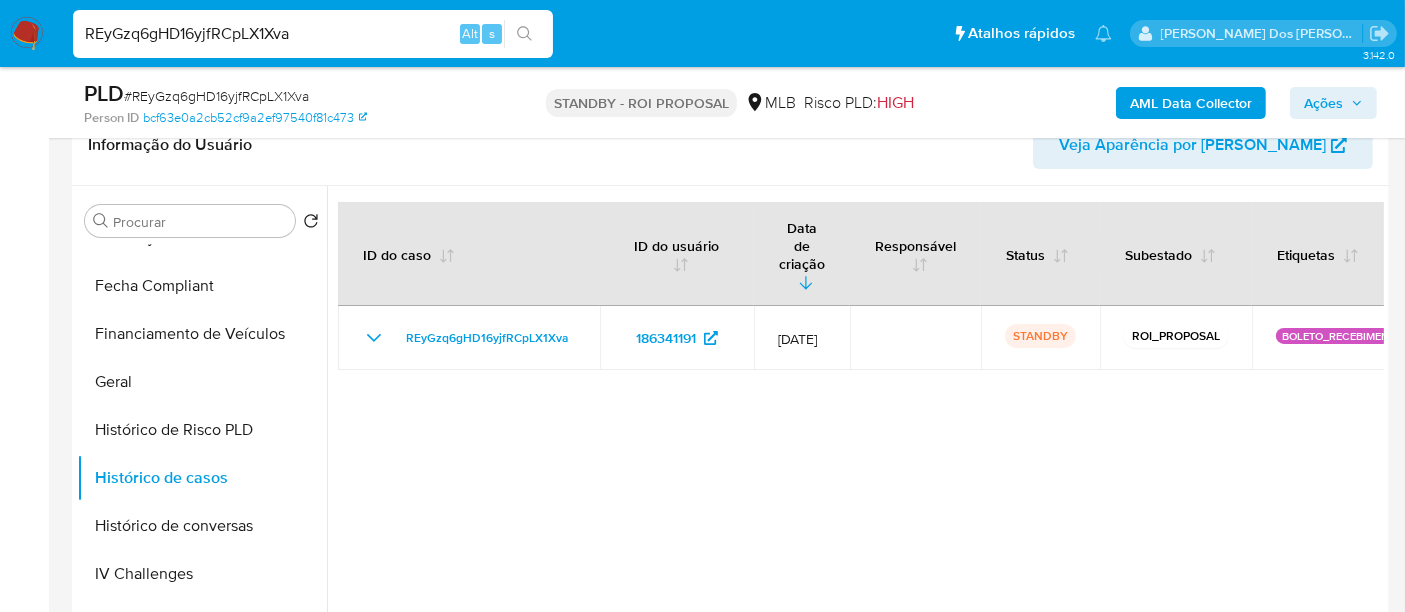 type 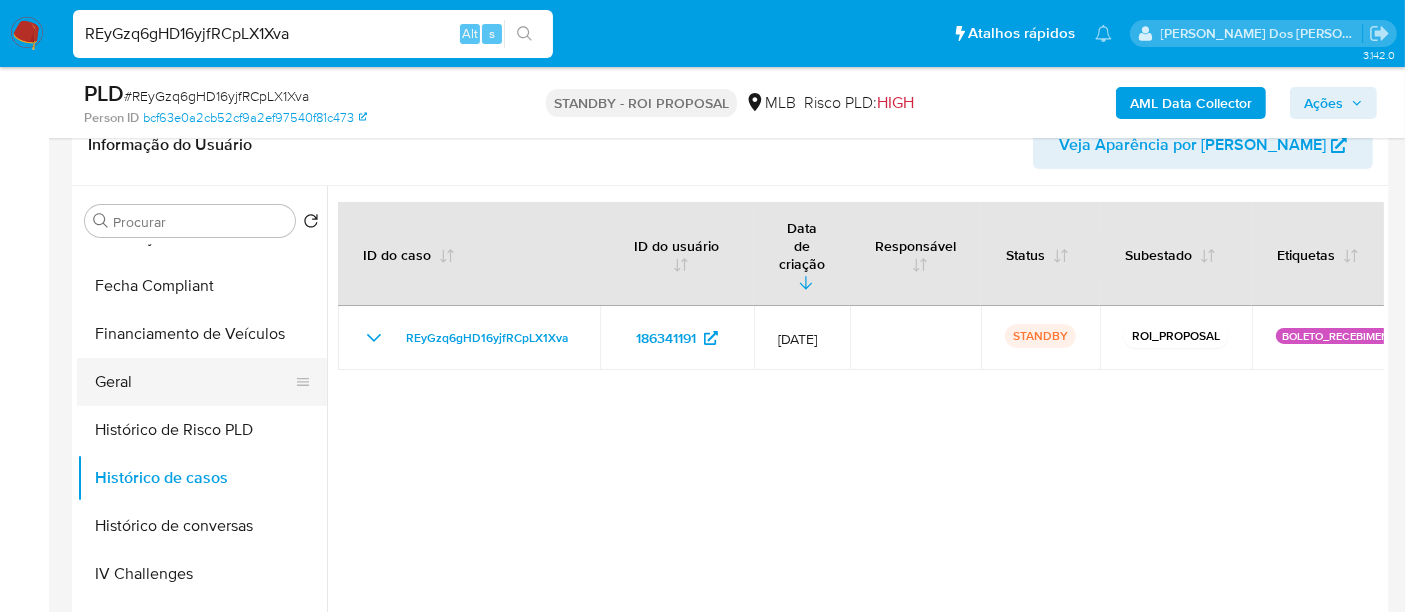 click on "Geral" at bounding box center [194, 382] 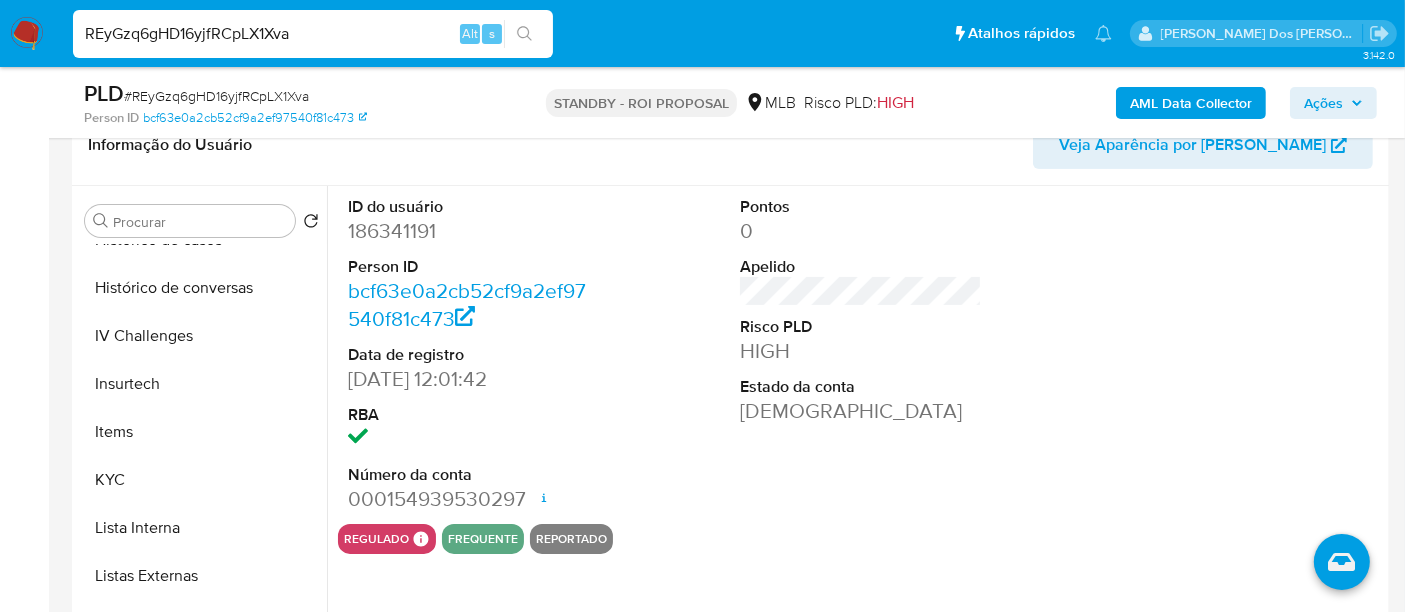 scroll, scrollTop: 844, scrollLeft: 0, axis: vertical 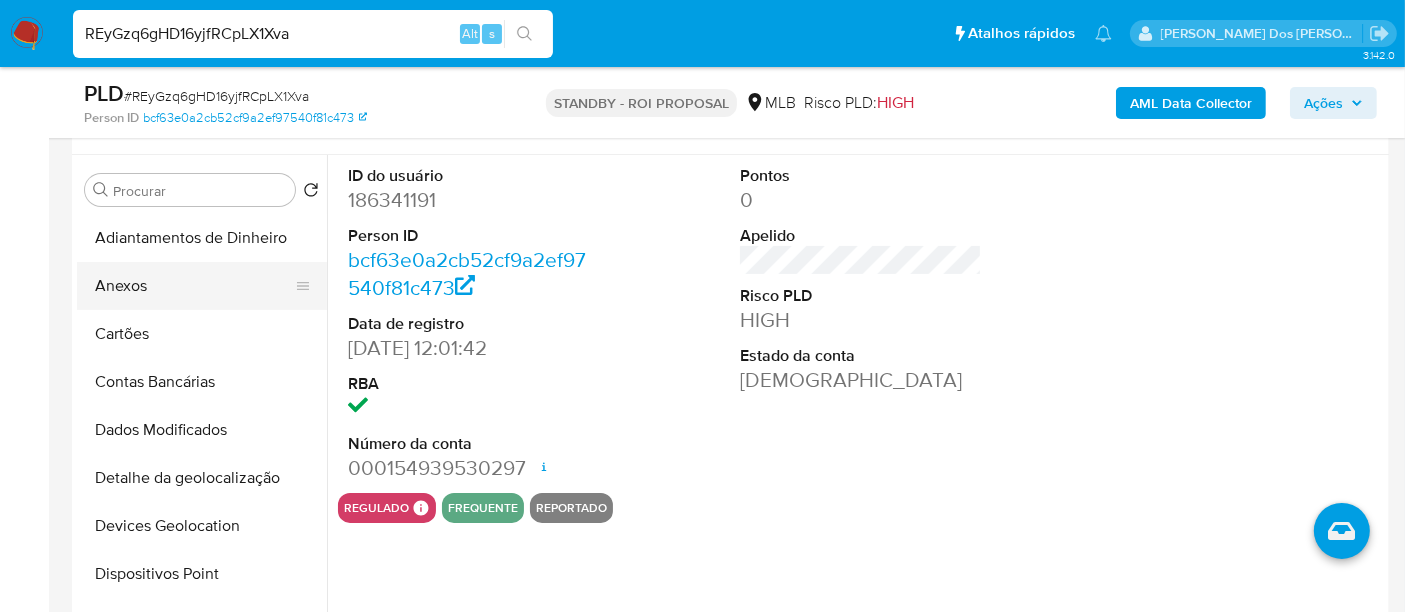 click on "Anexos" at bounding box center (194, 286) 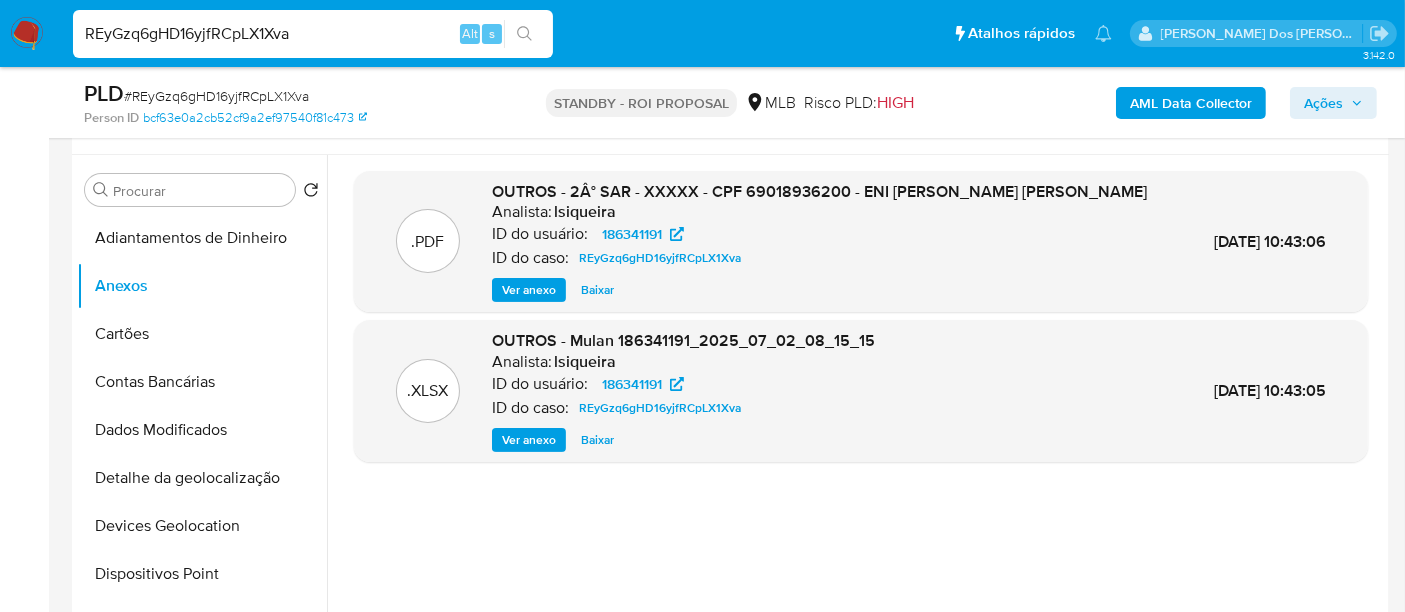 type 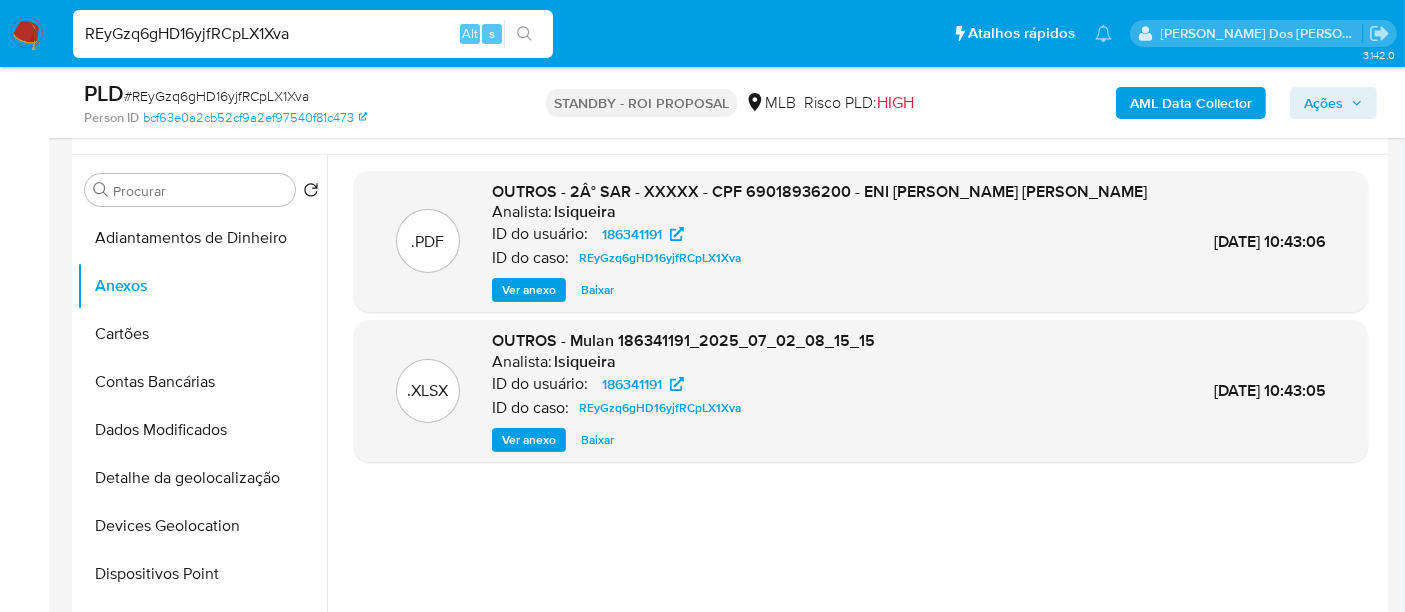 click on "REyGzq6gHD16yjfRCpLX1Xva" at bounding box center [313, 34] 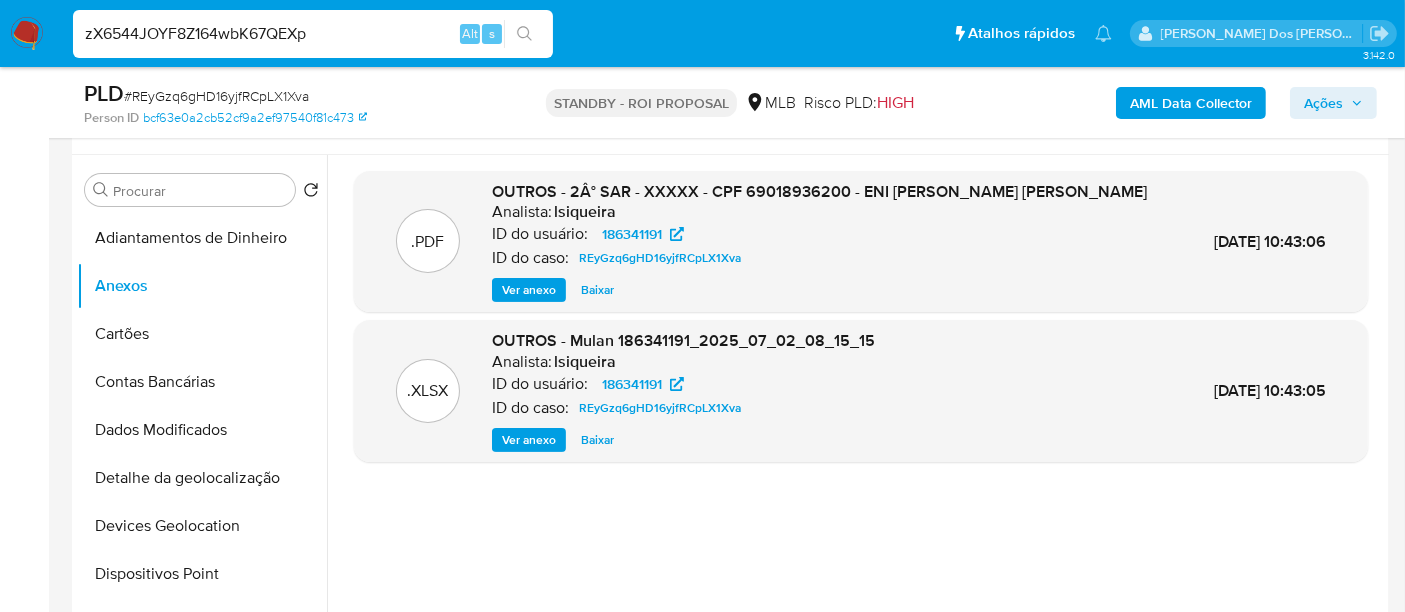 type on "zX6544JOYF8Z164wbK67QEXp" 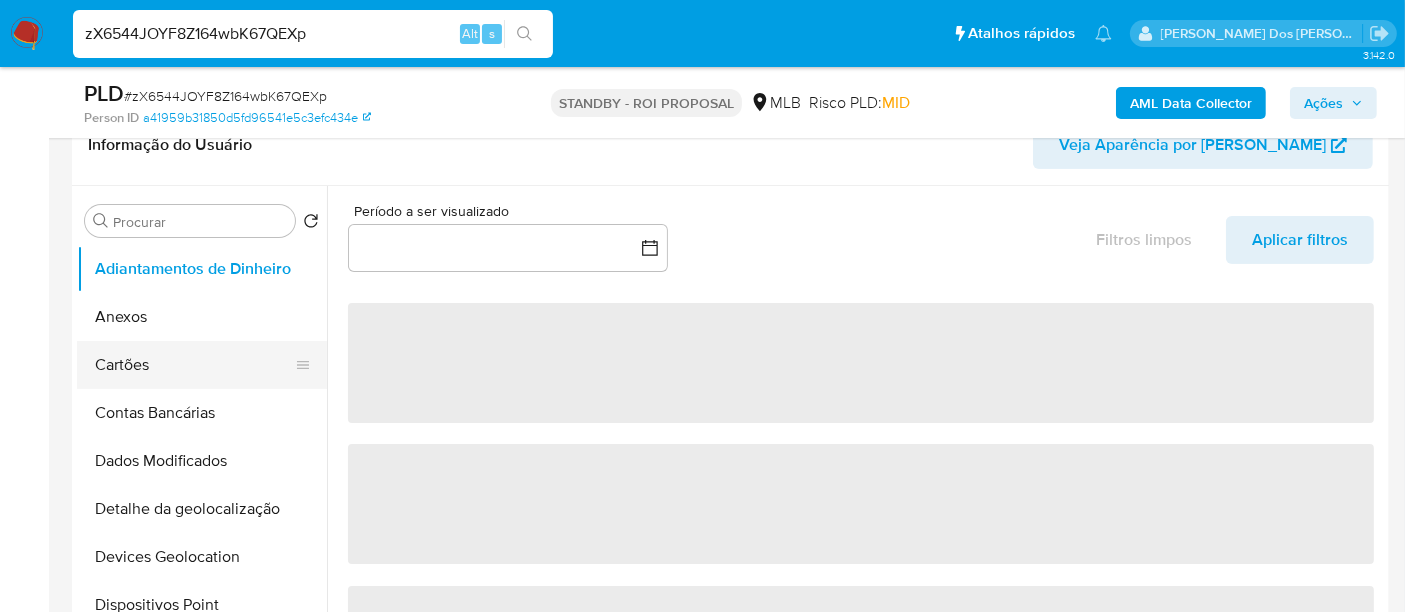 scroll, scrollTop: 444, scrollLeft: 0, axis: vertical 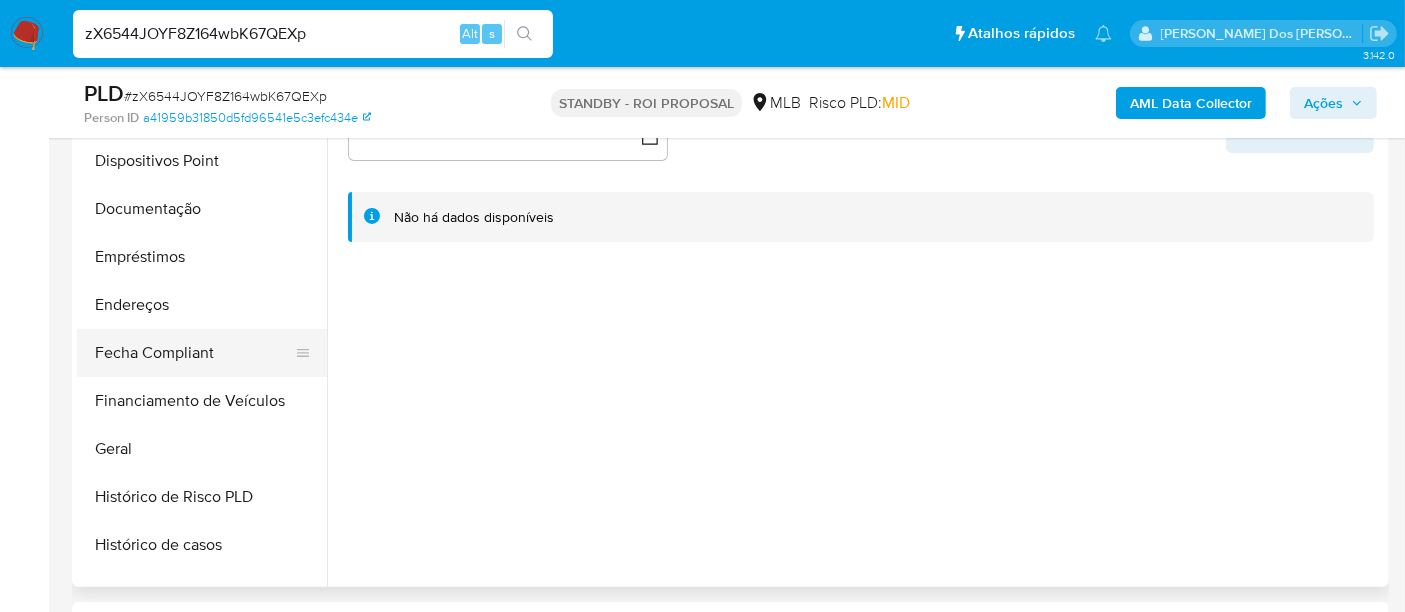 select on "10" 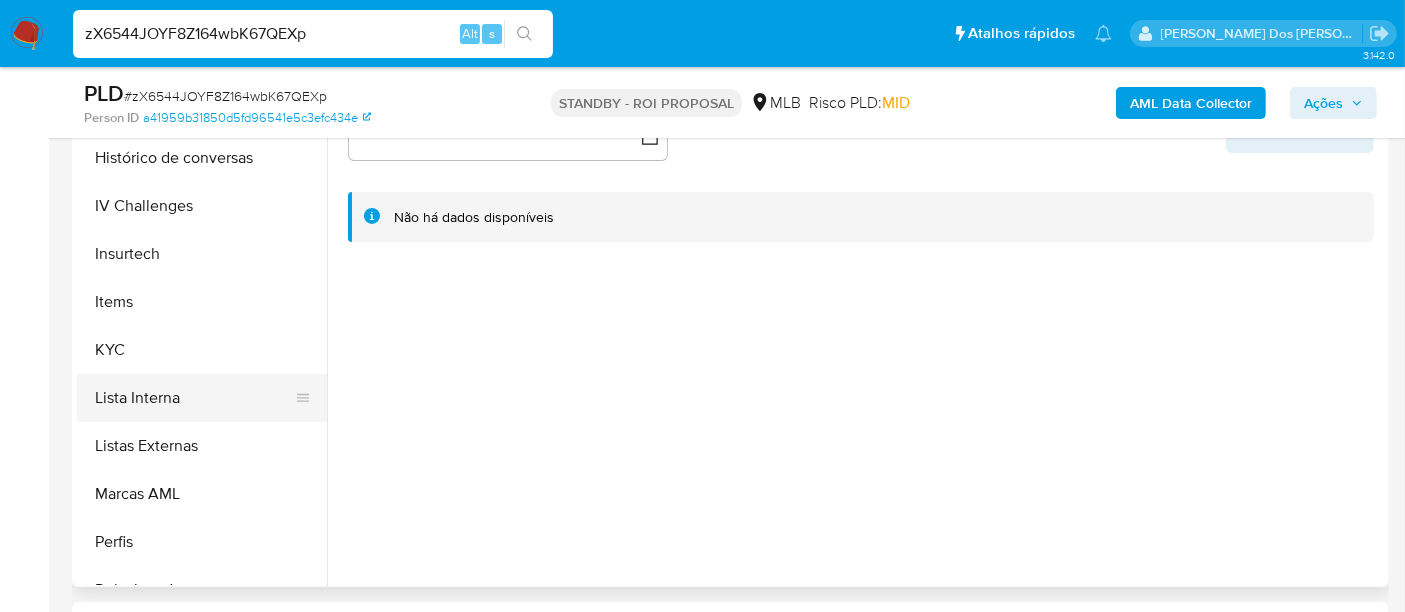 scroll, scrollTop: 844, scrollLeft: 0, axis: vertical 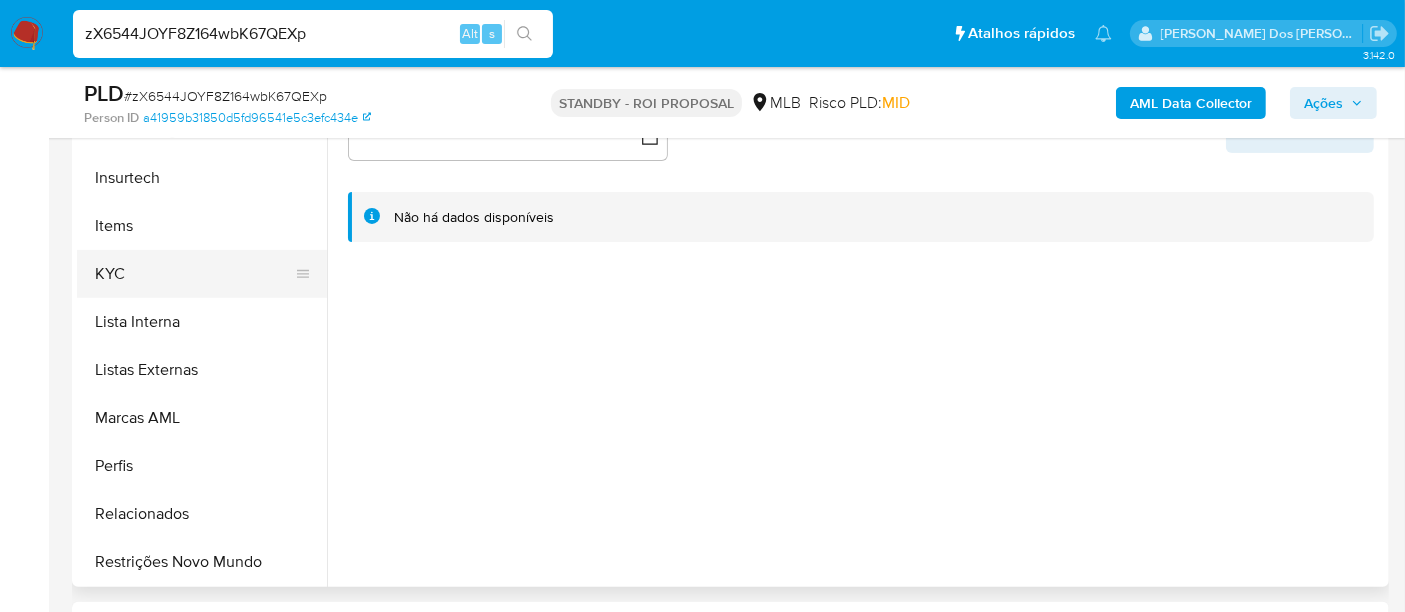 click on "KYC" at bounding box center (194, 274) 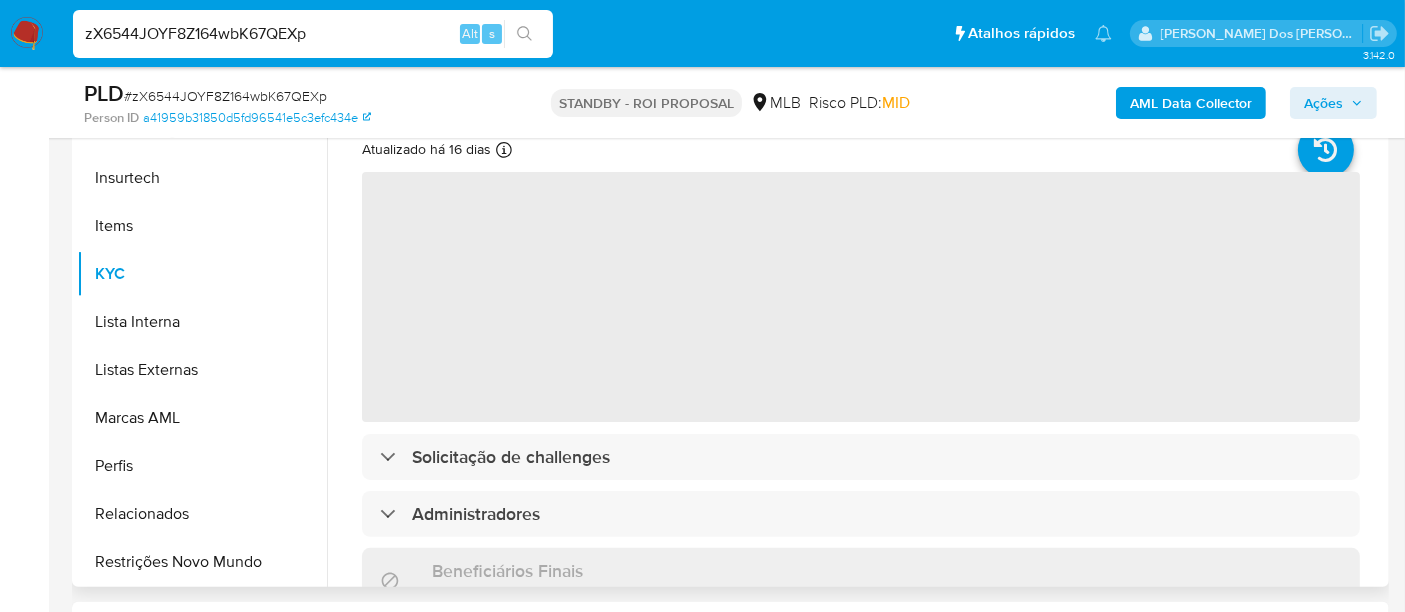 scroll, scrollTop: 333, scrollLeft: 0, axis: vertical 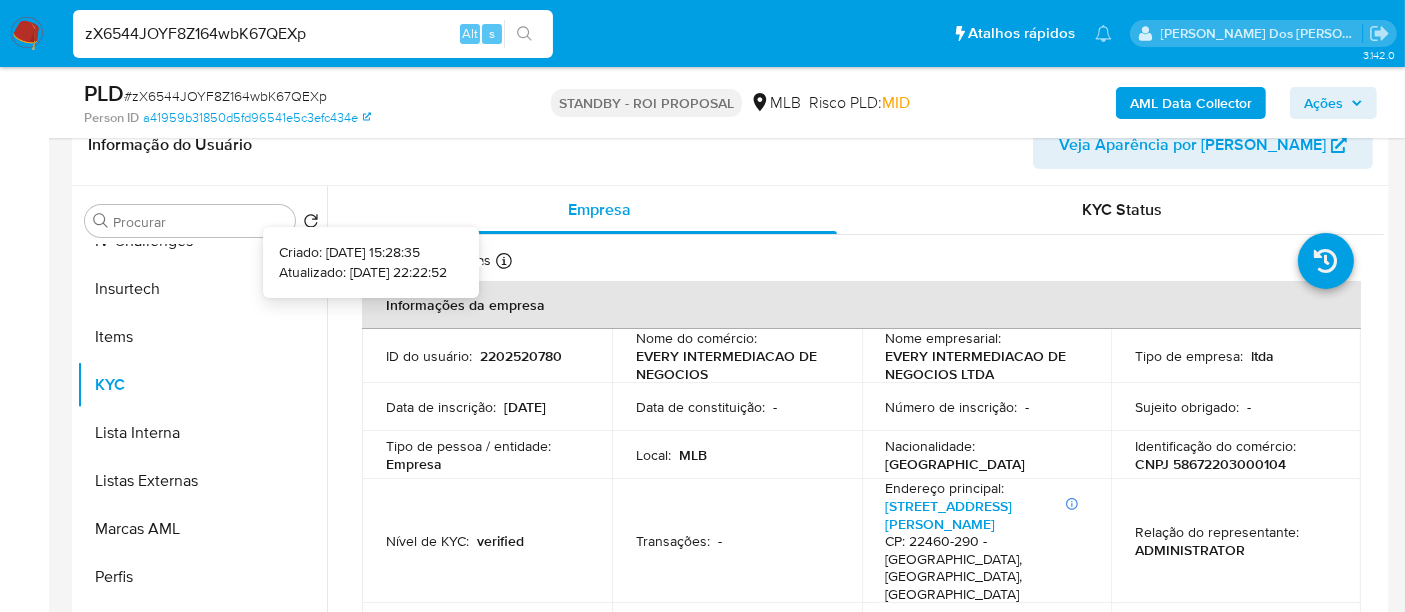 type 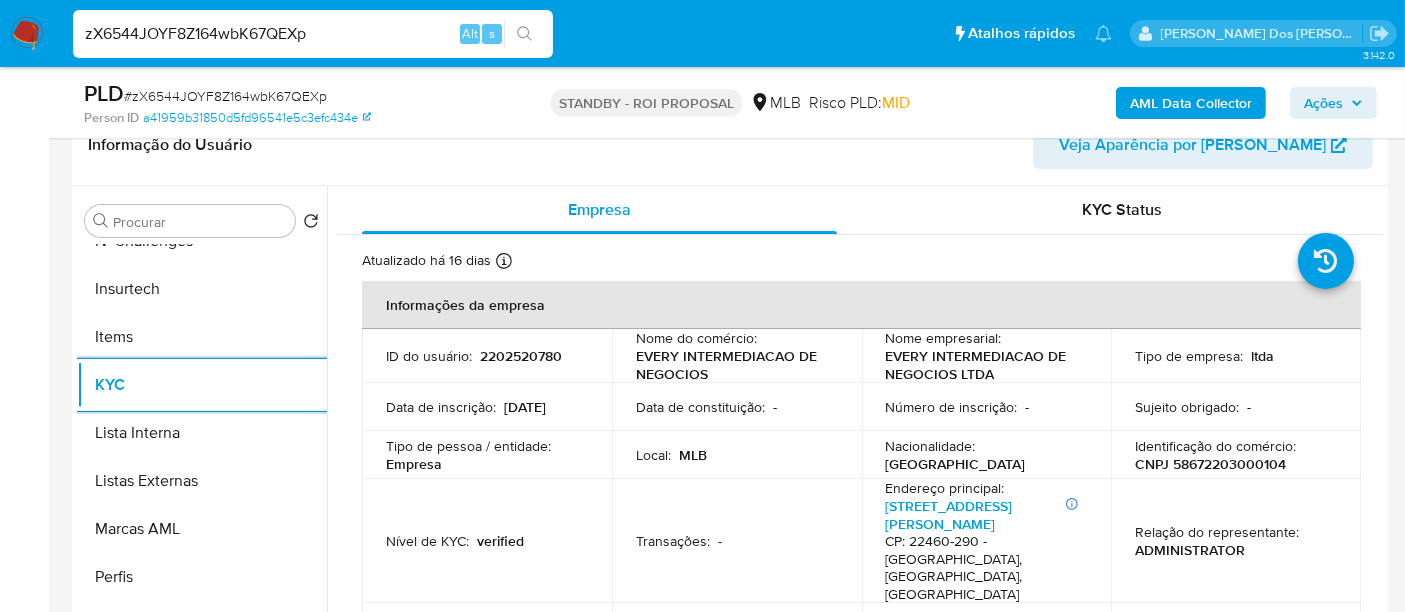 scroll, scrollTop: 111, scrollLeft: 0, axis: vertical 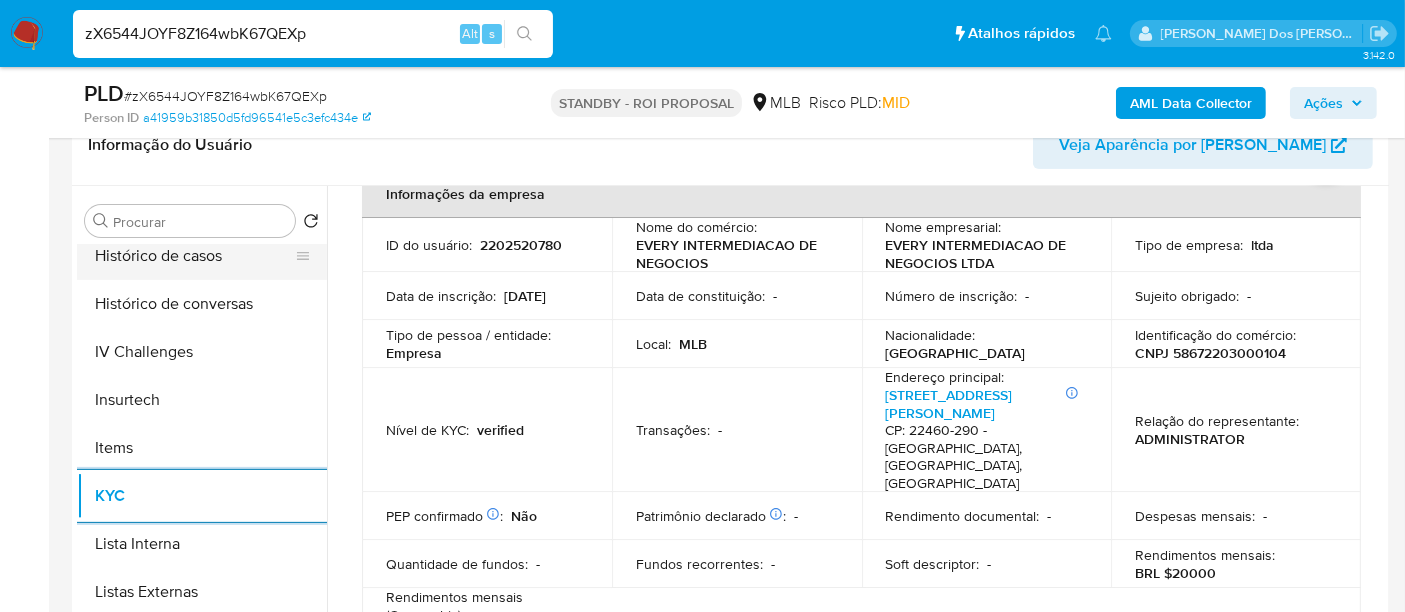 click on "Histórico de casos" at bounding box center (194, 256) 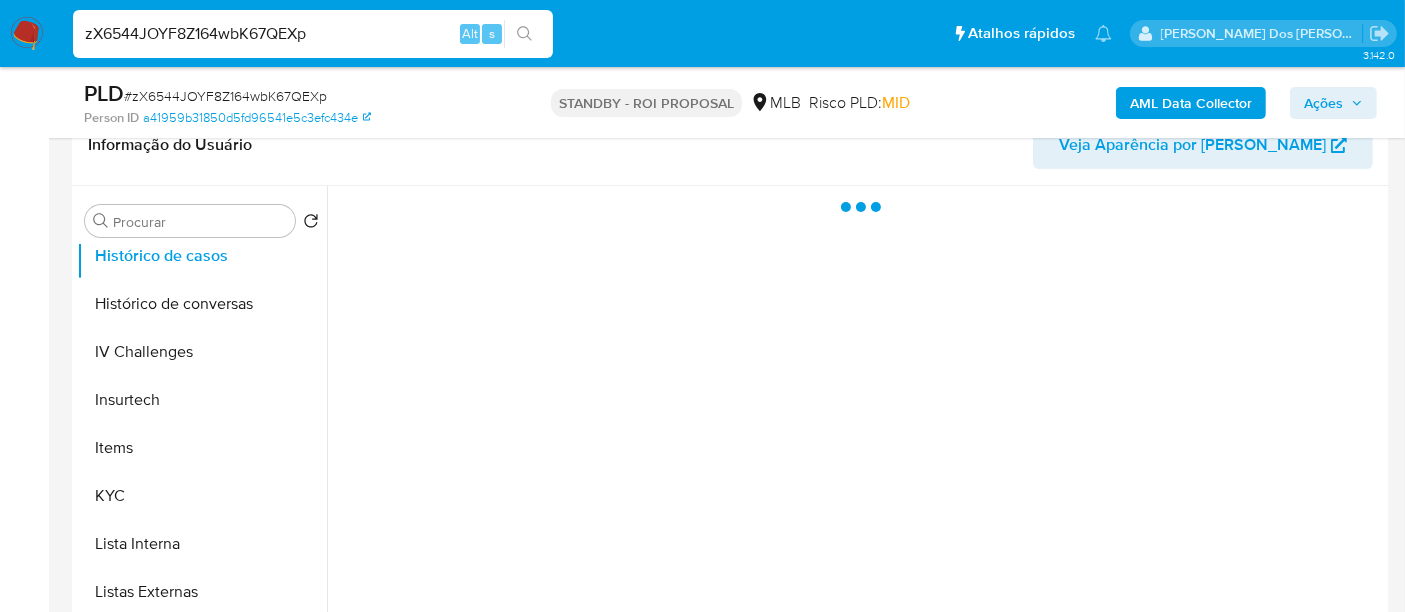 scroll, scrollTop: 0, scrollLeft: 0, axis: both 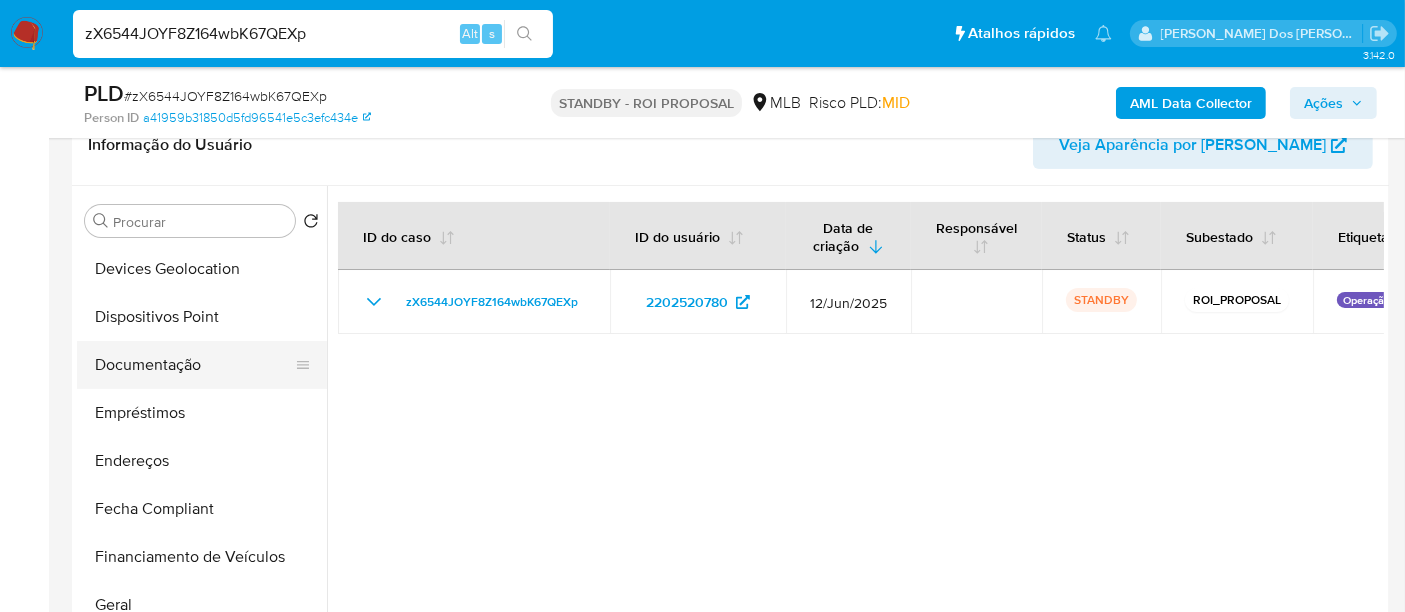 click on "Documentação" at bounding box center [194, 365] 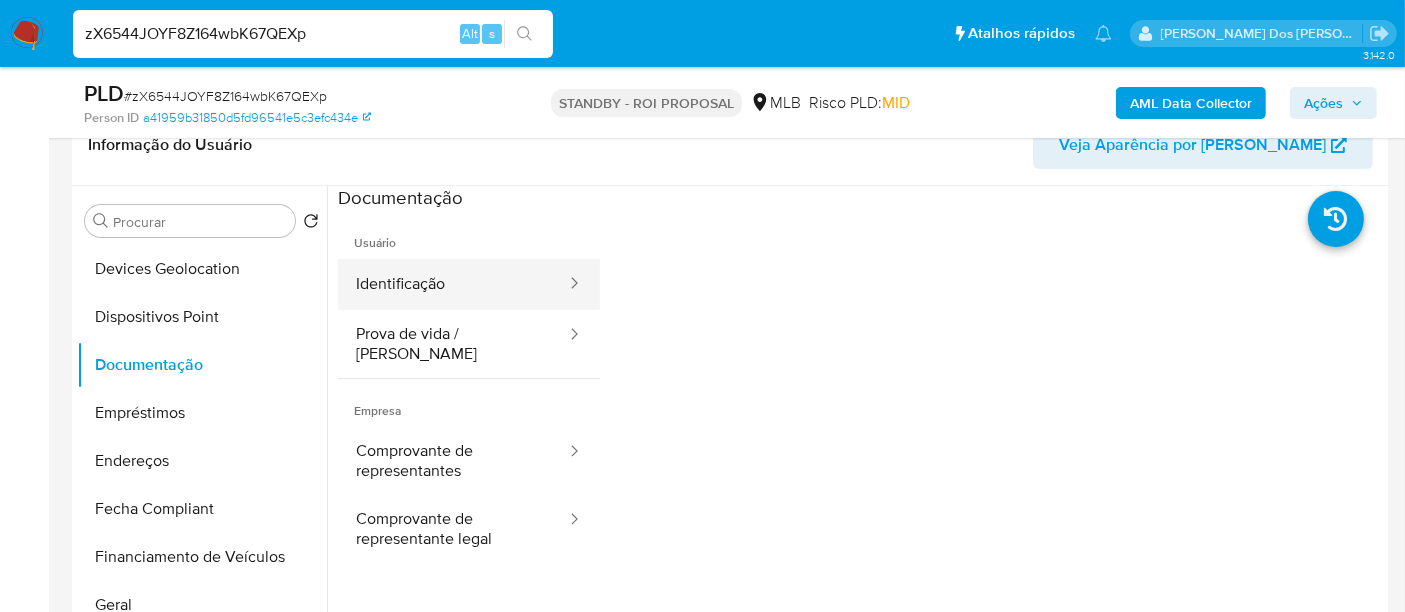 click on "Identificação" at bounding box center (453, 284) 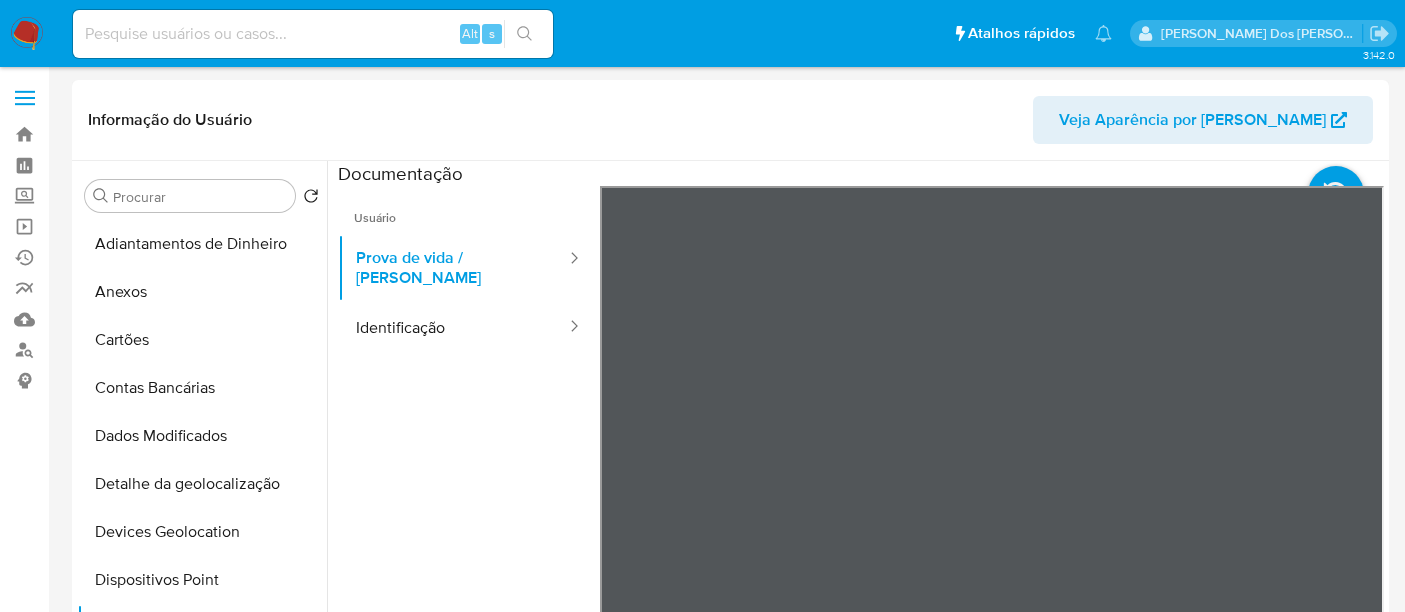 select on "100" 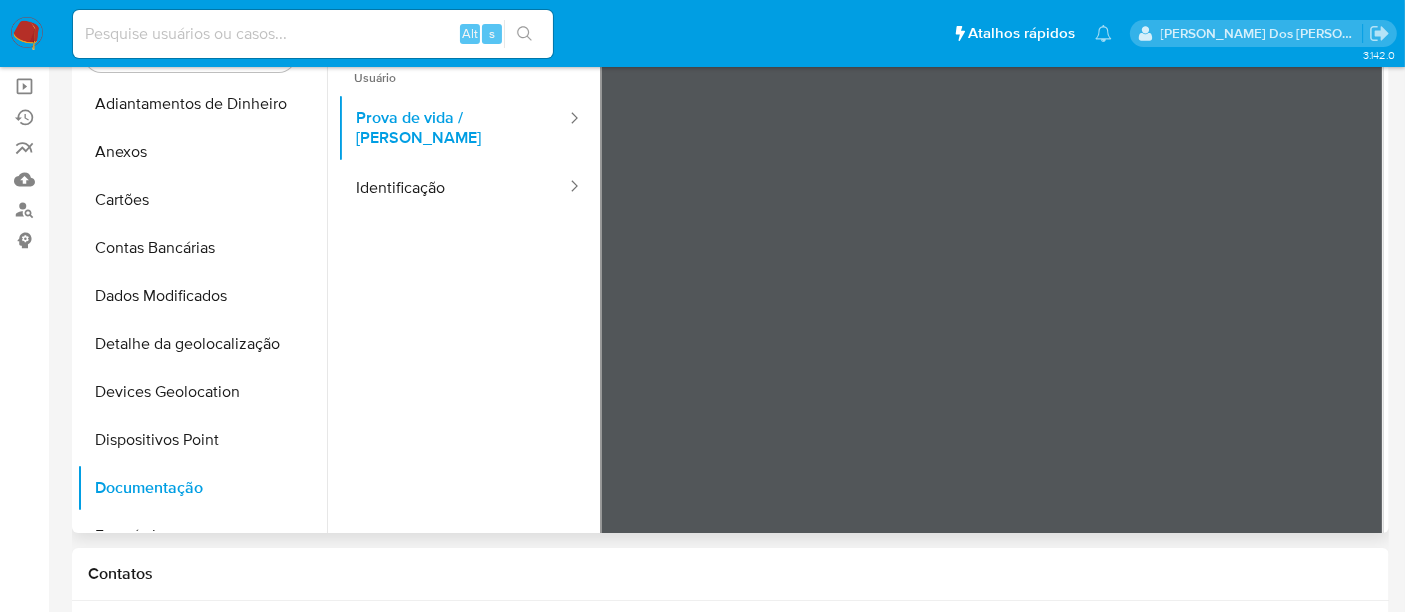 scroll, scrollTop: 666, scrollLeft: 0, axis: vertical 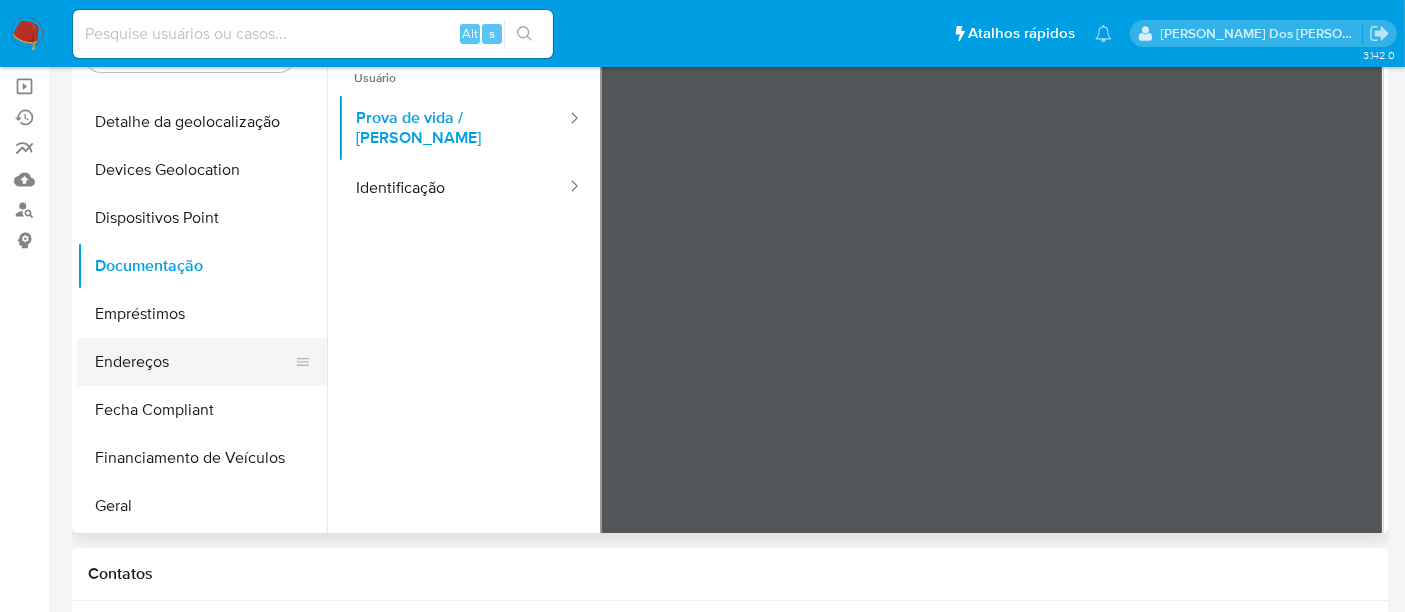 click on "Endereços" at bounding box center (194, 362) 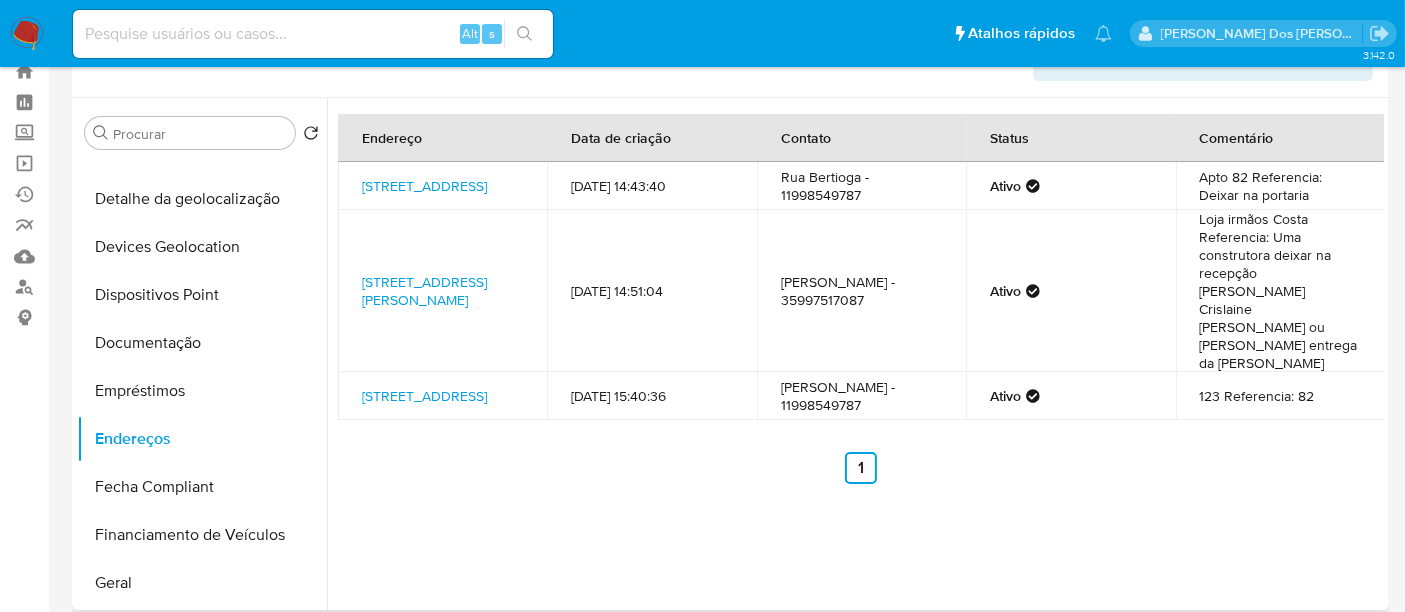 scroll, scrollTop: 28, scrollLeft: 0, axis: vertical 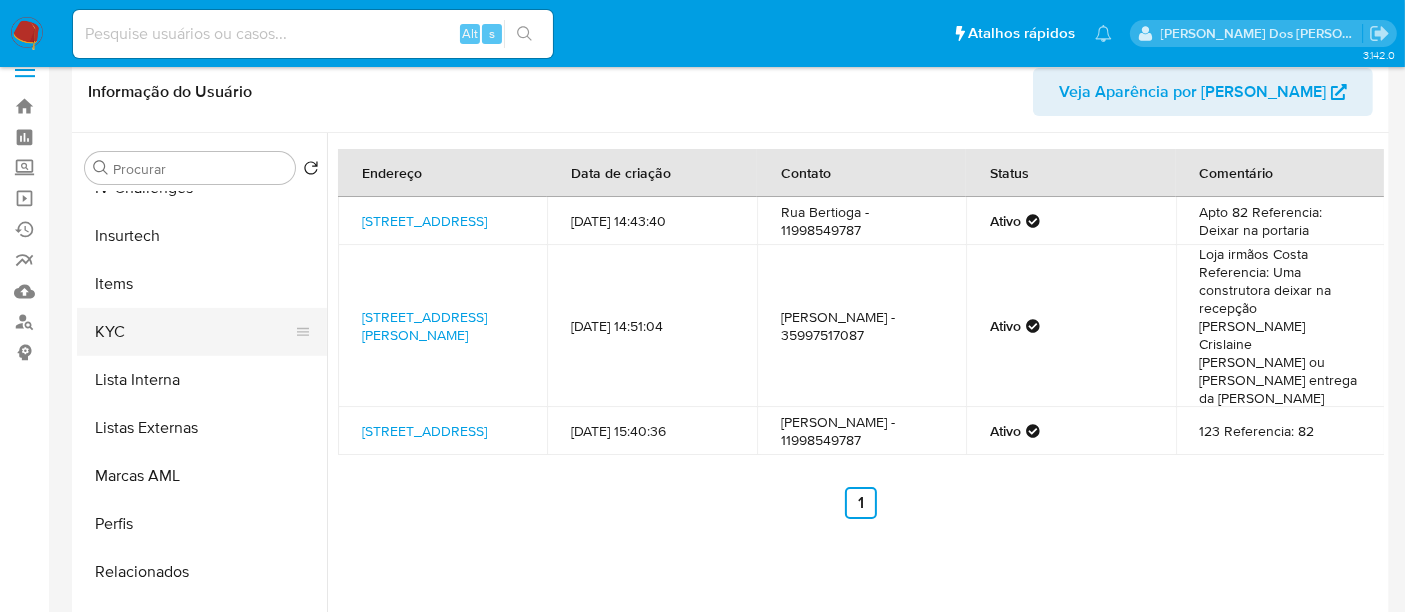 click on "KYC" at bounding box center (194, 332) 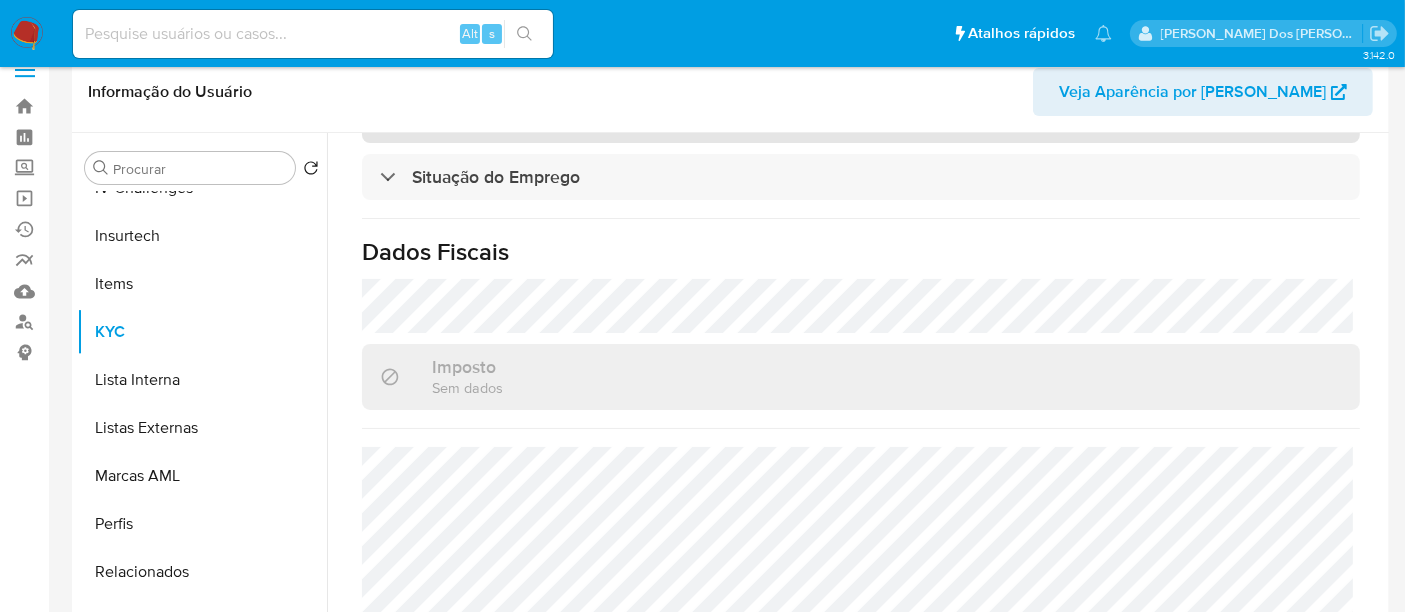 scroll, scrollTop: 934, scrollLeft: 0, axis: vertical 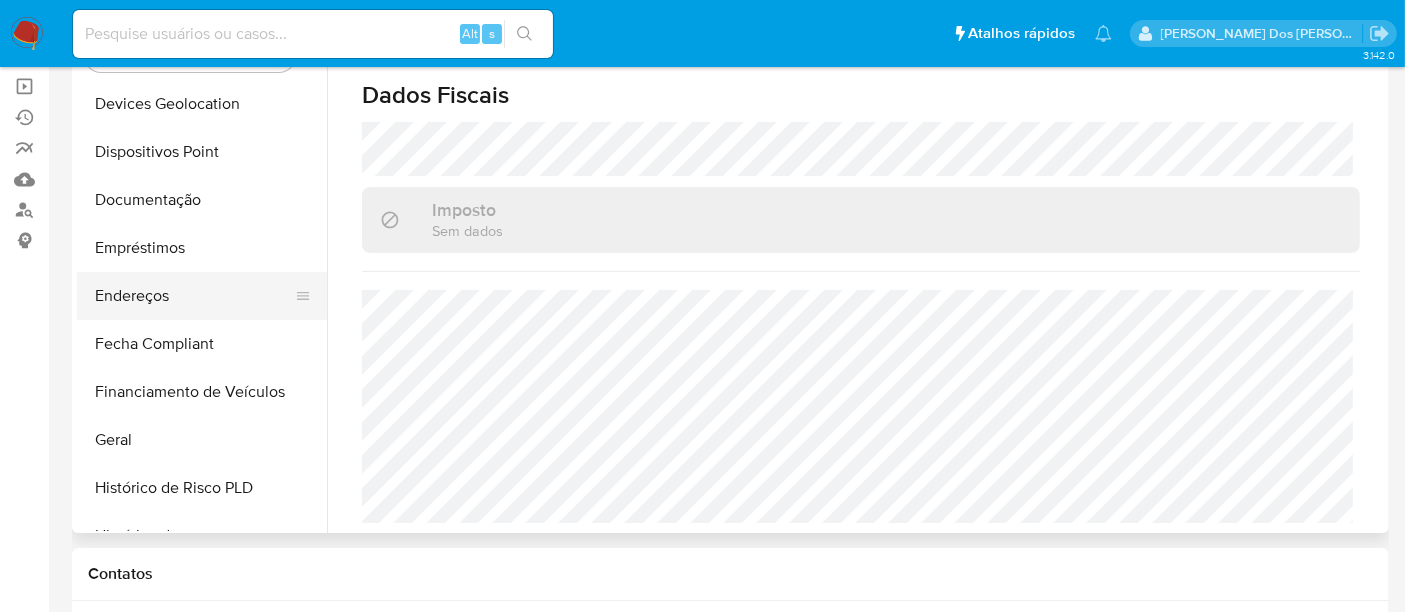 click on "Endereços" at bounding box center [194, 296] 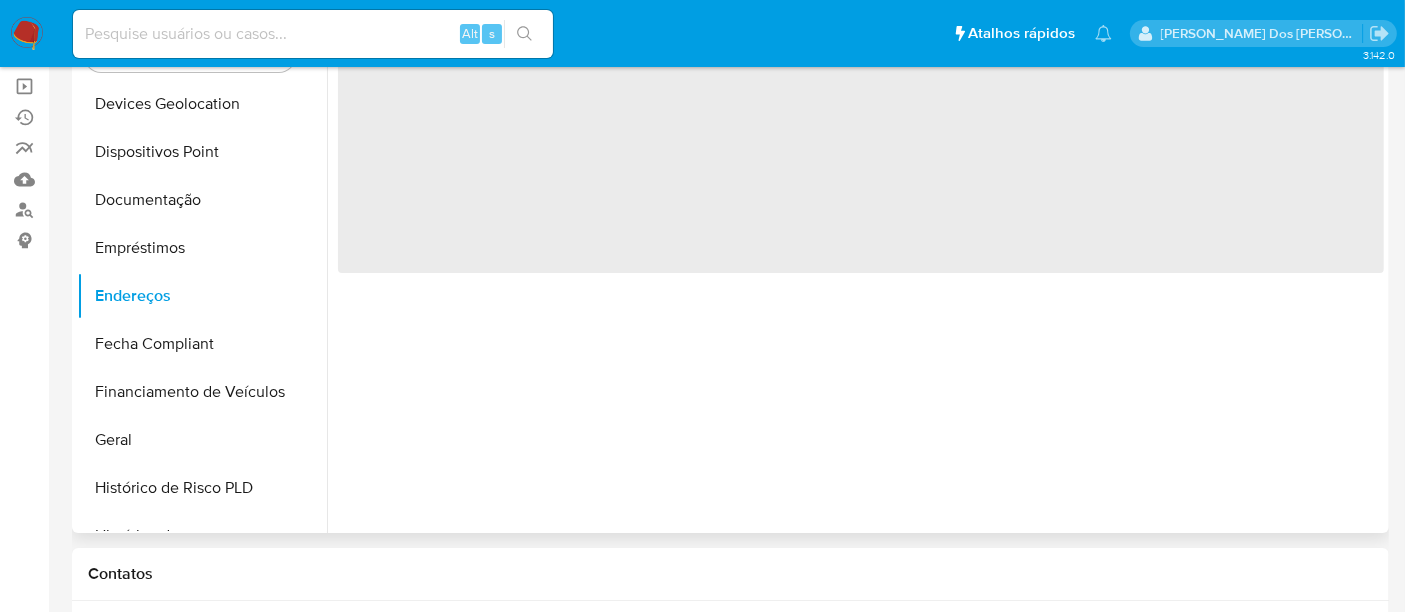 scroll, scrollTop: 0, scrollLeft: 0, axis: both 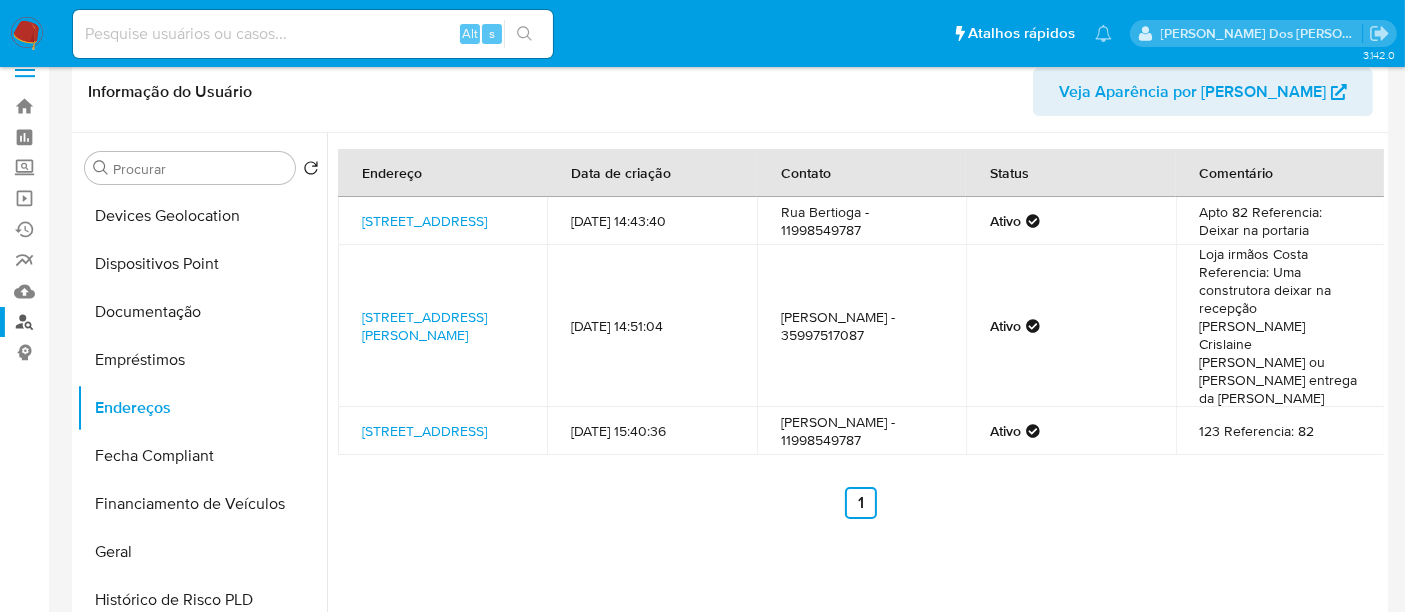 click on "Localizador de pessoas" at bounding box center [119, 322] 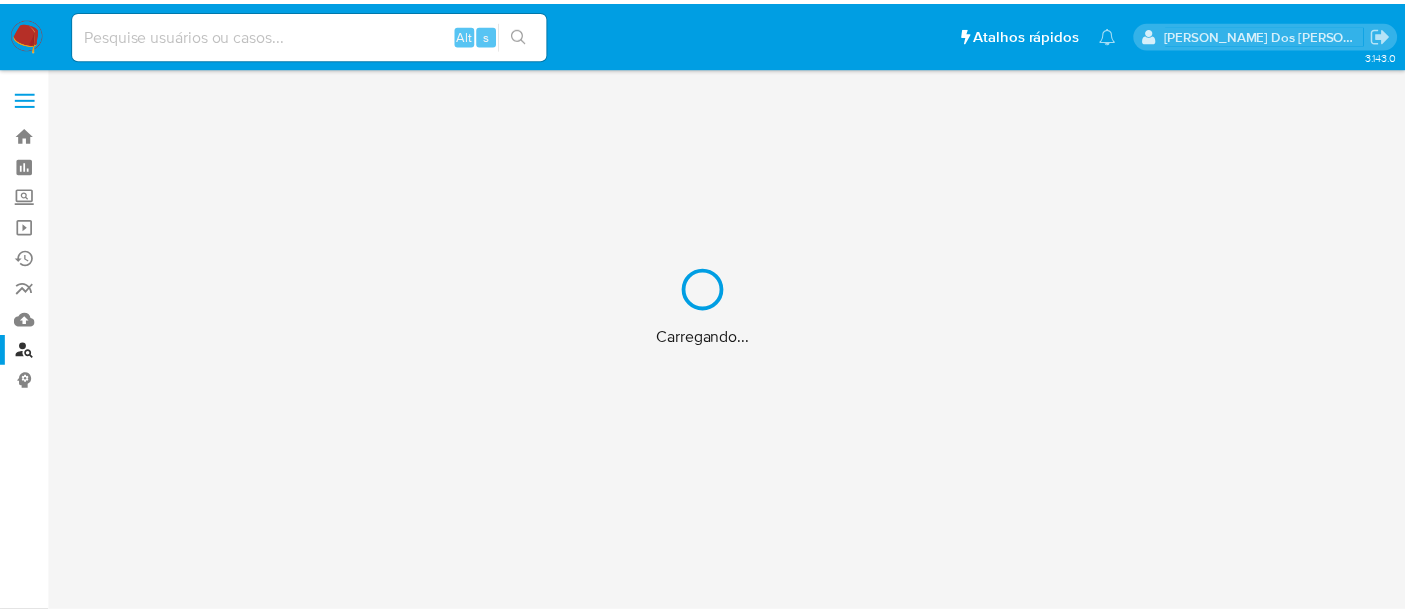 scroll, scrollTop: 0, scrollLeft: 0, axis: both 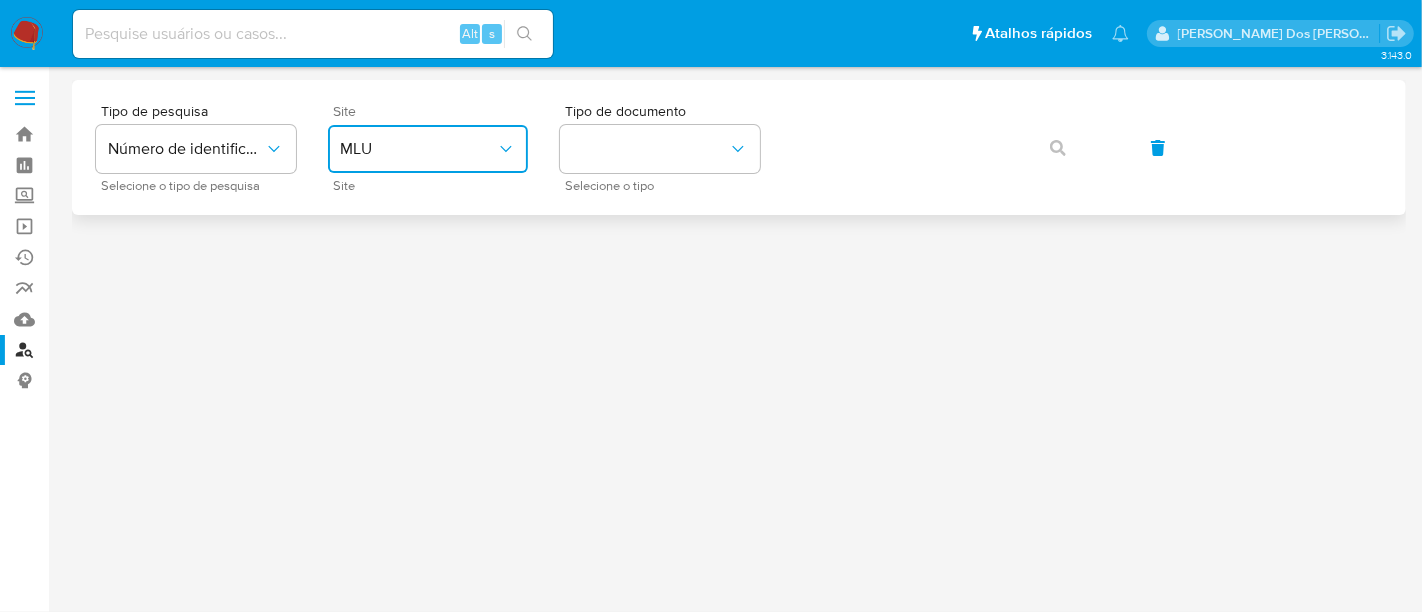 click on "MLU" at bounding box center (418, 149) 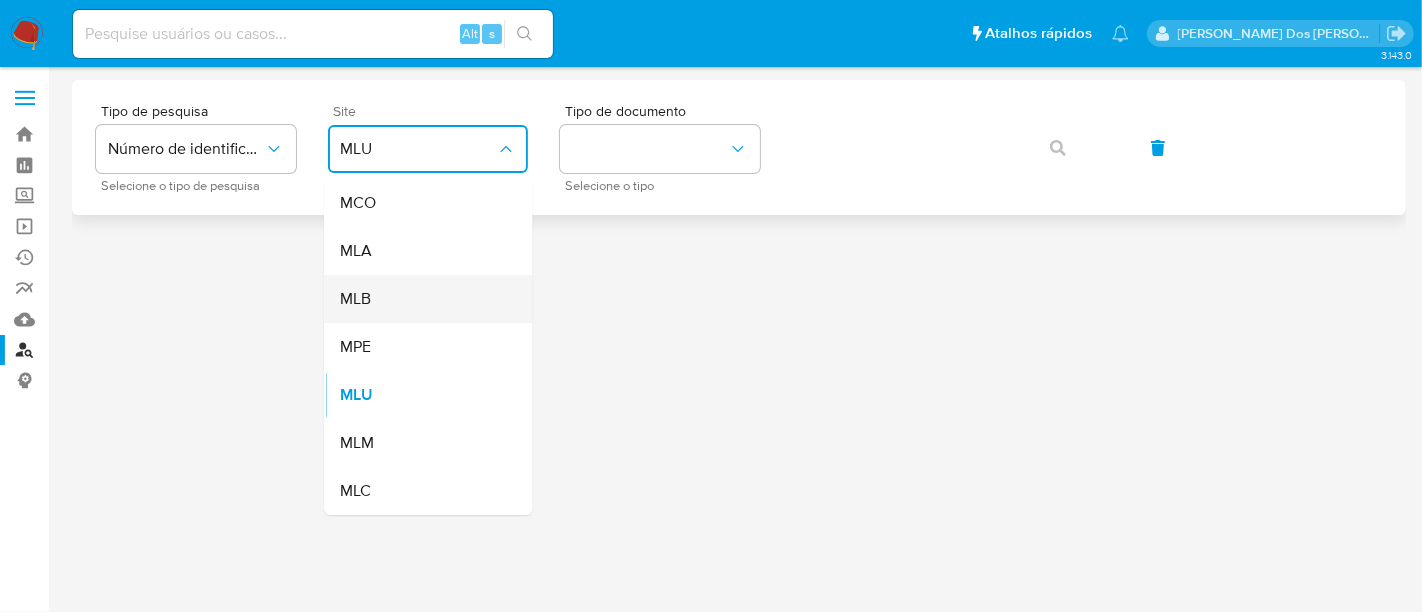 click on "MLB" at bounding box center (422, 299) 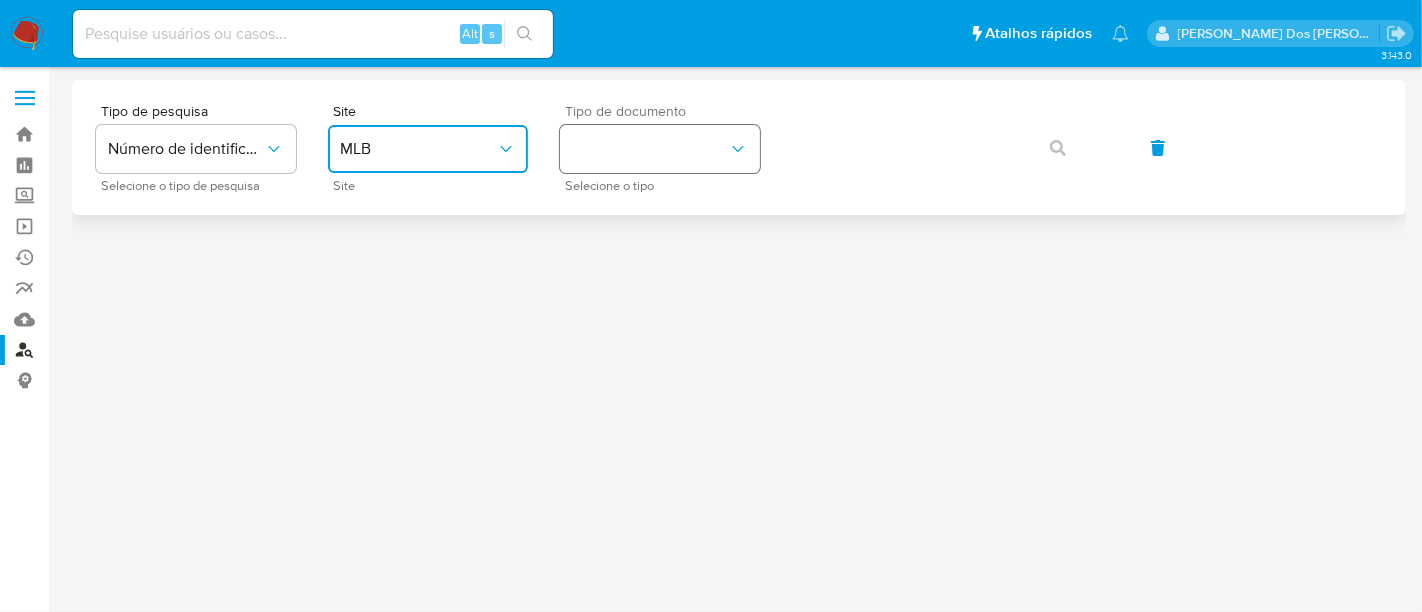click at bounding box center (660, 149) 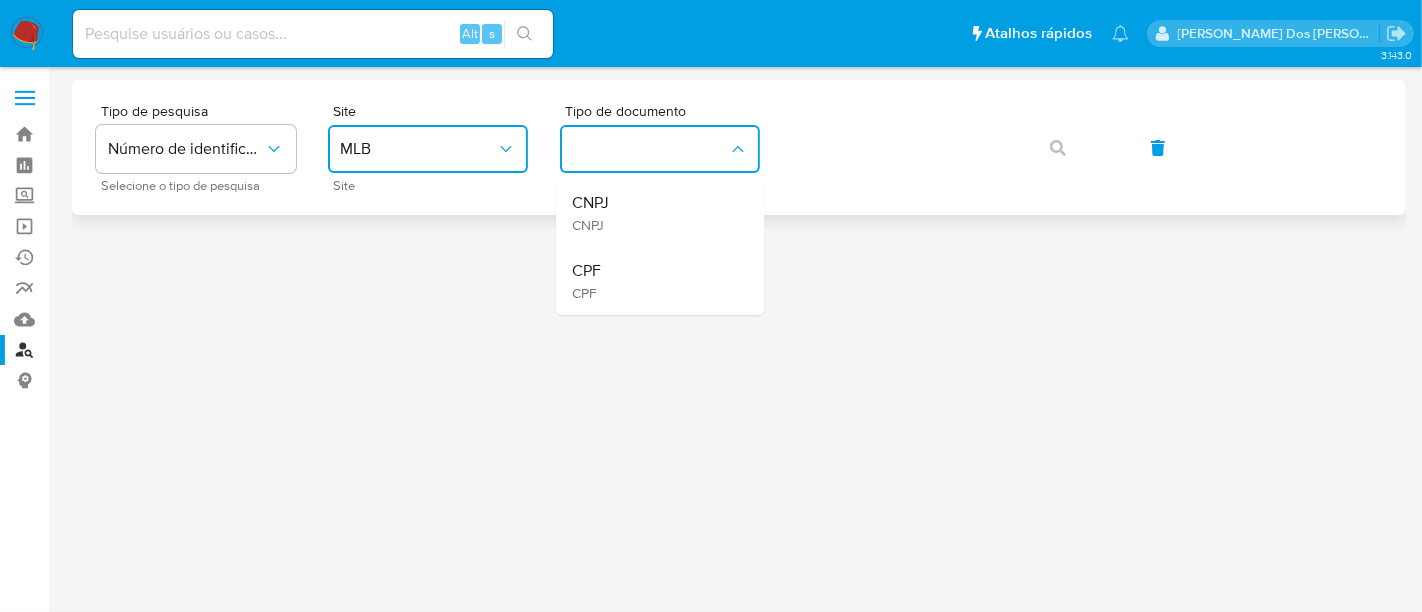 drag, startPoint x: 592, startPoint y: 261, endPoint x: 784, endPoint y: 192, distance: 204.02206 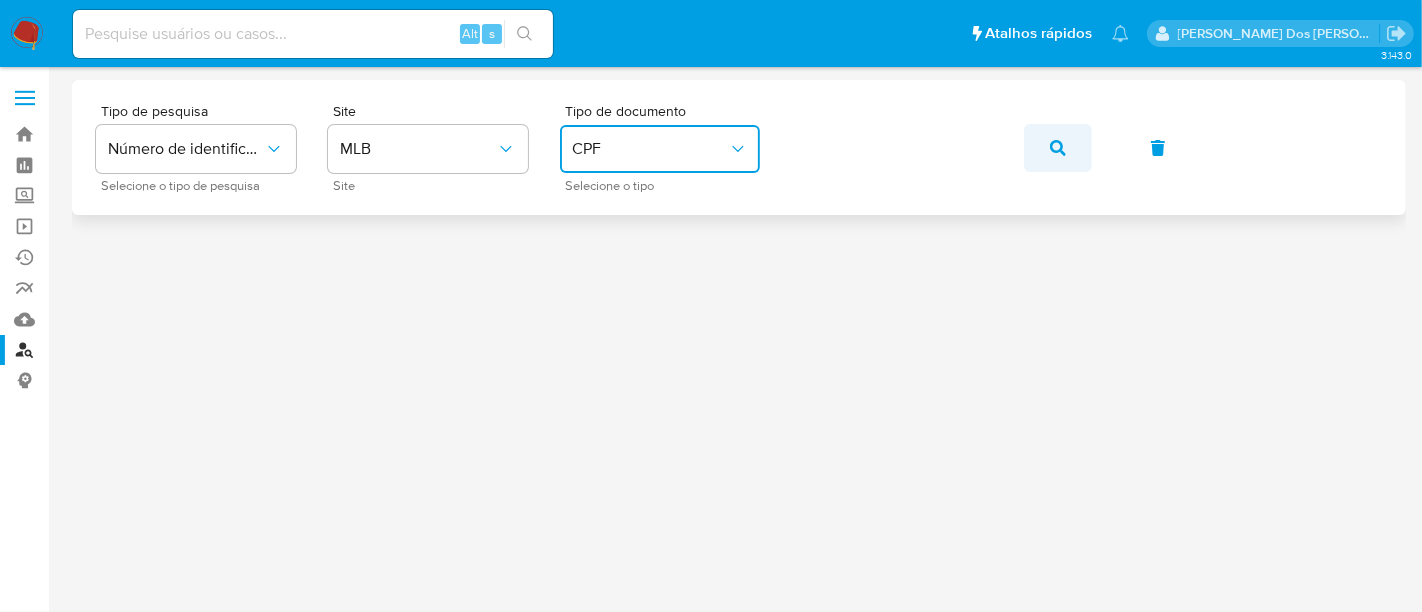click at bounding box center (1058, 148) 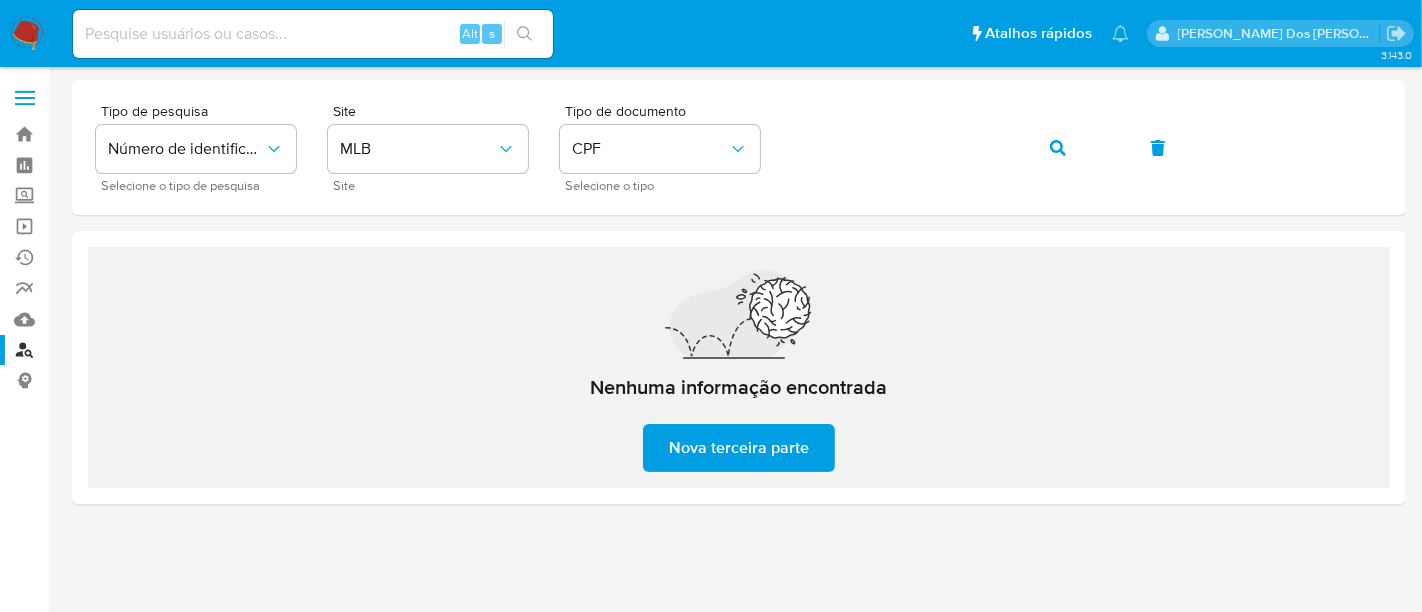 click at bounding box center [313, 34] 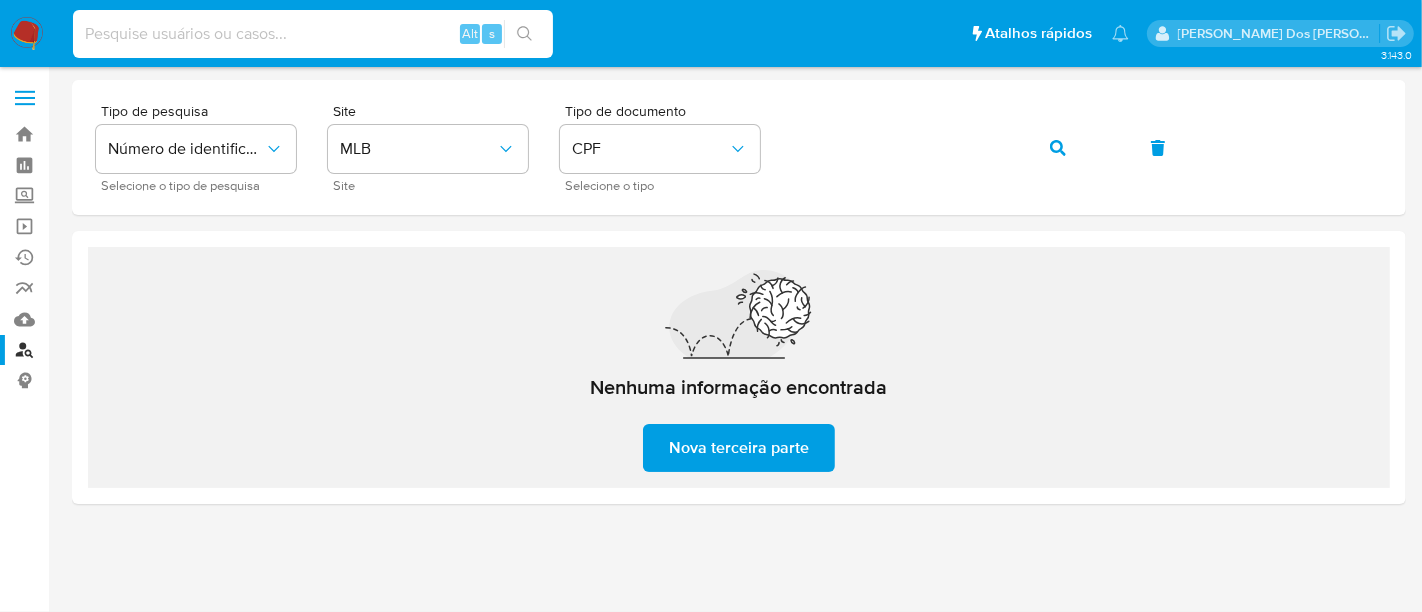 paste on "2439551836" 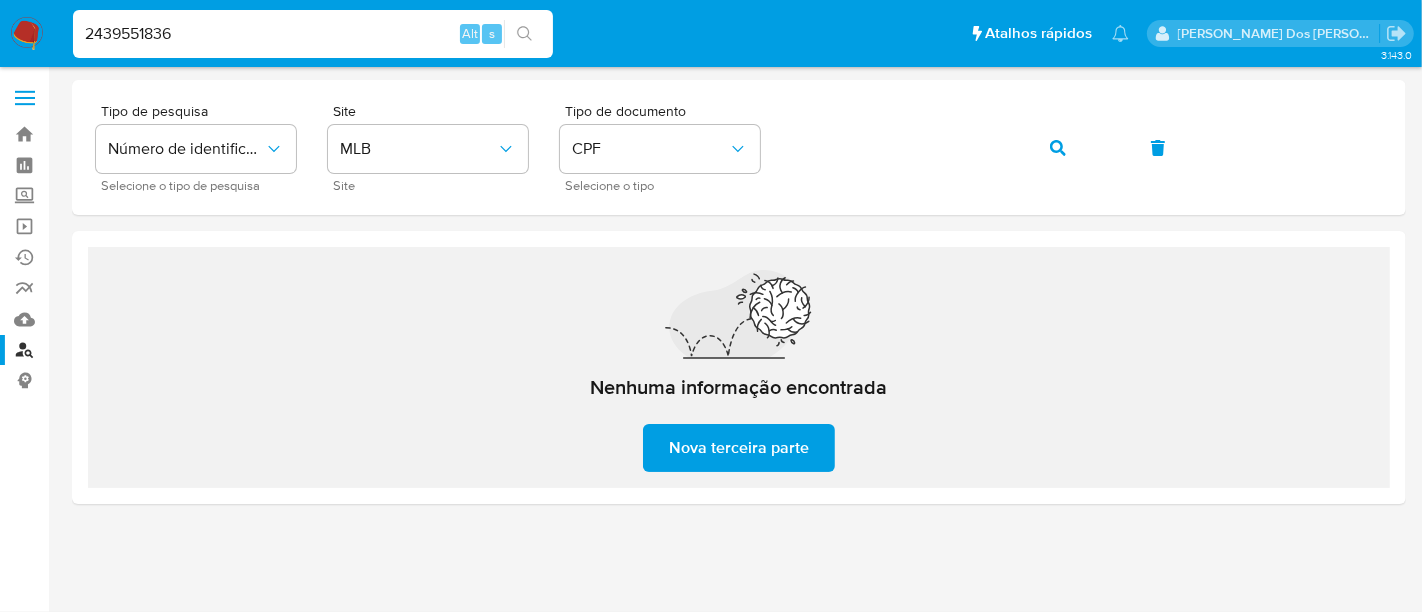 type on "2439551836" 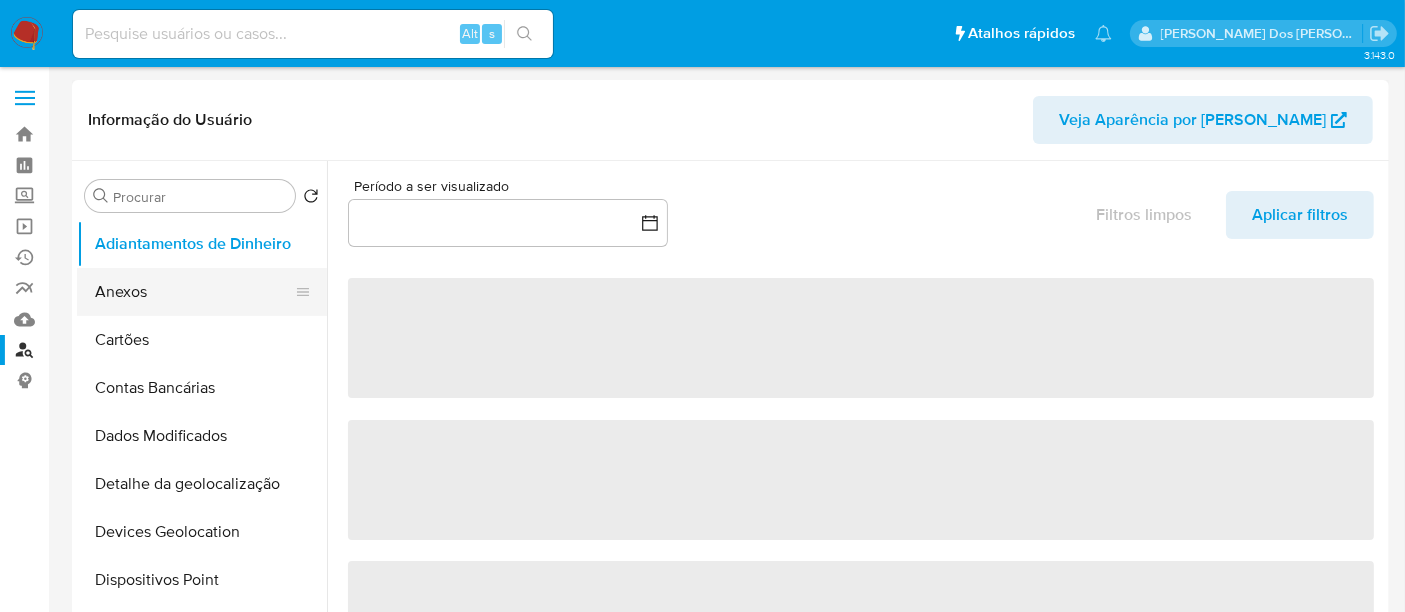 select on "10" 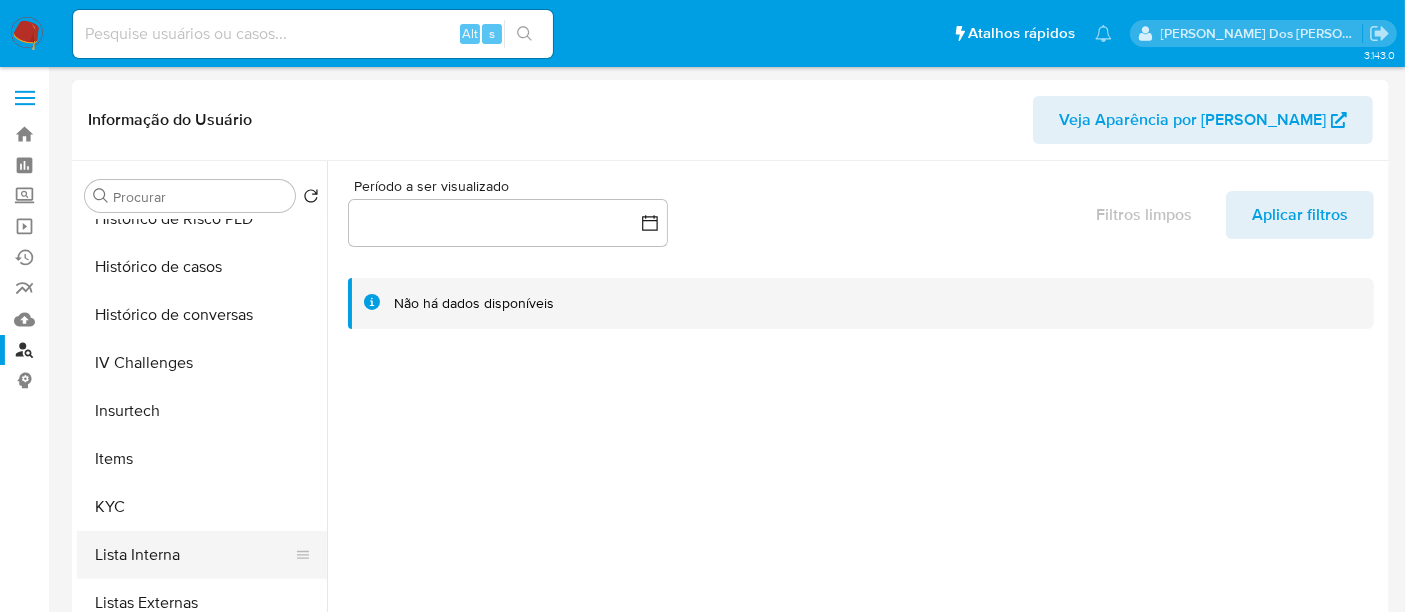 scroll, scrollTop: 511, scrollLeft: 0, axis: vertical 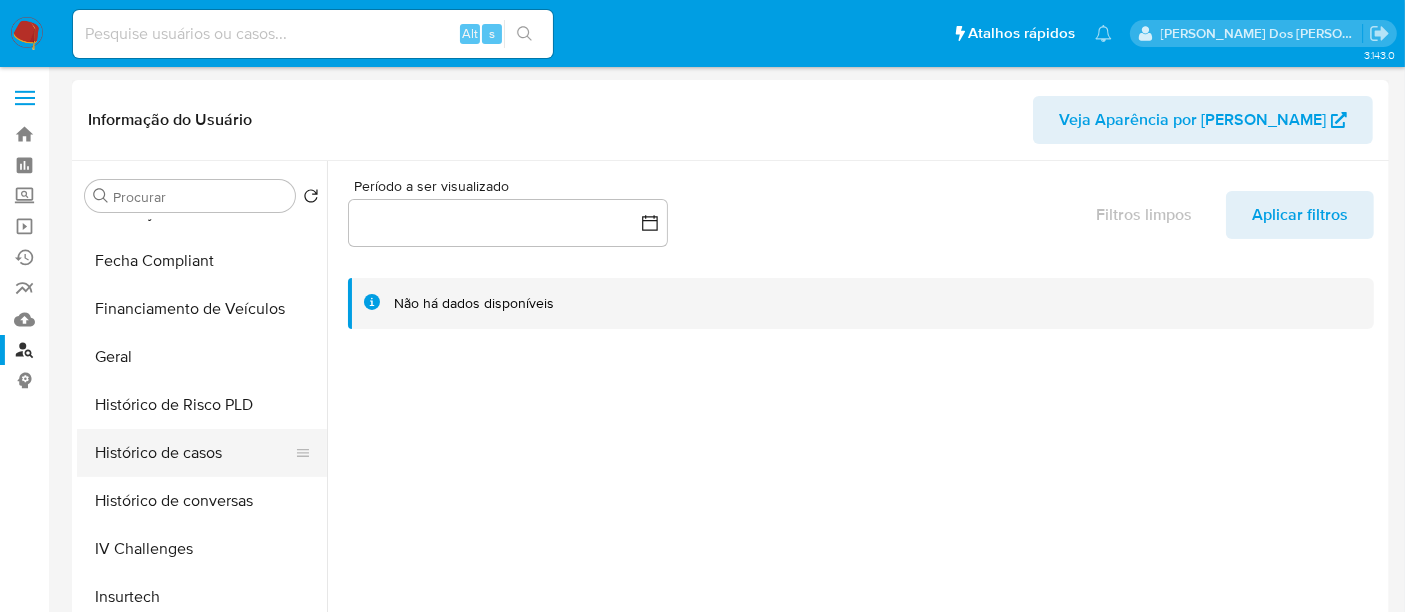 click on "Histórico de casos" at bounding box center (194, 453) 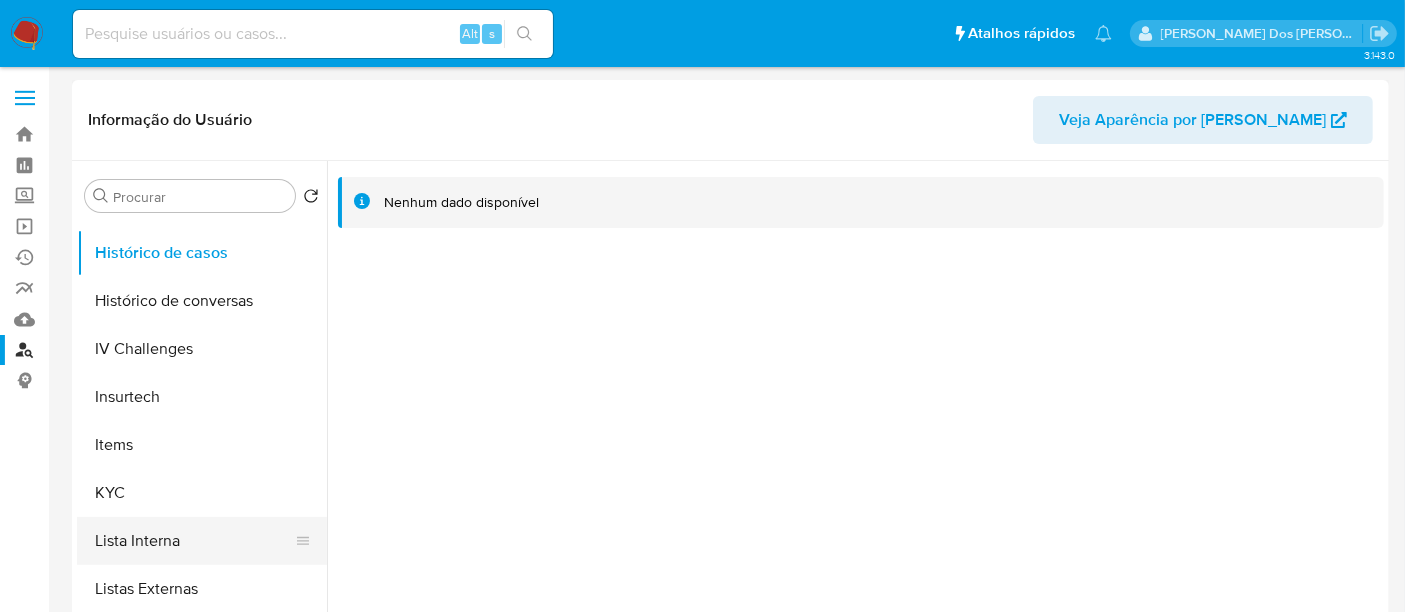 scroll, scrollTop: 844, scrollLeft: 0, axis: vertical 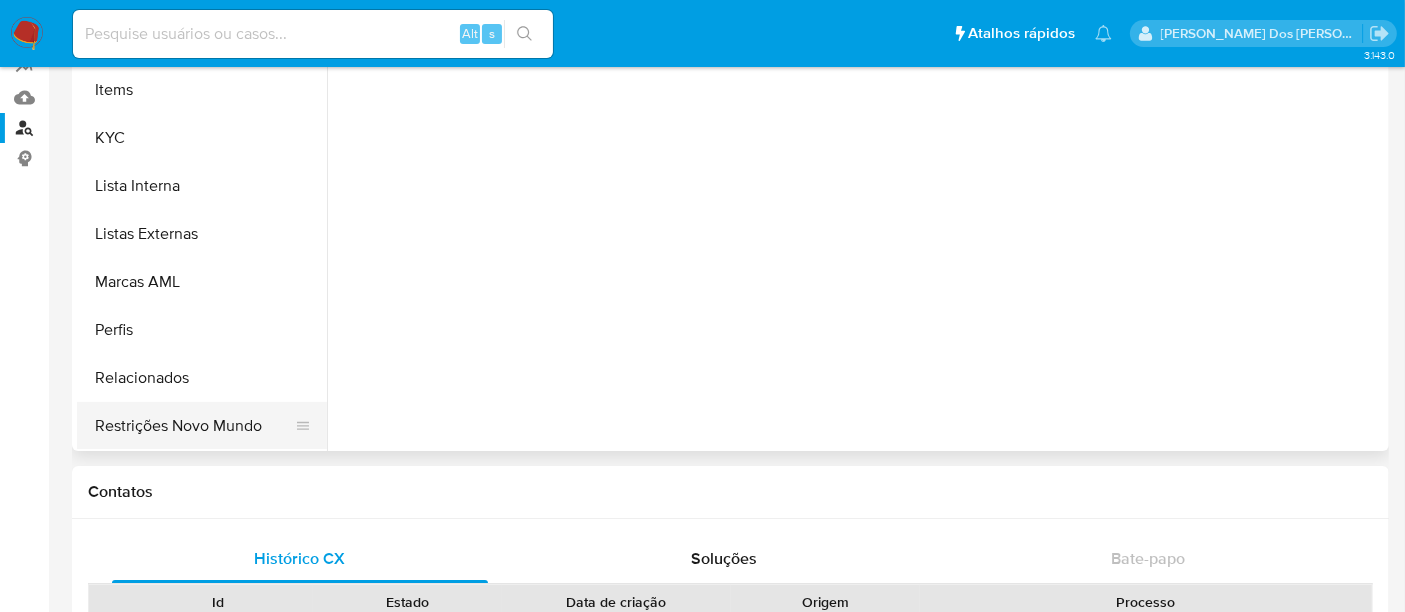 click on "Restrições Novo Mundo" at bounding box center (194, 426) 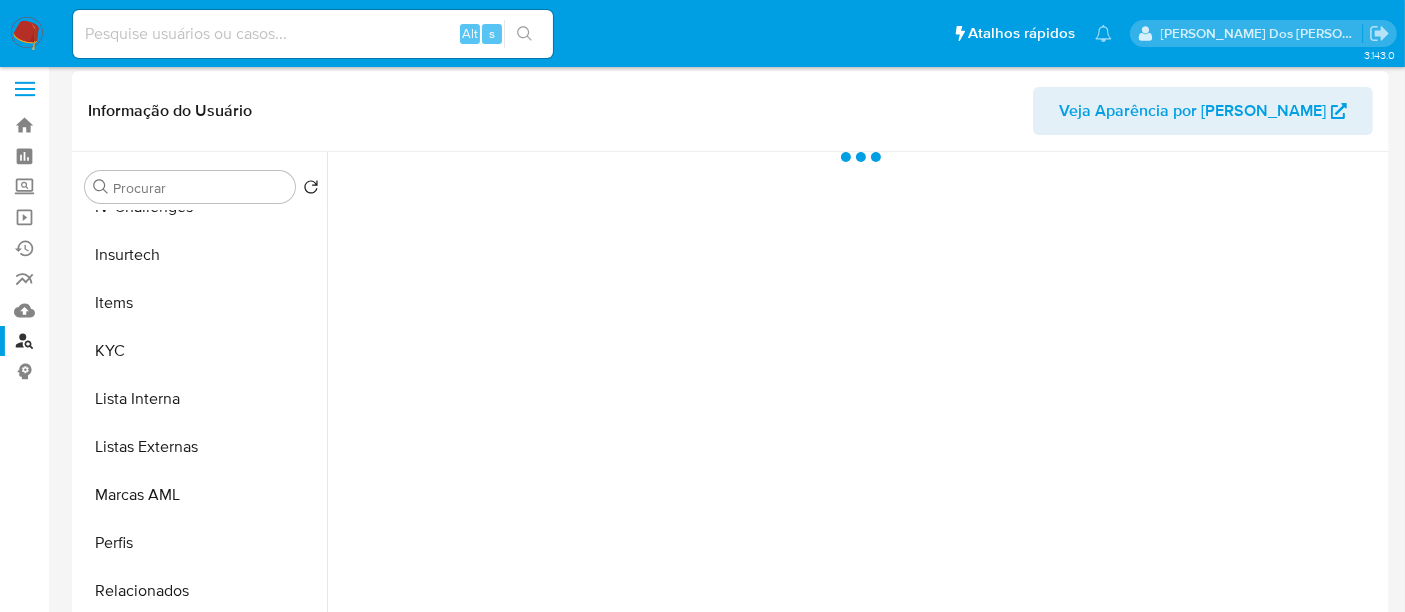 scroll, scrollTop: 0, scrollLeft: 0, axis: both 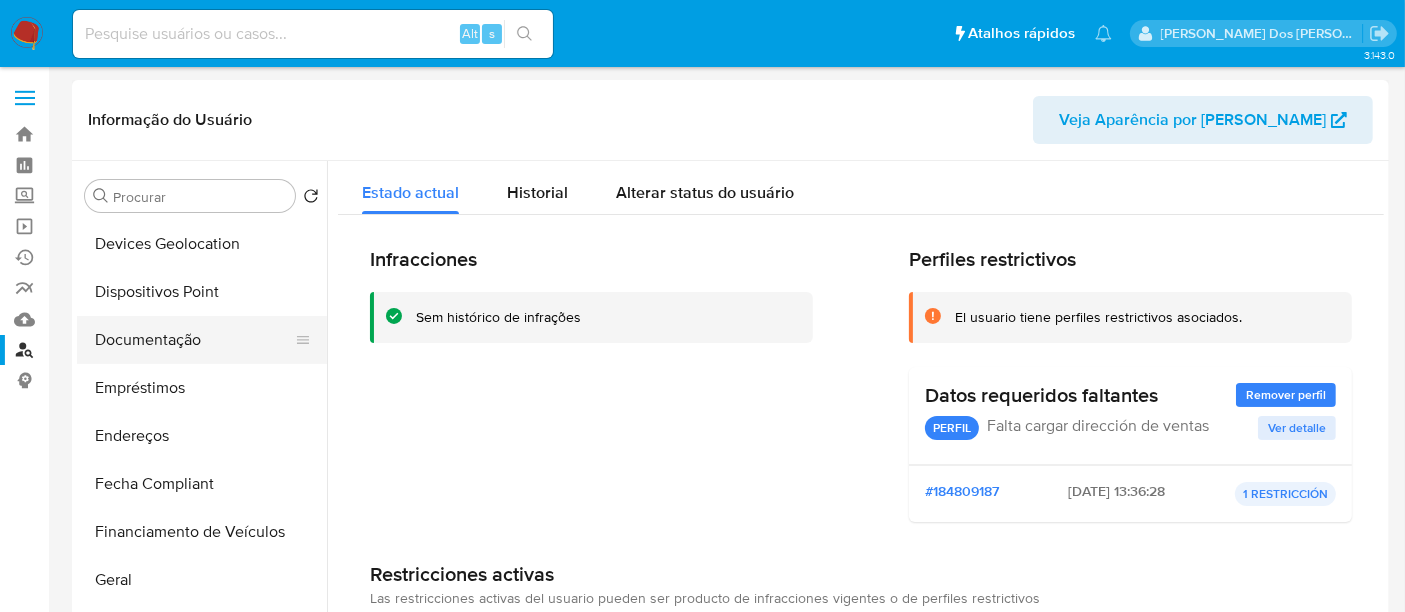 click on "Documentação" at bounding box center [194, 340] 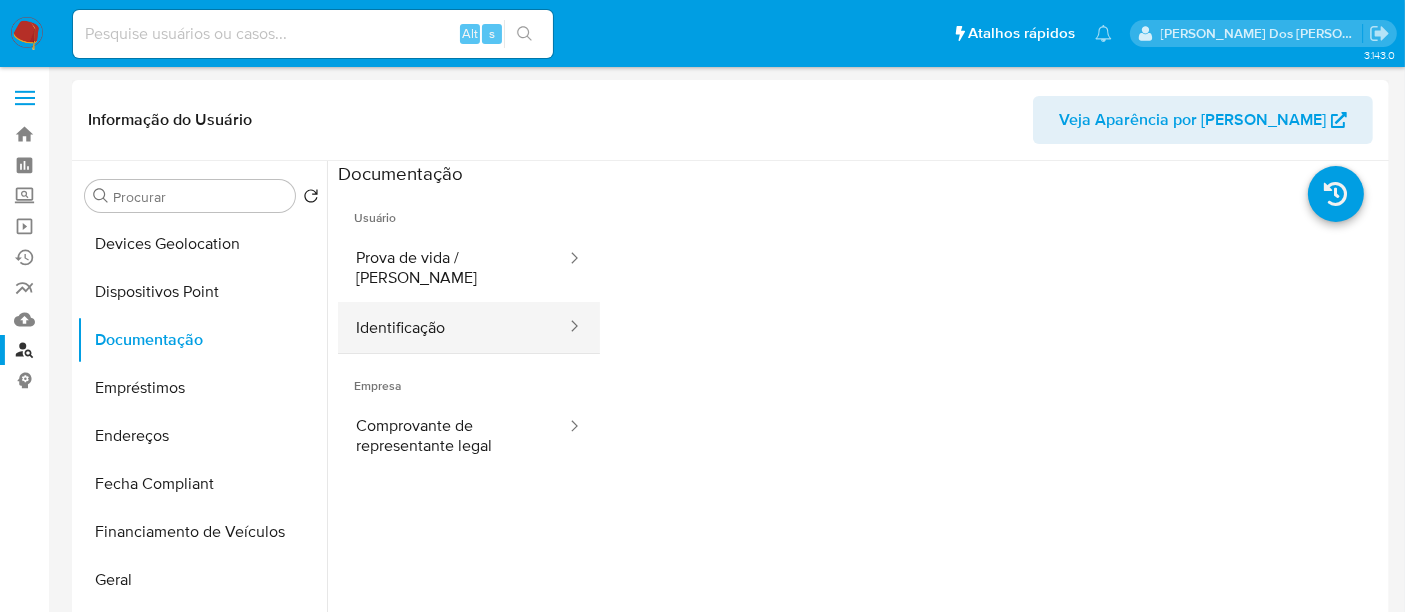 click on "Identificação" at bounding box center (453, 327) 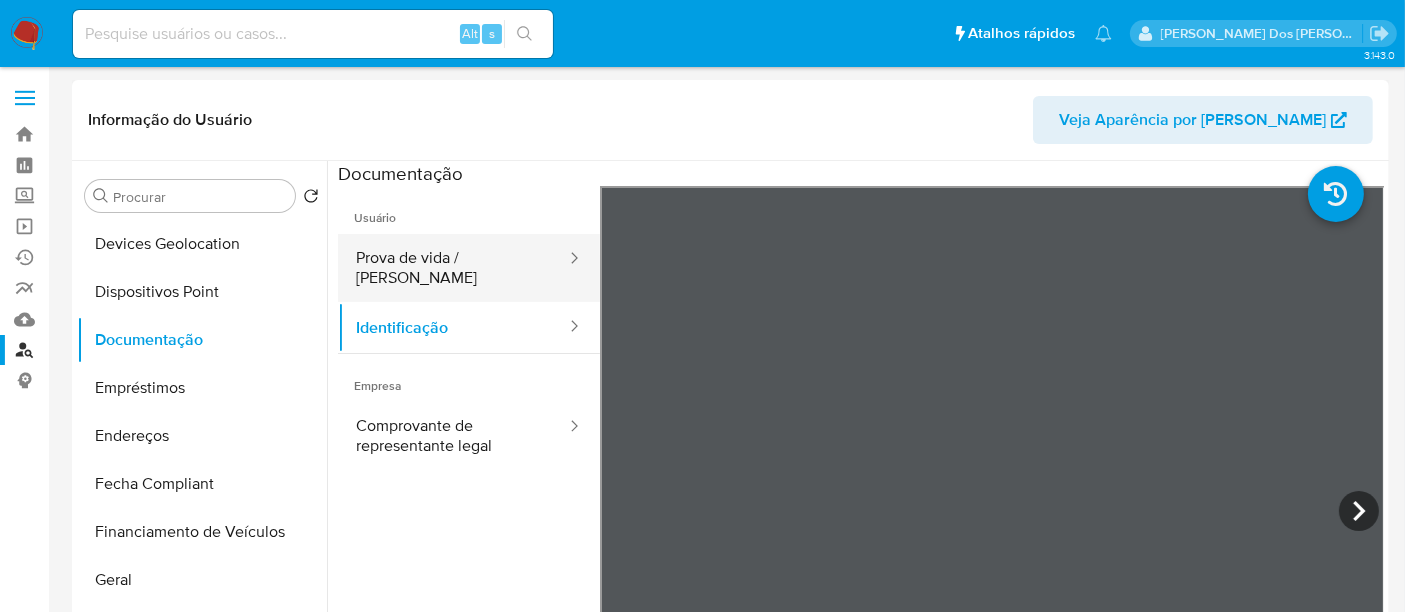 click on "Prova de vida / [PERSON_NAME]" at bounding box center (453, 268) 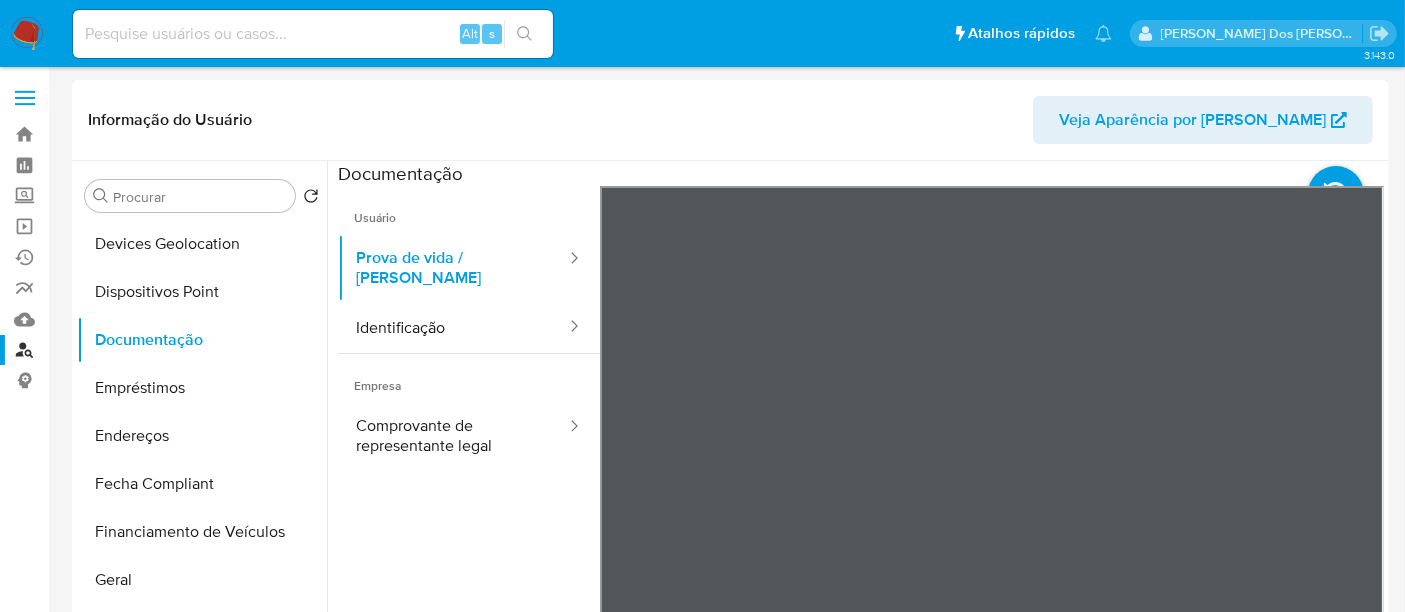 type 